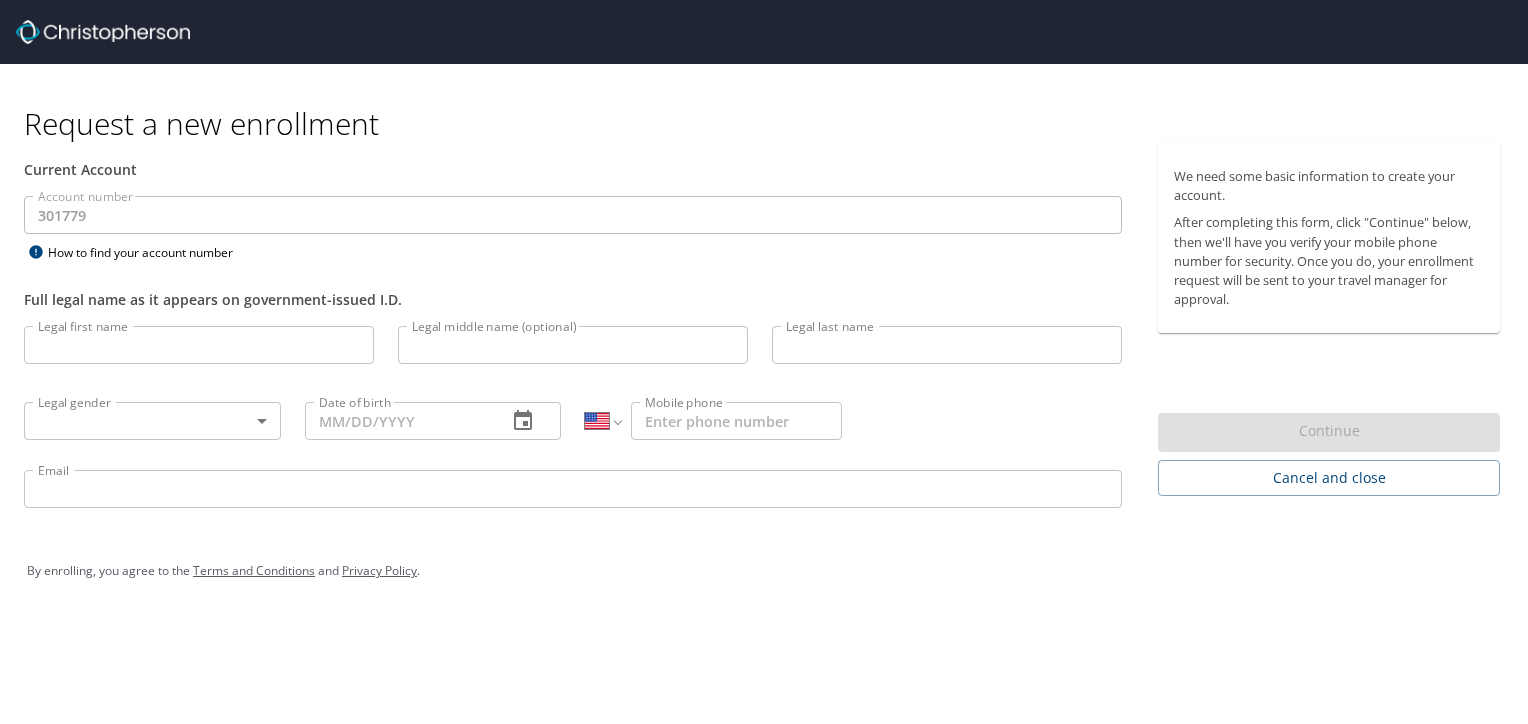 select on "US" 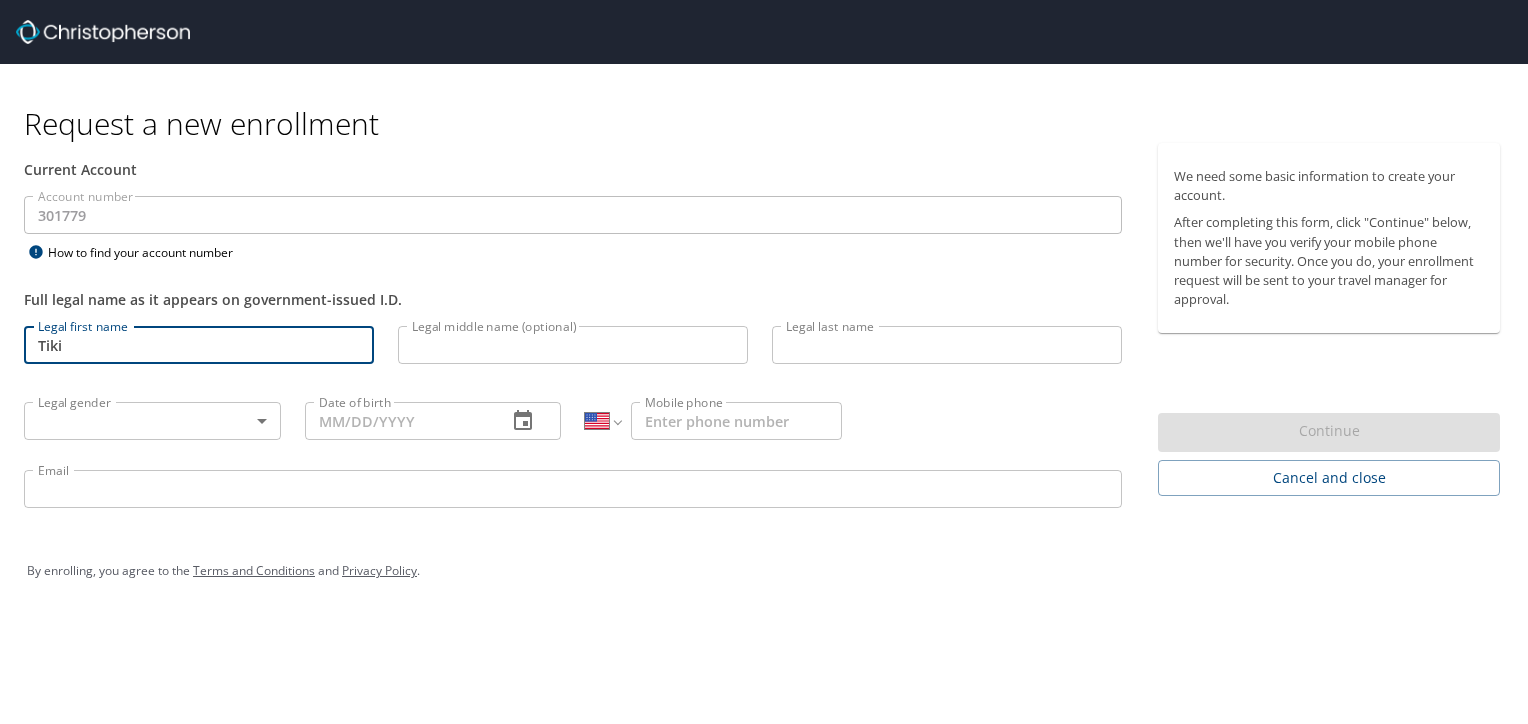 type on "Tiki" 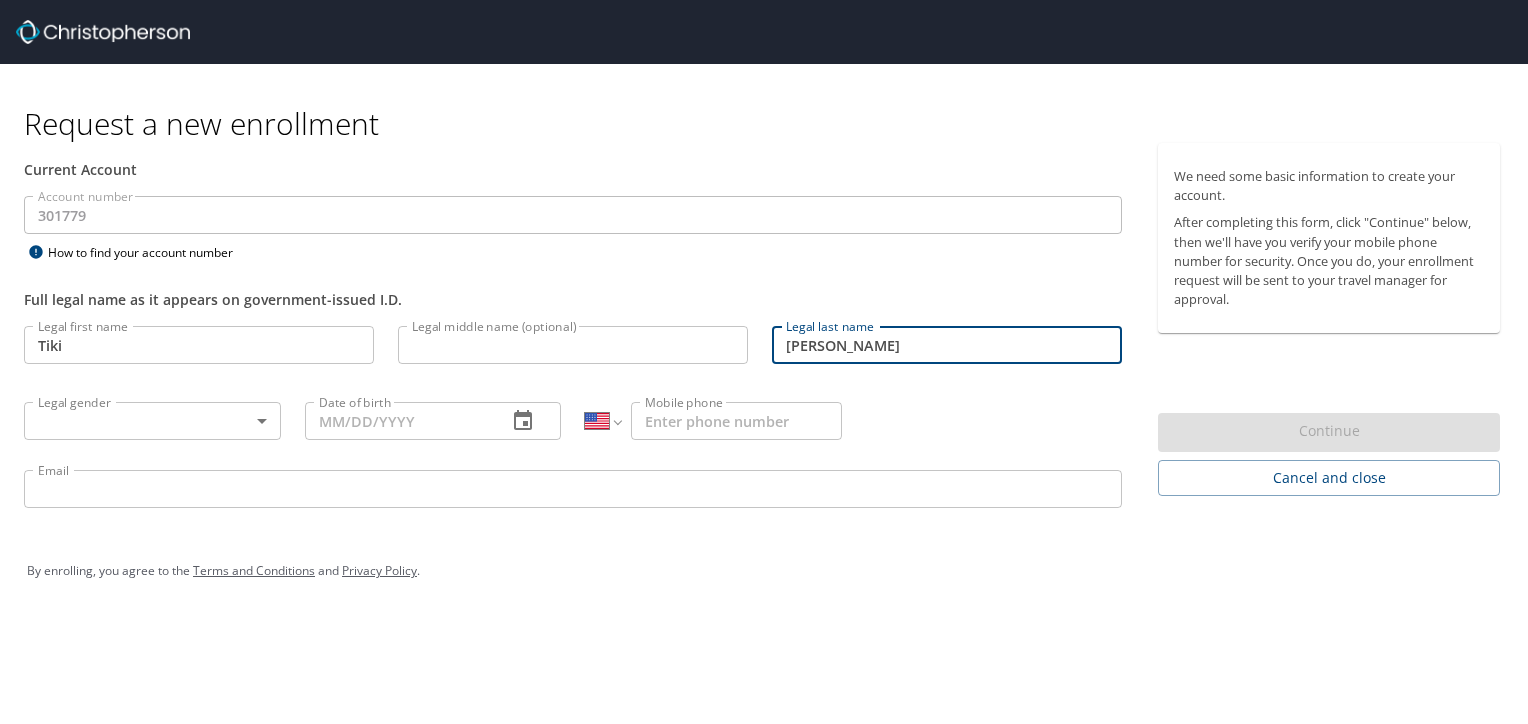 type on "Moye" 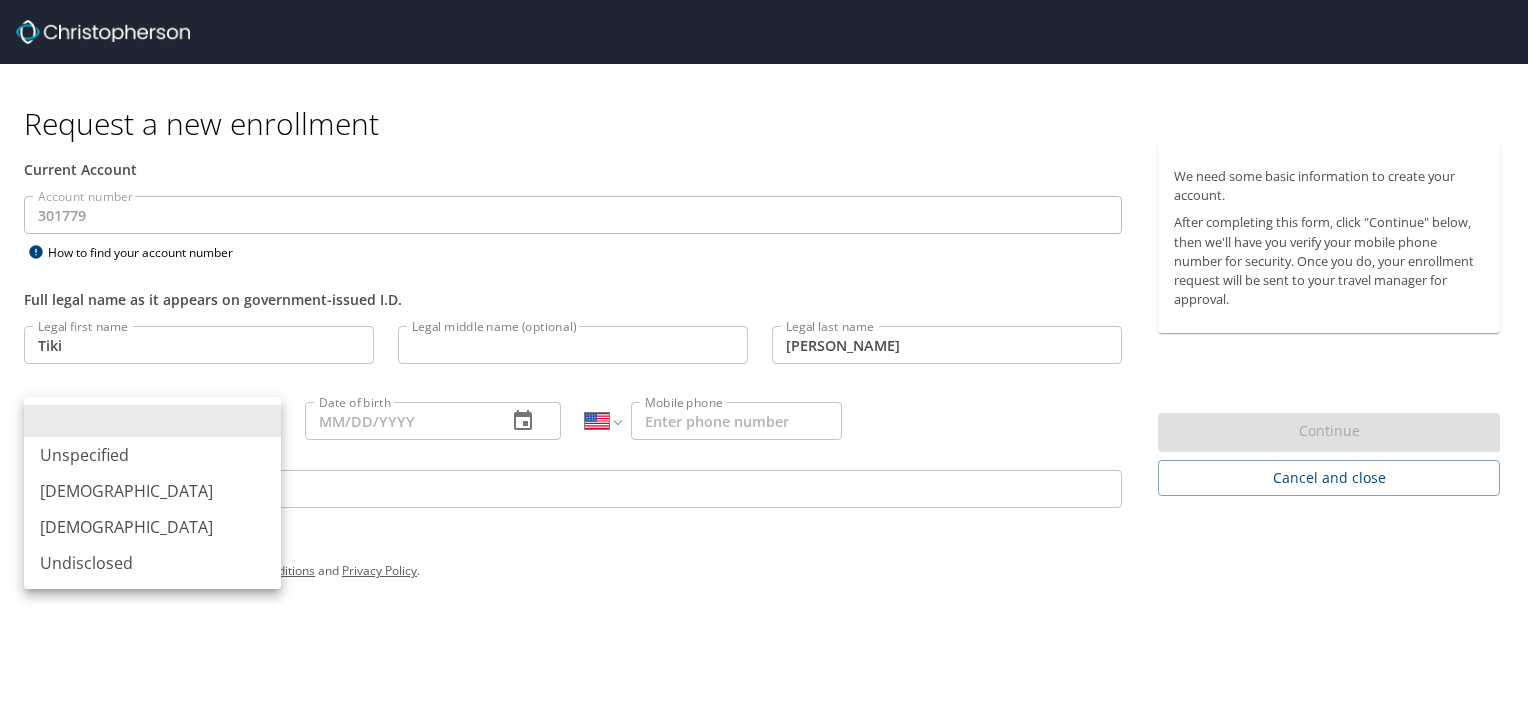 click on "Request a new enrollment Current Account Account number 301779 Account number  How to find your account number Full legal name as it appears on government-issued I.D. Legal first name Tiki Legal first name Legal middle name (optional) Legal middle name (optional) Legal last name Moye Legal last name Legal gender ​ Legal gender Date of birth Date of birth International Afghanistan Åland Islands Albania Algeria American Samoa Andorra Angola Anguilla Antigua and Barbuda Argentina Armenia Aruba Ascension Island Australia Austria Azerbaijan Bahamas Bahrain Bangladesh Barbados Belarus Belgium Belize Benin Bermuda Bhutan Bolivia Bonaire, Sint Eustatius and Saba Bosnia and Herzegovina Botswana Brazil British Indian Ocean Territory Brunei Darussalam Bulgaria Burkina Faso Burma Burundi Cambodia Cameroon Canada Cape Verde Cayman Islands Central African Republic Chad Chile China Christmas Island Cocos (Keeling) Islands Colombia Comoros Congo Congo, Democratic Republic of the Cook Islands Costa Rica Cote d'Ivoire Cuba" at bounding box center [764, 362] 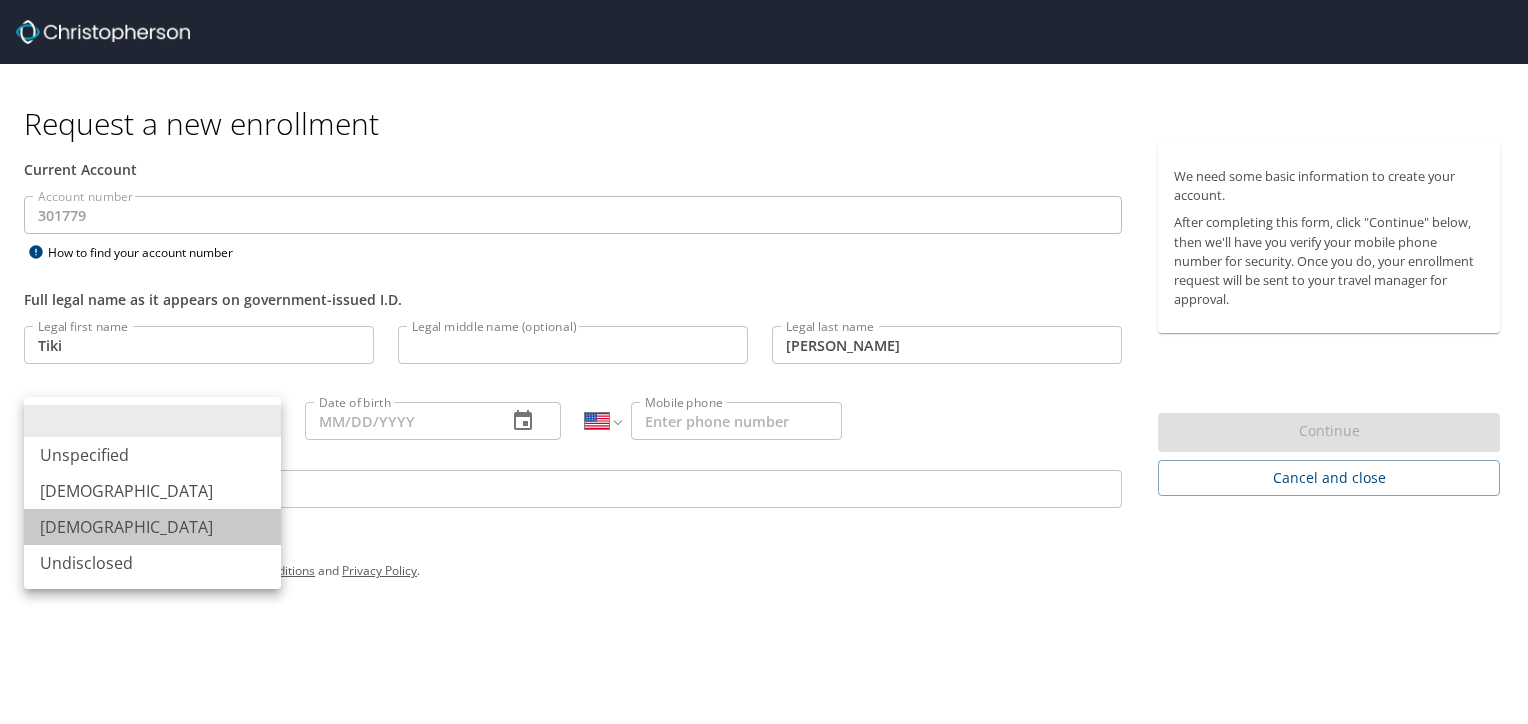 click on "Female" at bounding box center (152, 527) 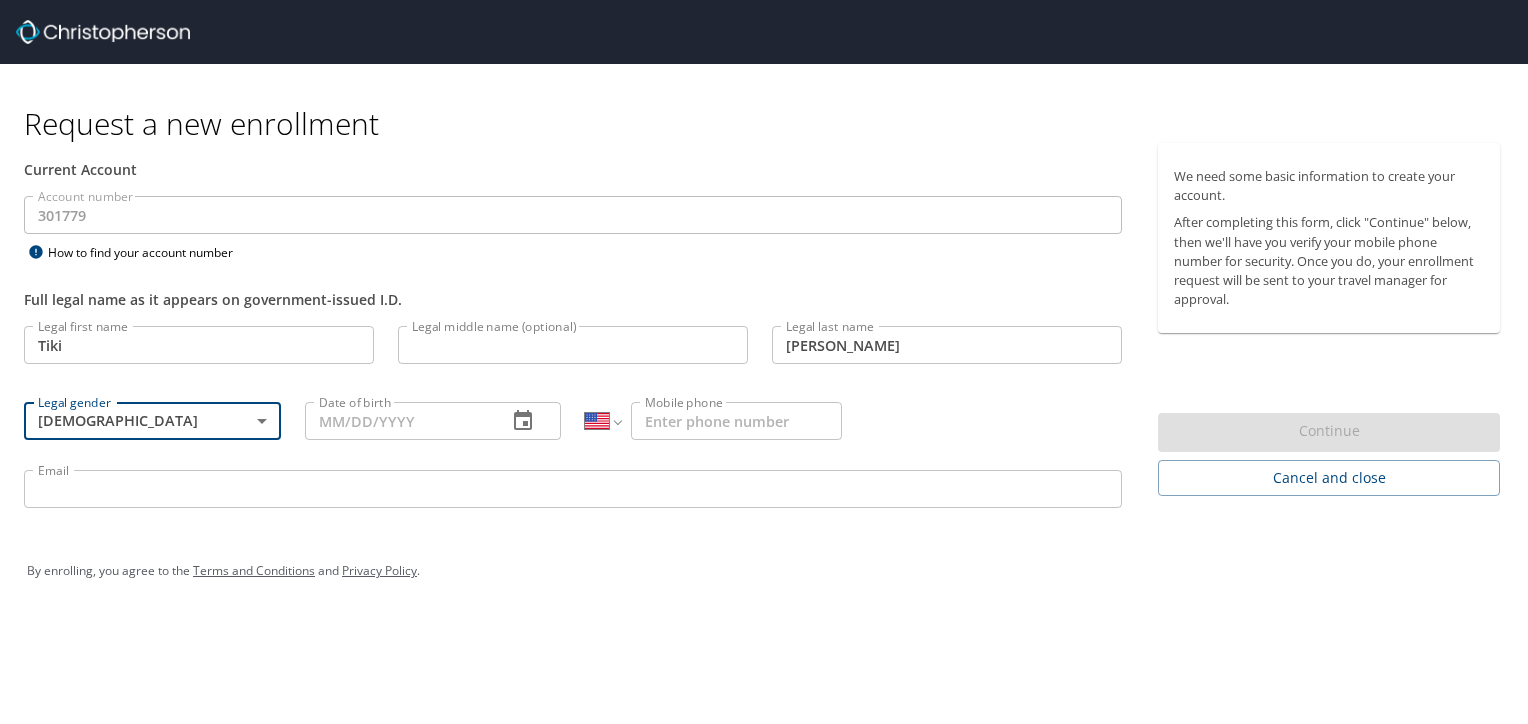 click on "Date of birth" at bounding box center (398, 421) 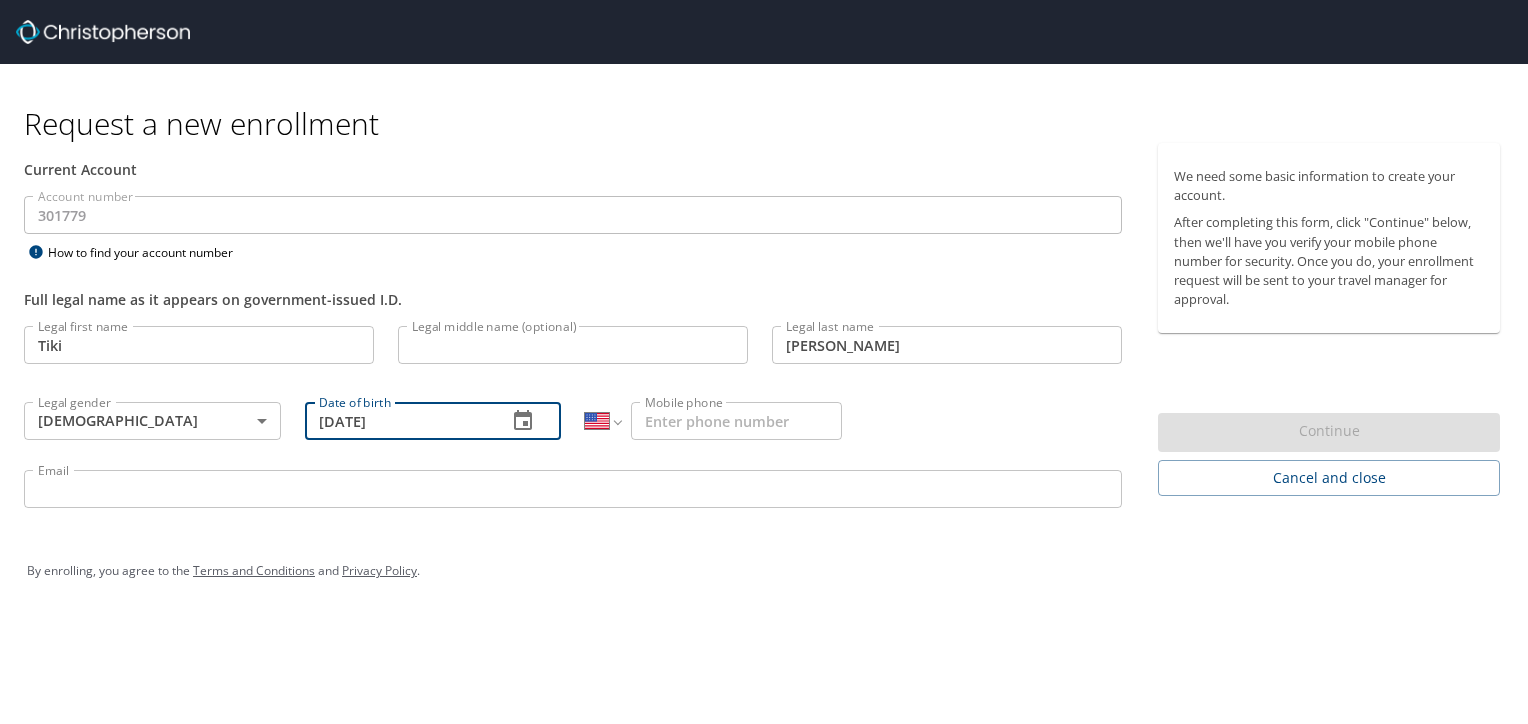 type on "03/12/1977" 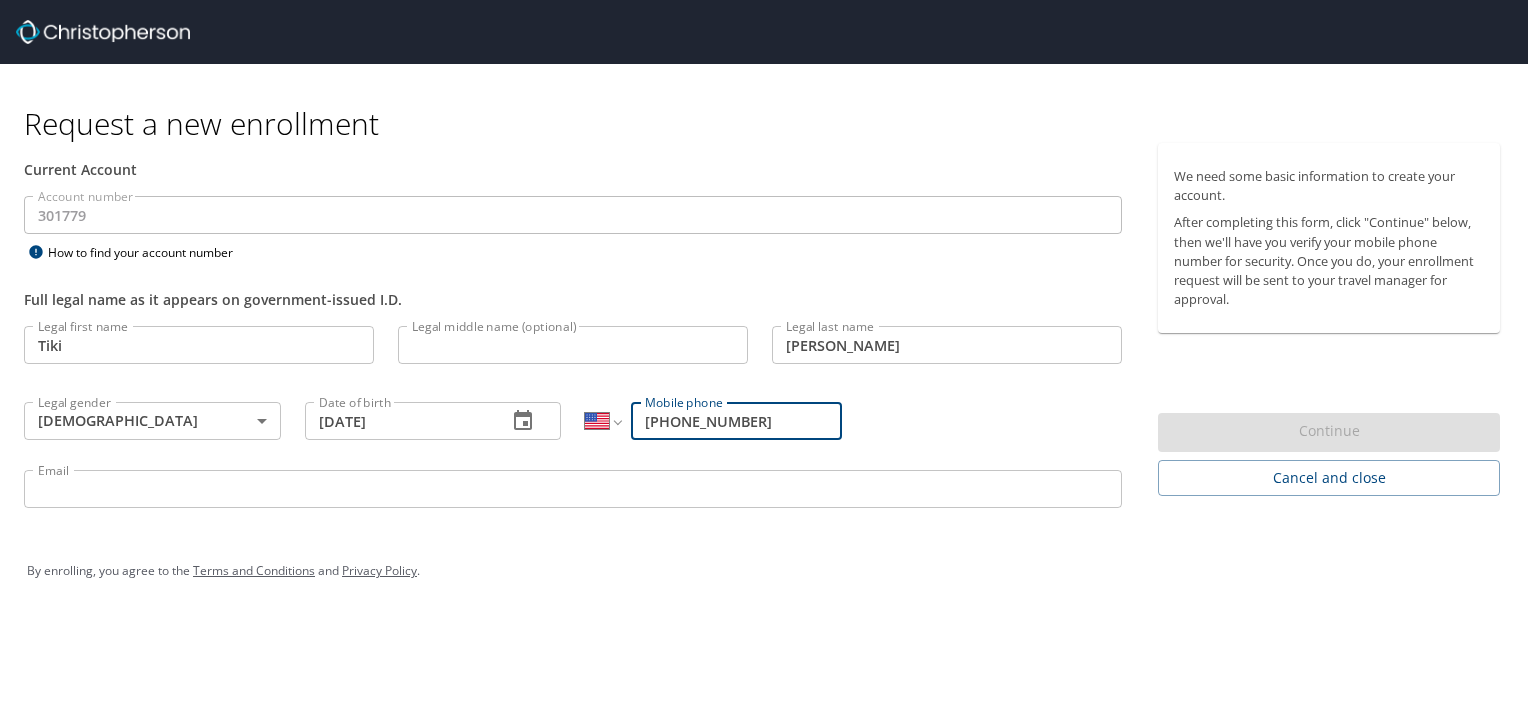type on "(601) 331-0479" 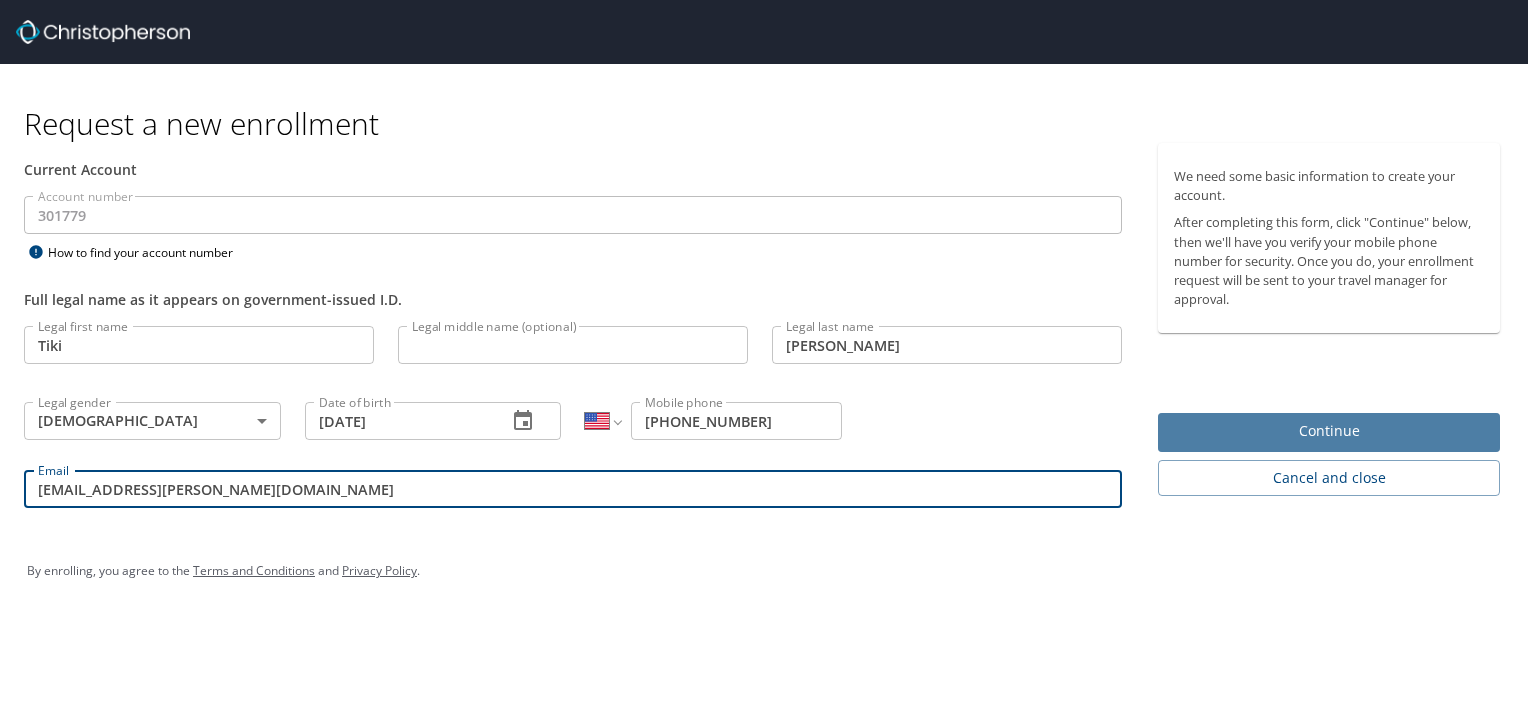 type on "tiki.moye@bmahq.com" 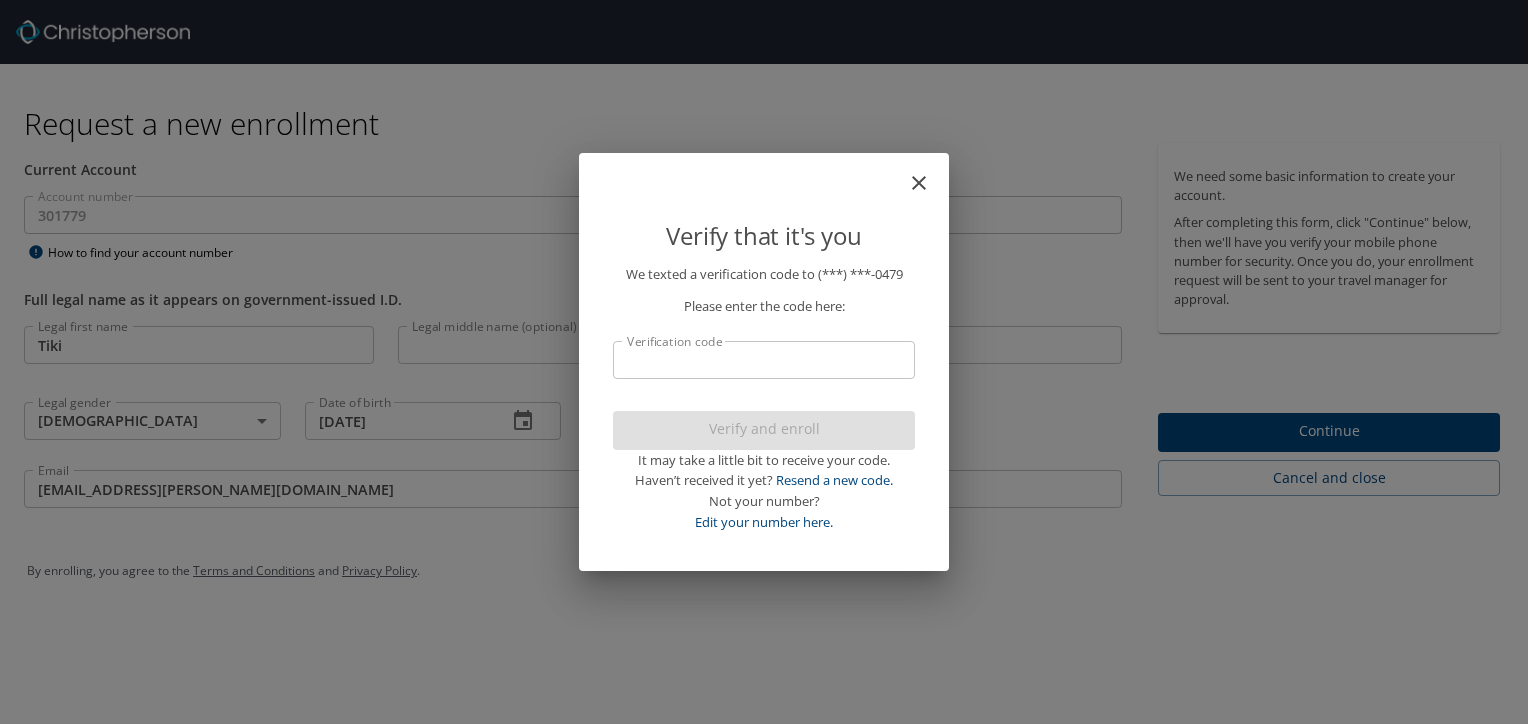 click on "Verification code" at bounding box center [764, 360] 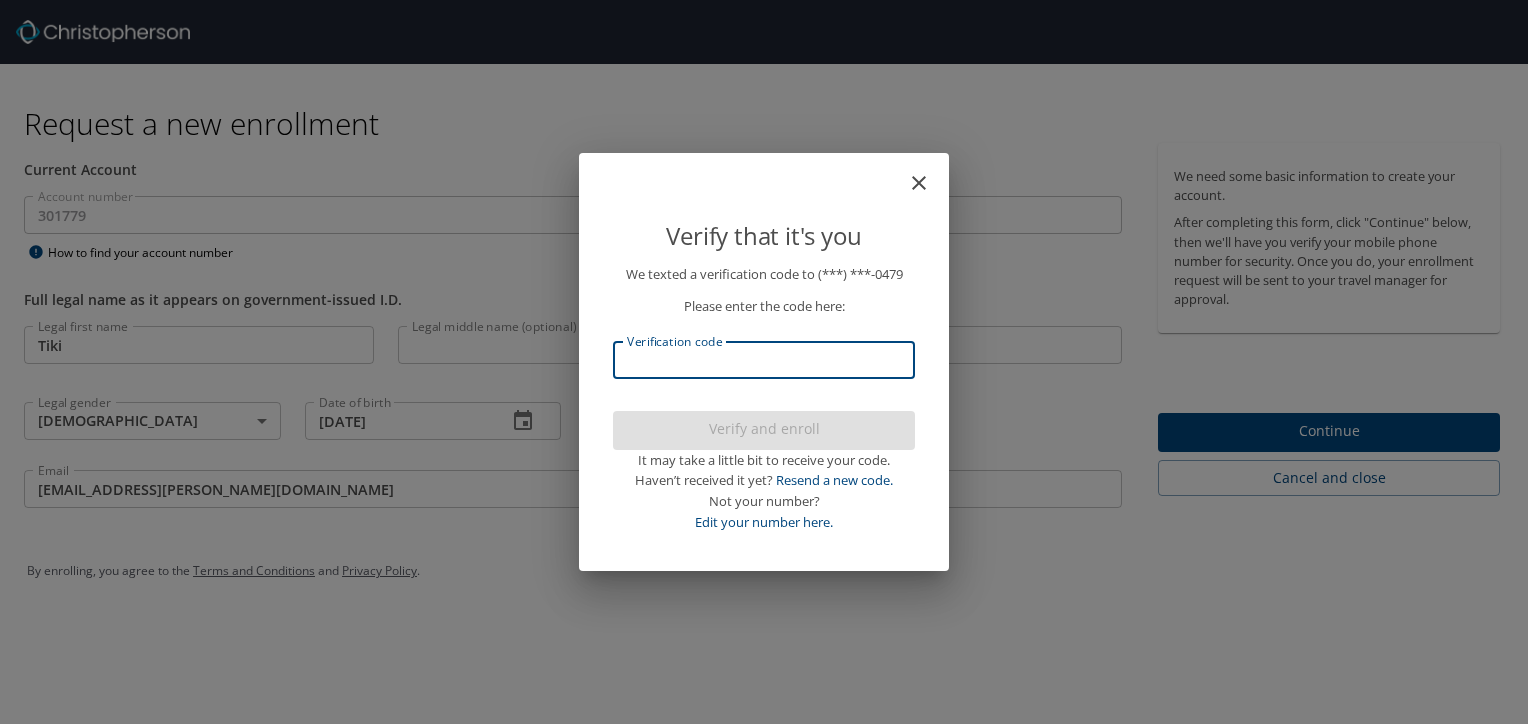 click on "Verification code" at bounding box center [764, 360] 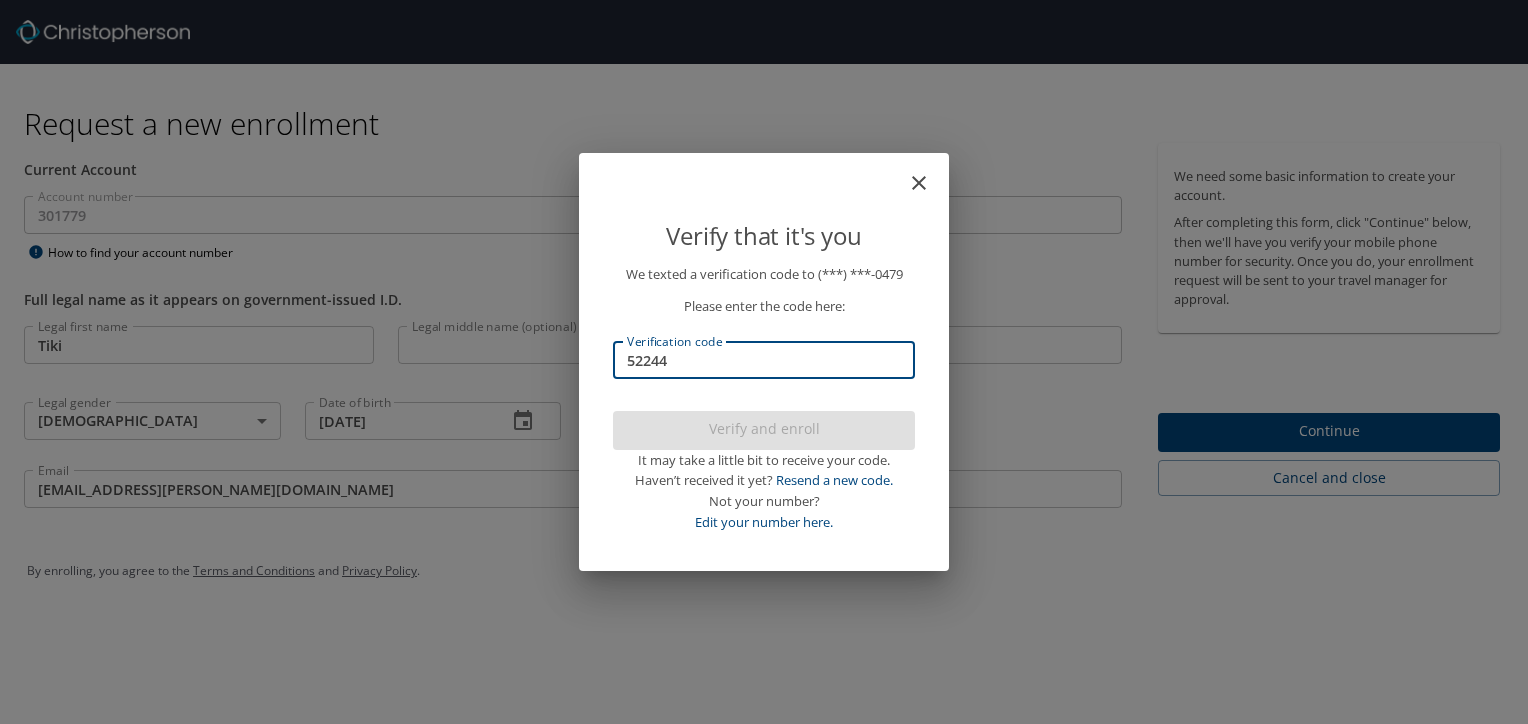 type on "522443" 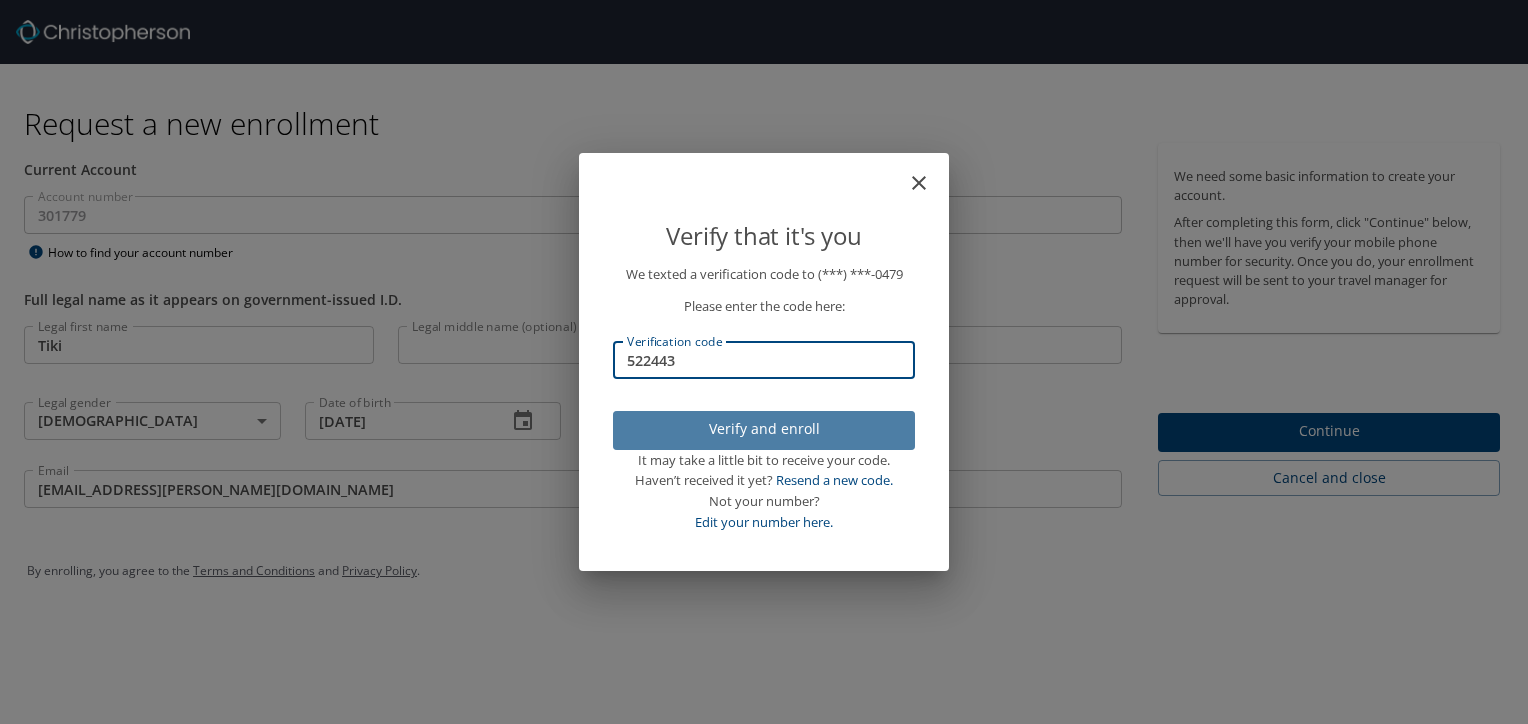 click on "Verify and enroll" at bounding box center [764, 429] 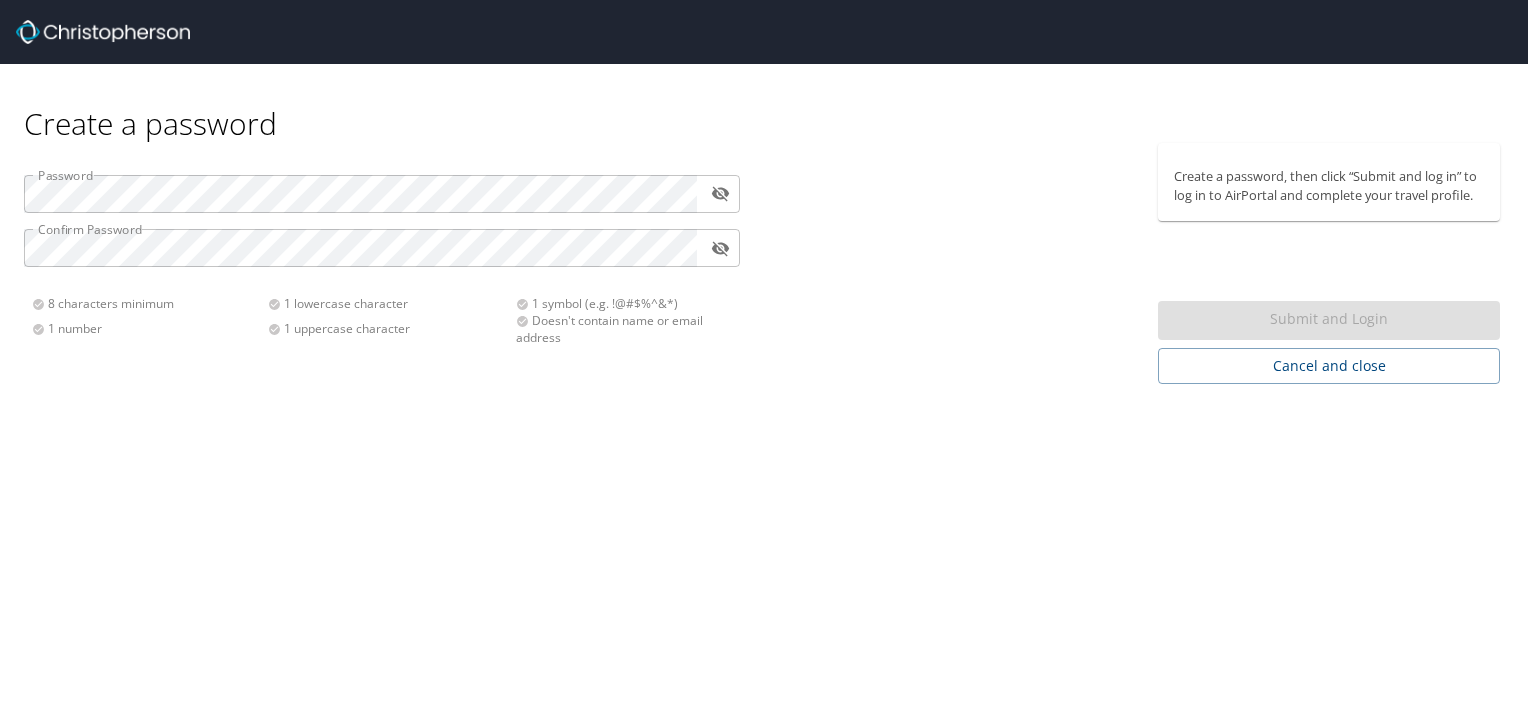 scroll, scrollTop: 0, scrollLeft: 0, axis: both 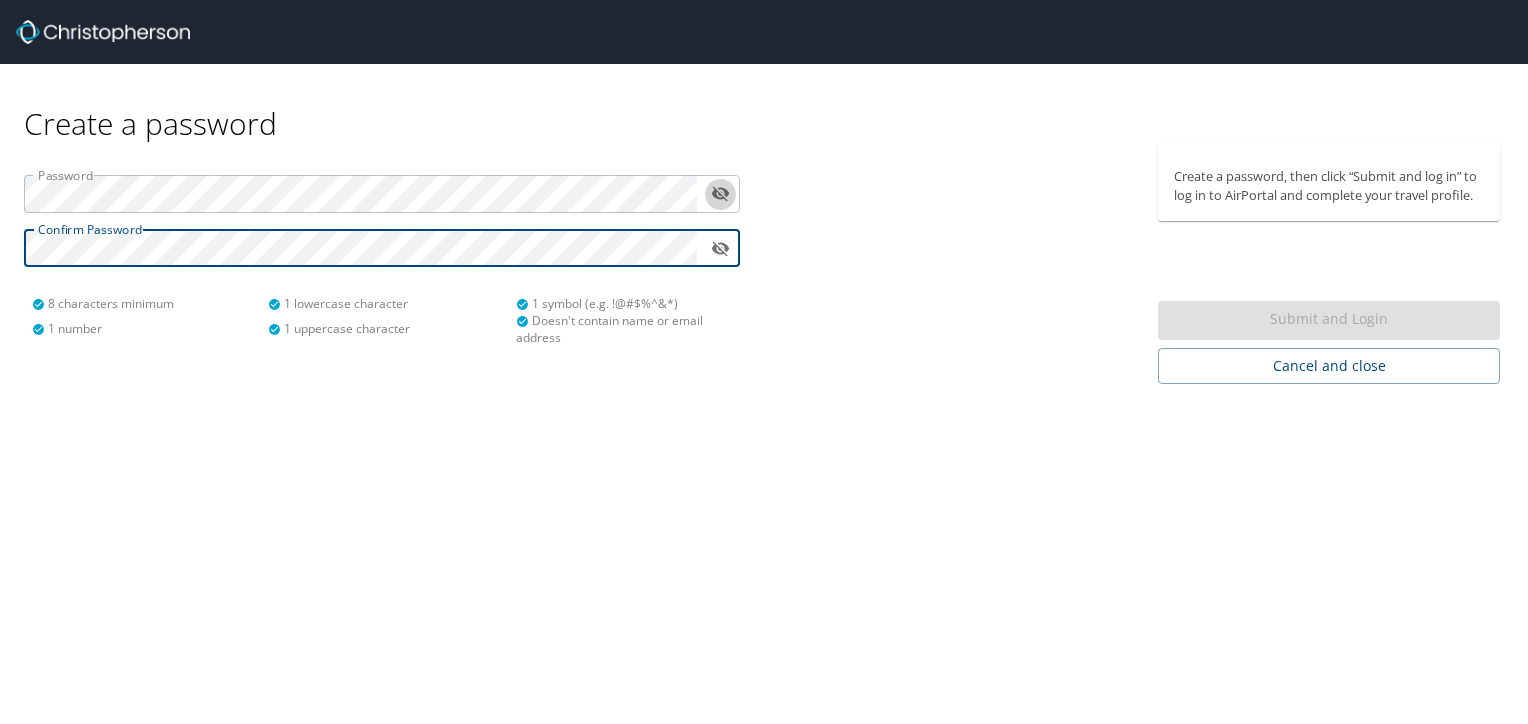 click 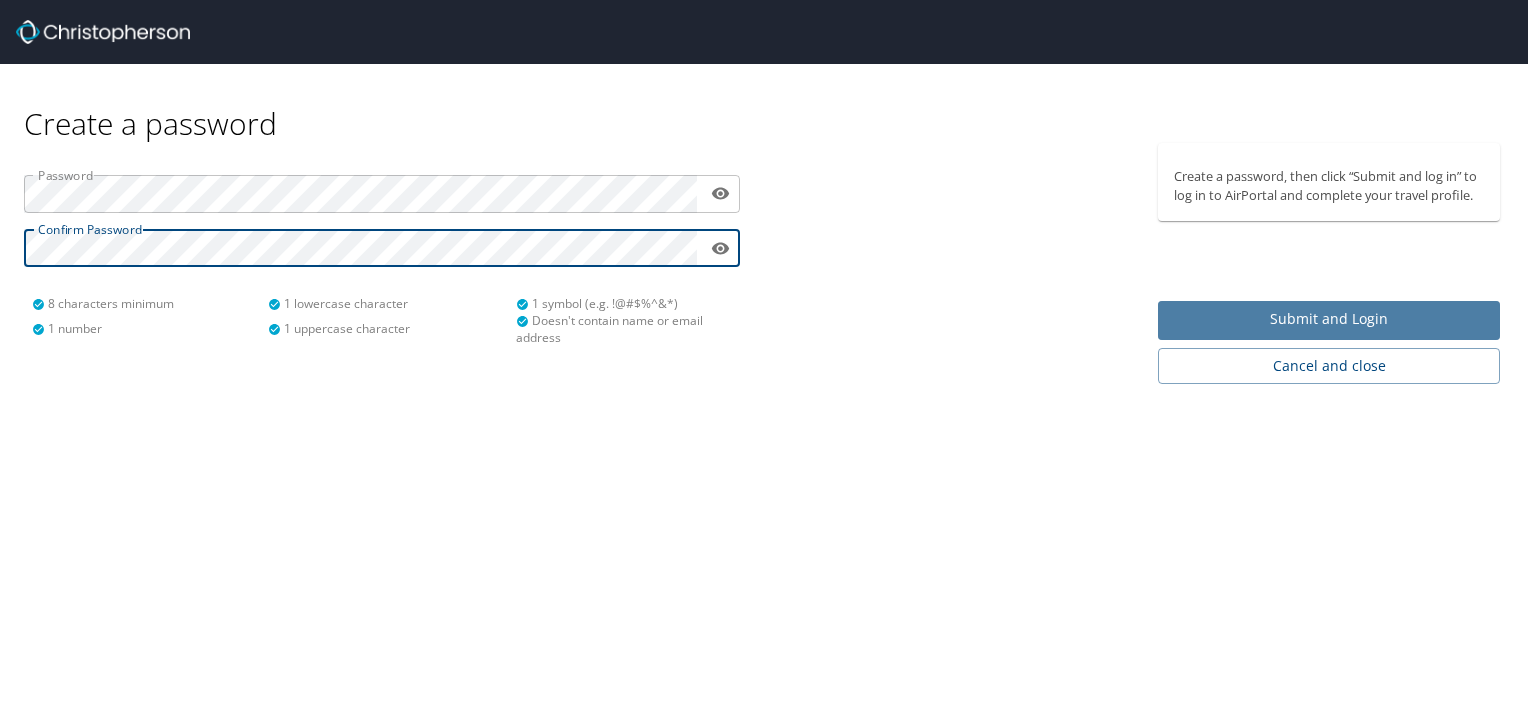 click on "Submit and Login" at bounding box center [1329, 319] 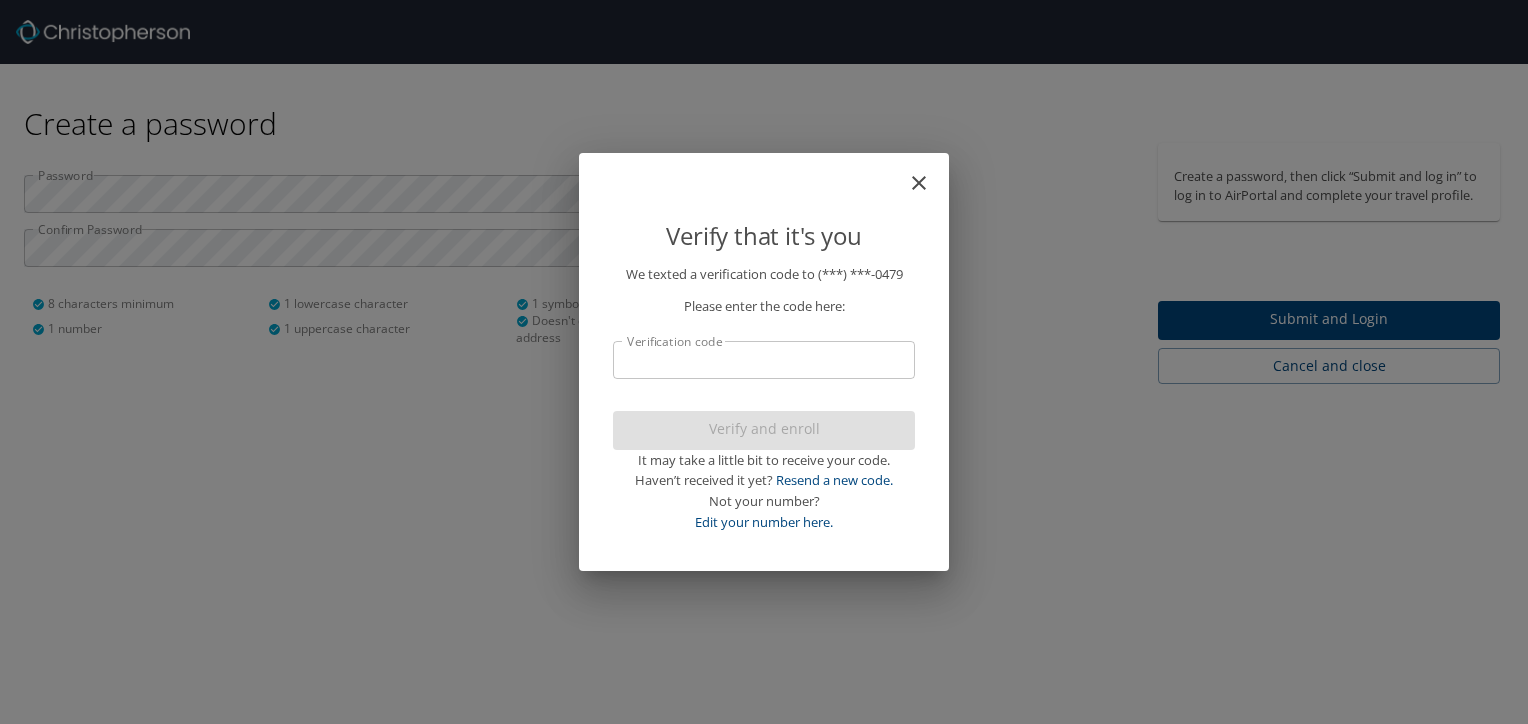 click on "Verification code" at bounding box center [764, 360] 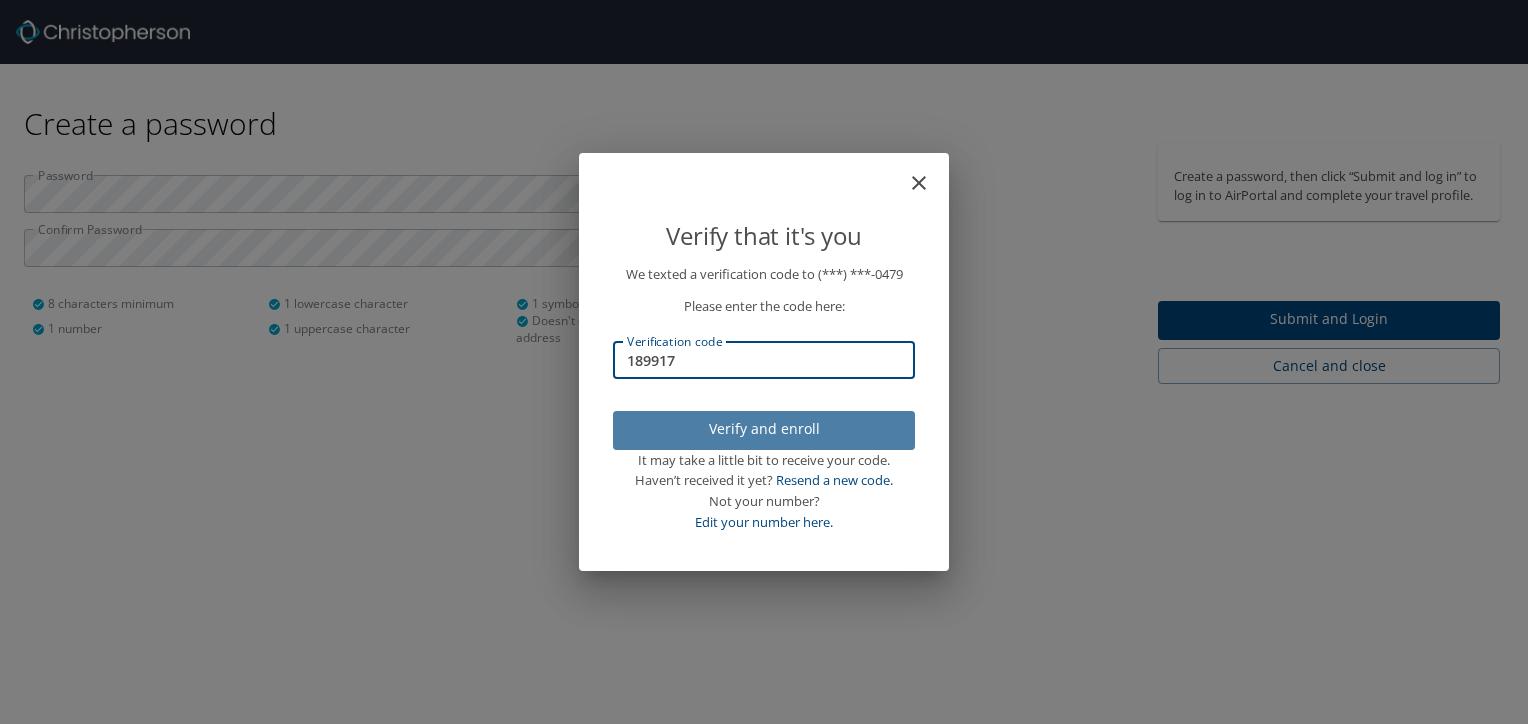 type on "189917" 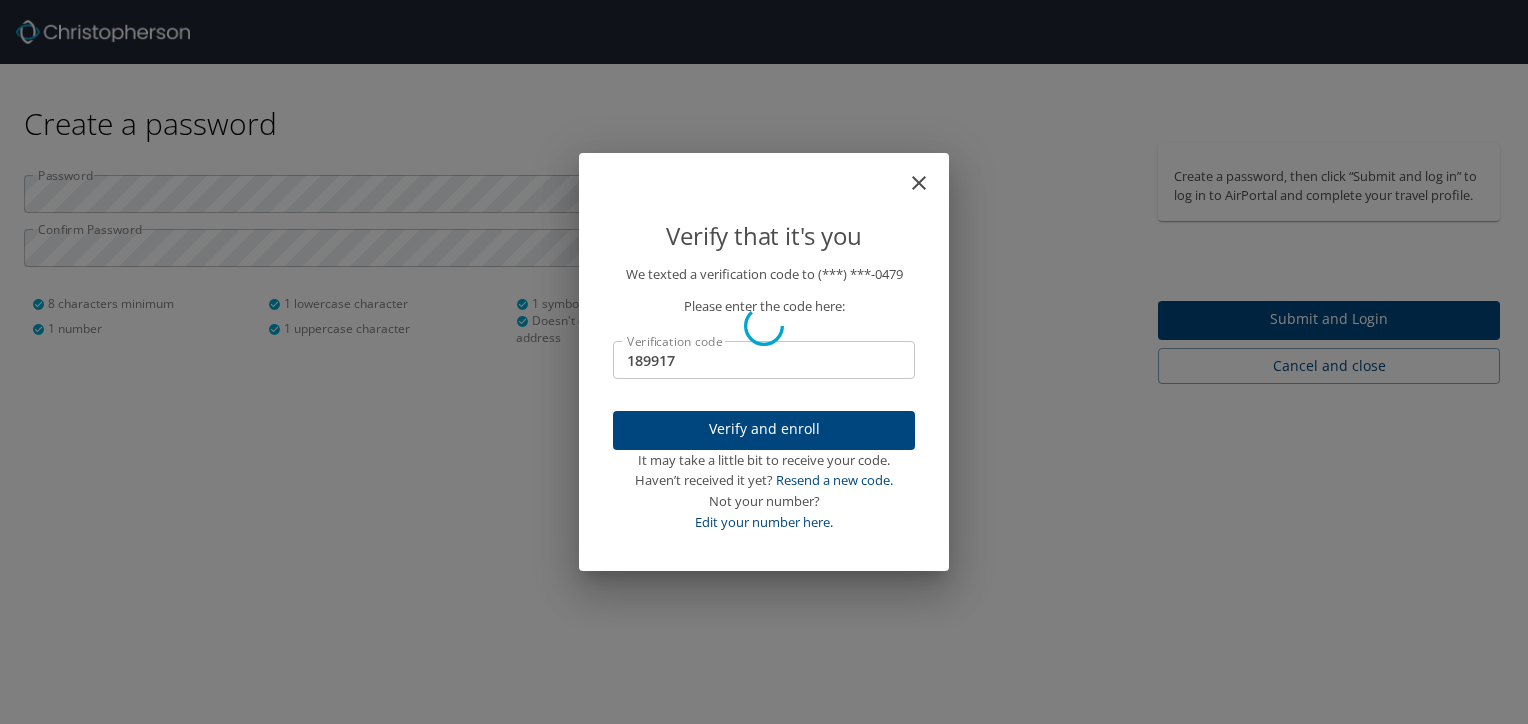 type 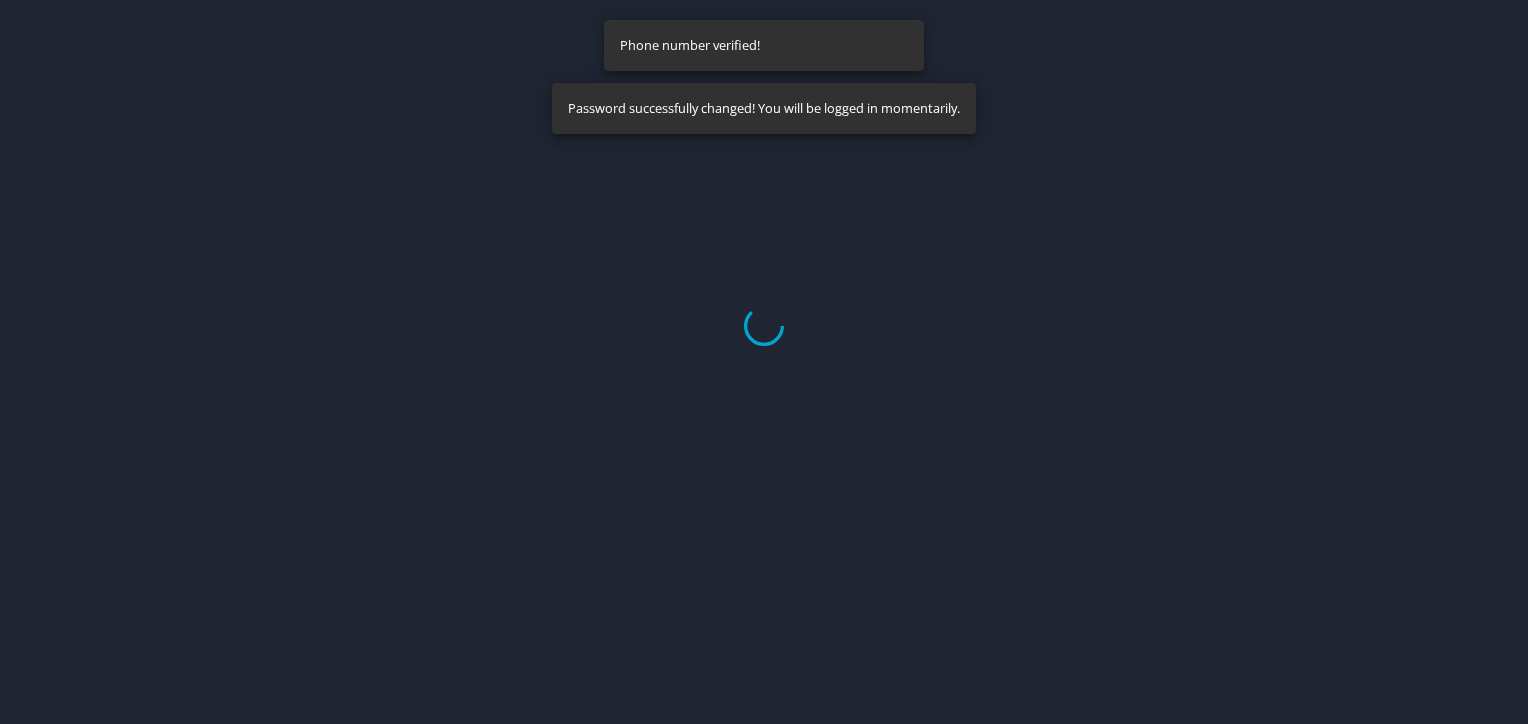 select on "US" 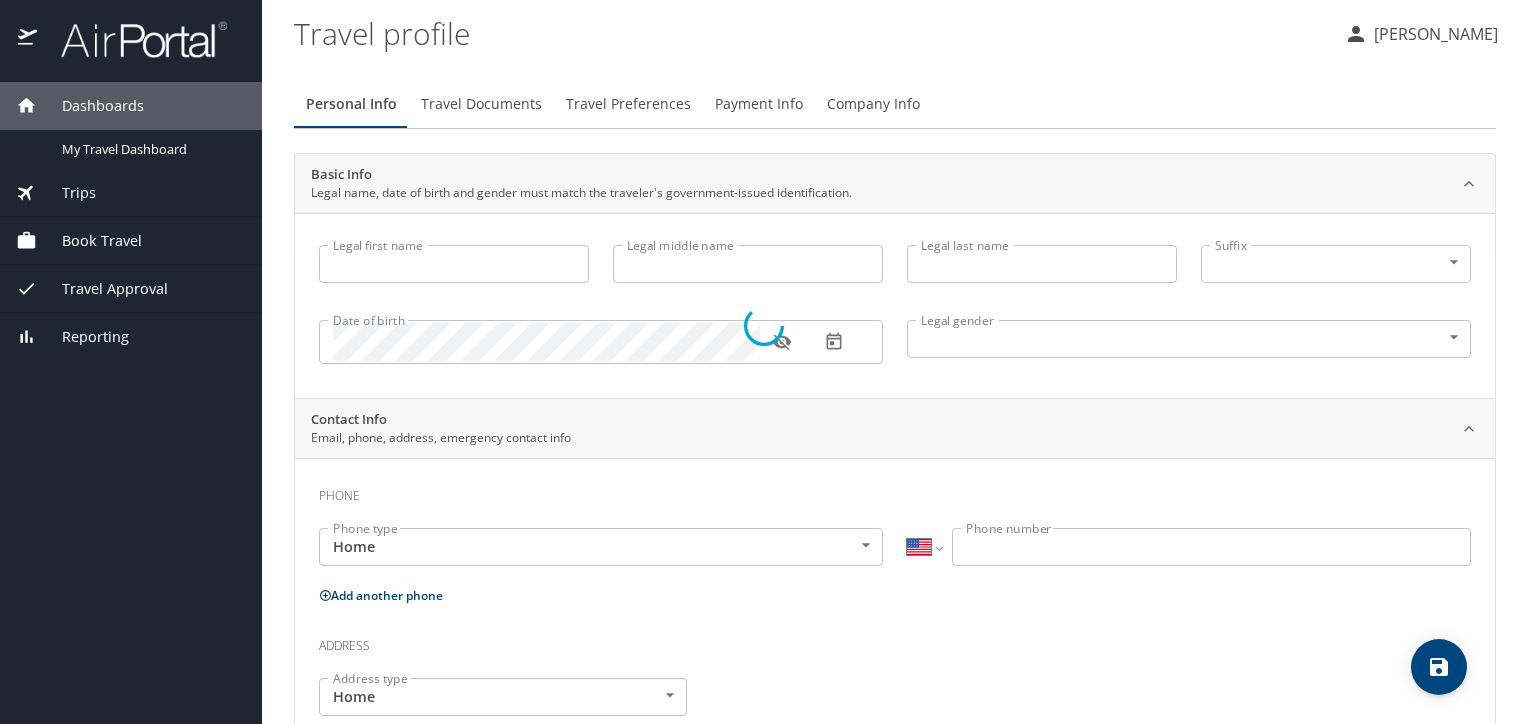 type on "Tiki" 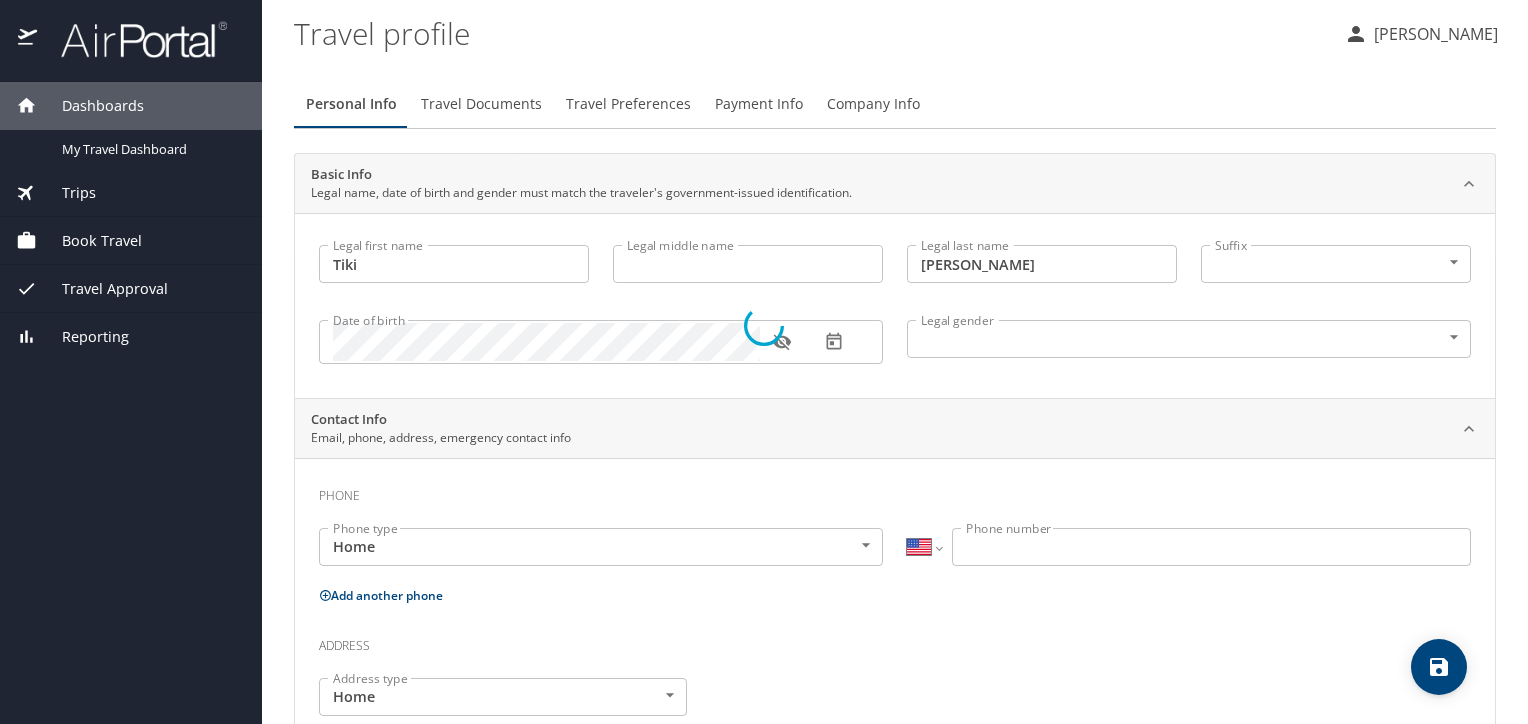 select on "US" 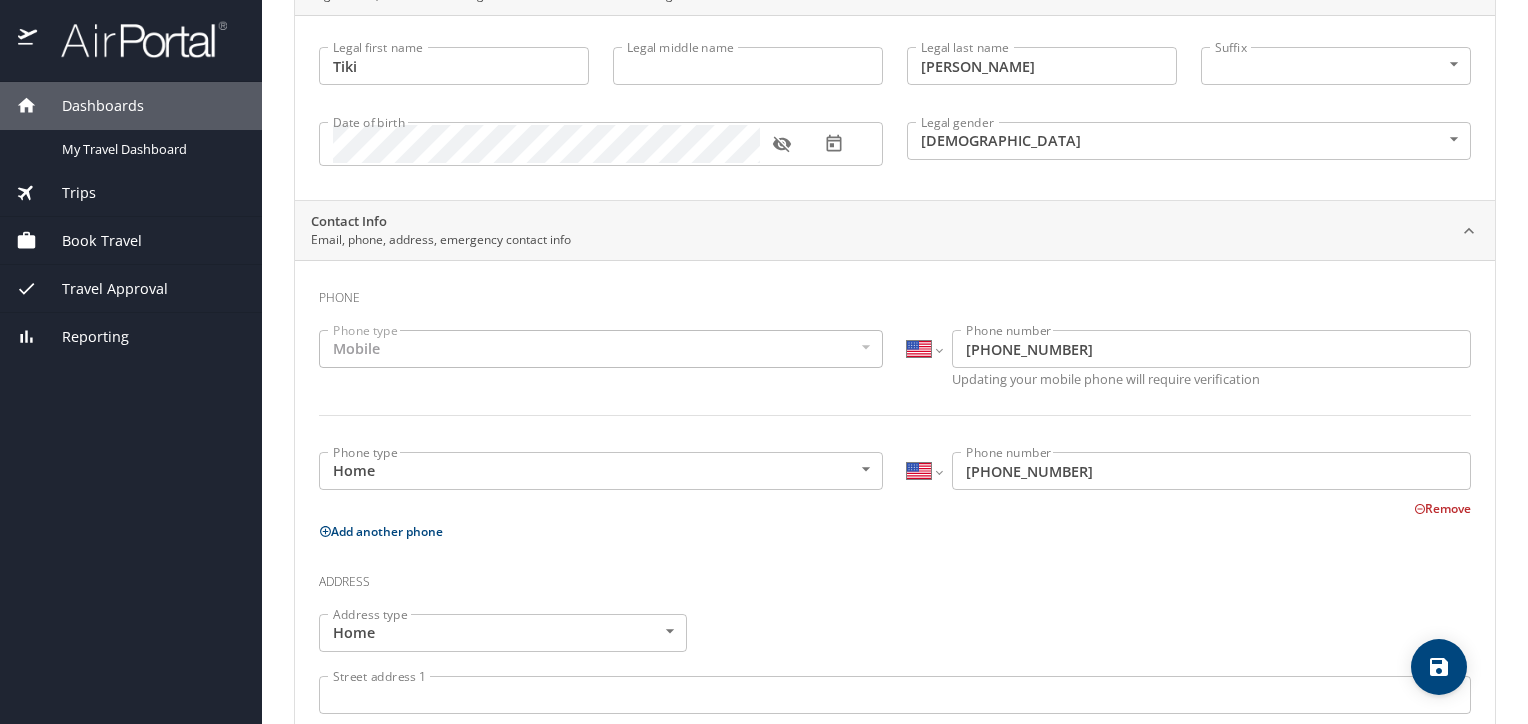 scroll, scrollTop: 281, scrollLeft: 0, axis: vertical 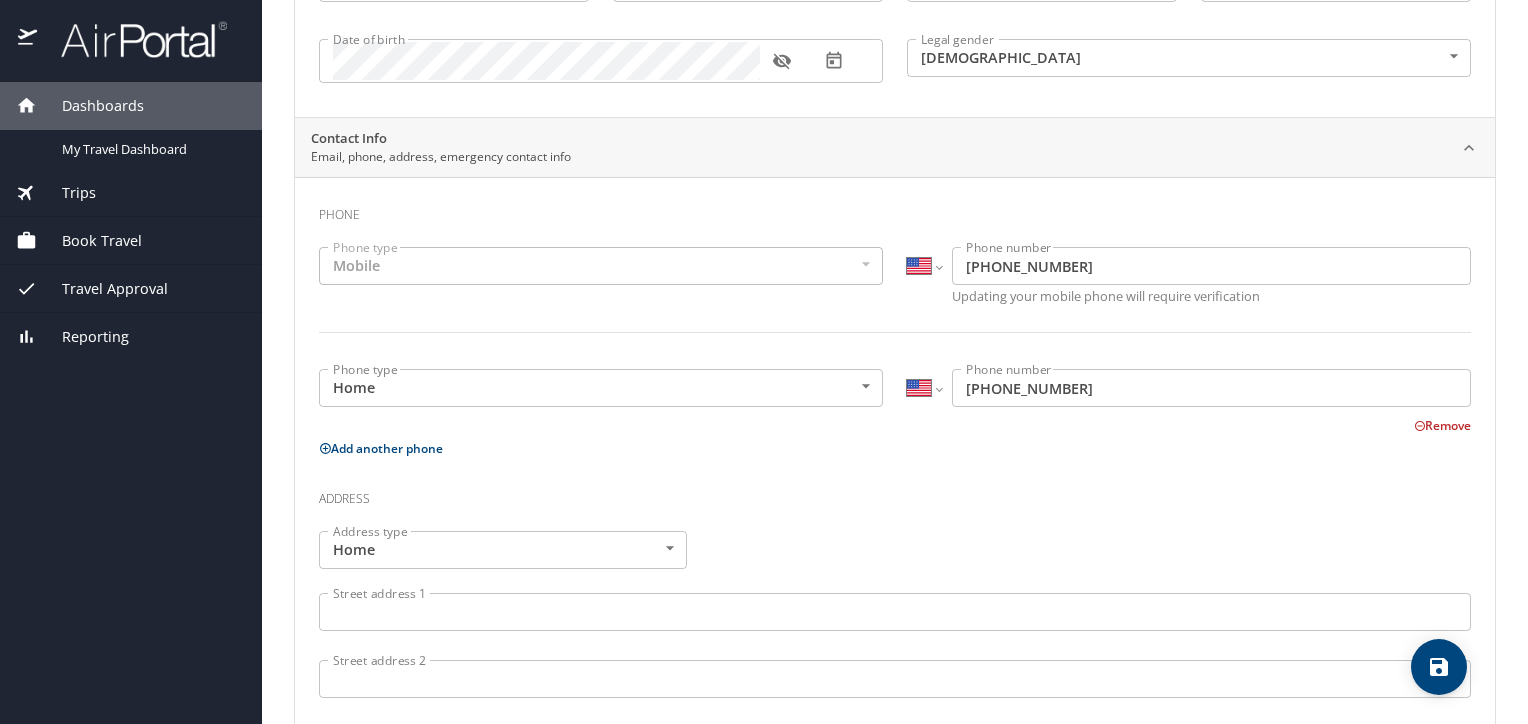 click on "(601) 331-0479" at bounding box center (1211, 388) 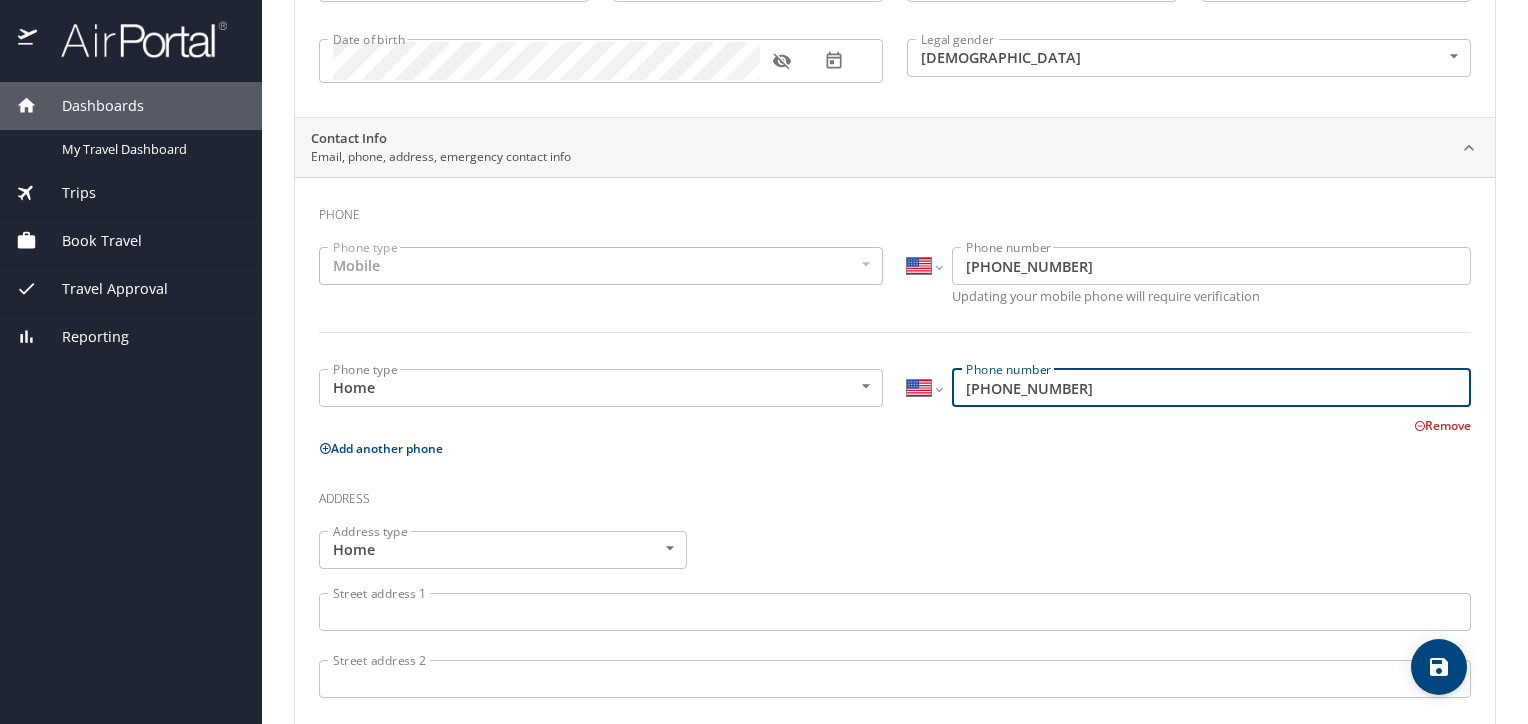 type on "(601) 508-6818" 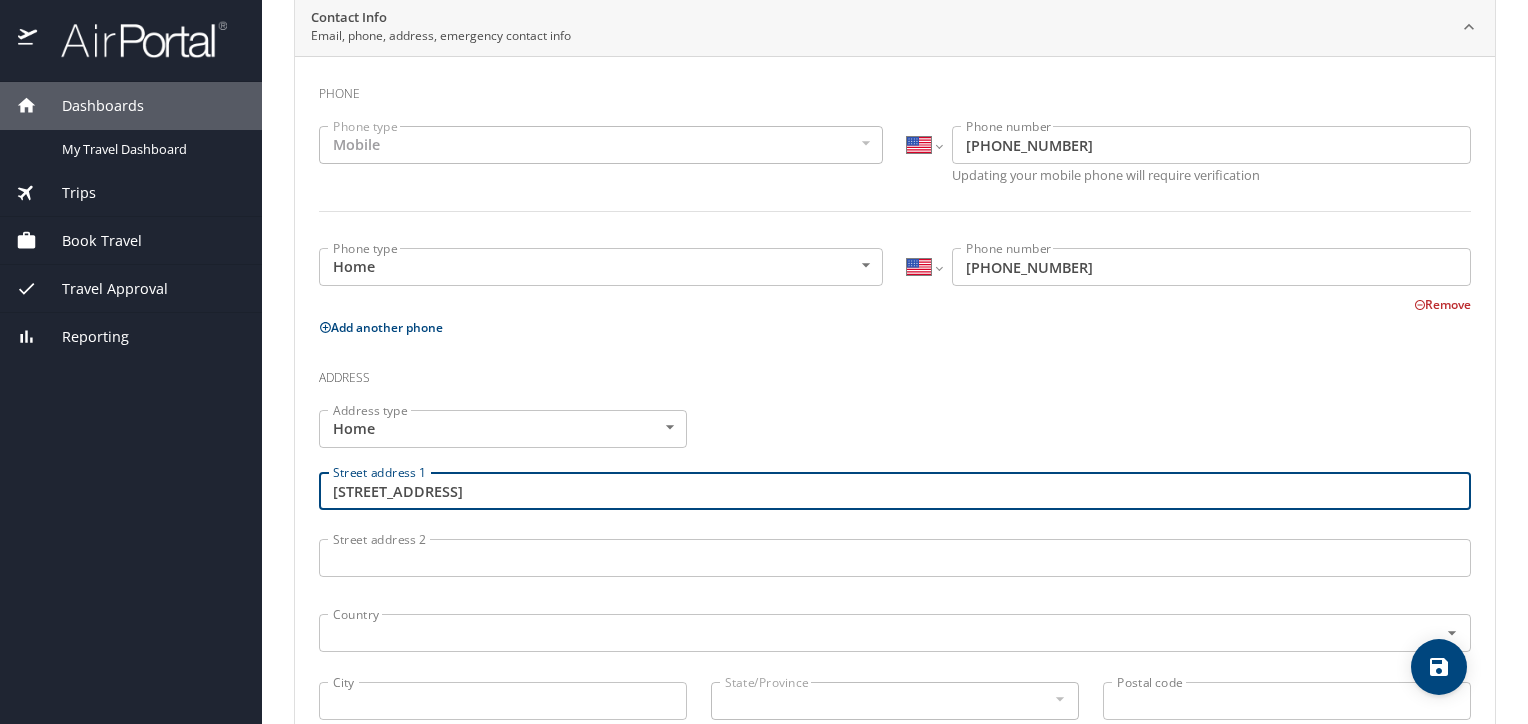 scroll, scrollTop: 441, scrollLeft: 0, axis: vertical 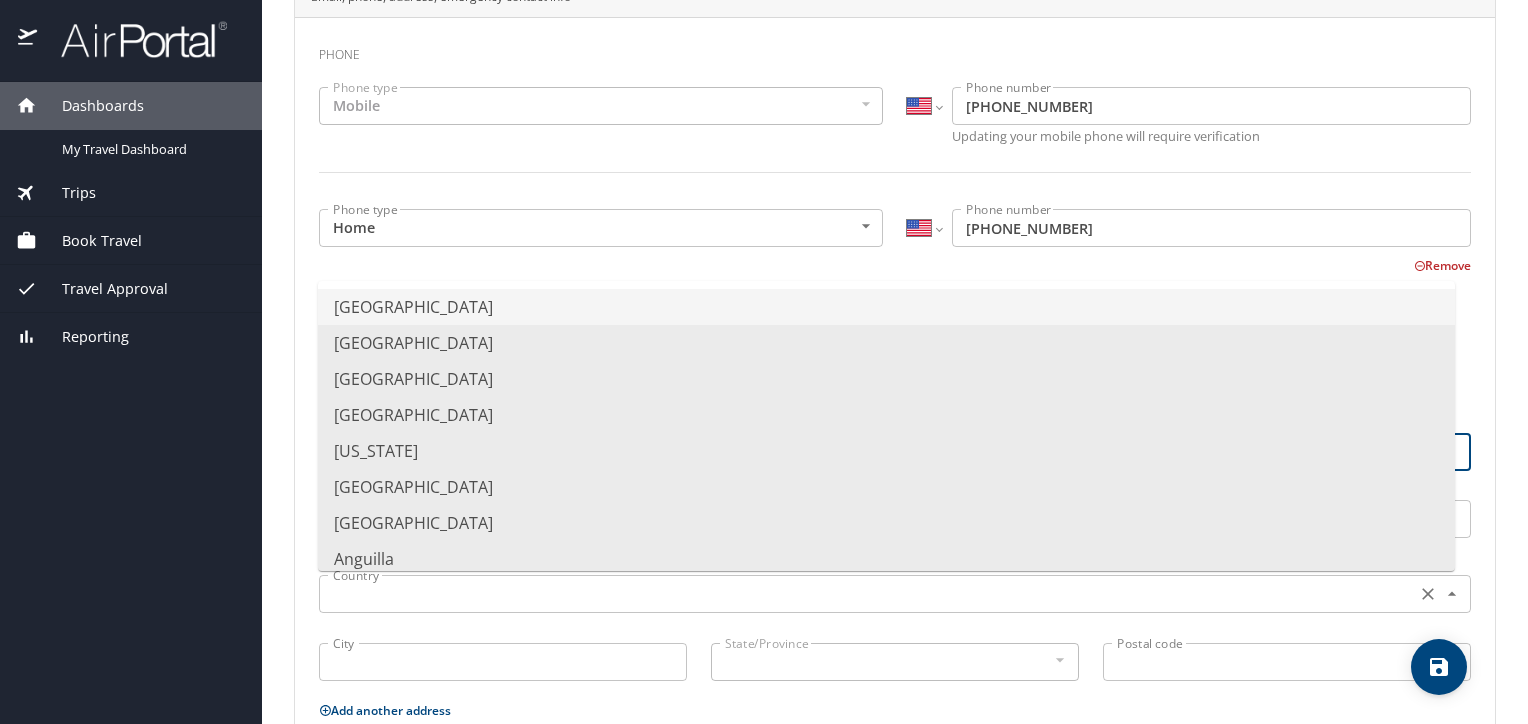 type on "1139 Bexley Rd S" 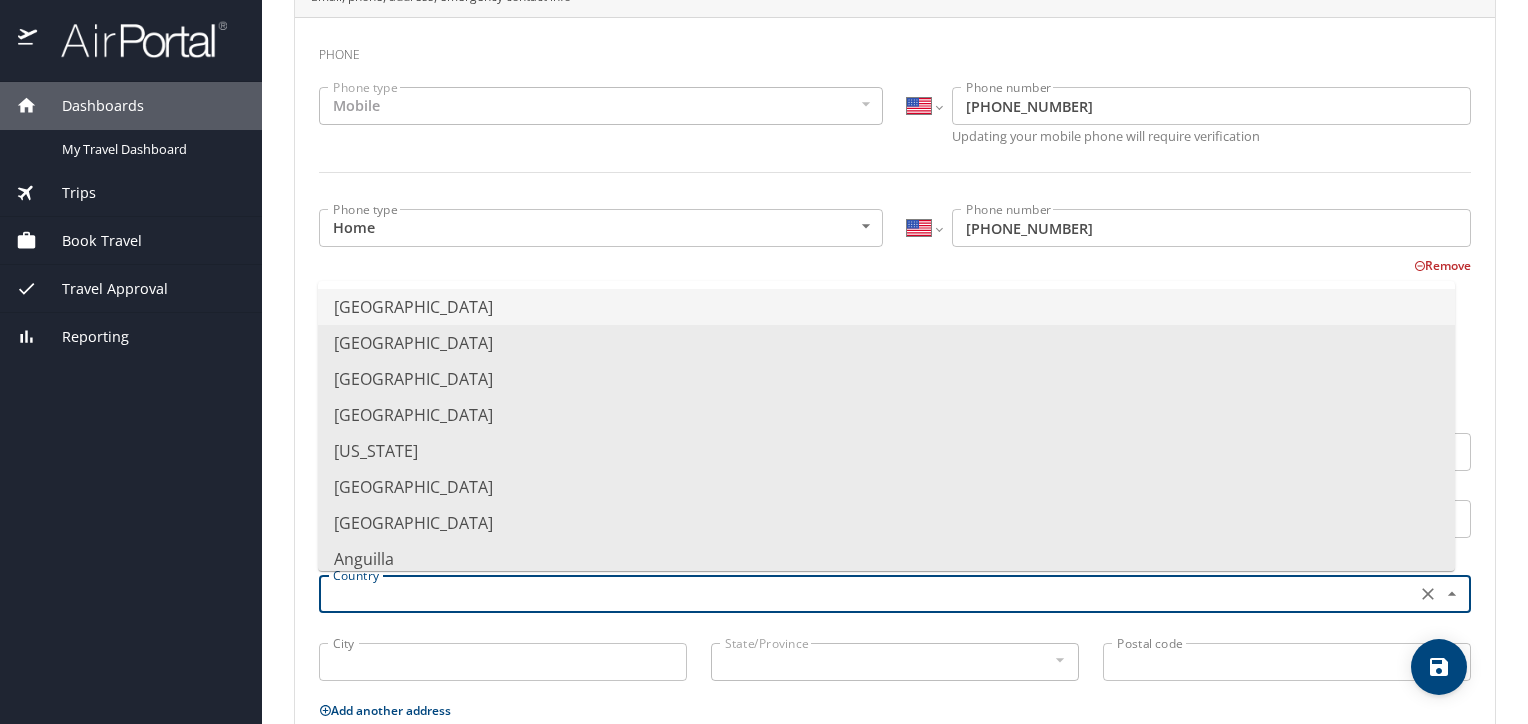 click on "United States of America" at bounding box center (886, 307) 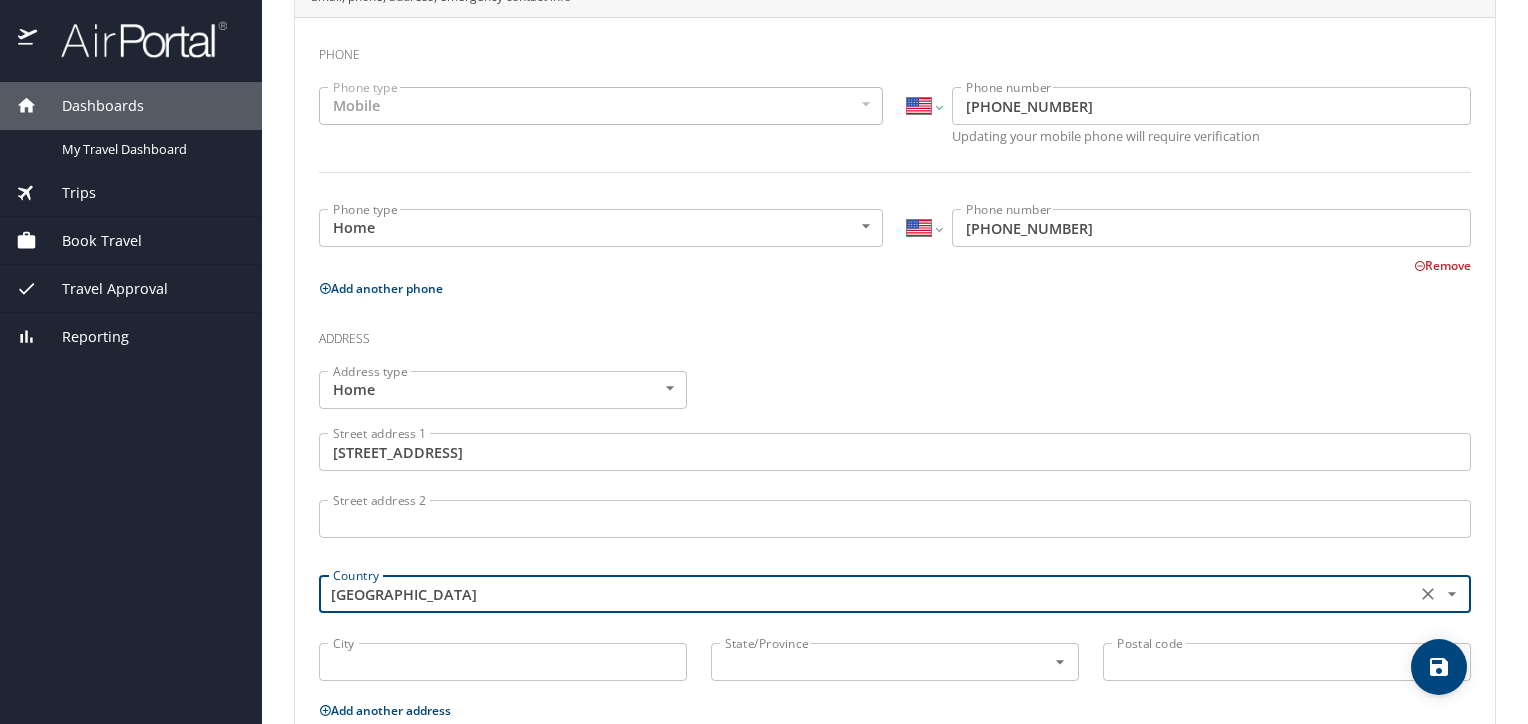 click on "City" at bounding box center (503, 662) 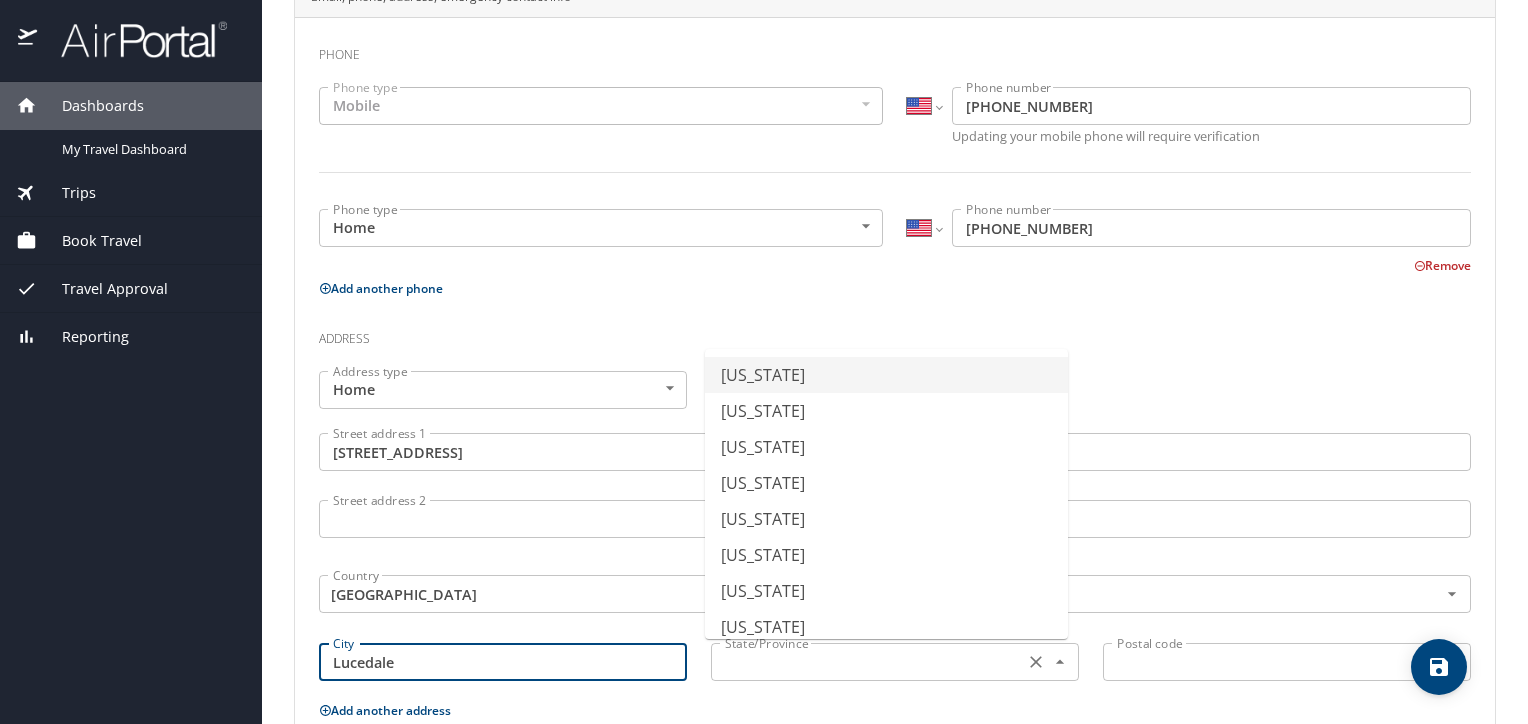 type on "Lucedale" 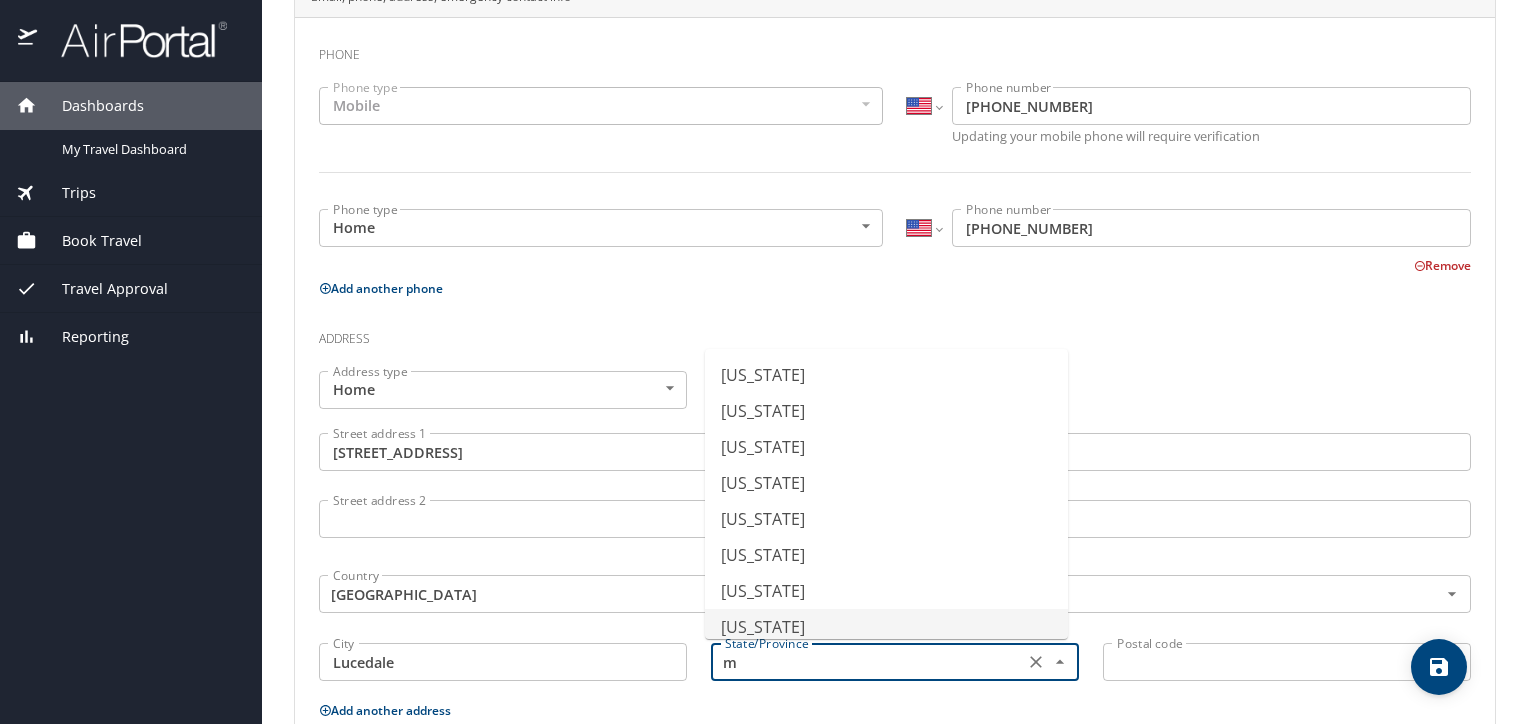 click on "Mississippi" at bounding box center [886, 627] 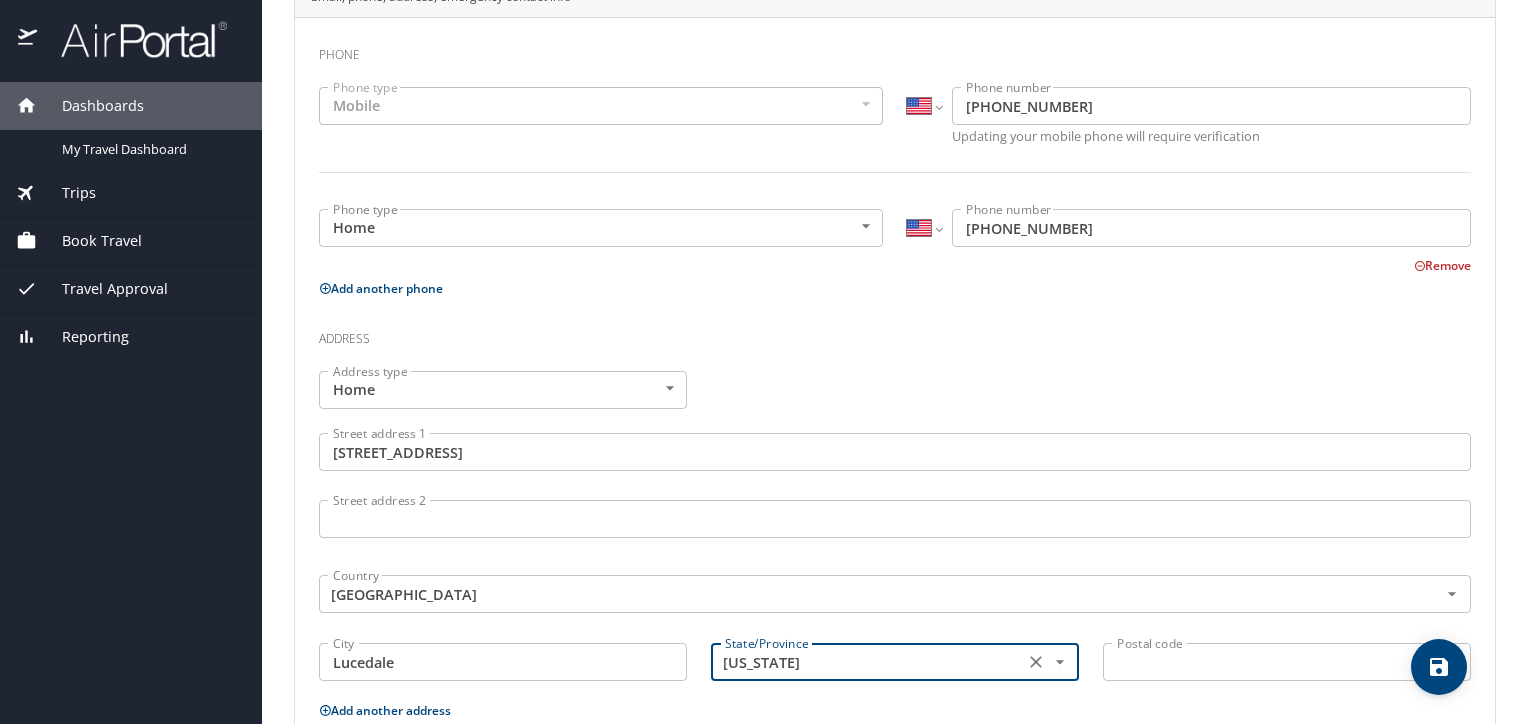 type on "Mississippi" 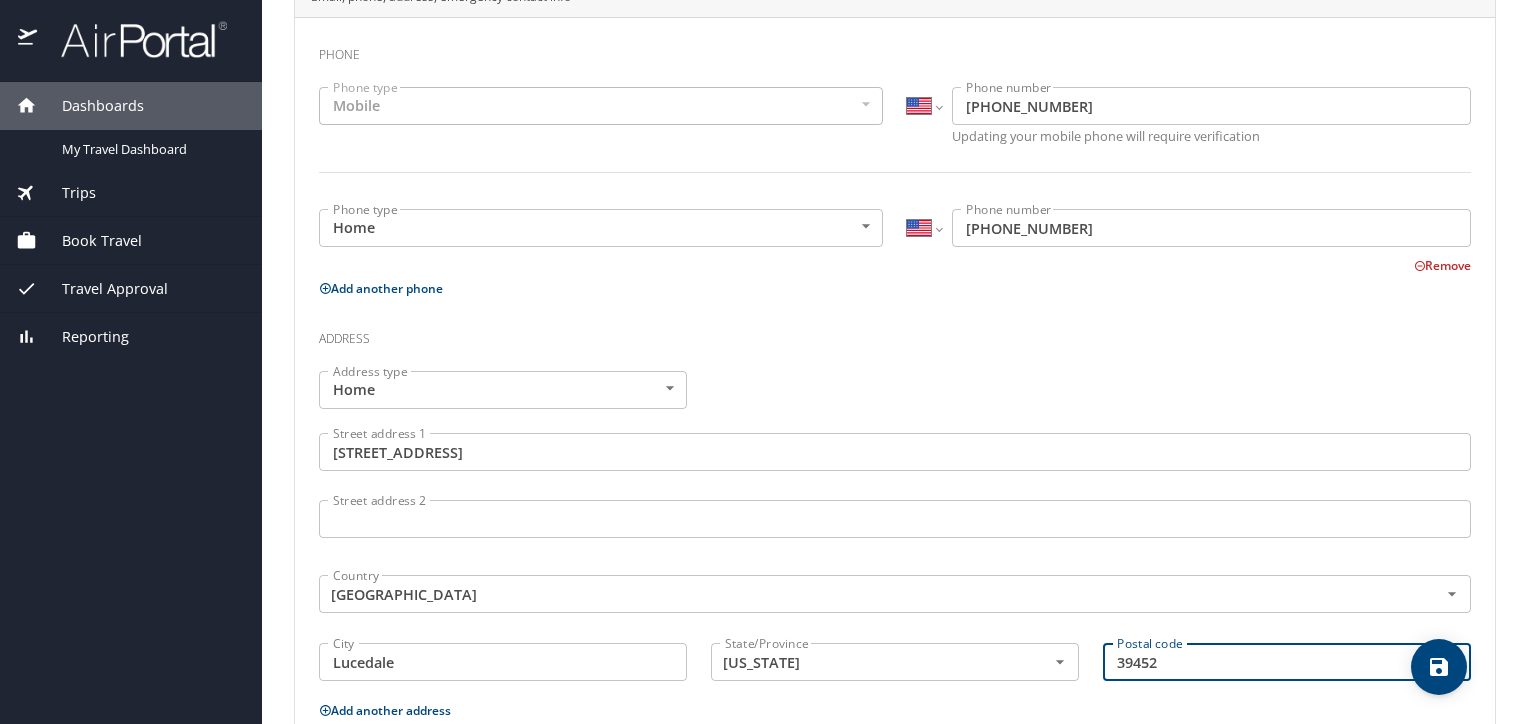 type on "39452" 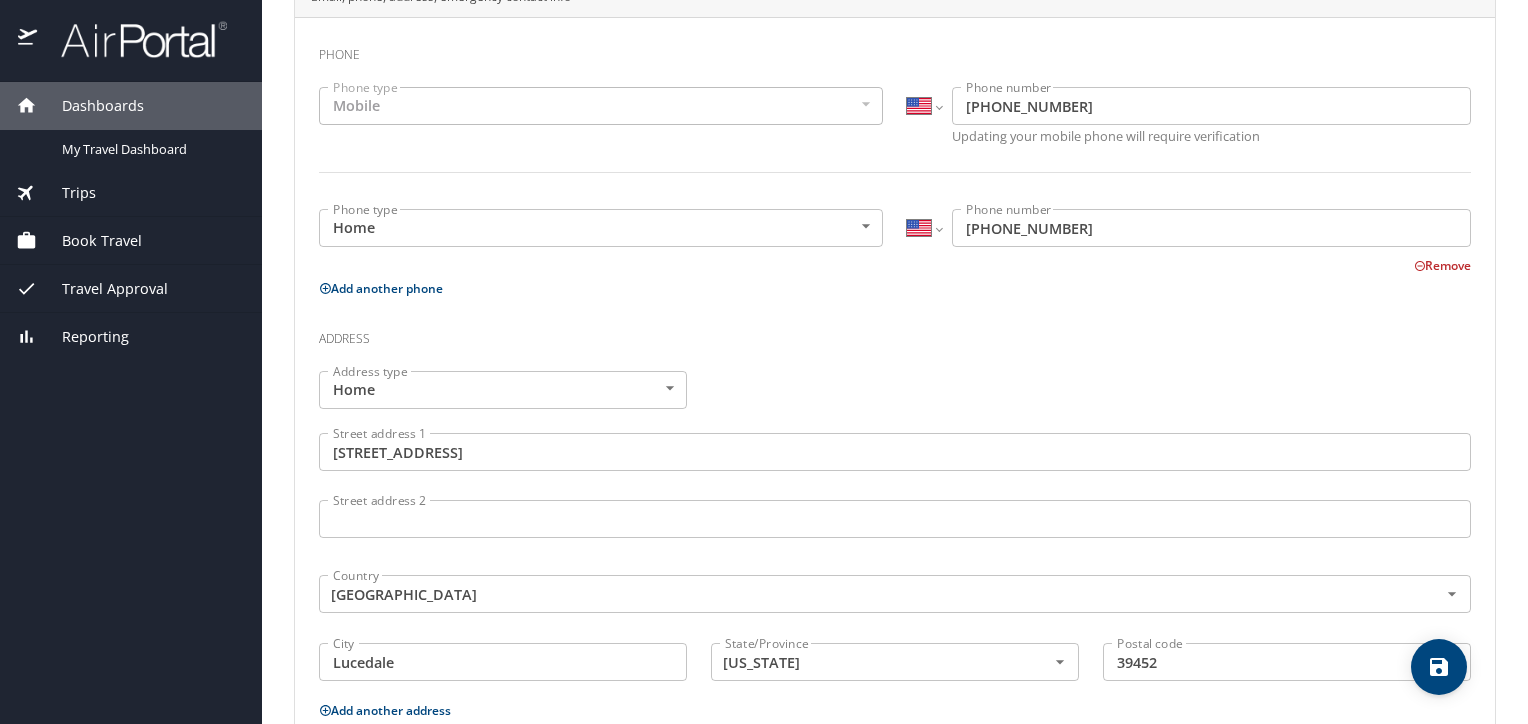 click on "Travel profile Tiki Moye Personal Info Travel Documents Travel Preferences Payment Info Company Info Basic Info Legal name, date of birth and gender must match the traveler's government-issued identification.   Legal first name Tiki Legal first name   Legal middle name Legal middle name   Legal last name Moye Legal last name   Suffix ​ NotApplicable Suffix   Date of birth Date of birth   Legal gender Female Female Legal gender Contact Info Email, phone, address, emergency contact info Phone   Phone type Mobile Mobile Phone type   International Afghanistan Åland Islands Albania Algeria American Samoa Andorra Angola Anguilla Antigua and Barbuda Argentina Armenia Aruba Ascension Island Australia Austria Azerbaijan Bahamas Bahrain Bangladesh Barbados Belarus Belgium Belize Benin Bermuda Bhutan Bolivia Bonaire, Sint Eustatius and Saba Bosnia and Herzegovina Botswana Brazil British Indian Ocean Territory Brunei Darussalam Bulgaria Burkina Faso Burma Burundi Cambodia Cameroon Canada Cape Verde Cayman Islands Chad" at bounding box center [895, 362] 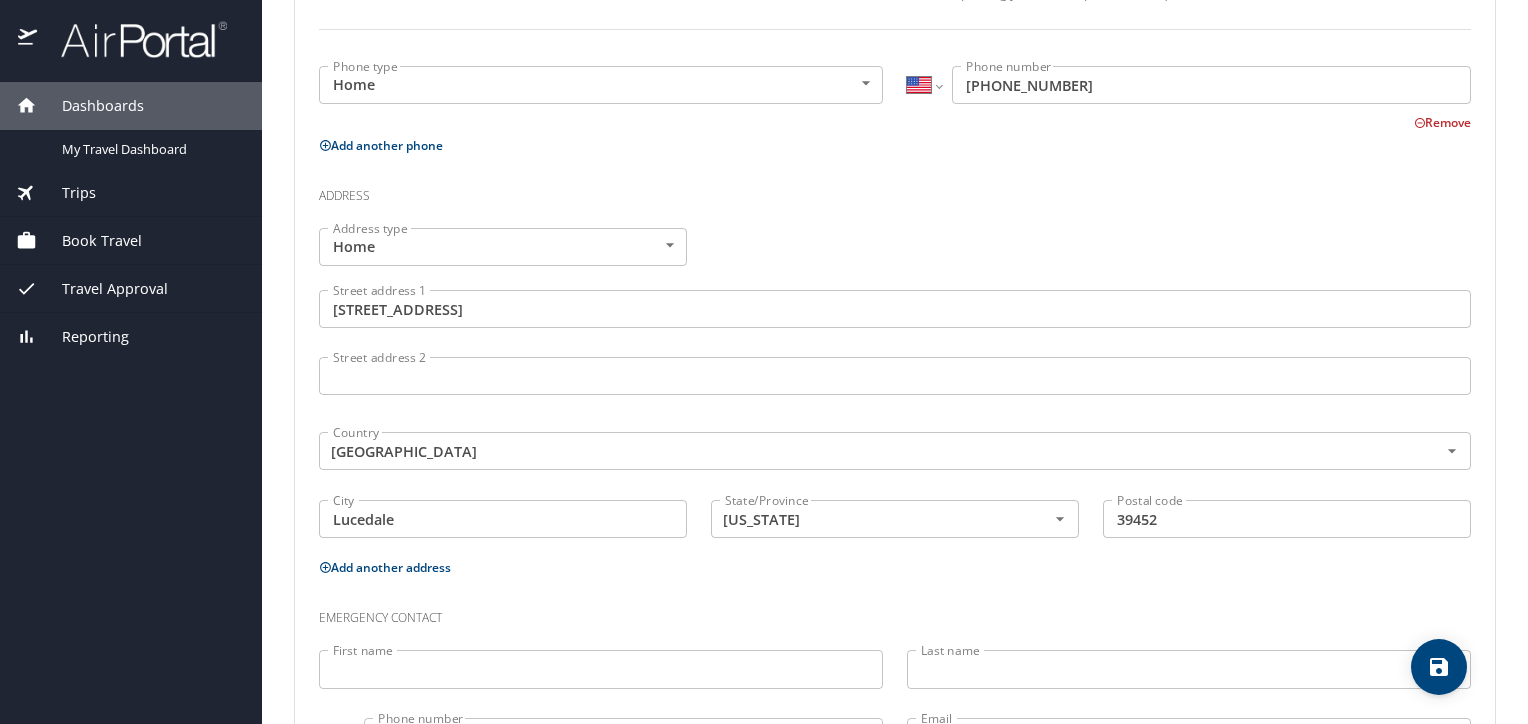click on "Travel profile Tiki Moye Personal Info Travel Documents Travel Preferences Payment Info Company Info Basic Info Legal name, date of birth and gender must match the traveler's government-issued identification.   Legal first name Tiki Legal first name   Legal middle name Legal middle name   Legal last name Moye Legal last name   Suffix ​ NotApplicable Suffix   Date of birth Date of birth   Legal gender Female Female Legal gender Contact Info Email, phone, address, emergency contact info Phone   Phone type Mobile Mobile Phone type   International Afghanistan Åland Islands Albania Algeria American Samoa Andorra Angola Anguilla Antigua and Barbuda Argentina Armenia Aruba Ascension Island Australia Austria Azerbaijan Bahamas Bahrain Bangladesh Barbados Belarus Belgium Belize Benin Bermuda Bhutan Bolivia Bonaire, Sint Eustatius and Saba Bosnia and Herzegovina Botswana Brazil British Indian Ocean Territory Brunei Darussalam Bulgaria Burkina Faso Burma Burundi Cambodia Cameroon Canada Cape Verde Cayman Islands Chad" at bounding box center [895, 362] 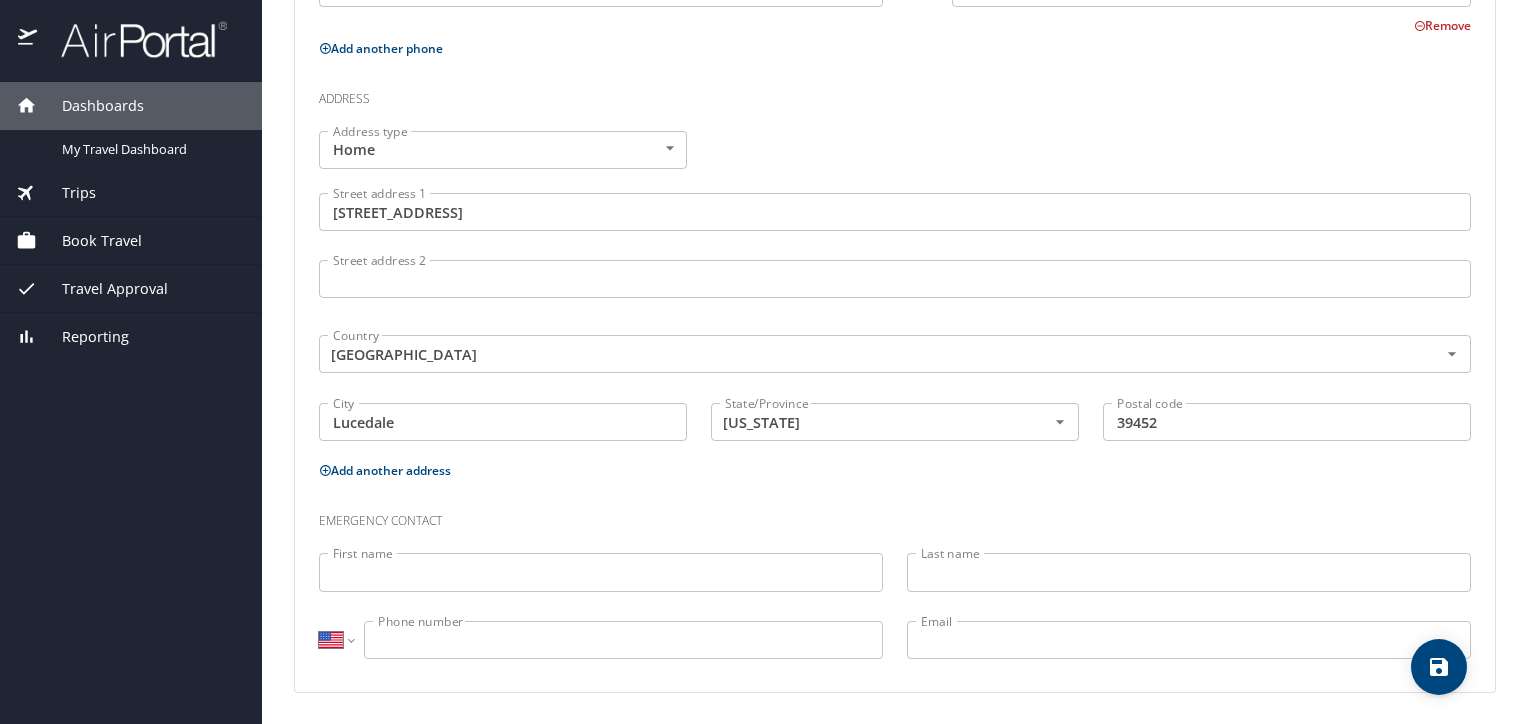 click on "Travel profile Tiki Moye Personal Info Travel Documents Travel Preferences Payment Info Company Info Basic Info Legal name, date of birth and gender must match the traveler's government-issued identification.   Legal first name Tiki Legal first name   Legal middle name Legal middle name   Legal last name Moye Legal last name   Suffix ​ NotApplicable Suffix   Date of birth Date of birth   Legal gender Female Female Legal gender Contact Info Email, phone, address, emergency contact info Phone   Phone type Mobile Mobile Phone type   International Afghanistan Åland Islands Albania Algeria American Samoa Andorra Angola Anguilla Antigua and Barbuda Argentina Armenia Aruba Ascension Island Australia Austria Azerbaijan Bahamas Bahrain Bangladesh Barbados Belarus Belgium Belize Benin Bermuda Bhutan Bolivia Bonaire, Sint Eustatius and Saba Bosnia and Herzegovina Botswana Brazil British Indian Ocean Territory Brunei Darussalam Bulgaria Burkina Faso Burma Burundi Cambodia Cameroon Canada Cape Verde Cayman Islands Chad" at bounding box center (895, 362) 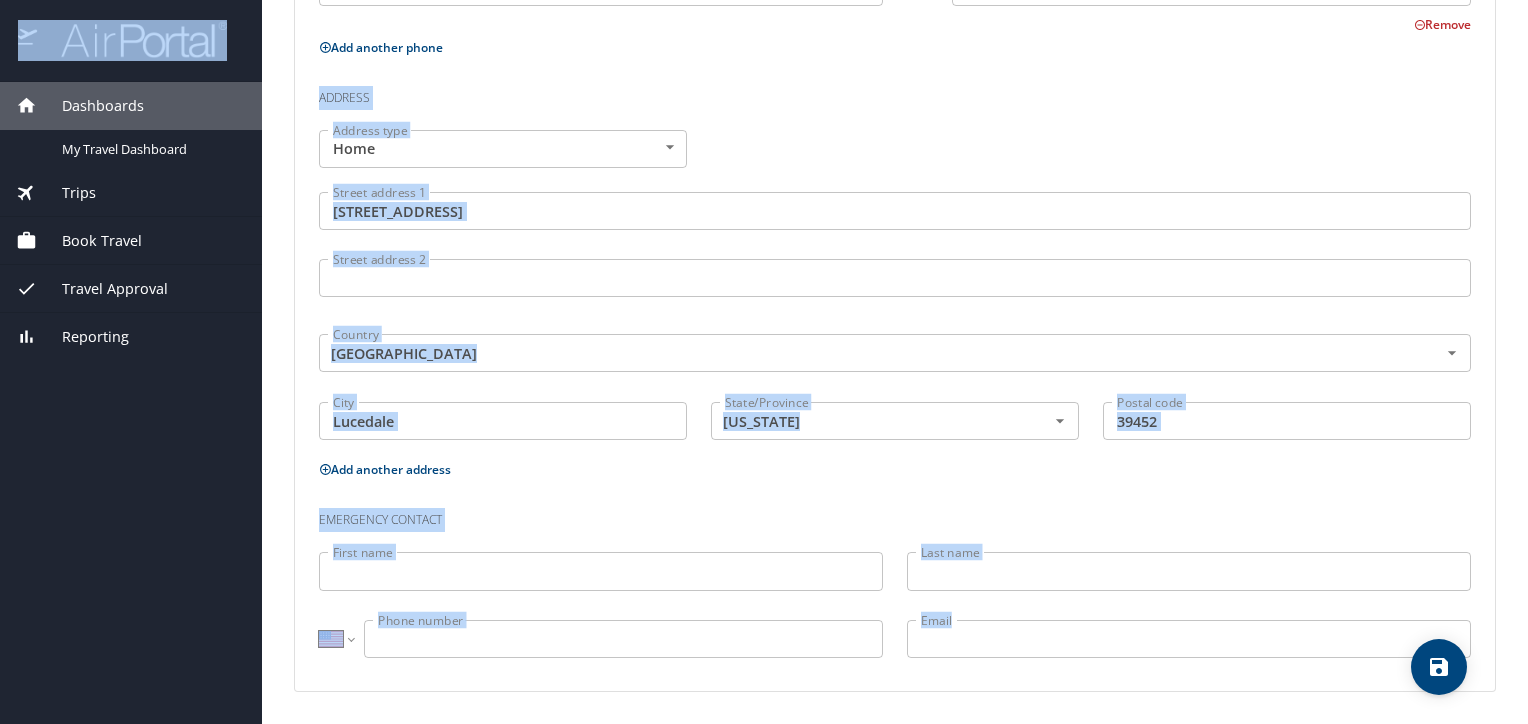 click on "Travel profile Tiki Moye Personal Info Travel Documents Travel Preferences Payment Info Company Info Basic Info Legal name, date of birth and gender must match the traveler's government-issued identification.   Legal first name Tiki Legal first name   Legal middle name Legal middle name   Legal last name Moye Legal last name   Suffix ​ NotApplicable Suffix   Date of birth Date of birth   Legal gender Female Female Legal gender Contact Info Email, phone, address, emergency contact info Phone   Phone type Mobile Mobile Phone type   International Afghanistan Åland Islands Albania Algeria American Samoa Andorra Angola Anguilla Antigua and Barbuda Argentina Armenia Aruba Ascension Island Australia Austria Azerbaijan Bahamas Bahrain Bangladesh Barbados Belarus Belgium Belize Benin Bermuda Bhutan Bolivia Bonaire, Sint Eustatius and Saba Bosnia and Herzegovina Botswana Brazil British Indian Ocean Territory Brunei Darussalam Bulgaria Burkina Faso Burma Burundi Cambodia Cameroon Canada Cape Verde Cayman Islands Chad" at bounding box center [895, 362] 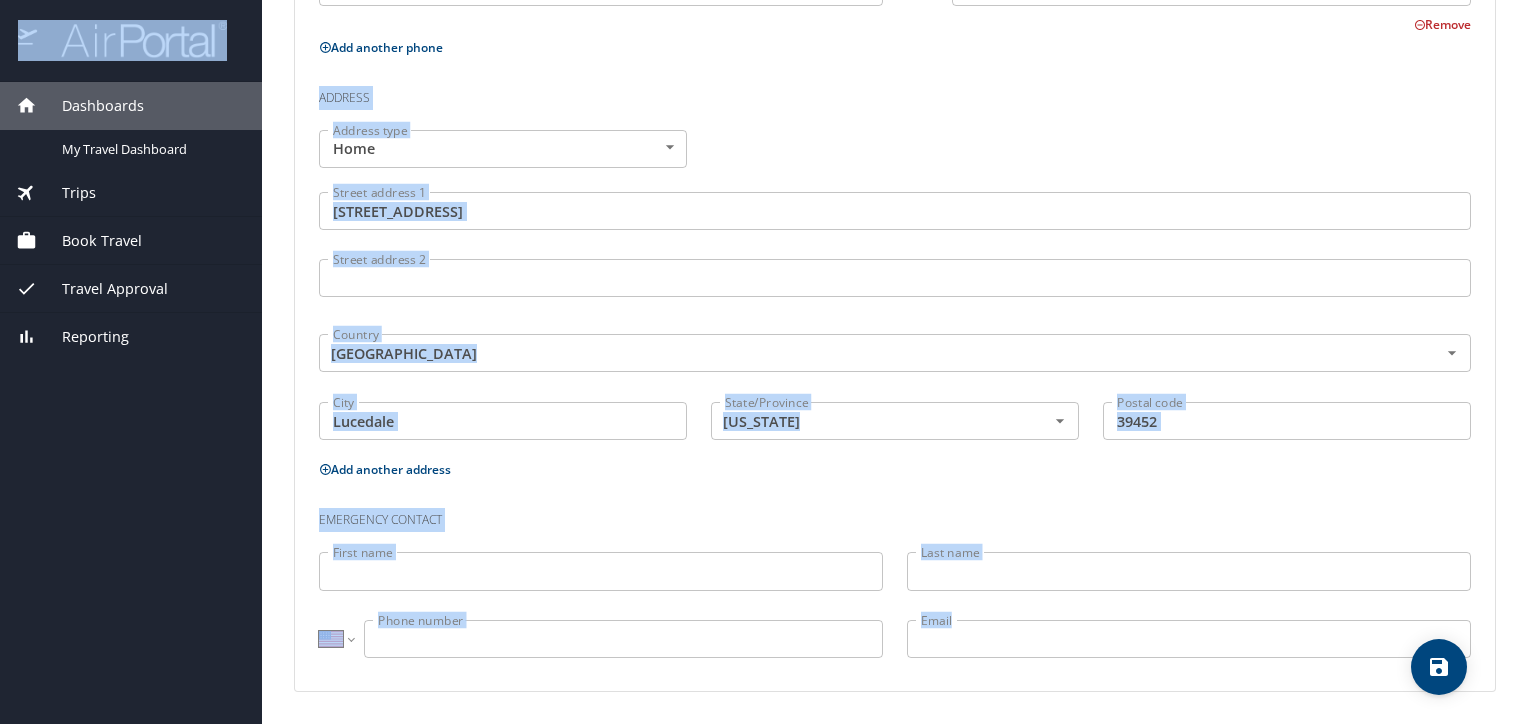 click on "First name" at bounding box center (601, 571) 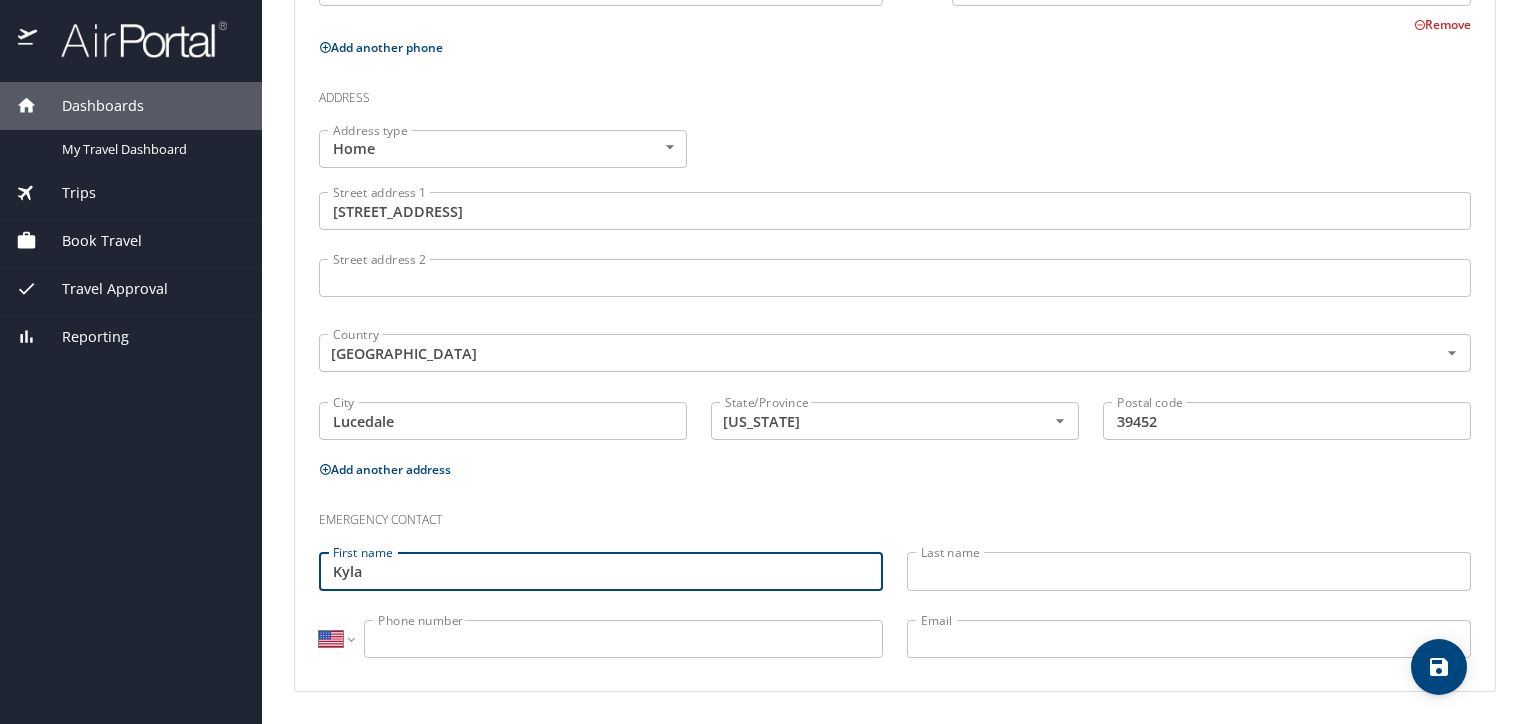type on "Kyla" 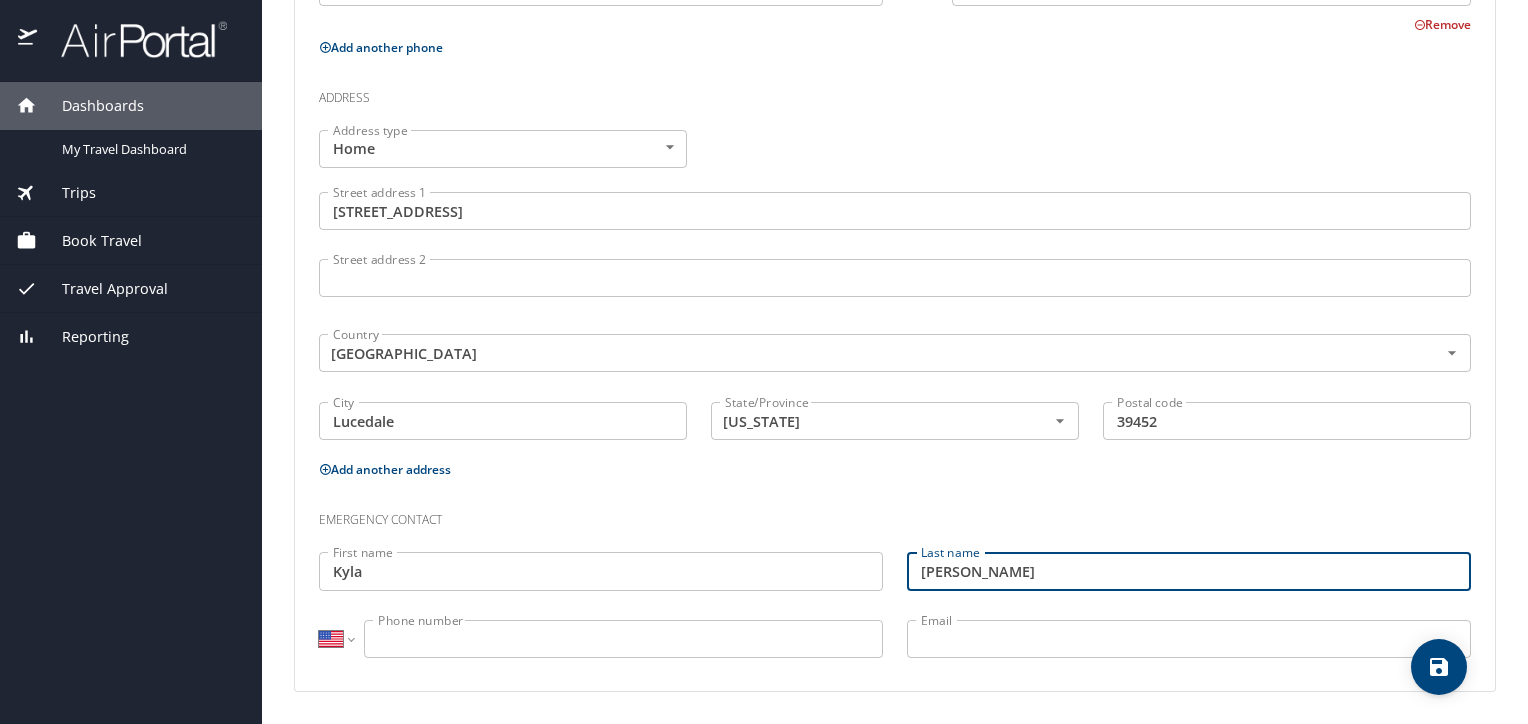 type on "Johnson" 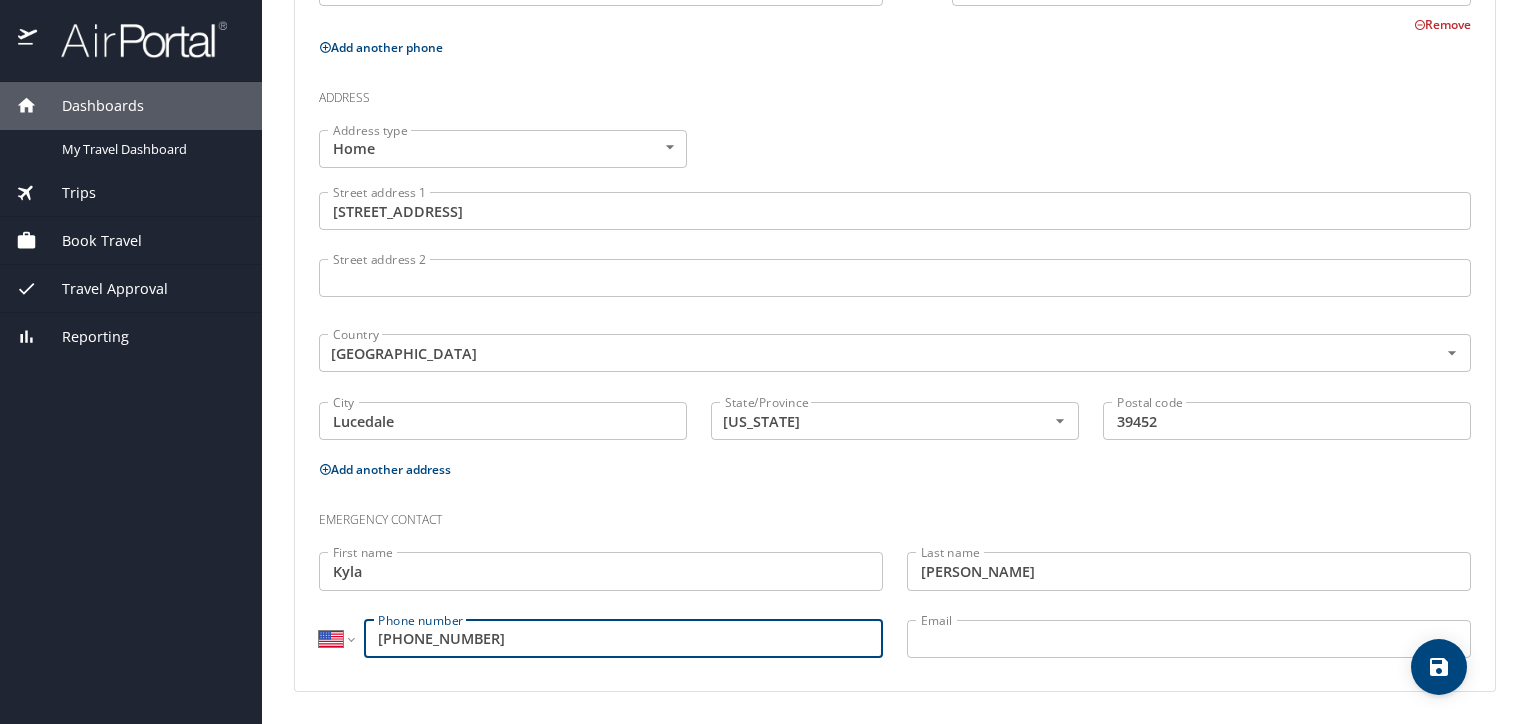 scroll, scrollTop: 0, scrollLeft: 0, axis: both 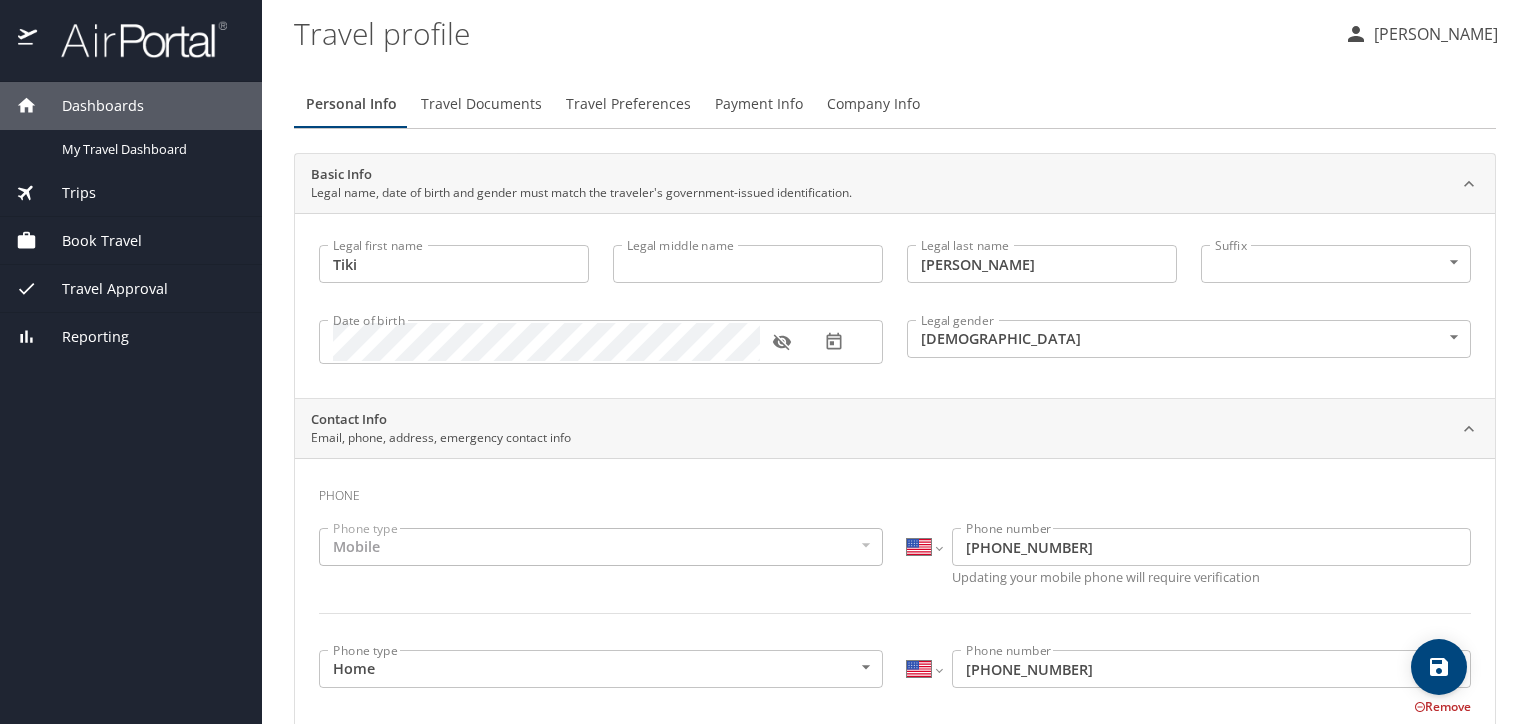 type on "(601) 530-8403" 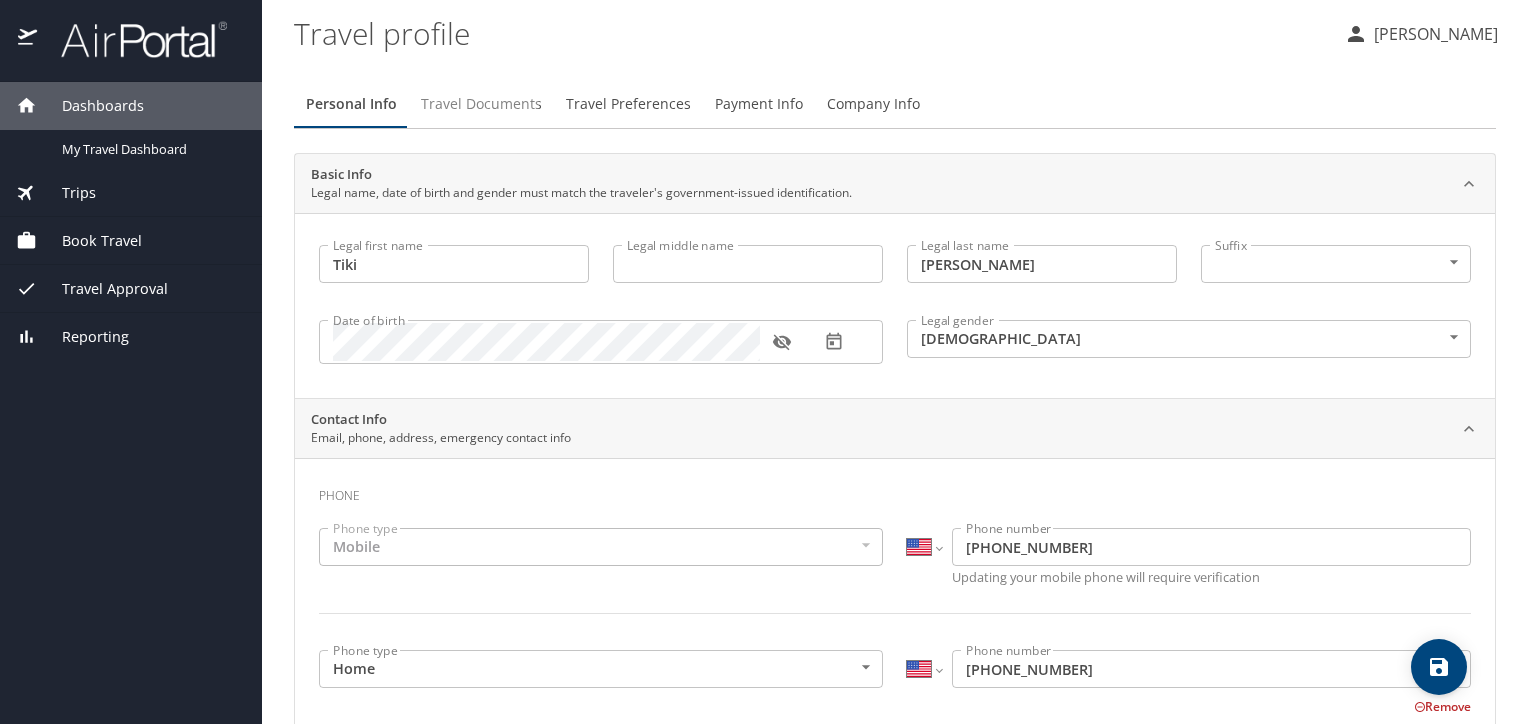 click on "Travel Documents" at bounding box center [481, 104] 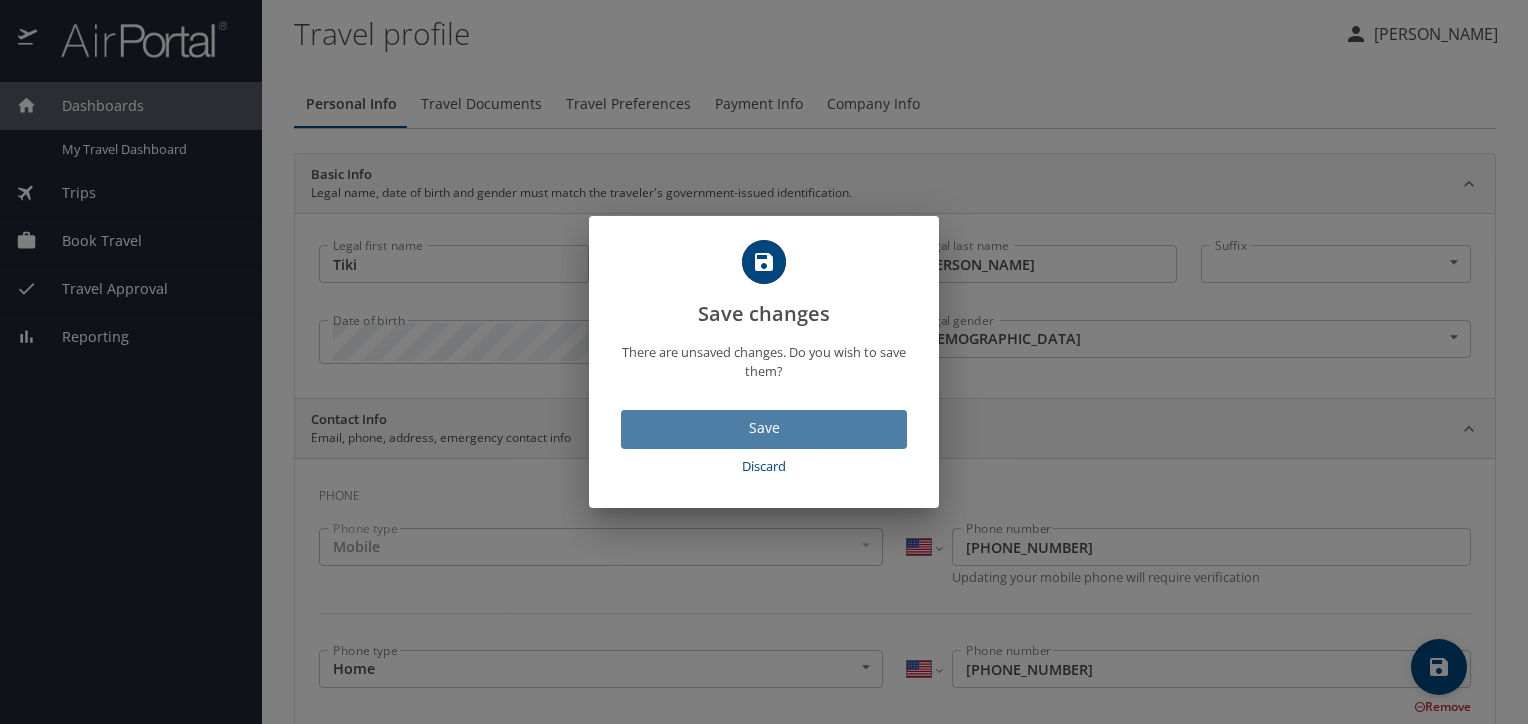 click on "Save" at bounding box center (764, 428) 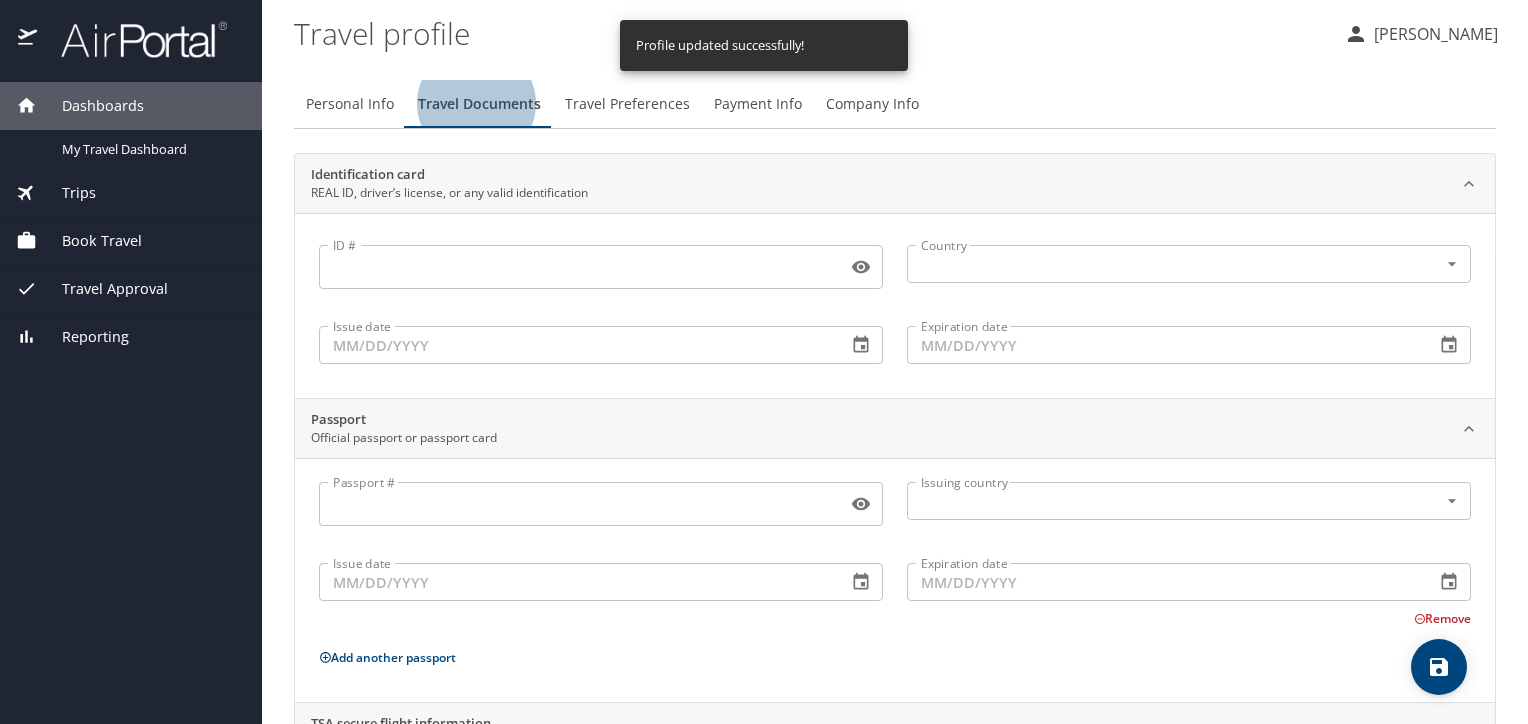 click on "Personal Info" at bounding box center (350, 104) 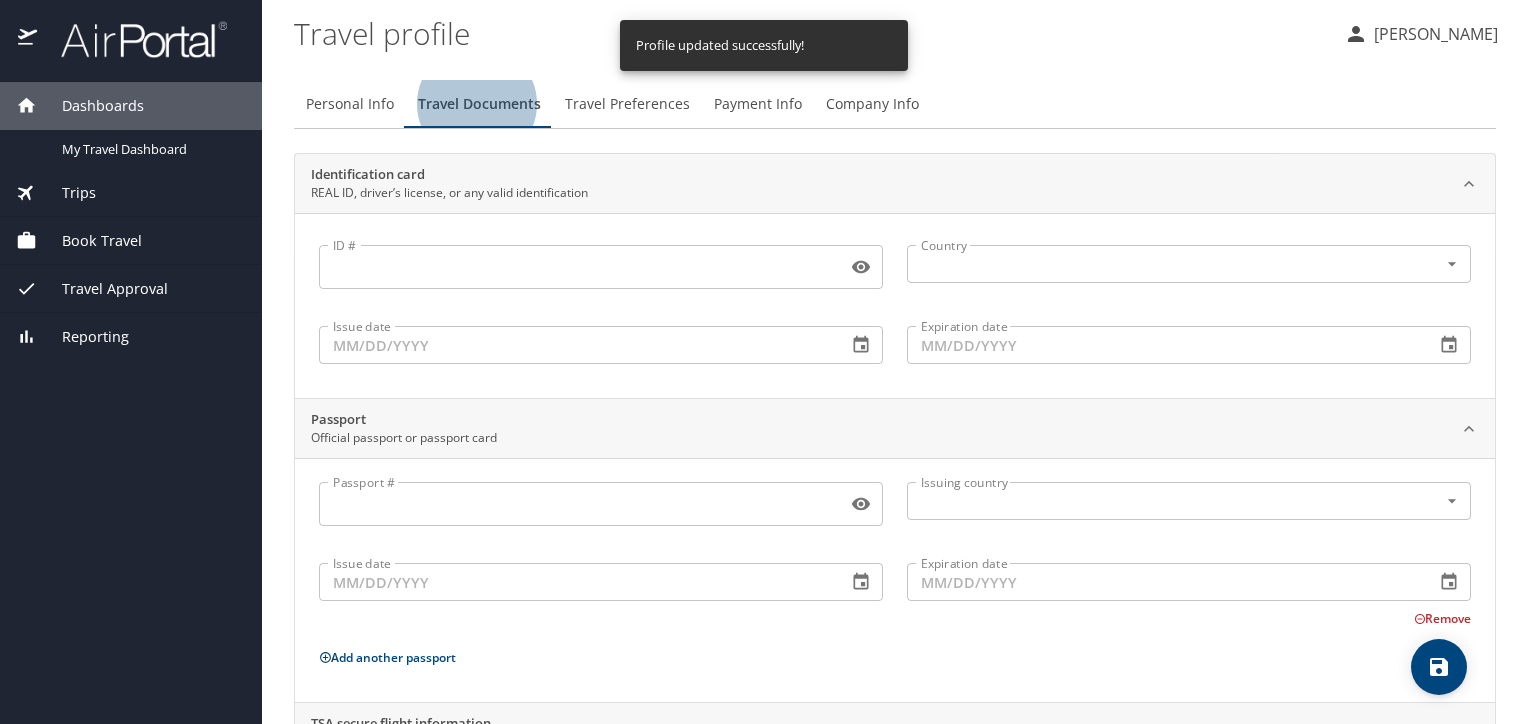 select on "US" 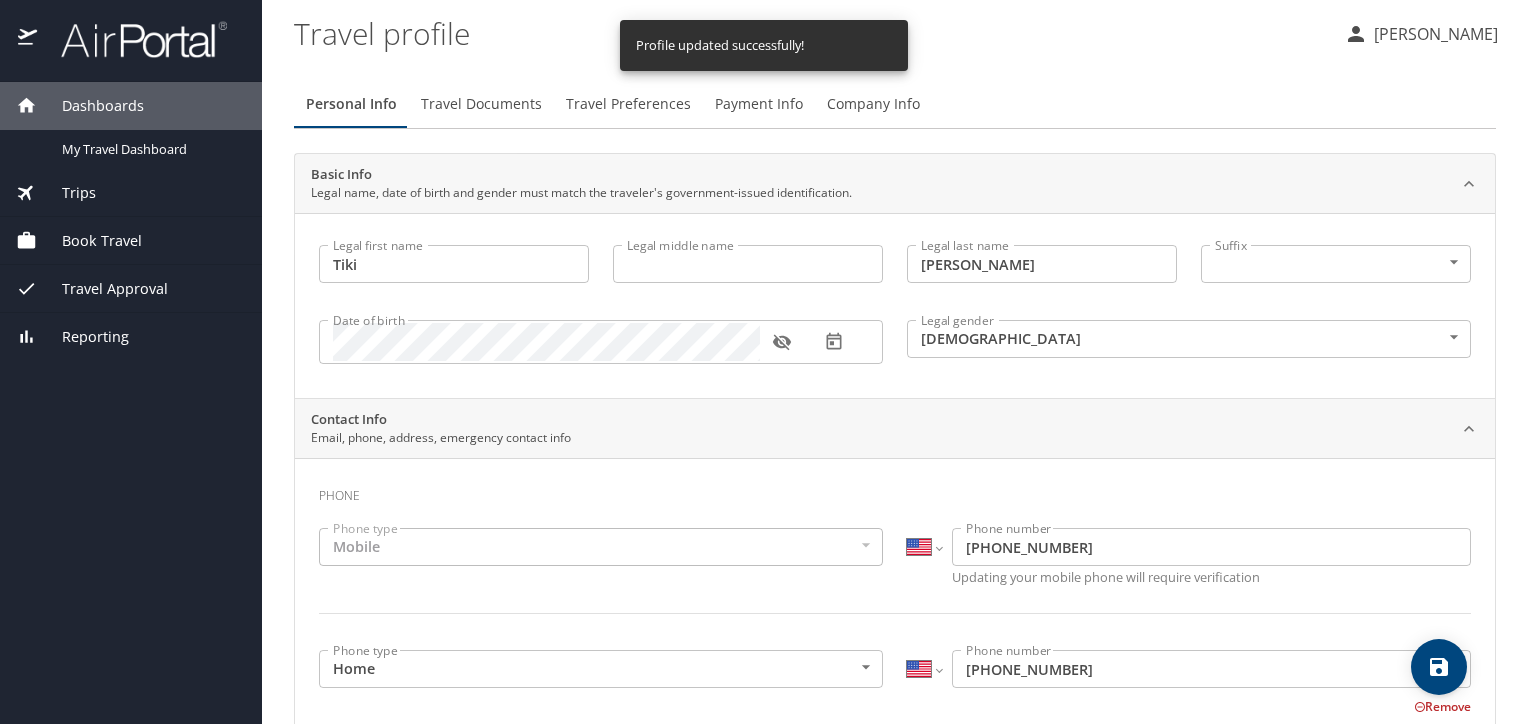 click on "Legal middle name" at bounding box center (748, 264) 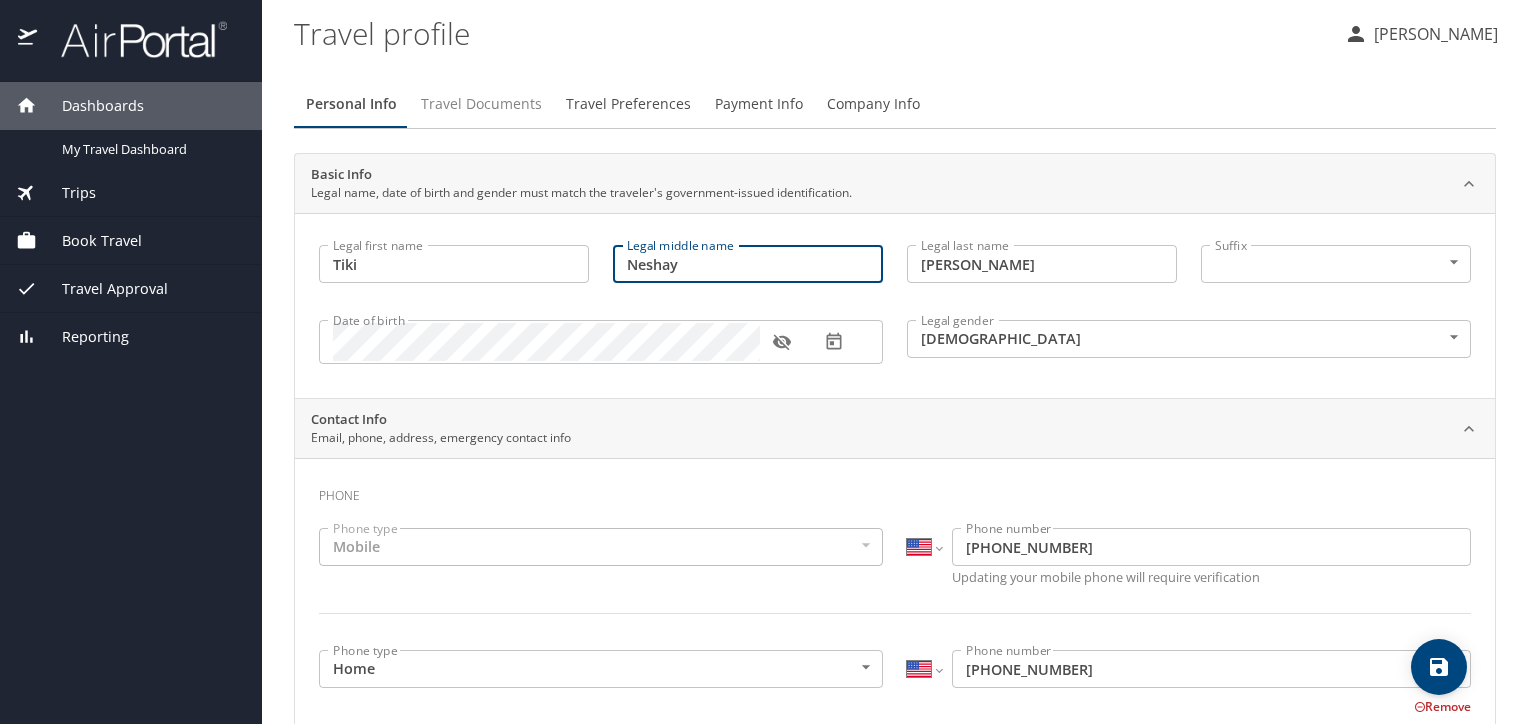 type on "Neshay" 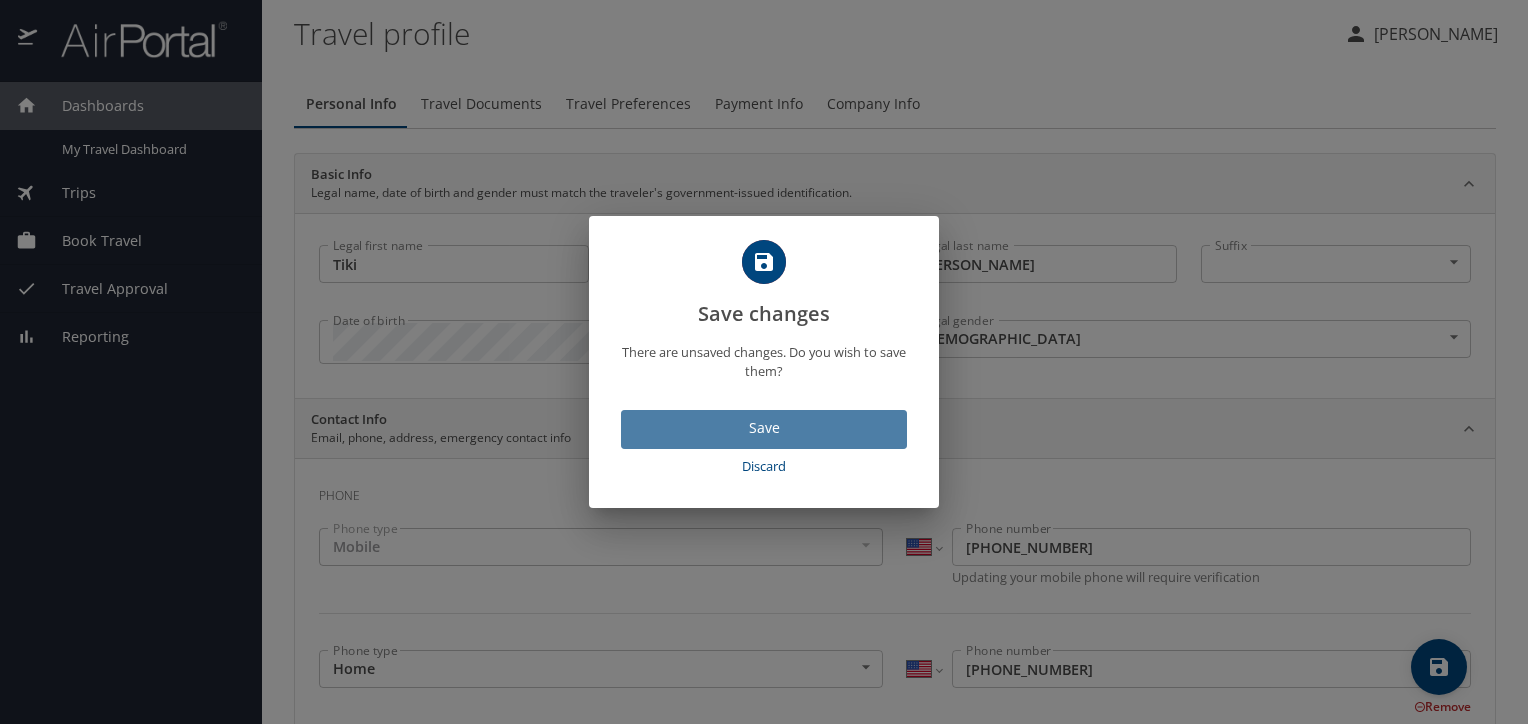 click on "Save" at bounding box center [764, 429] 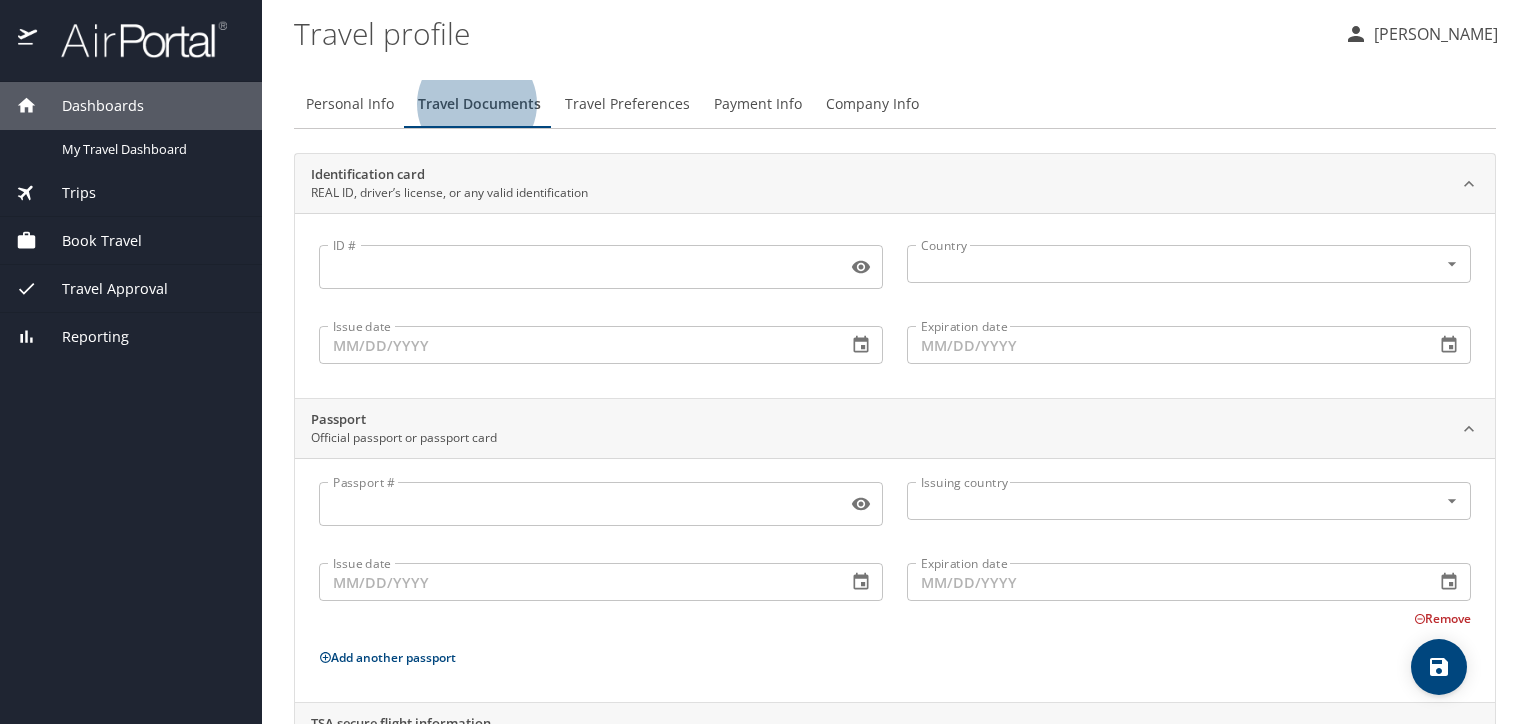 click on "ID #" at bounding box center (579, 267) 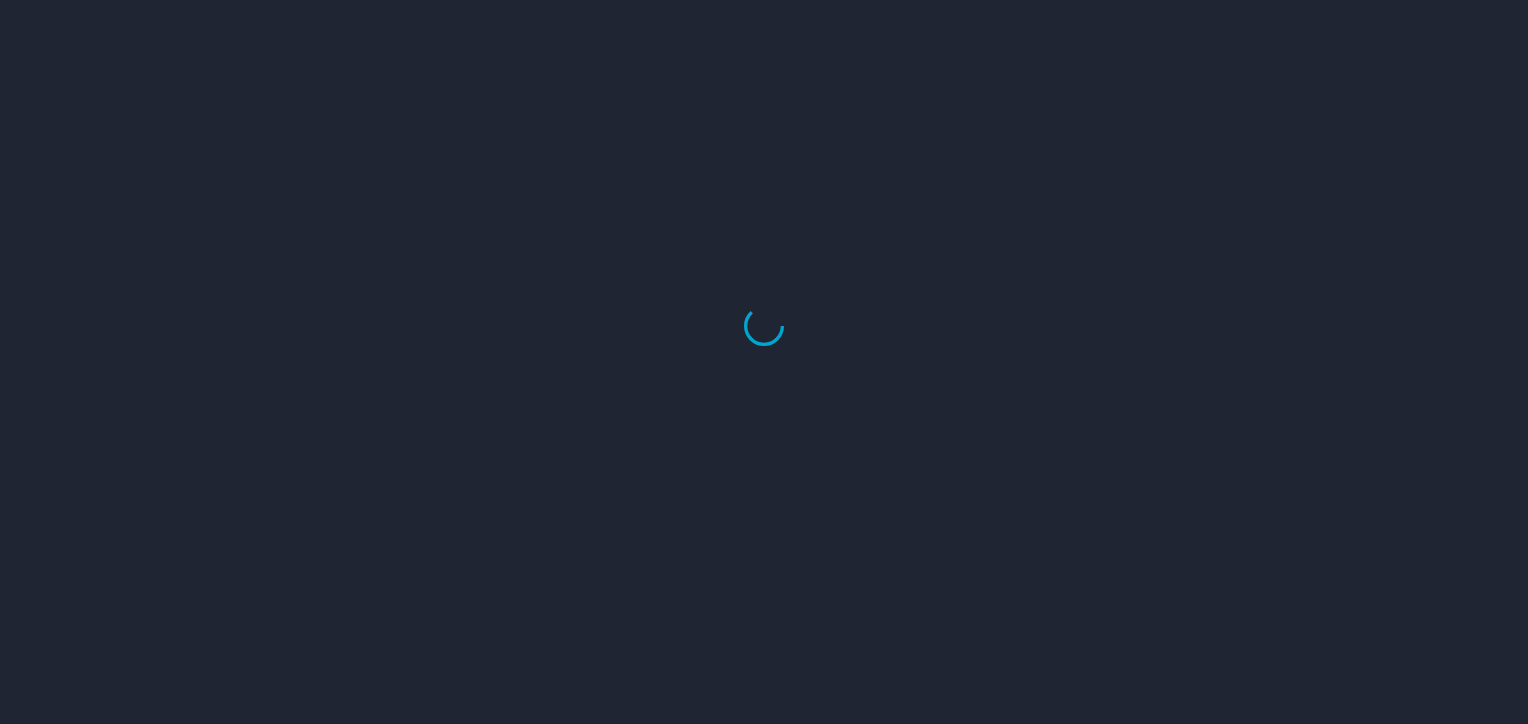 scroll, scrollTop: 0, scrollLeft: 0, axis: both 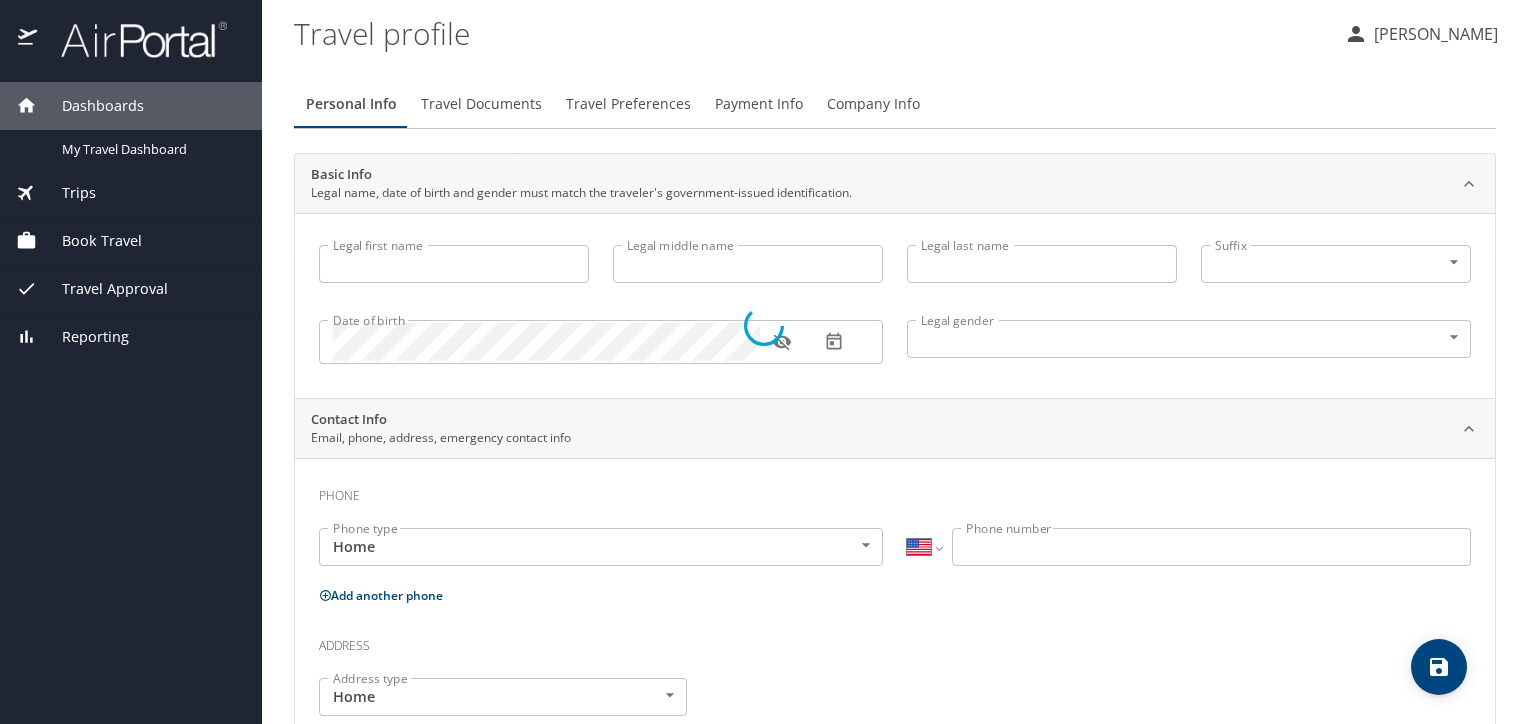 type on "Tiki" 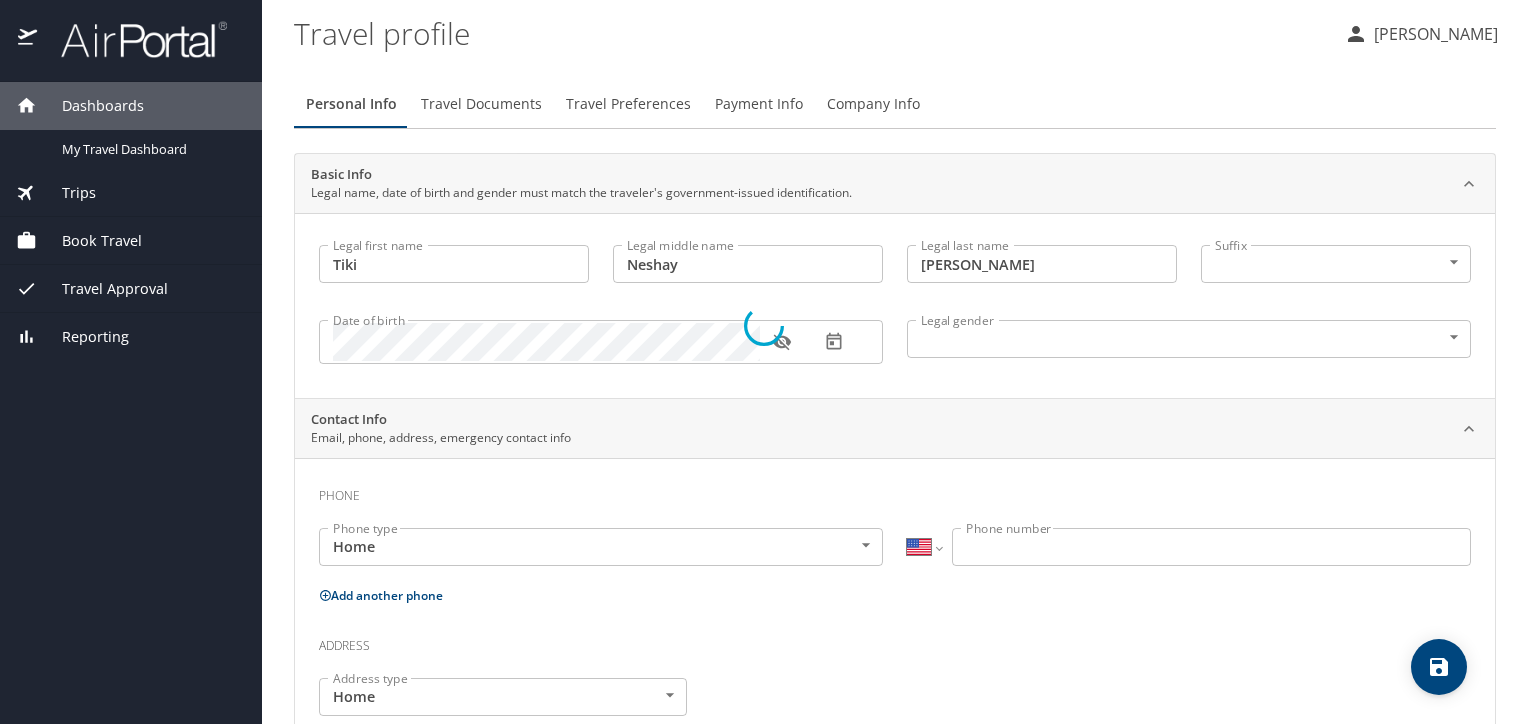 select on "US" 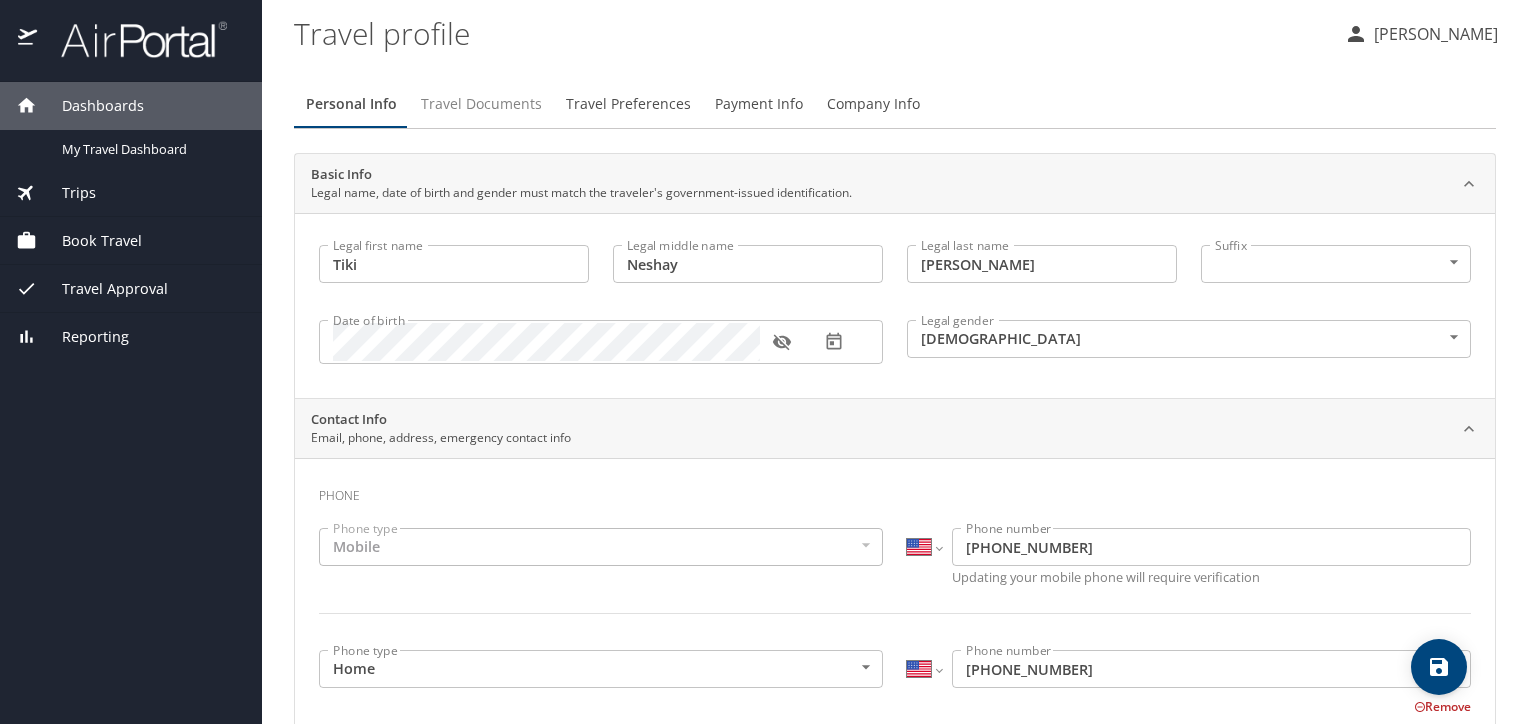 click on "Travel Documents" at bounding box center (481, 104) 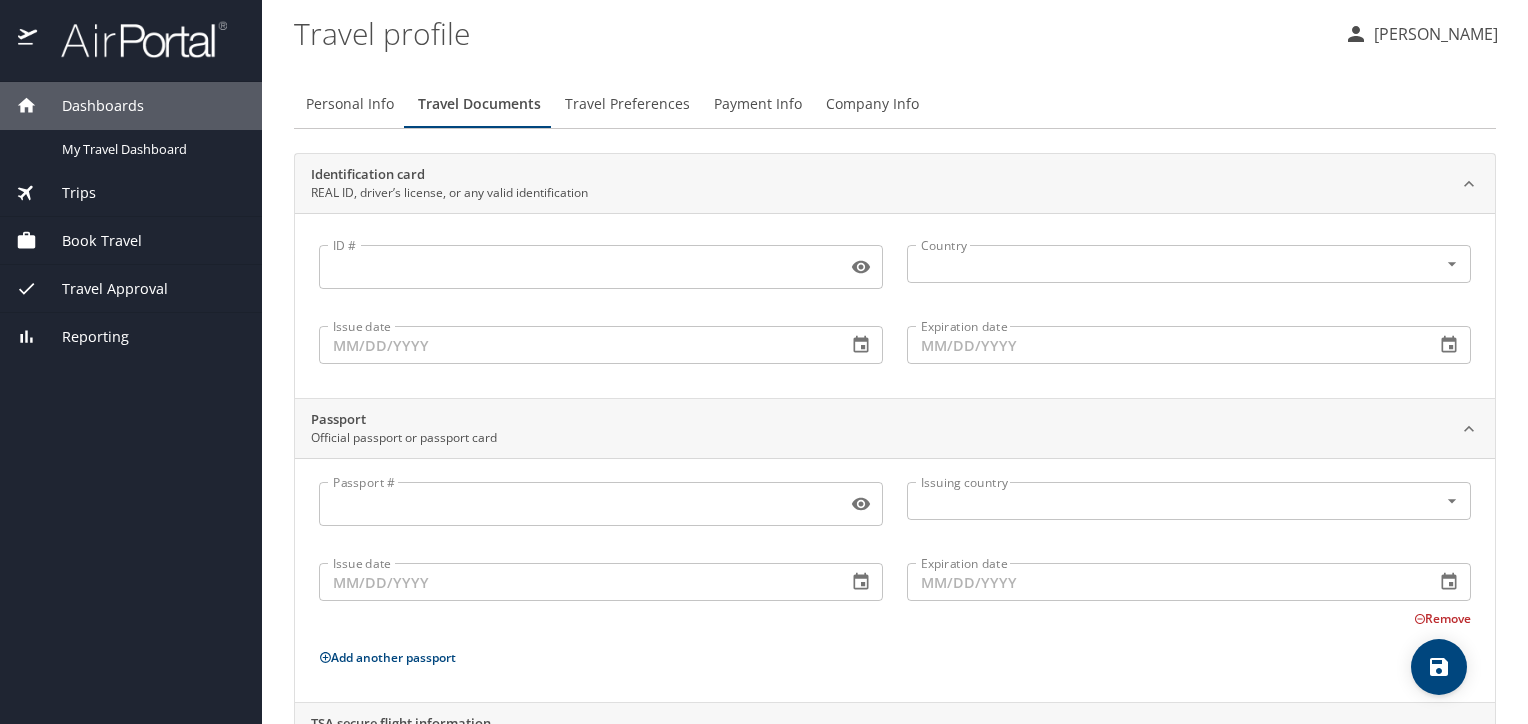 click on "ID #" at bounding box center (579, 267) 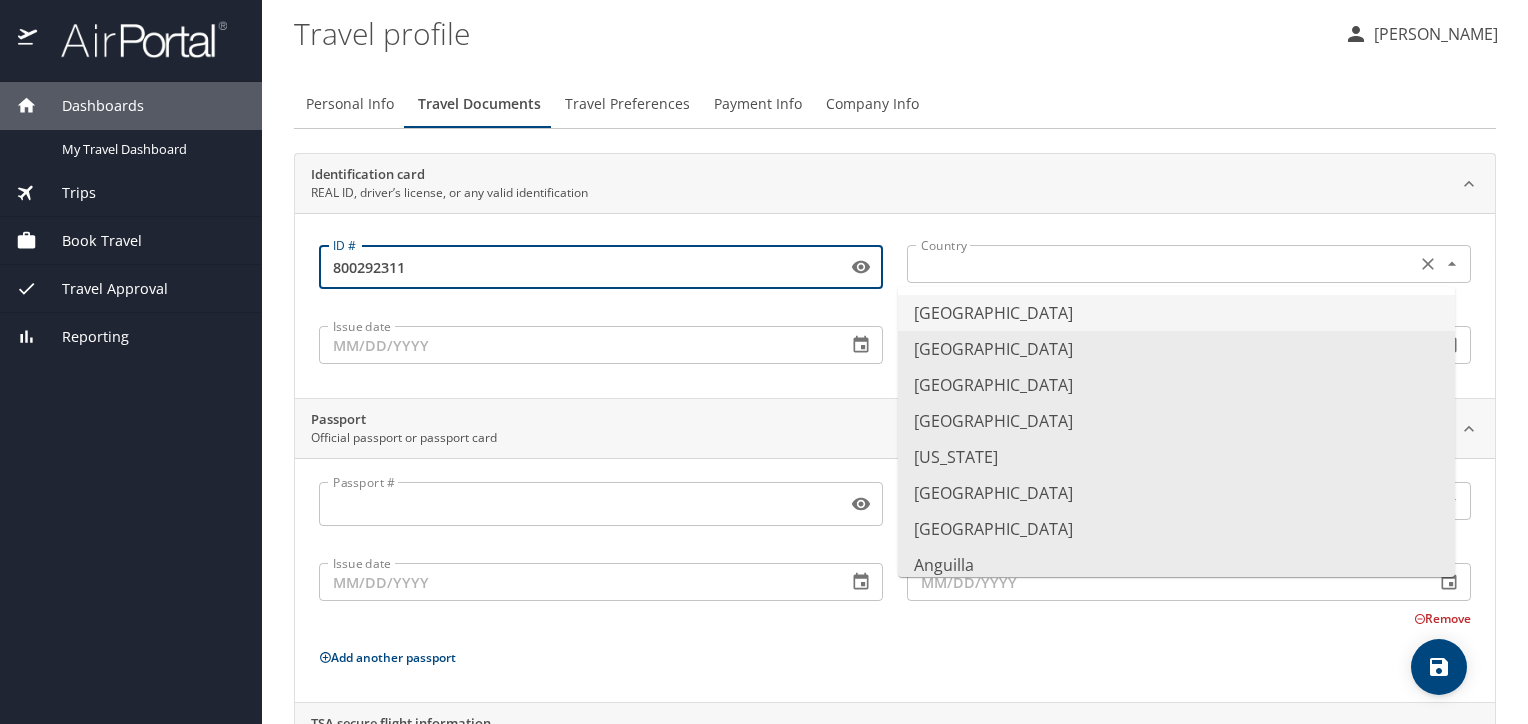 type on "800292311" 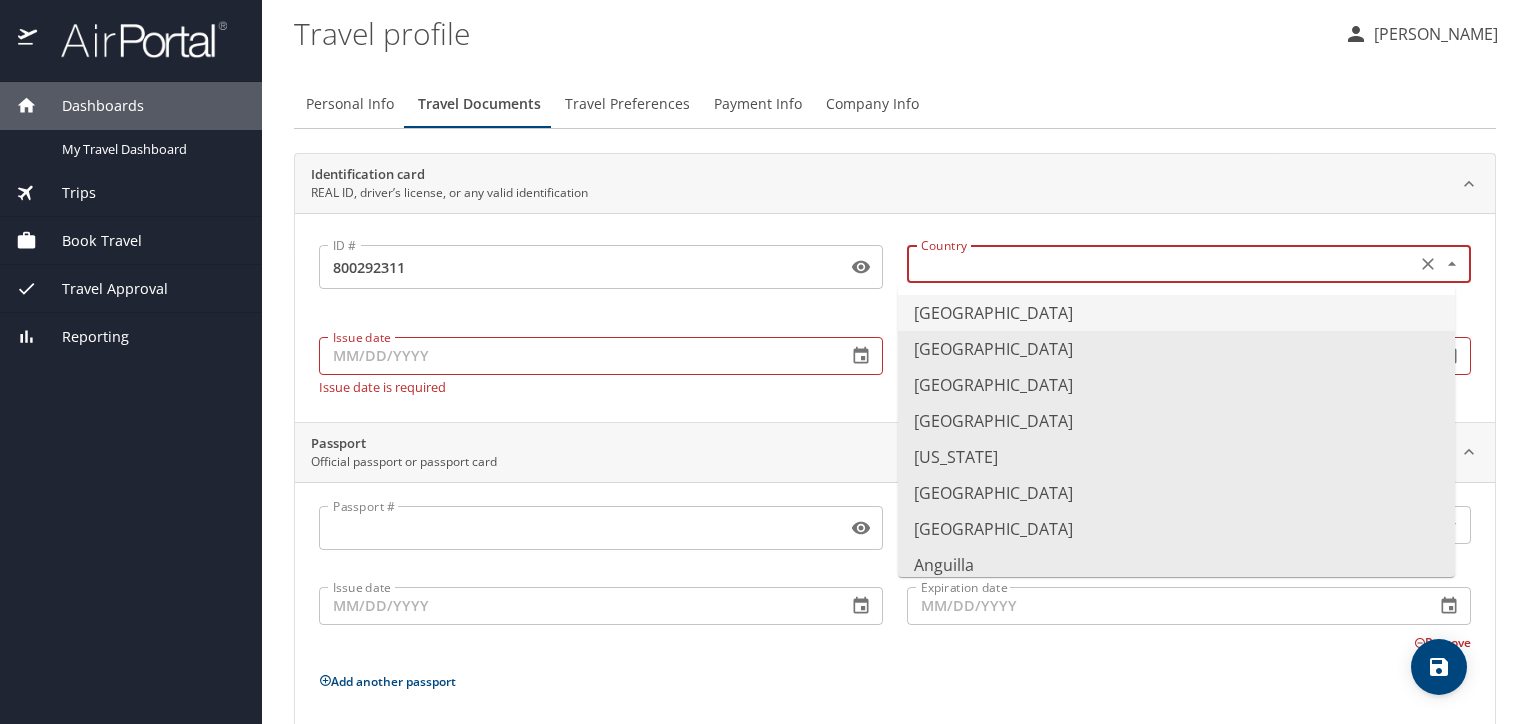 click on "United States of America" at bounding box center (1176, 313) 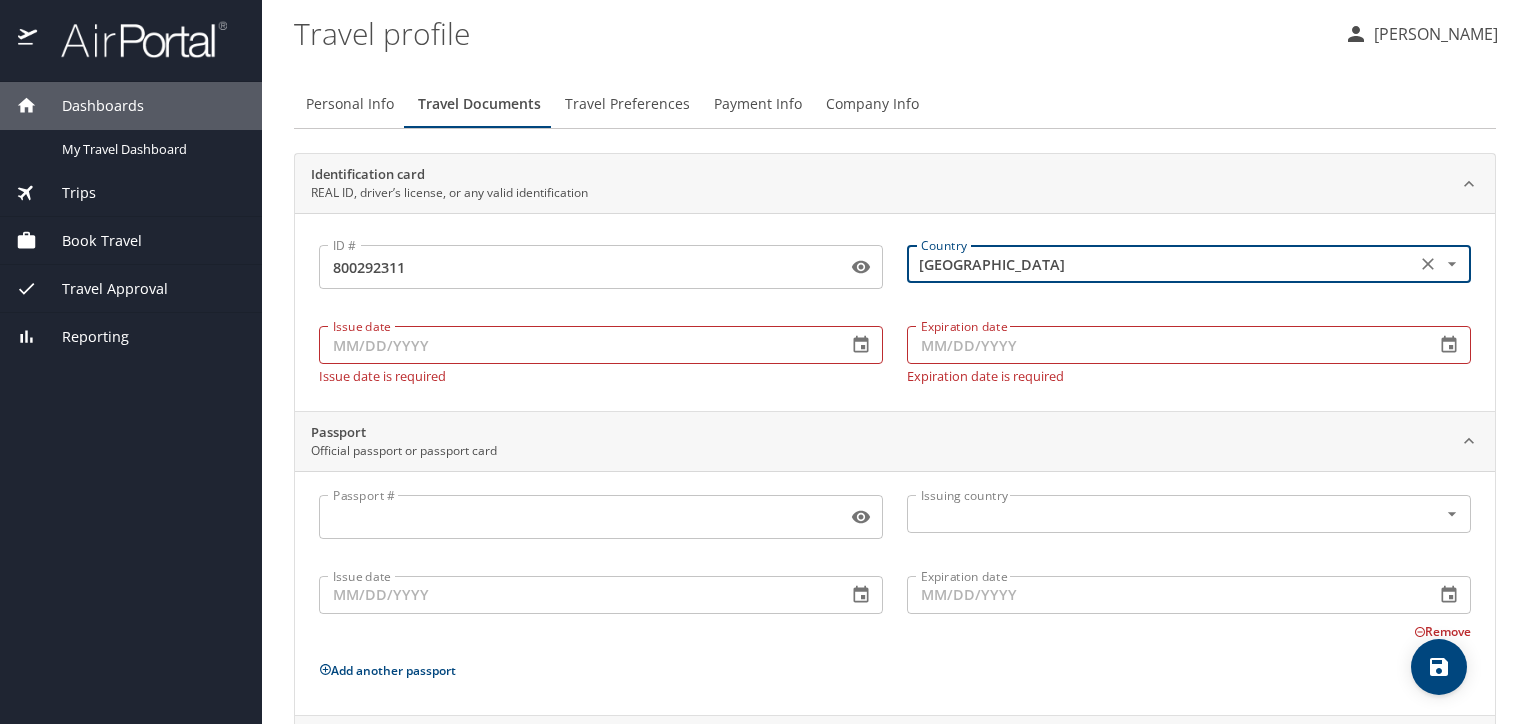 click on "Issue date" at bounding box center (575, 345) 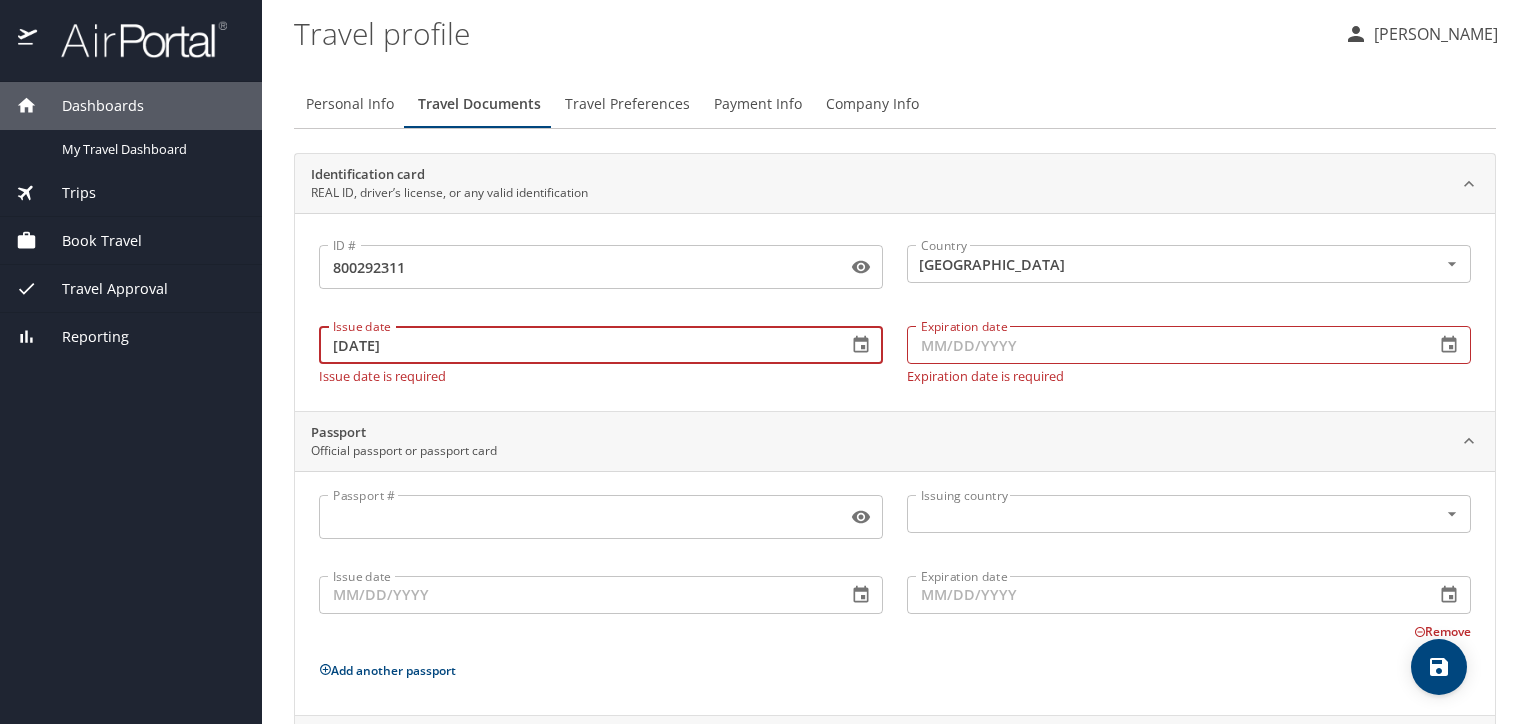 type on "03/11/2020" 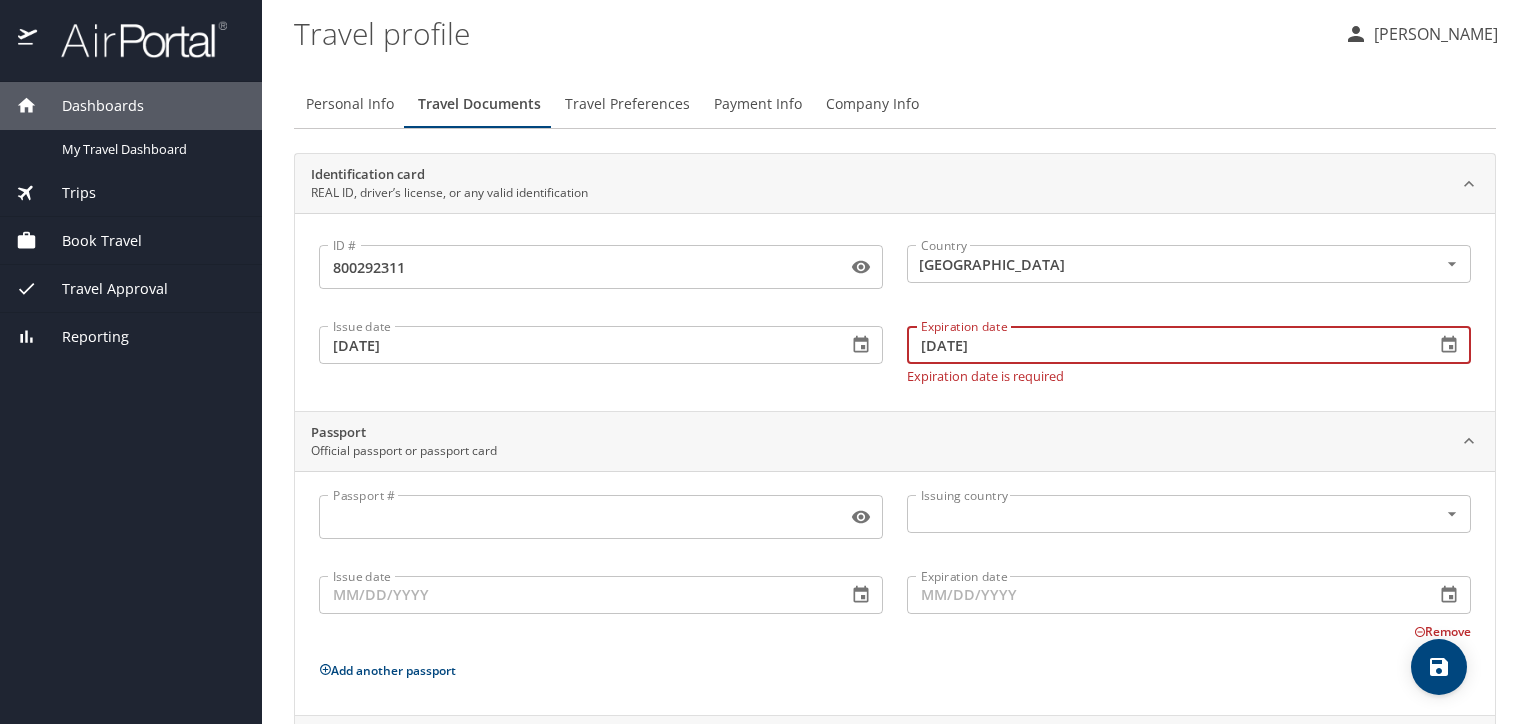 type on "03/12/2028" 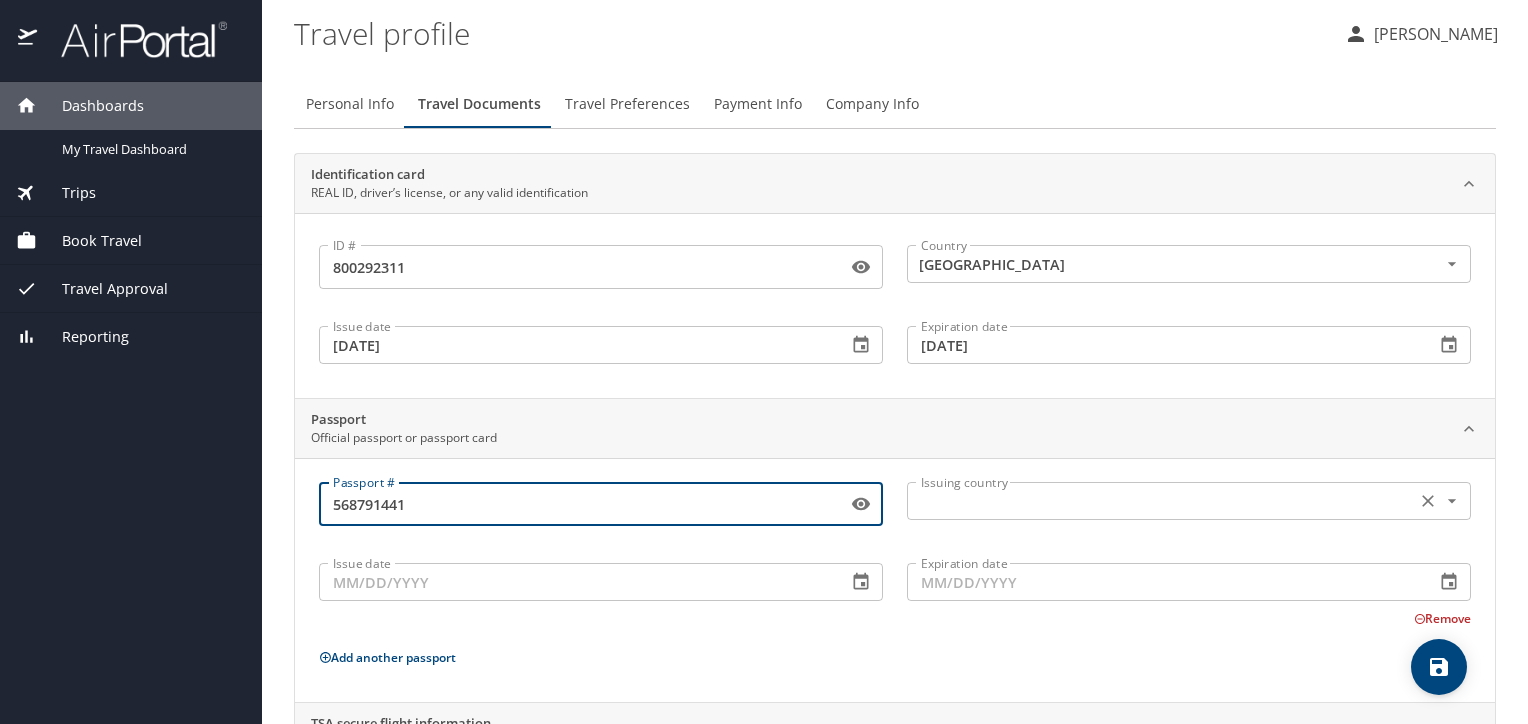 click on "Issuing country" at bounding box center (1189, 501) 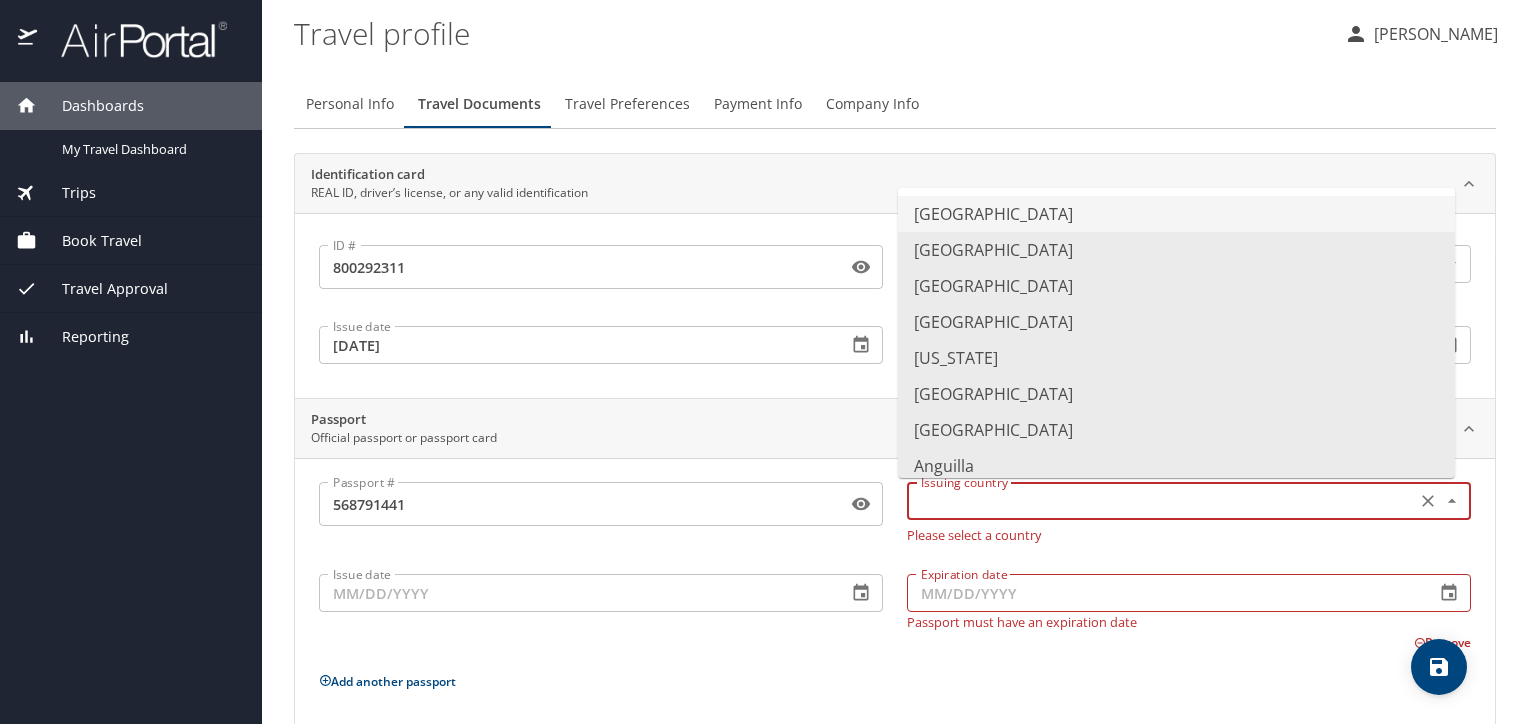 click at bounding box center [1159, 501] 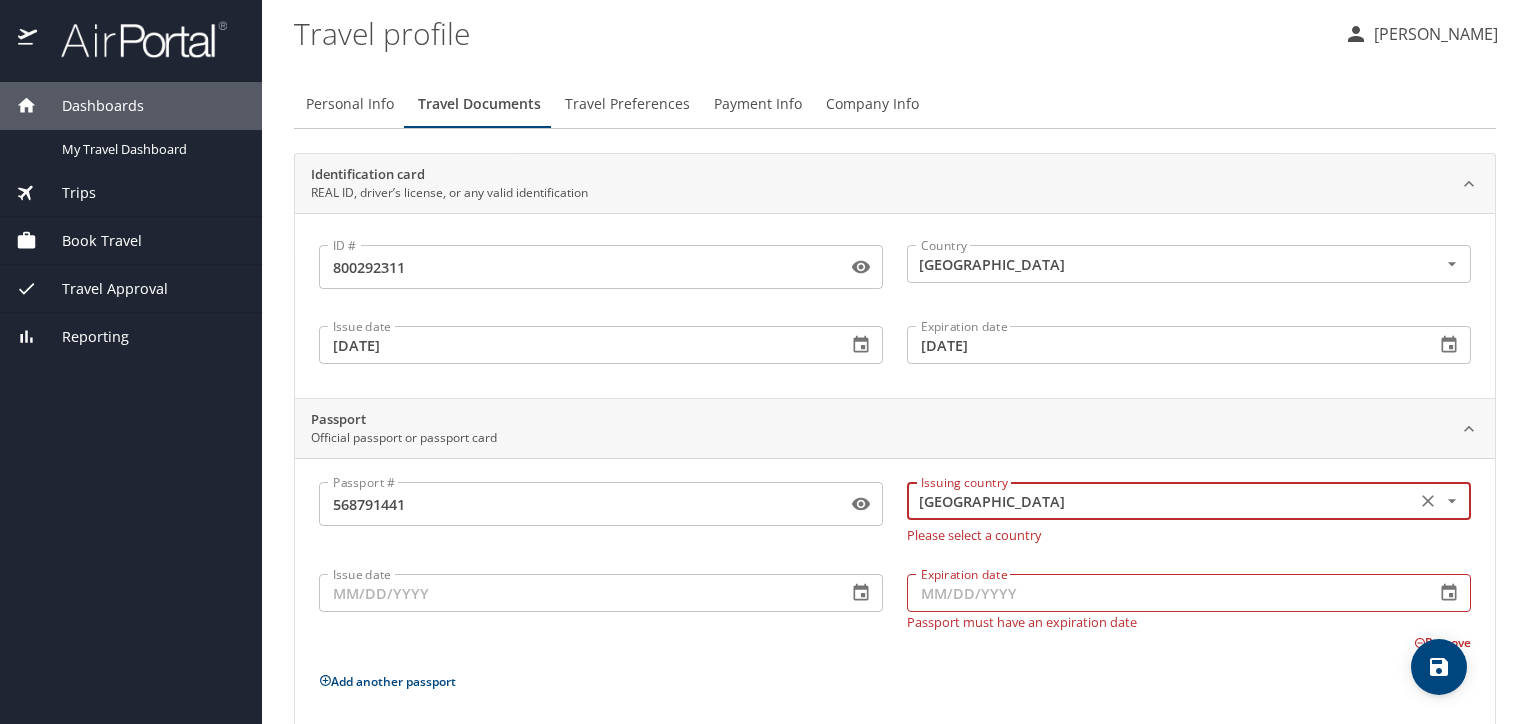click on "Issue date" at bounding box center (575, 593) 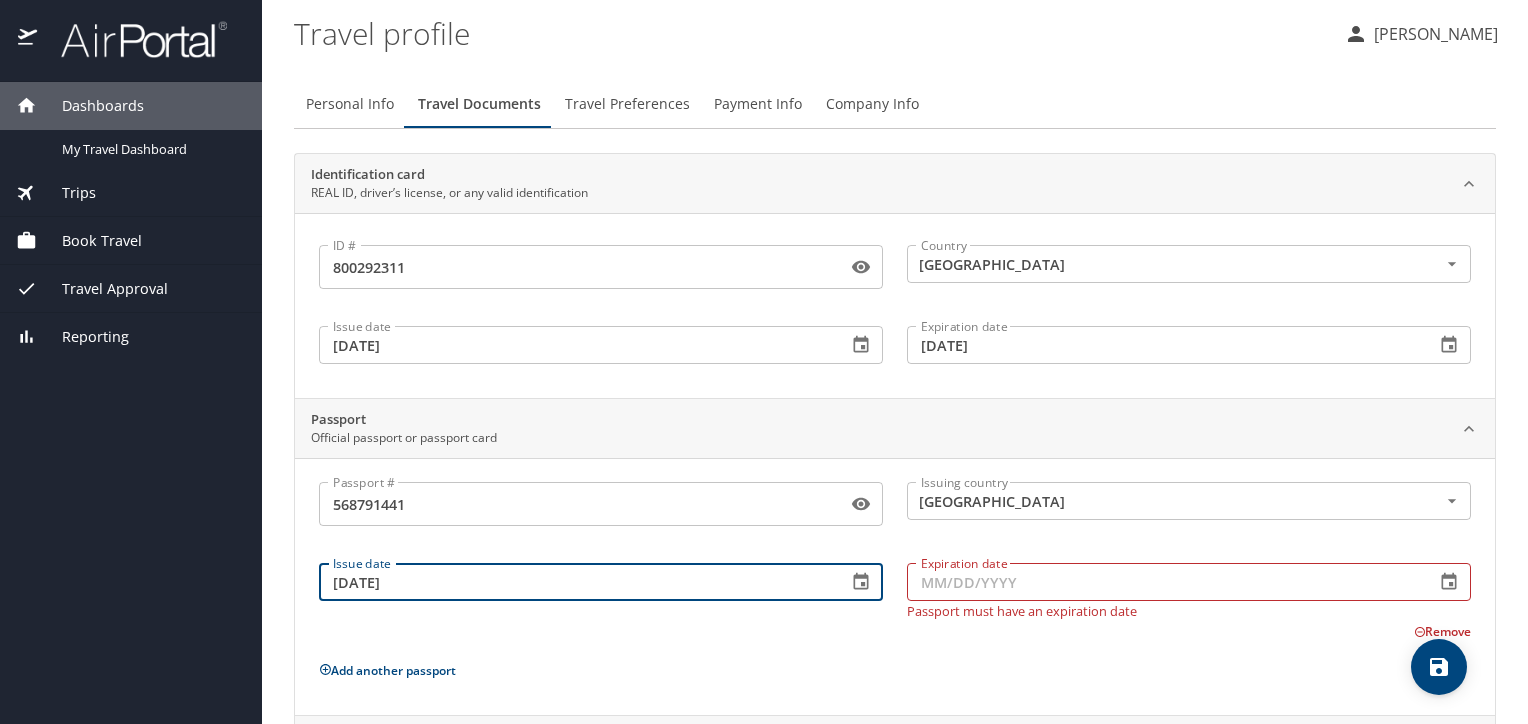 type on "09/26/2017" 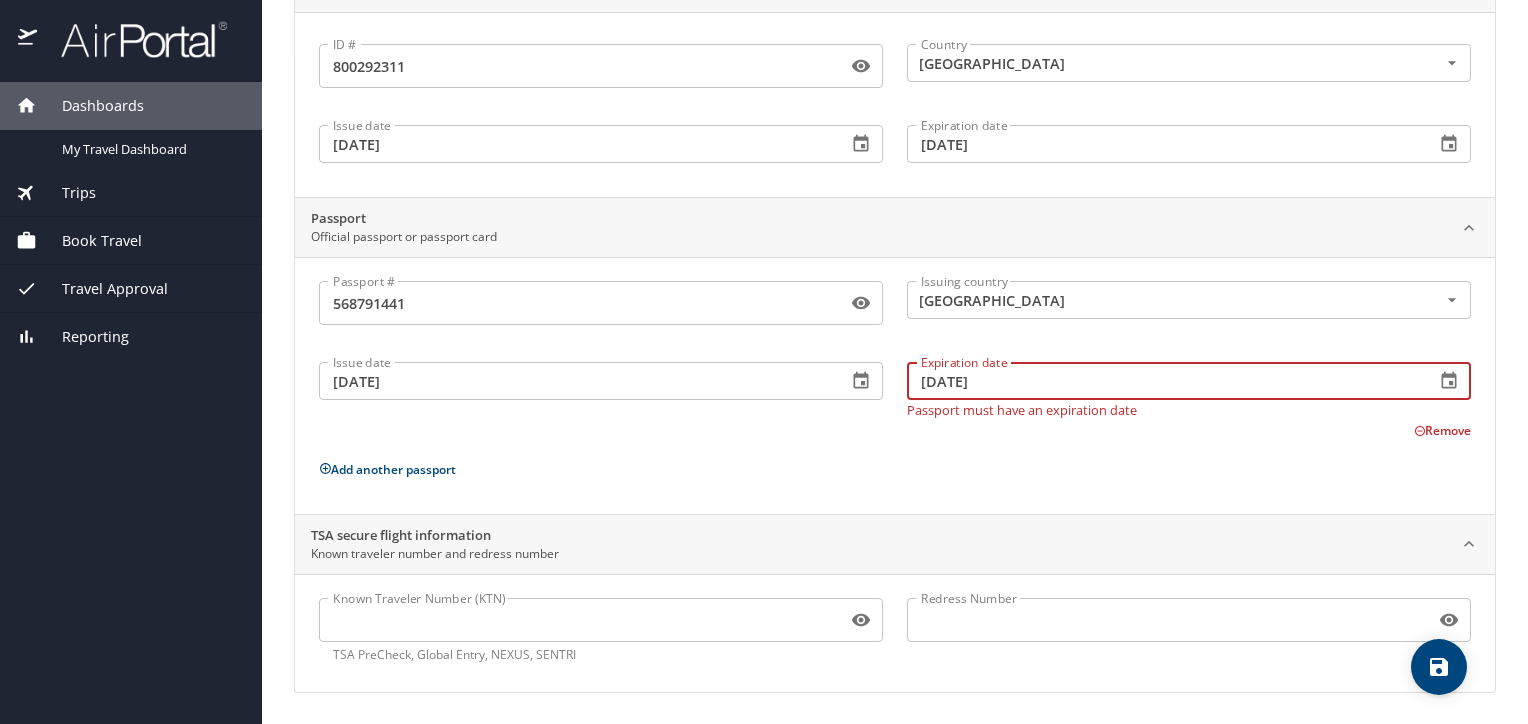 scroll, scrollTop: 202, scrollLeft: 0, axis: vertical 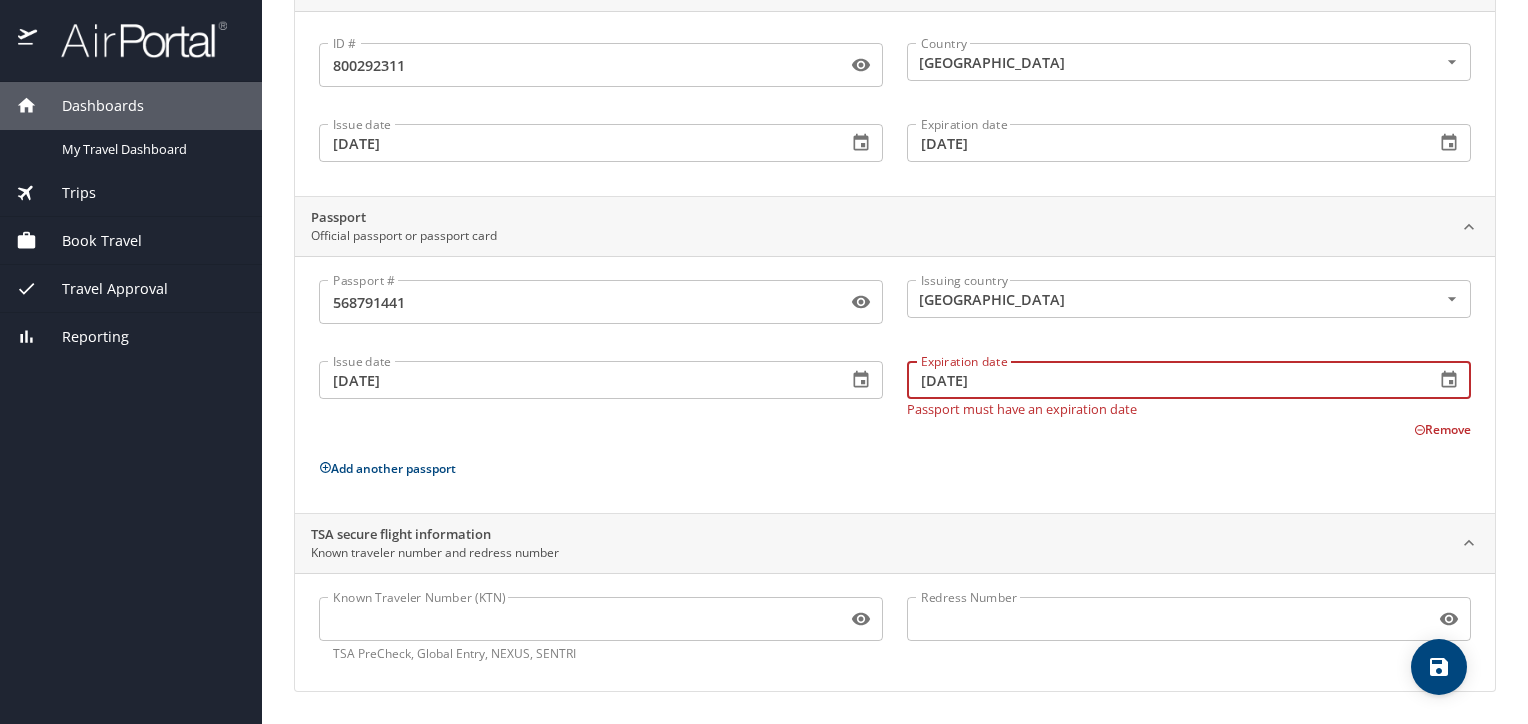 type on "09/25/2027" 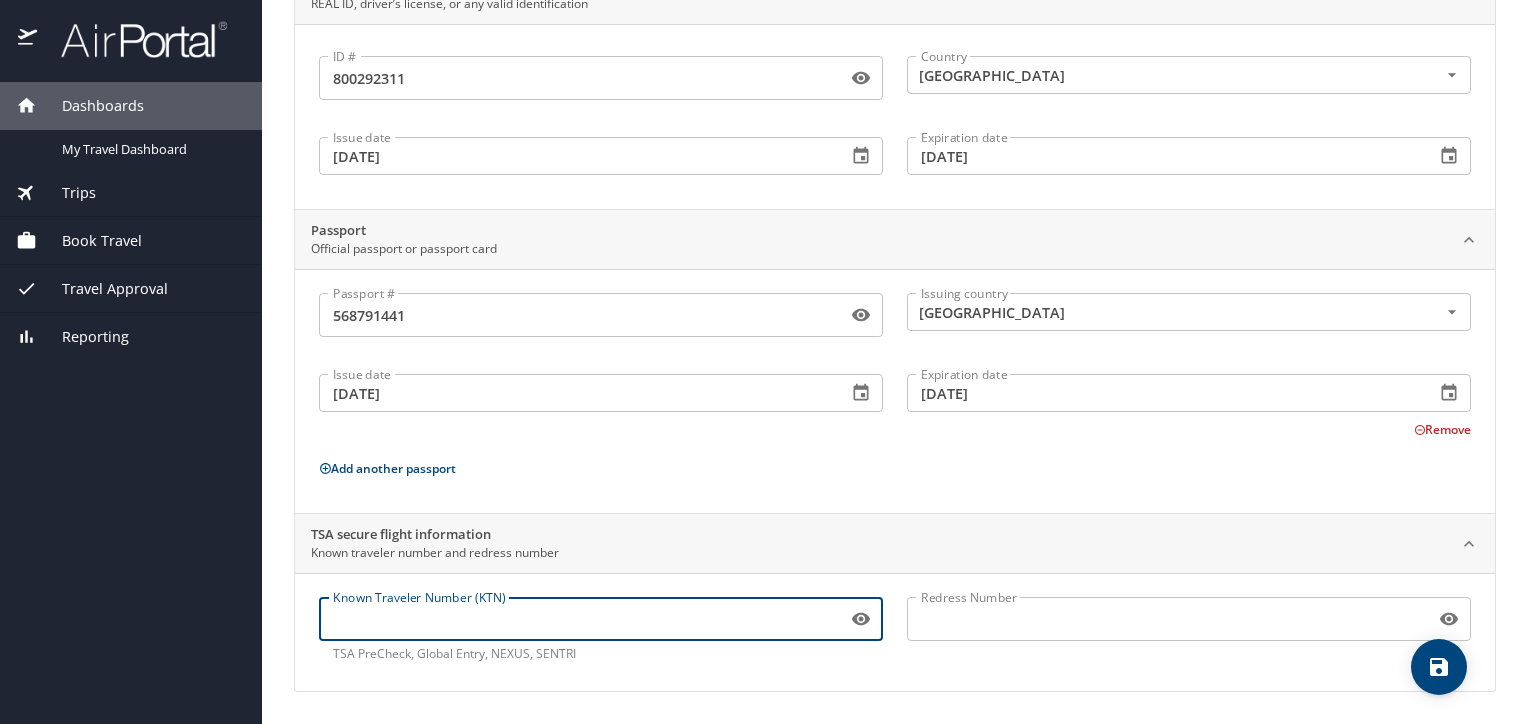 scroll, scrollTop: 189, scrollLeft: 0, axis: vertical 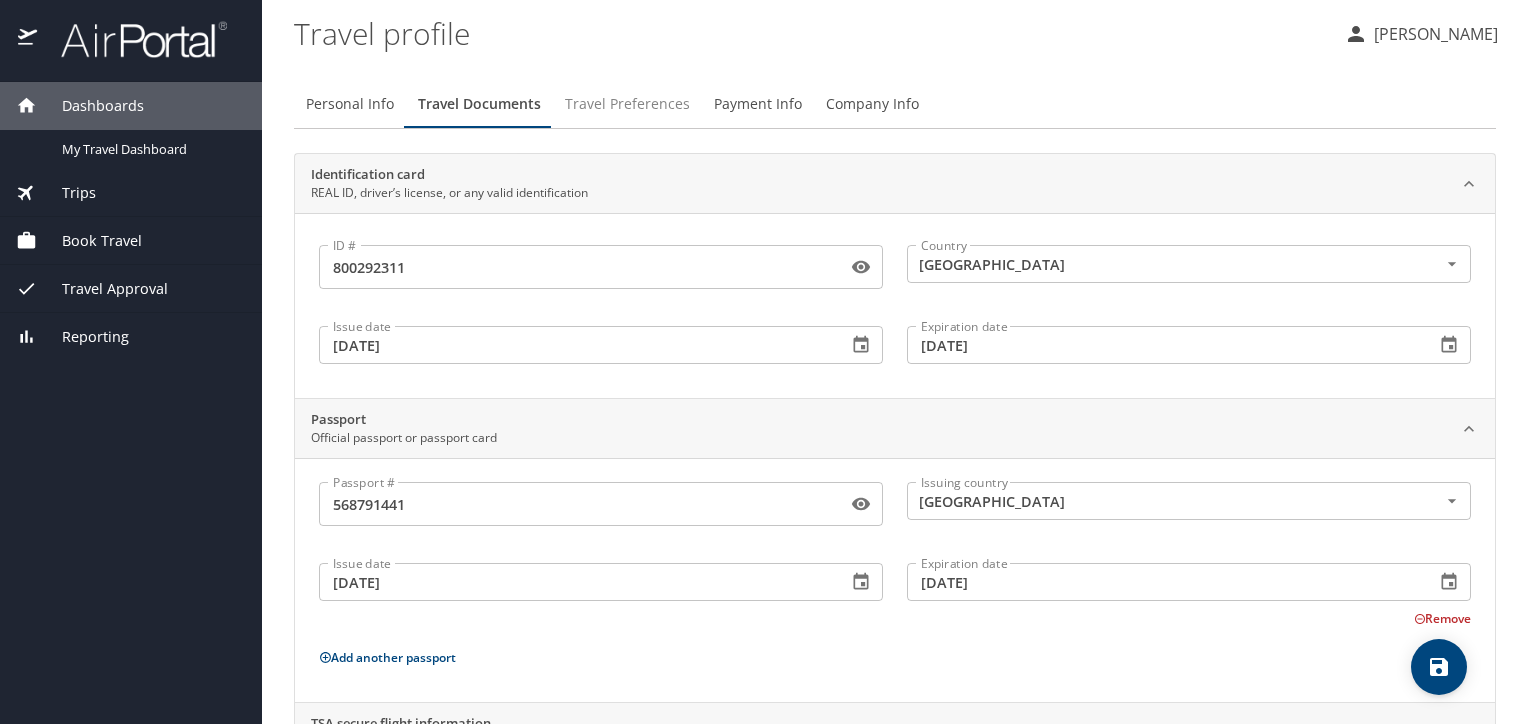 type on "TT12JFK5X" 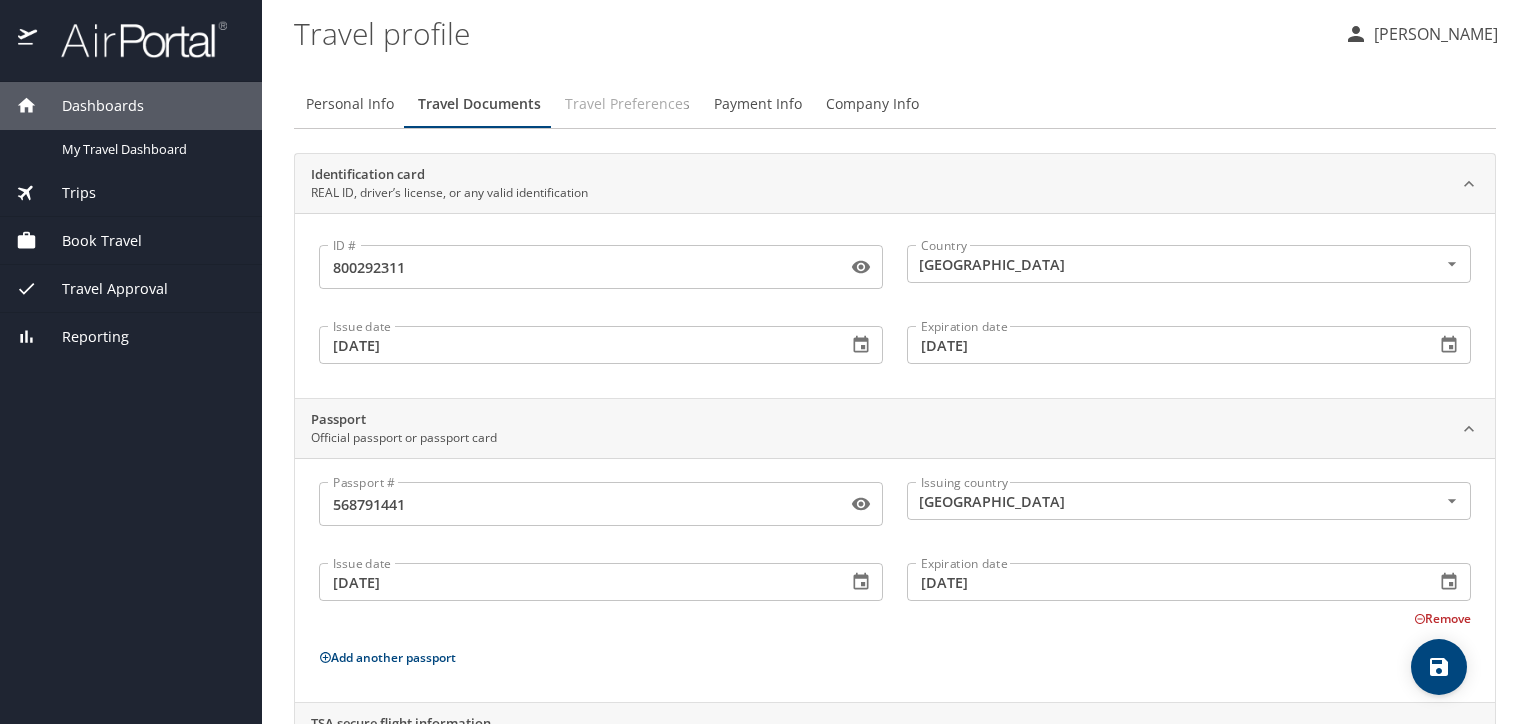 click on "Travel Preferences" at bounding box center (627, 104) 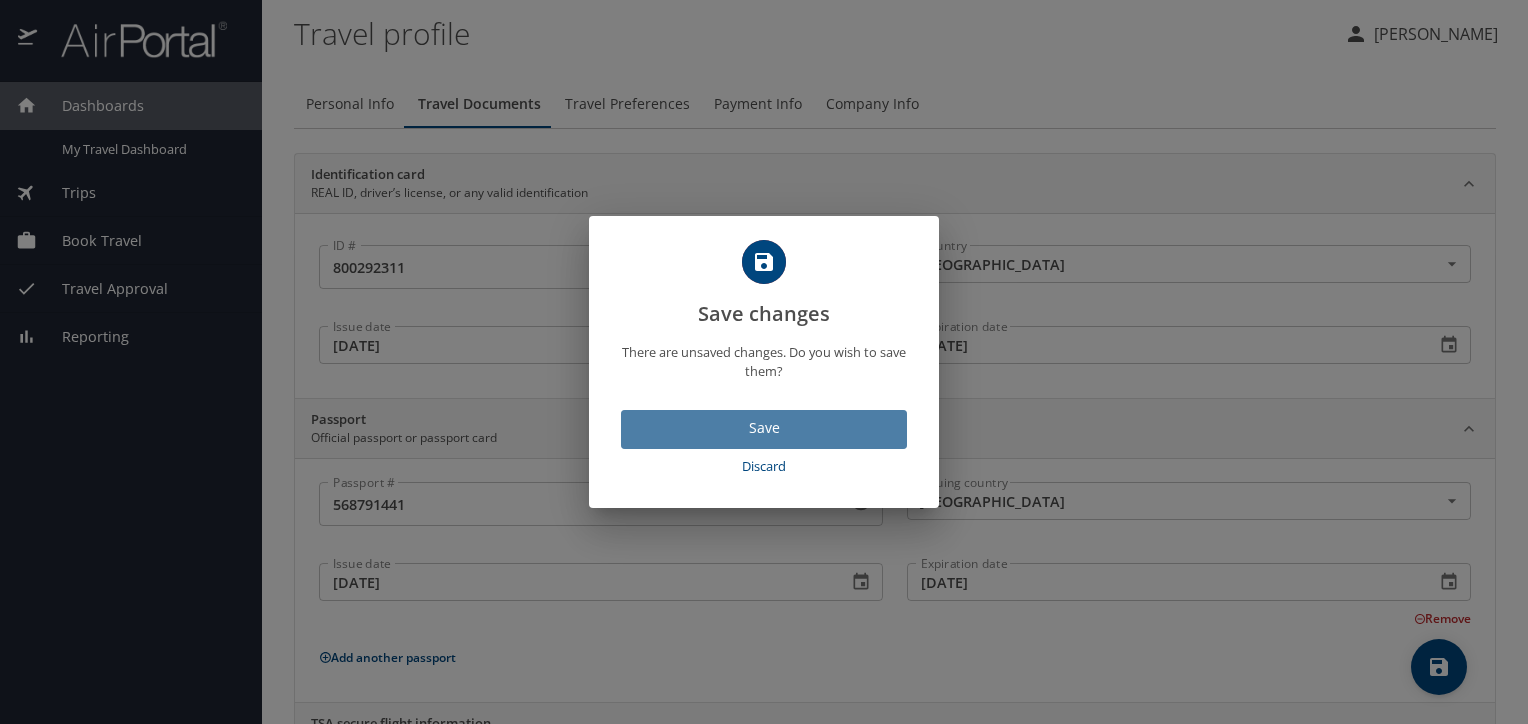 click on "Save" at bounding box center (764, 428) 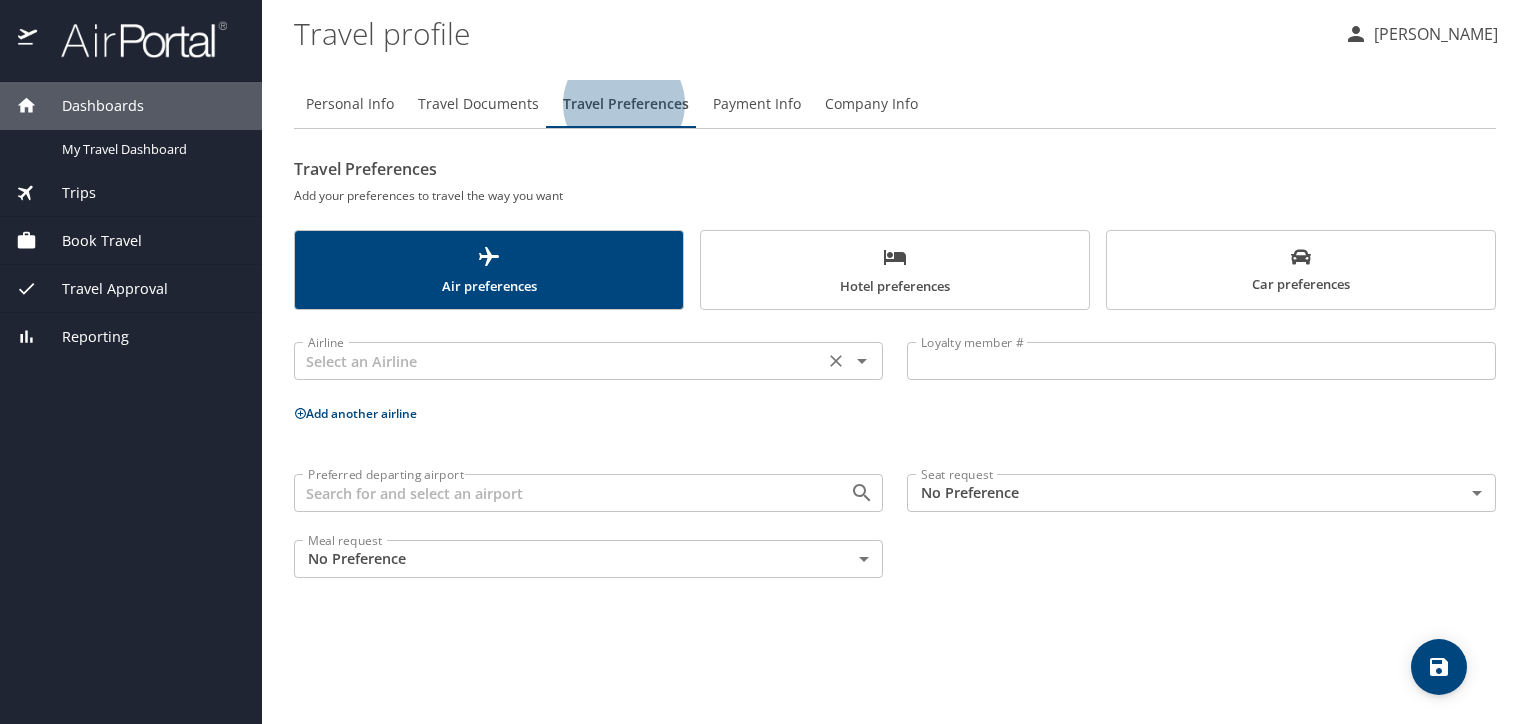 click at bounding box center [559, 361] 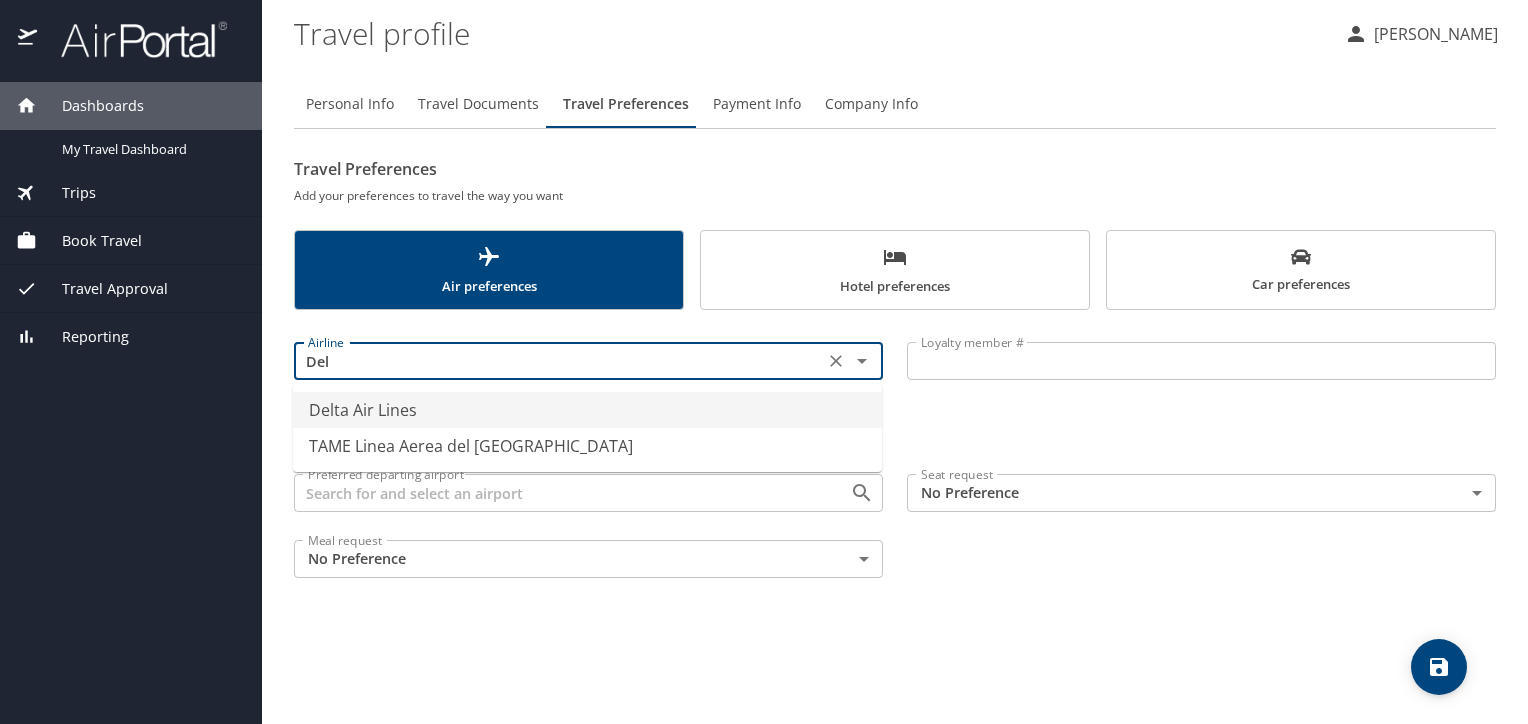 click on "Delta Air Lines" at bounding box center [587, 410] 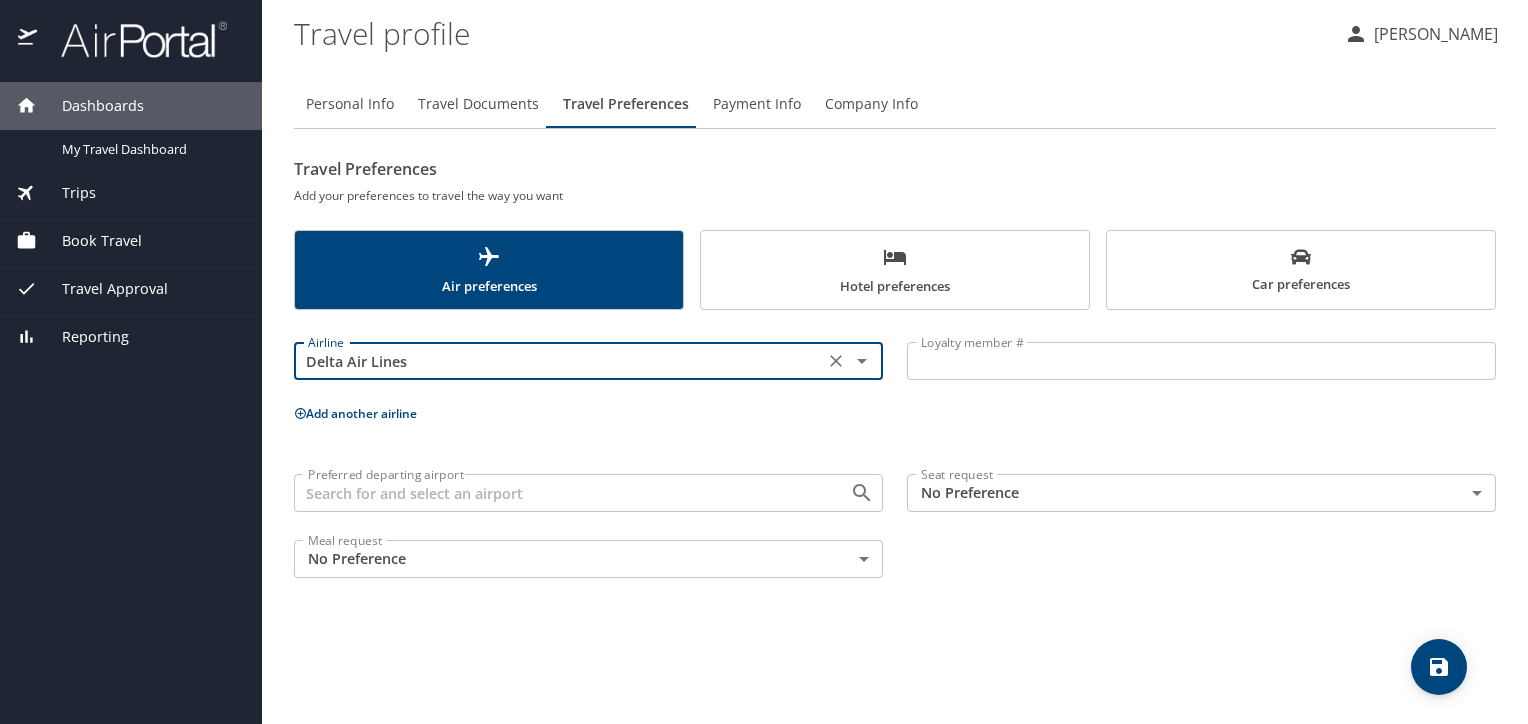 type on "Delta Air Lines" 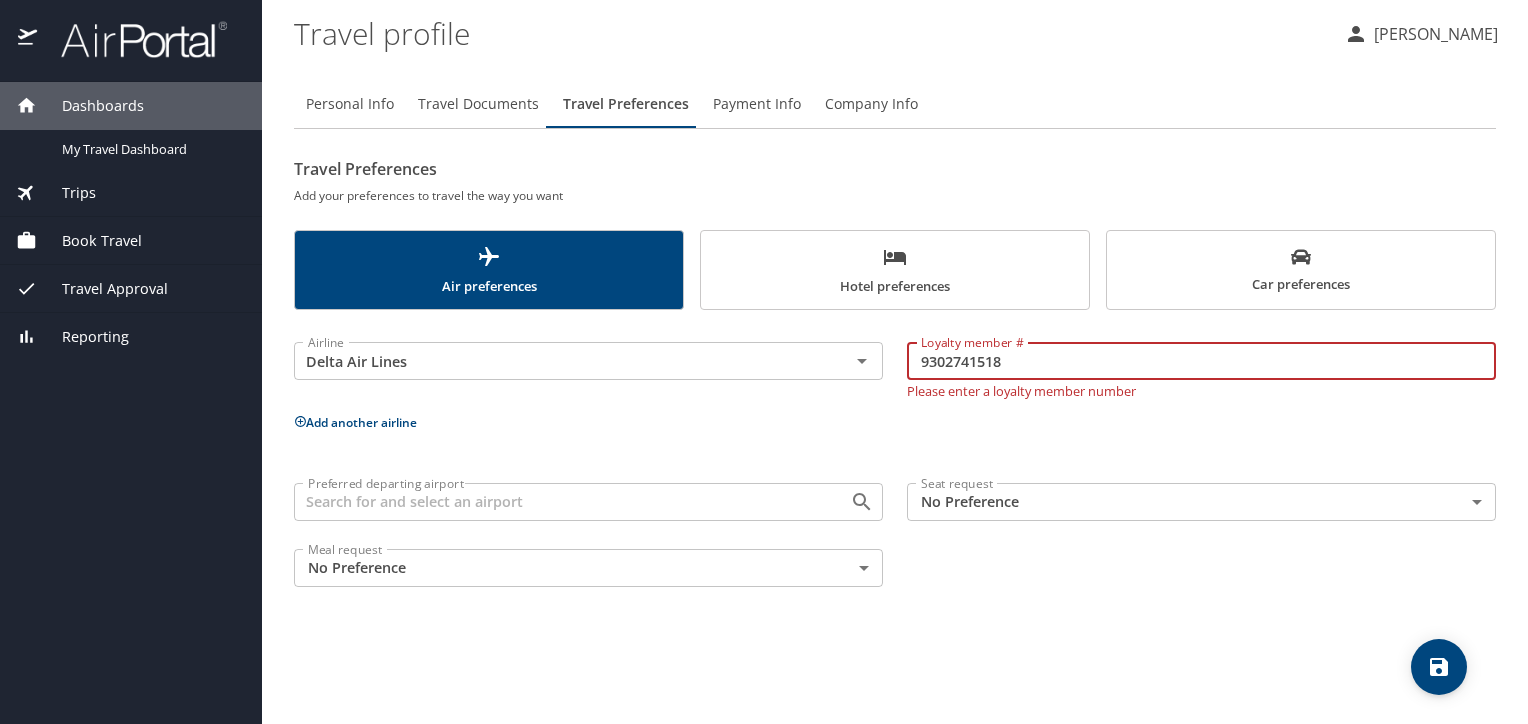 type on "9302741518" 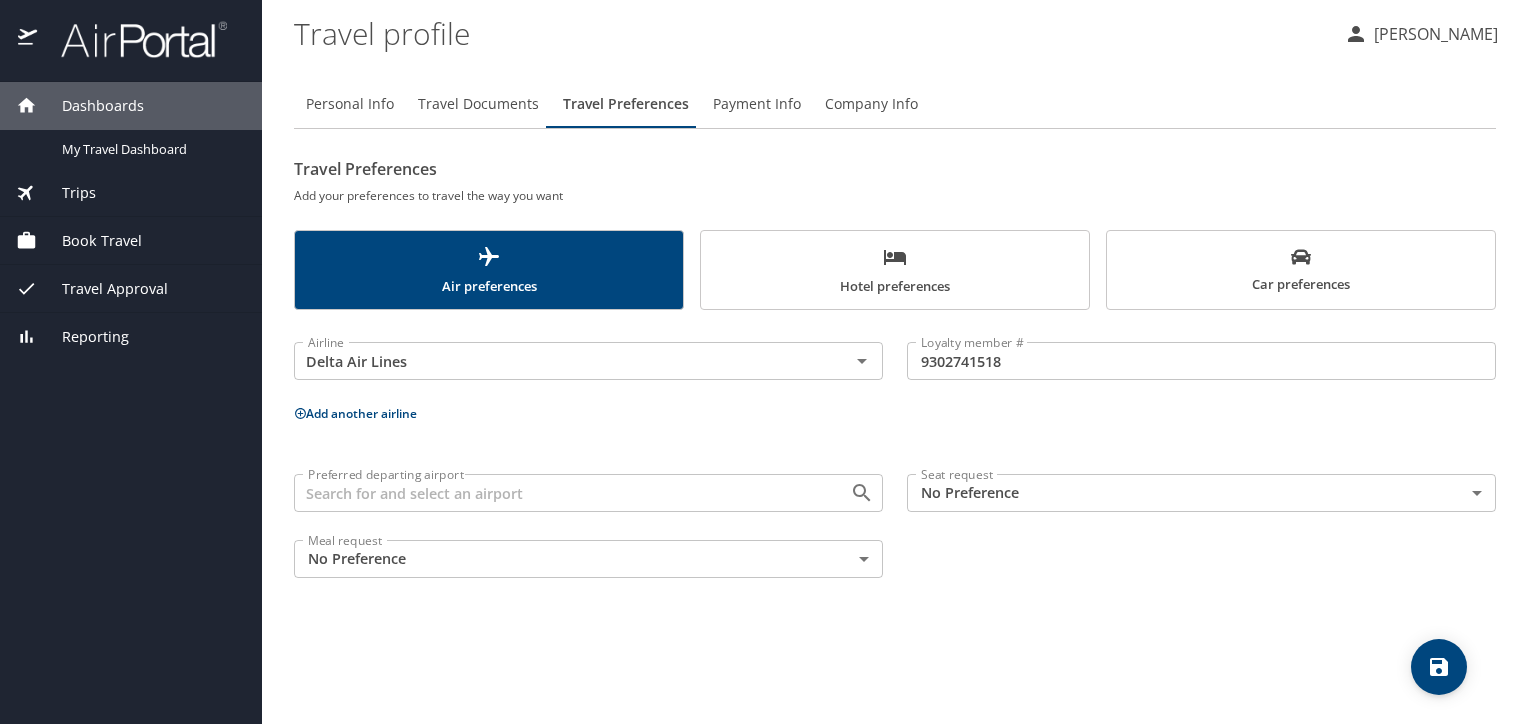 click 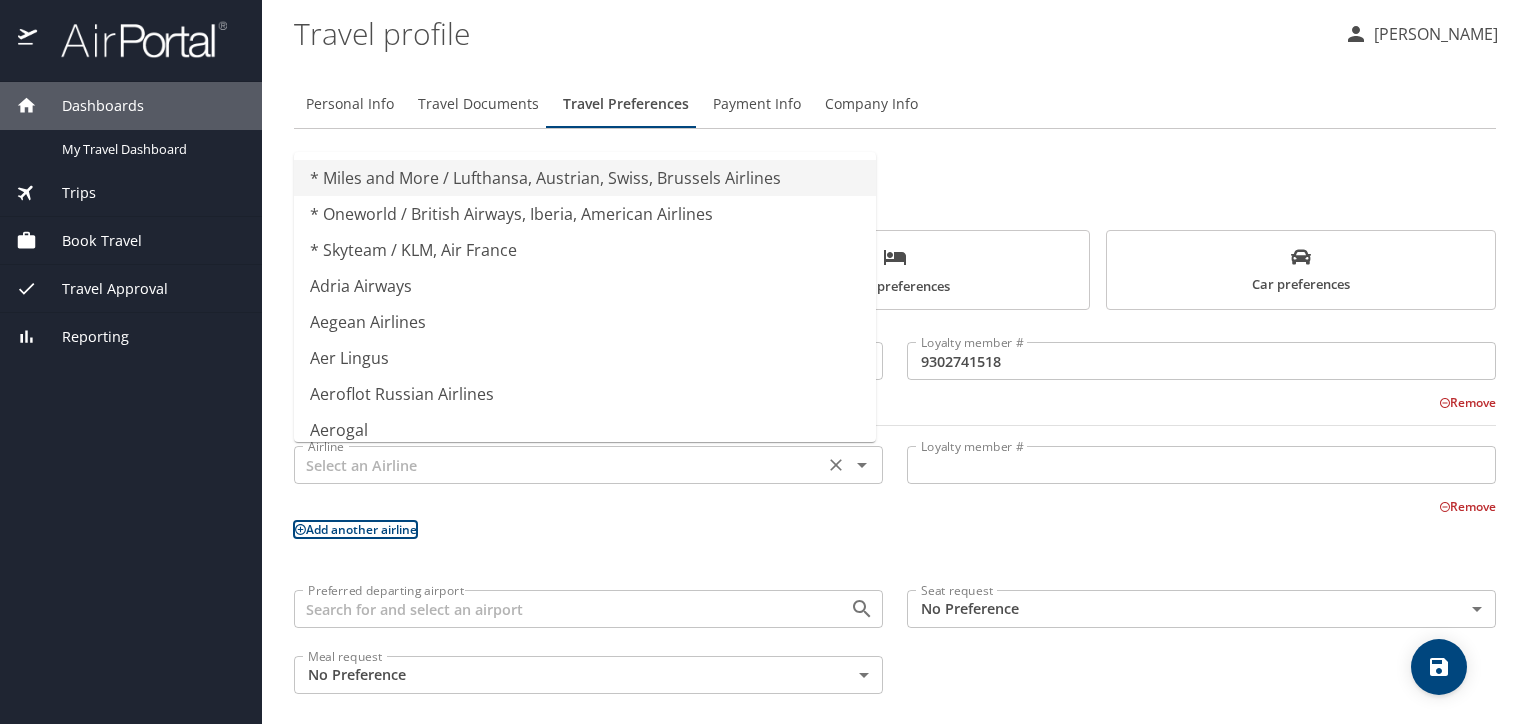 click at bounding box center [559, 465] 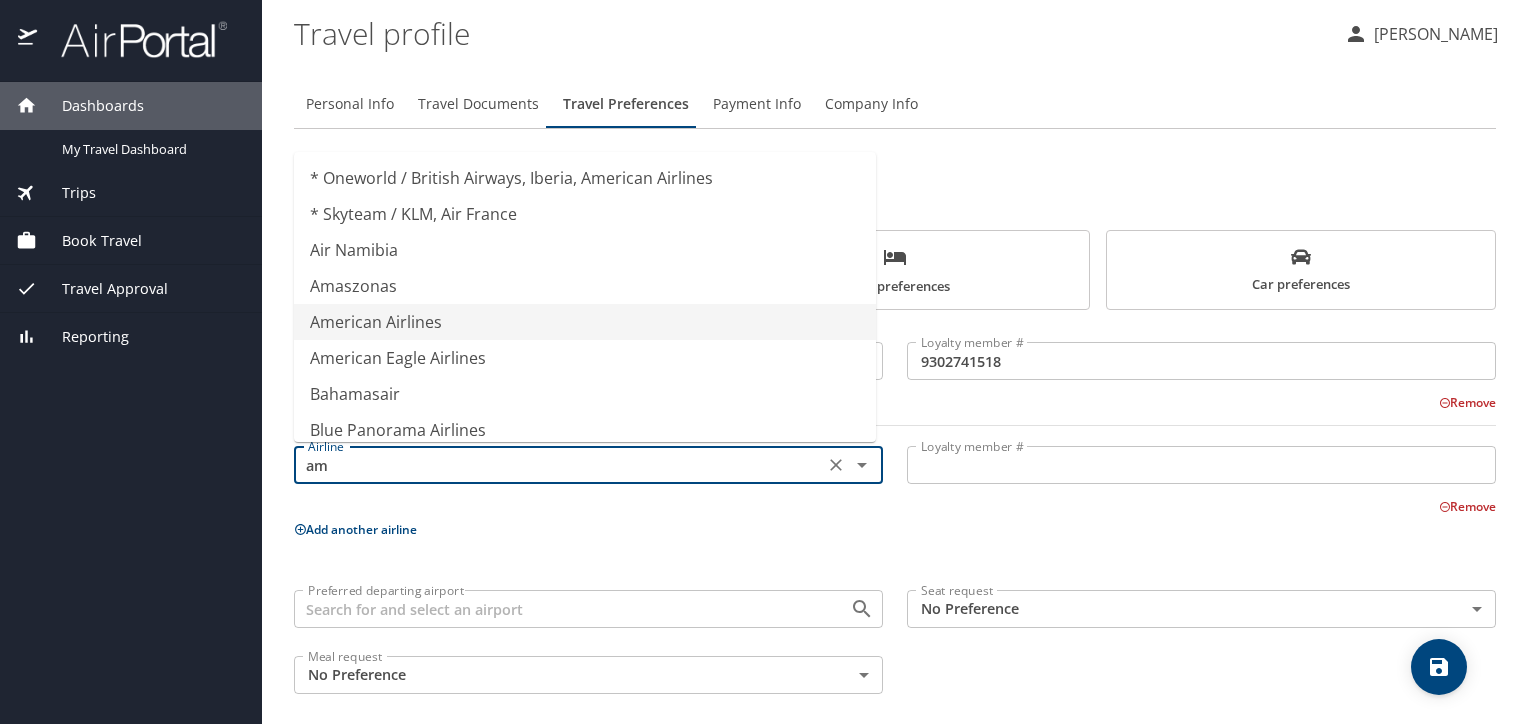 click on "American Airlines" at bounding box center [585, 322] 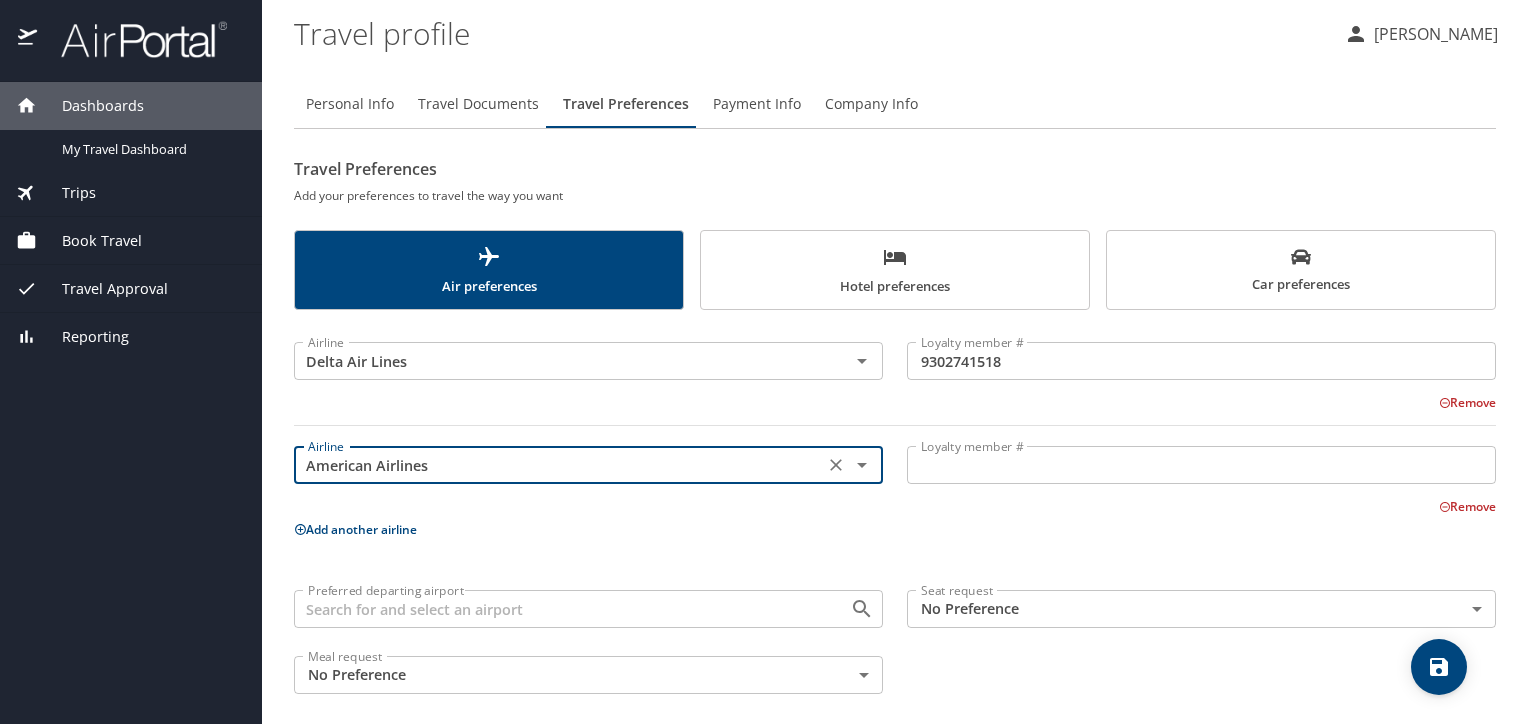 type on "American Airlines" 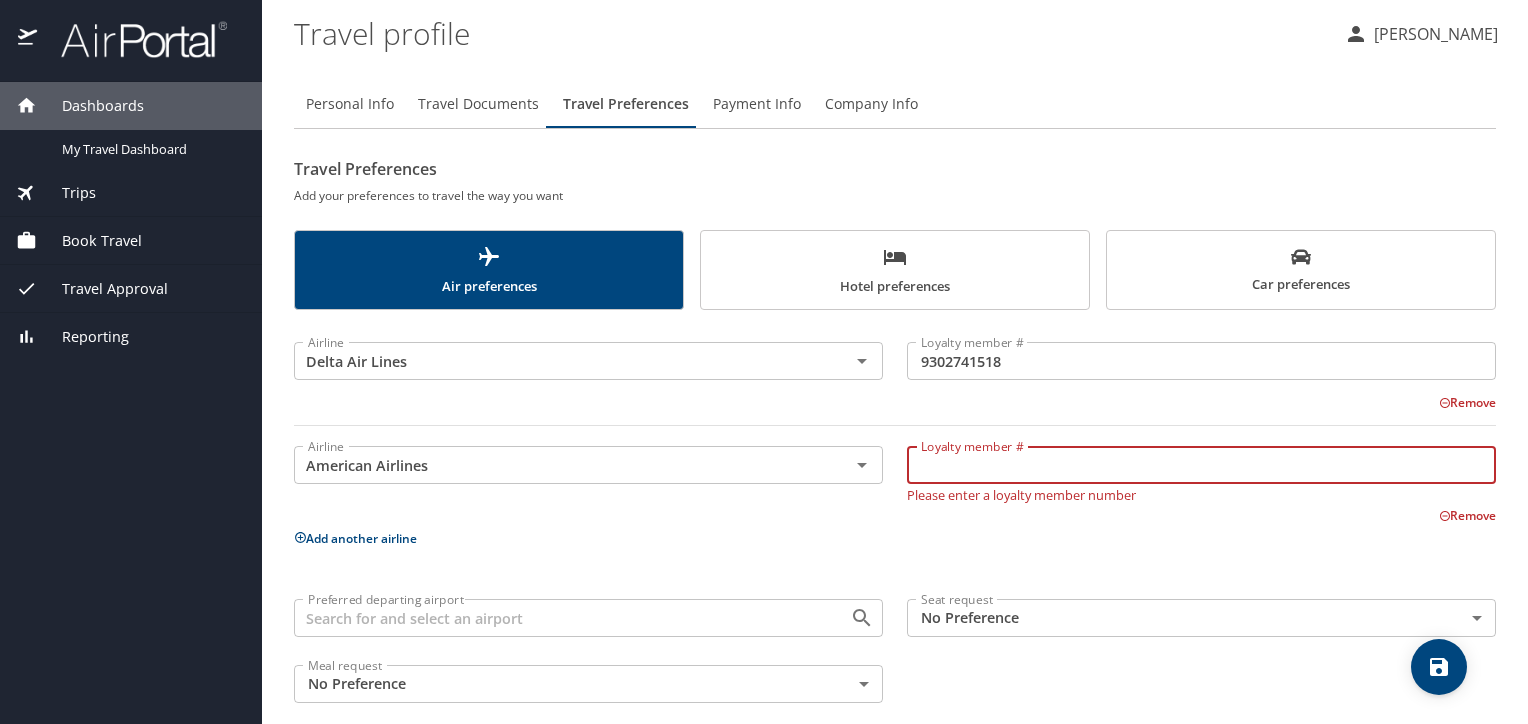 click on "Loyalty member #" at bounding box center [1201, 465] 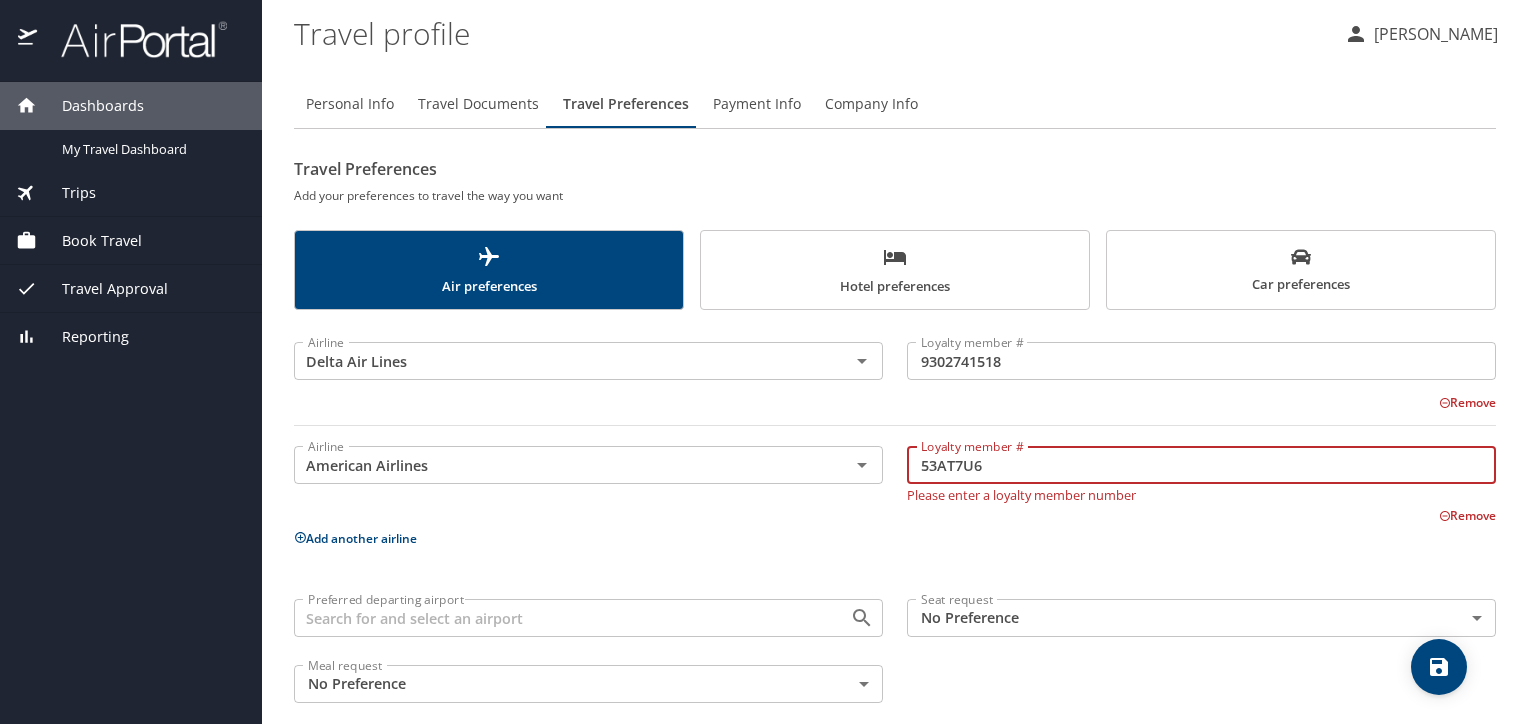 type on "53AT7U6" 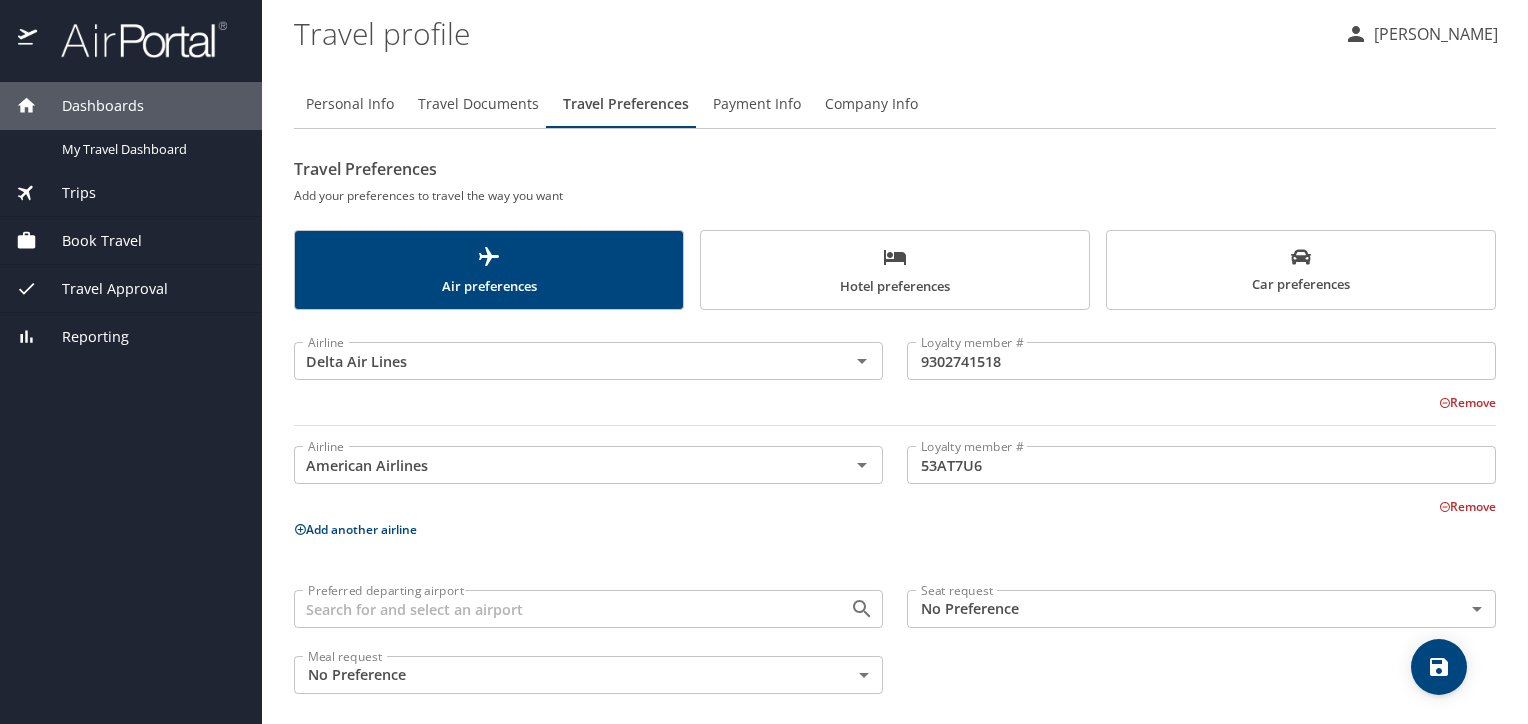 click 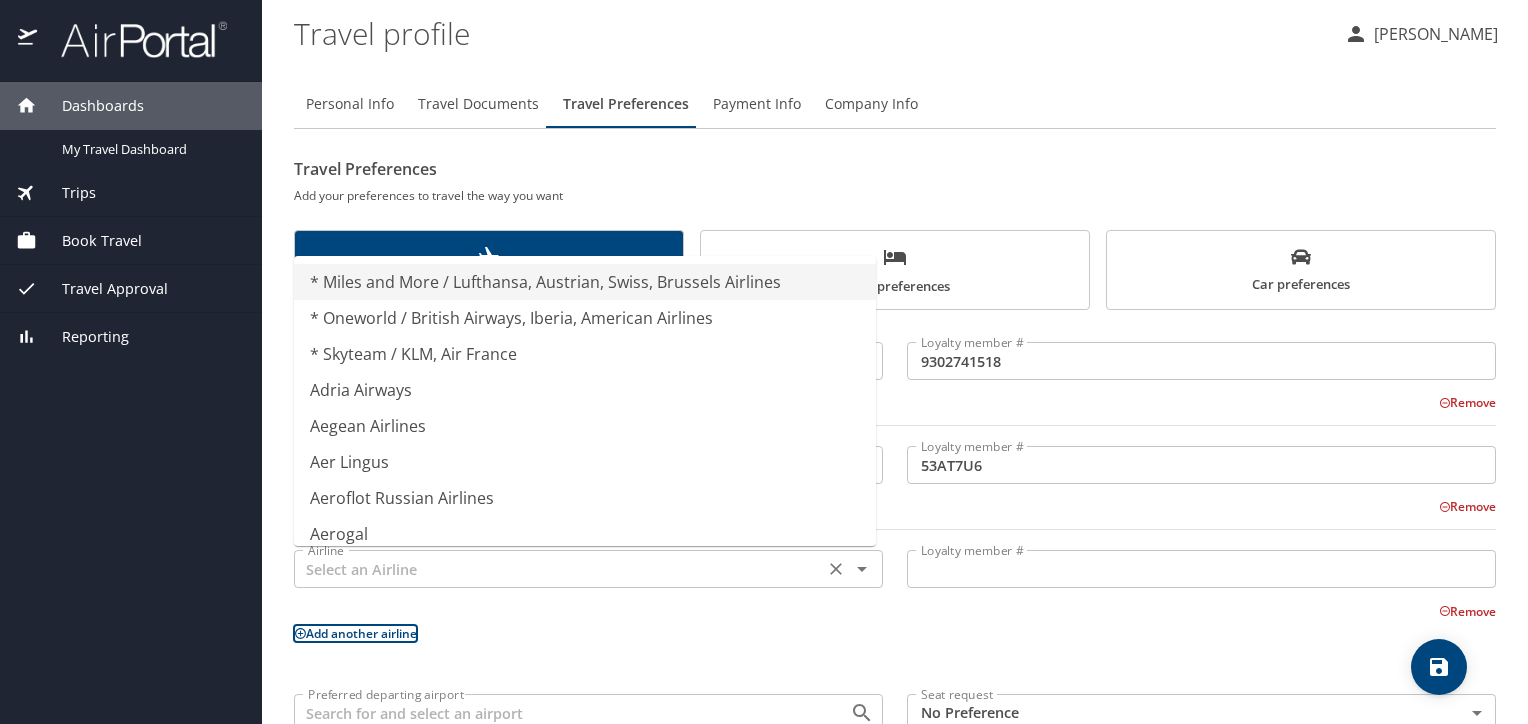 click at bounding box center (559, 569) 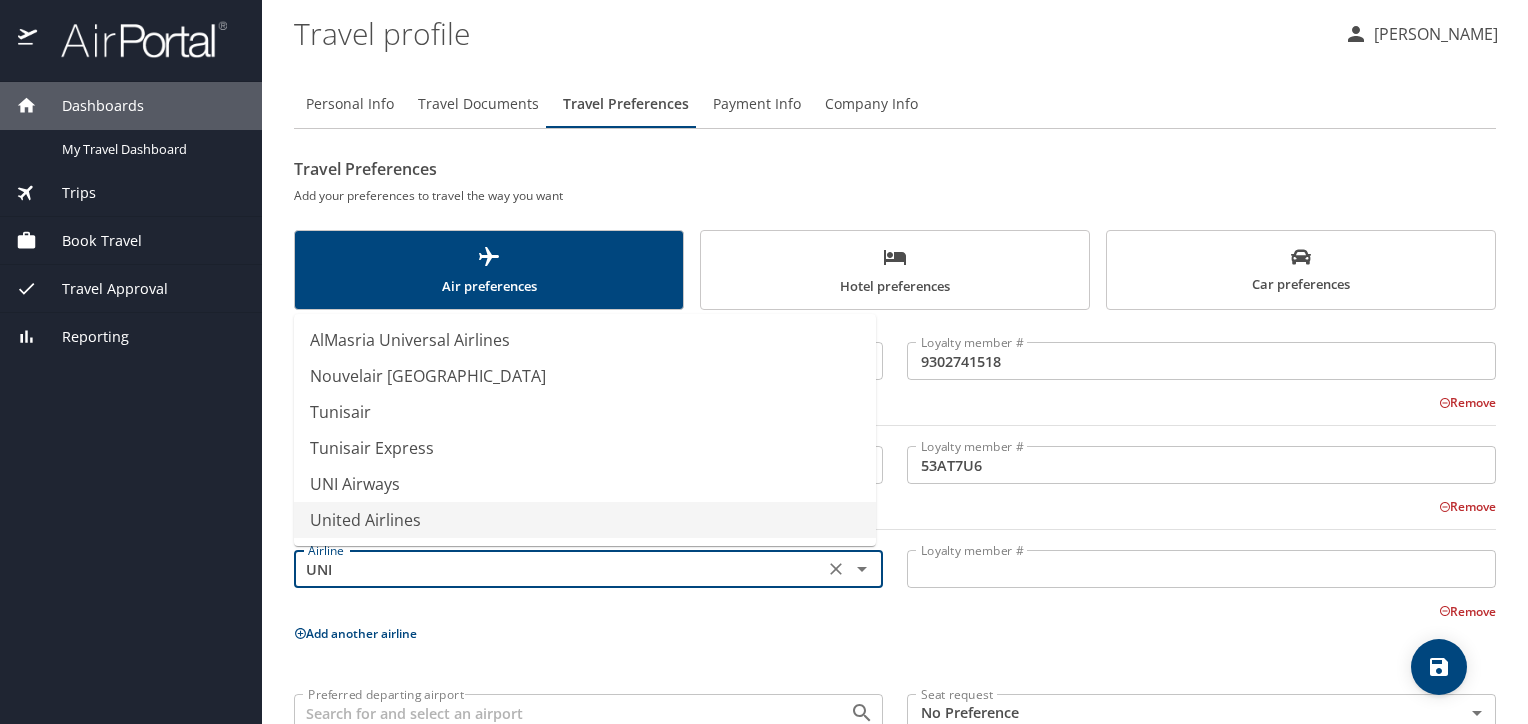 click on "United Airlines" at bounding box center [585, 520] 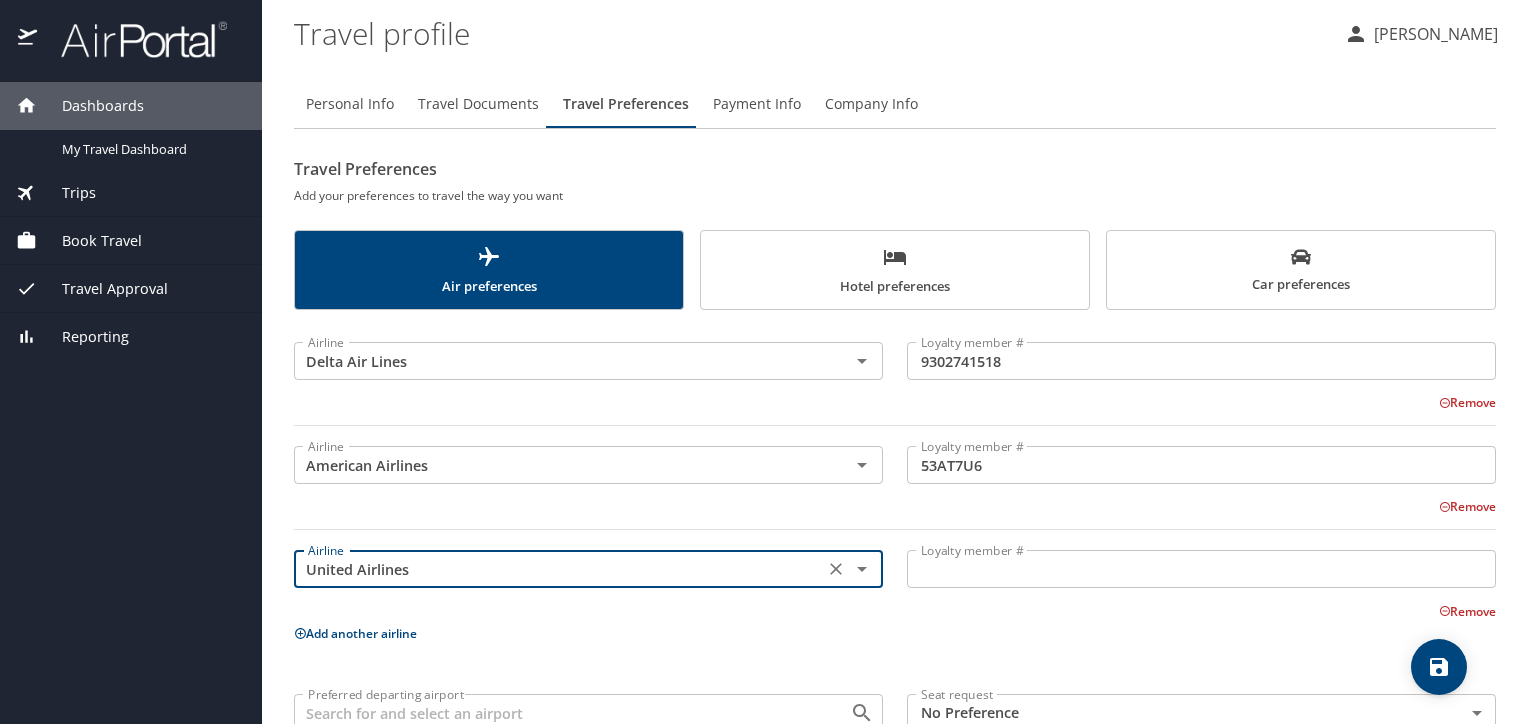 type on "United Airlines" 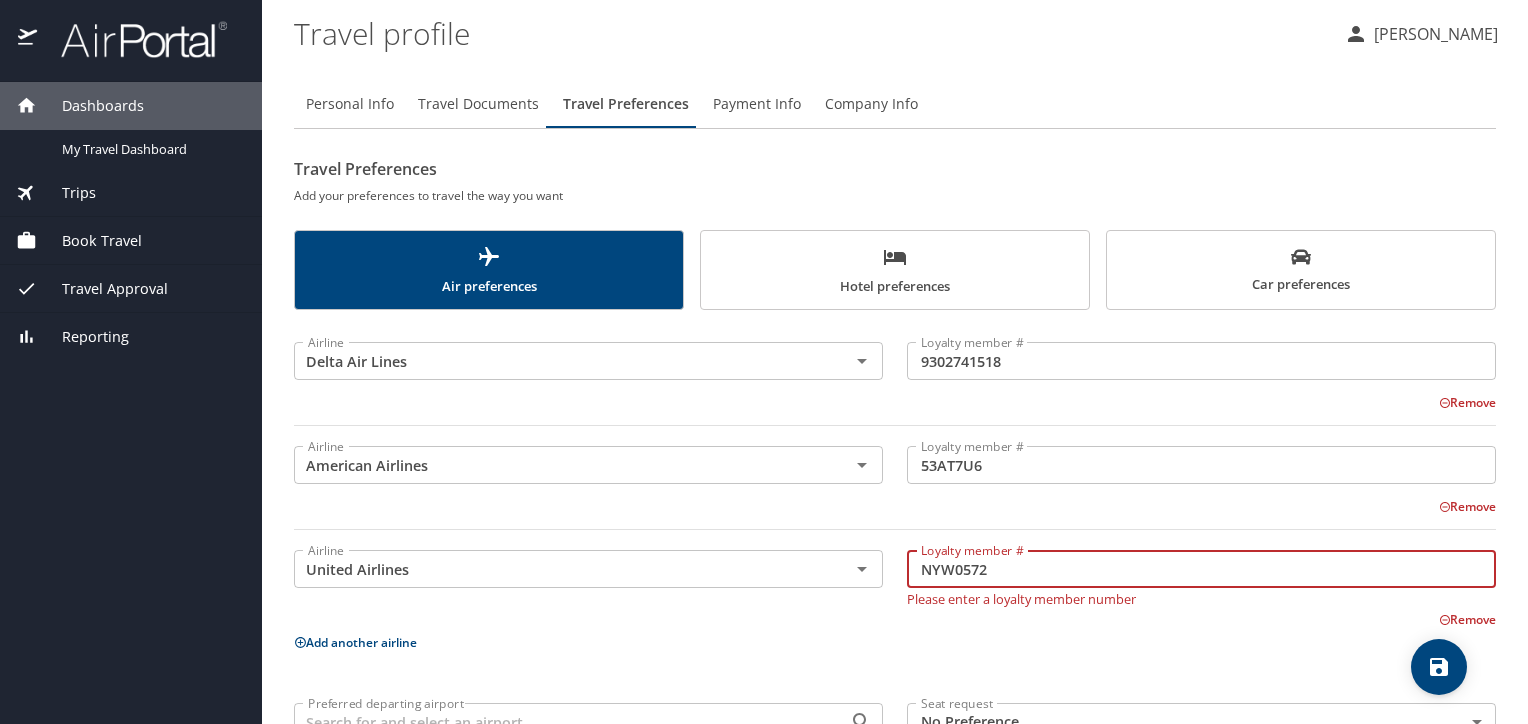 type on "NYW05726" 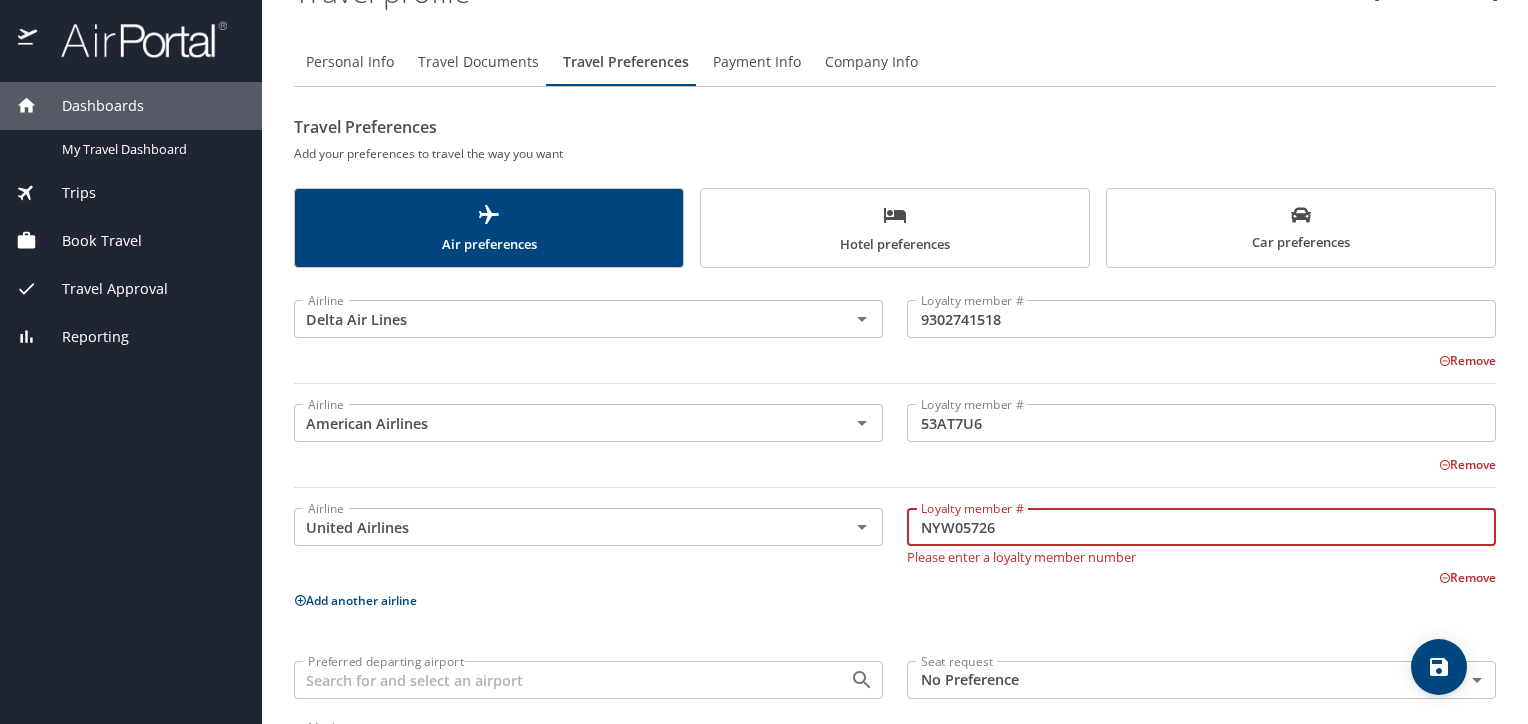 scroll, scrollTop: 120, scrollLeft: 0, axis: vertical 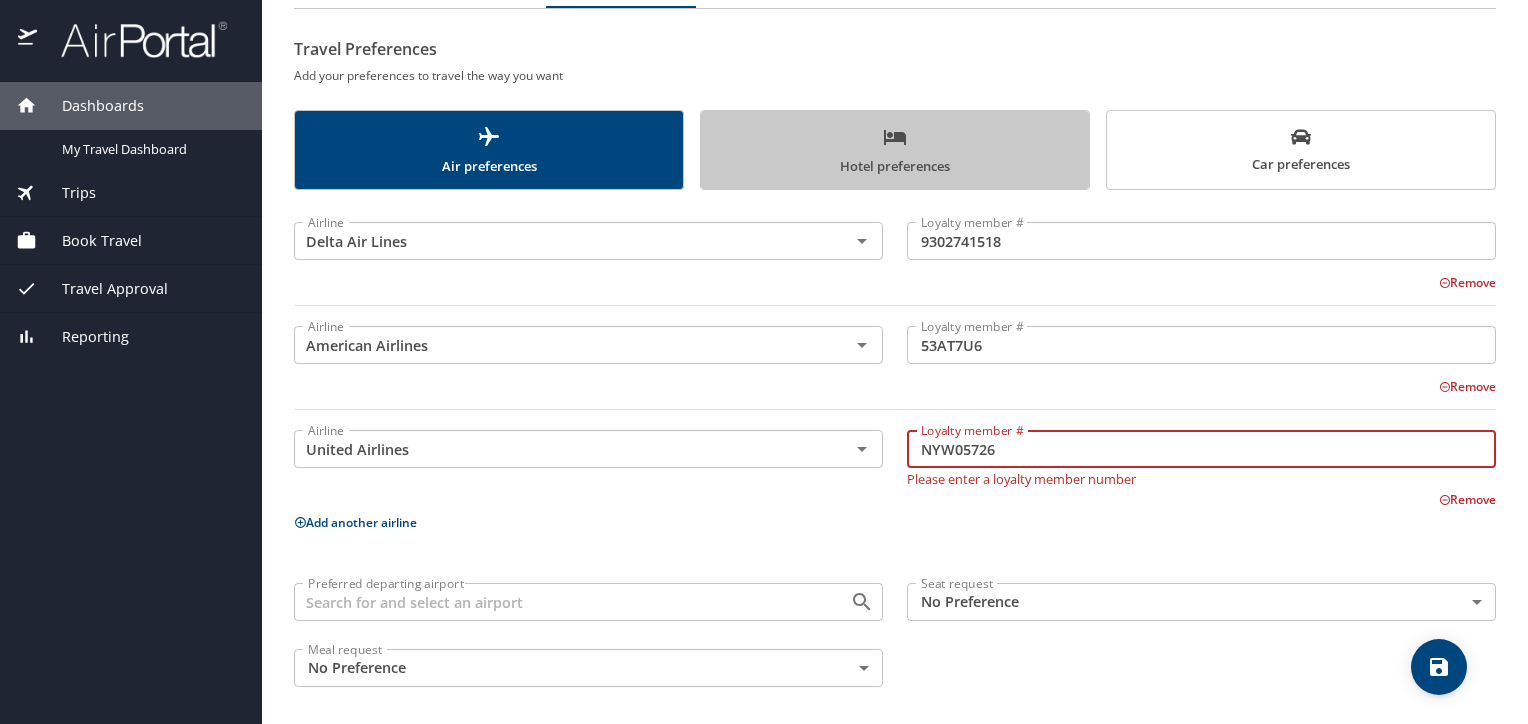 click on "Hotel preferences" at bounding box center (895, 151) 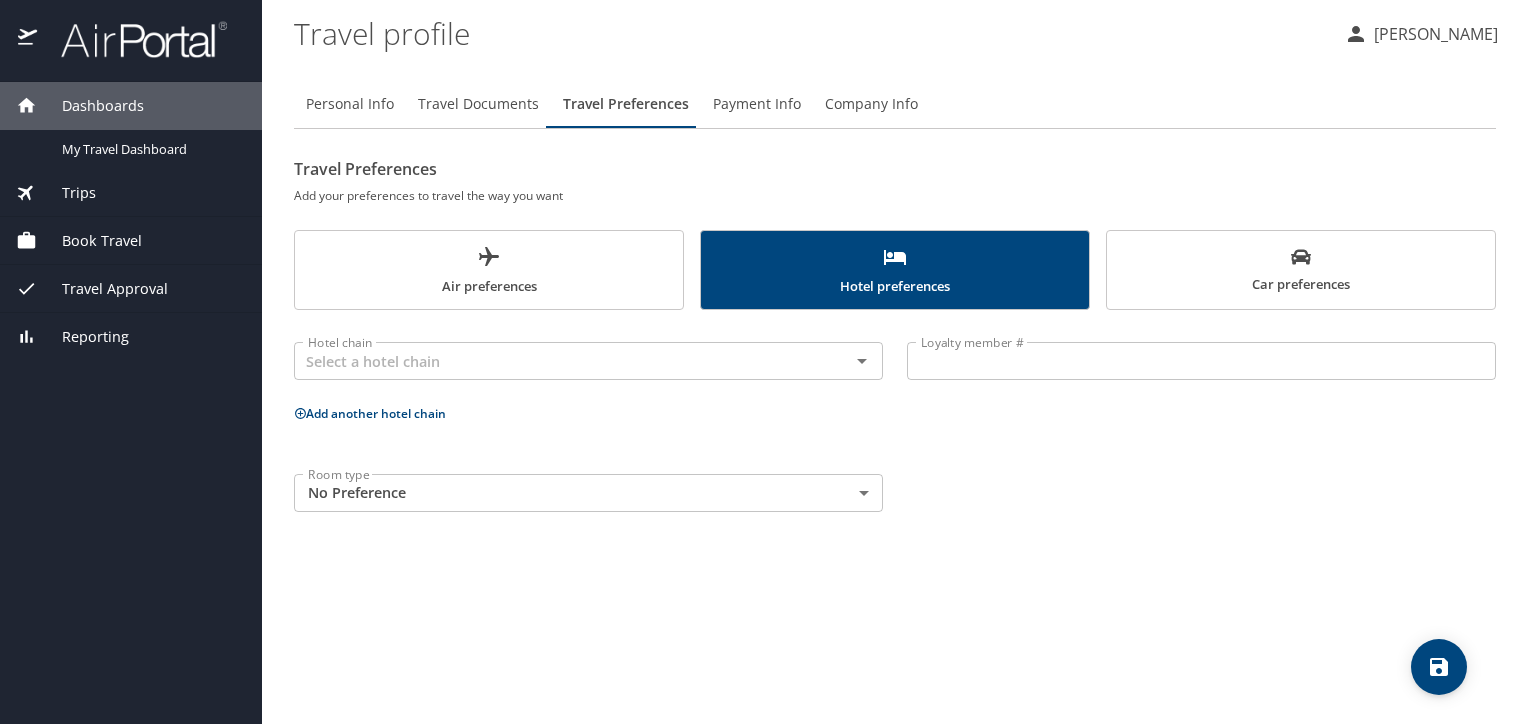 scroll, scrollTop: 0, scrollLeft: 0, axis: both 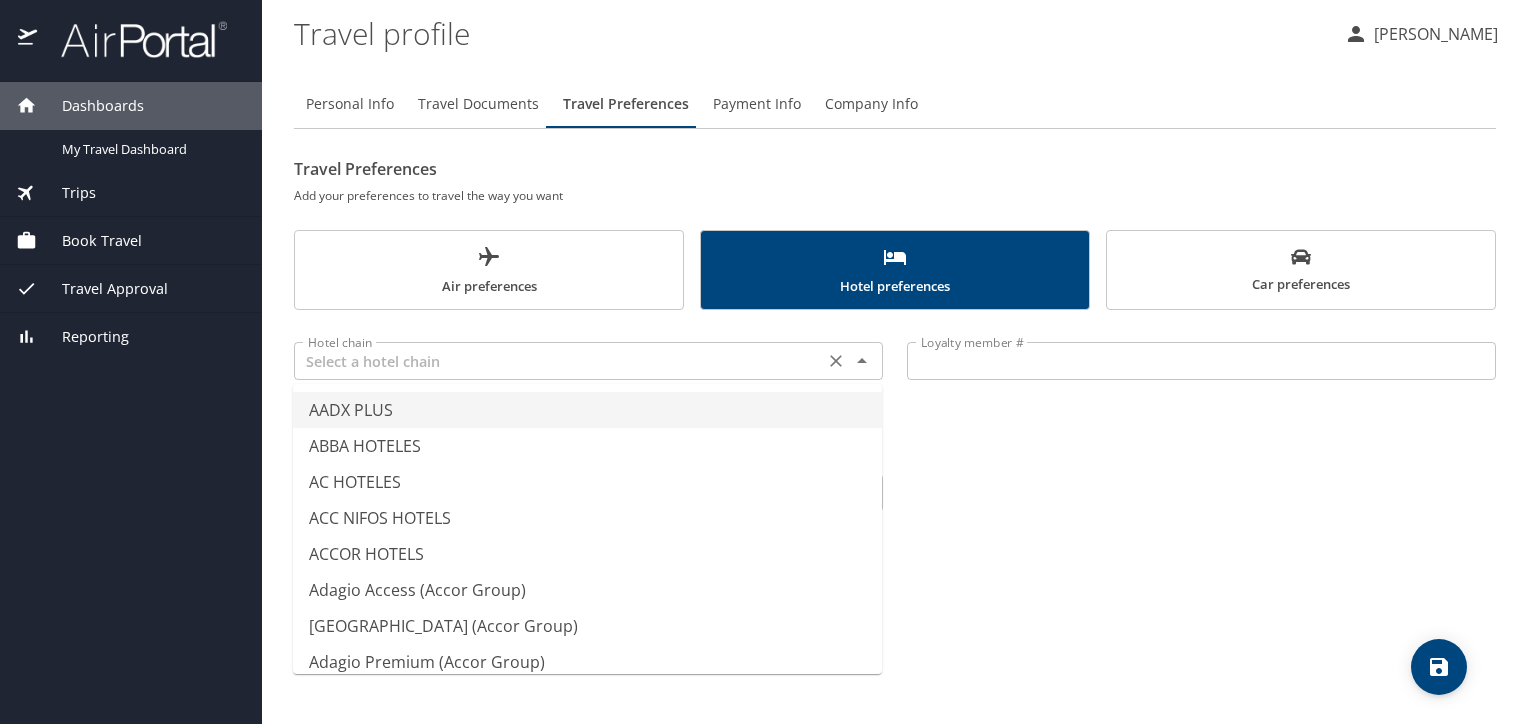 click at bounding box center (559, 361) 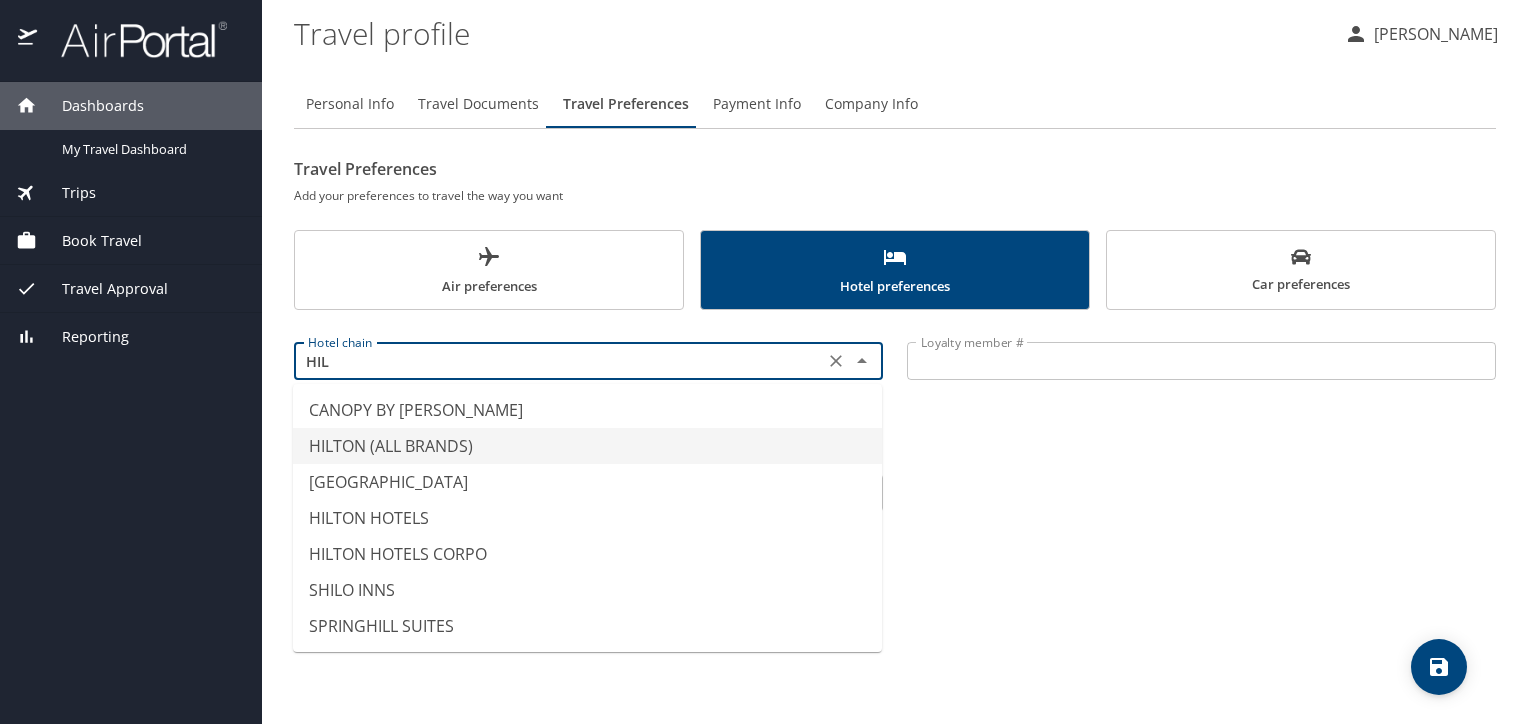 click on "HILTON (ALL BRANDS)" at bounding box center [587, 446] 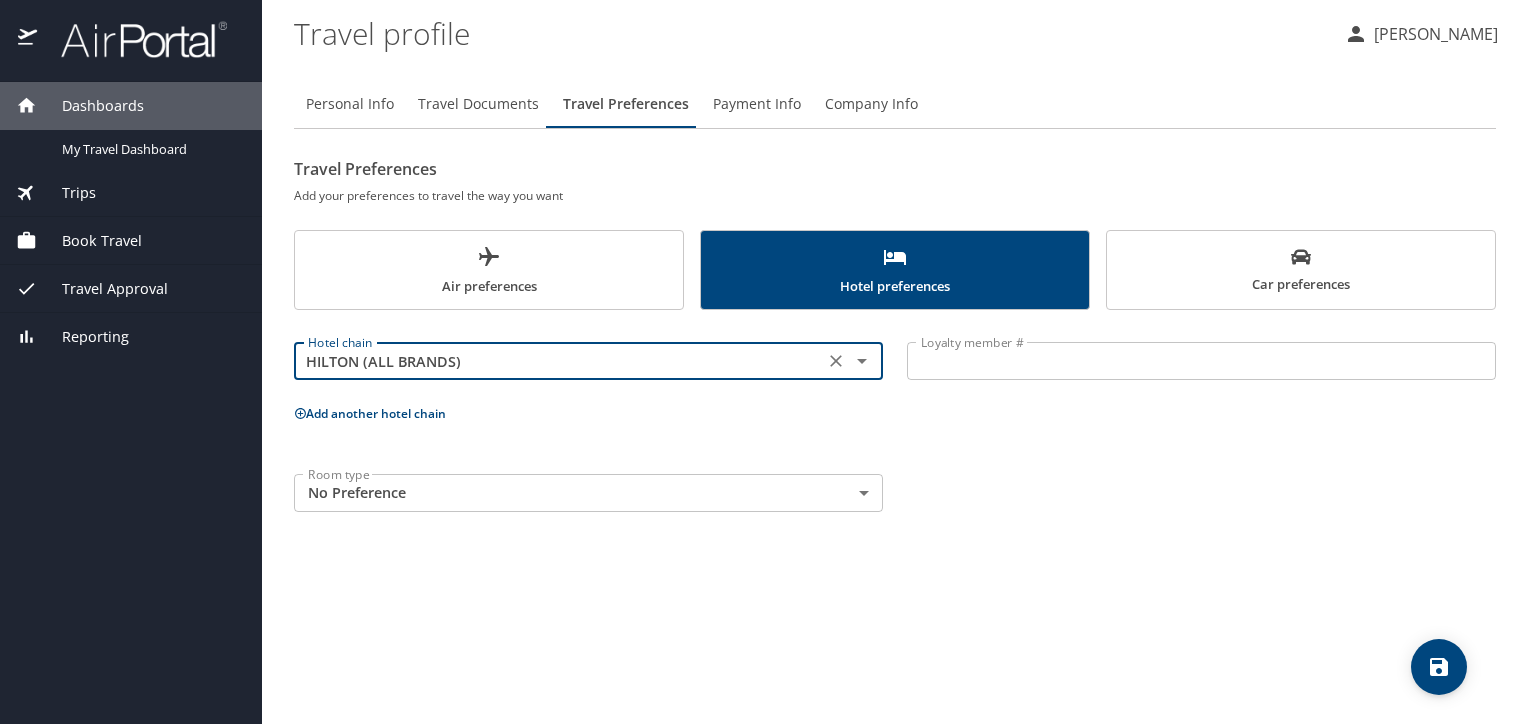 type on "HILTON (ALL BRANDS)" 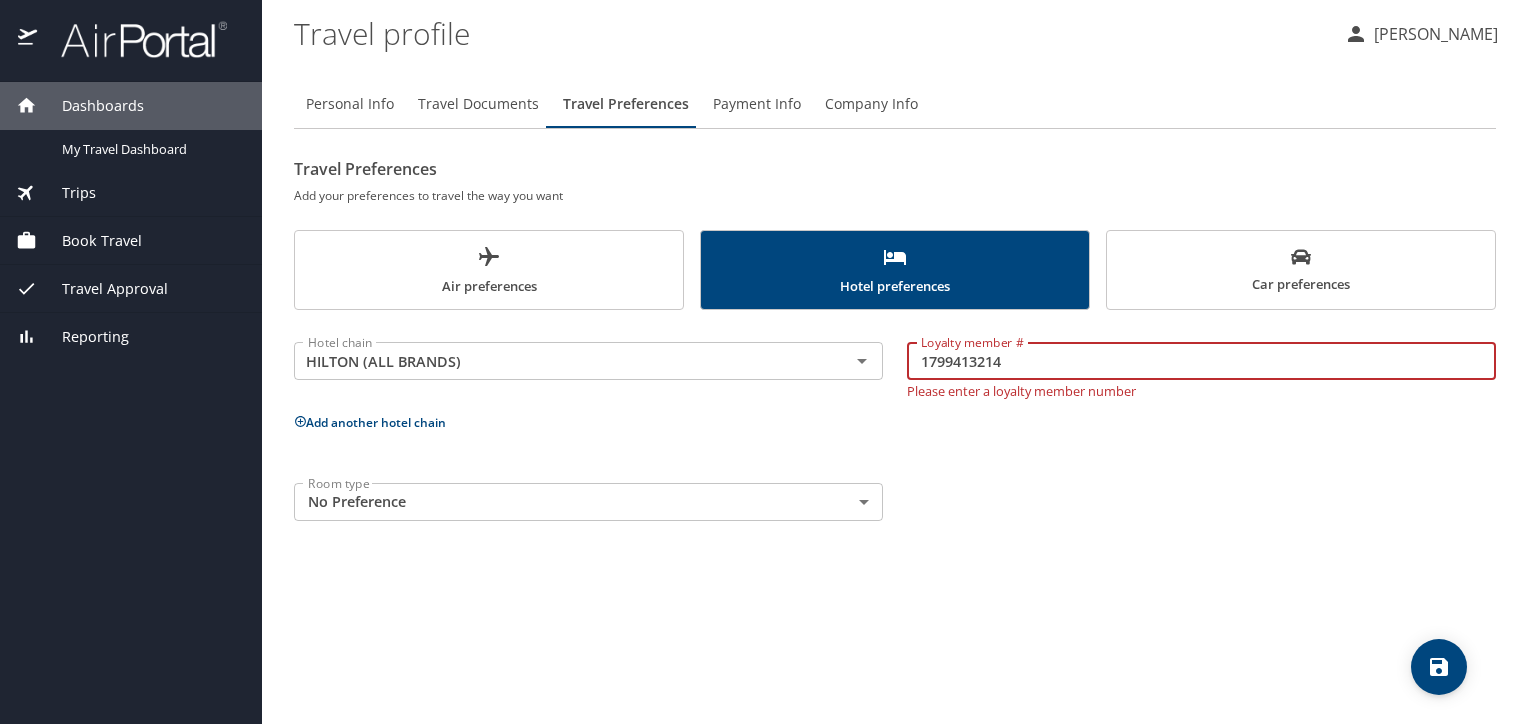type on "1799413214" 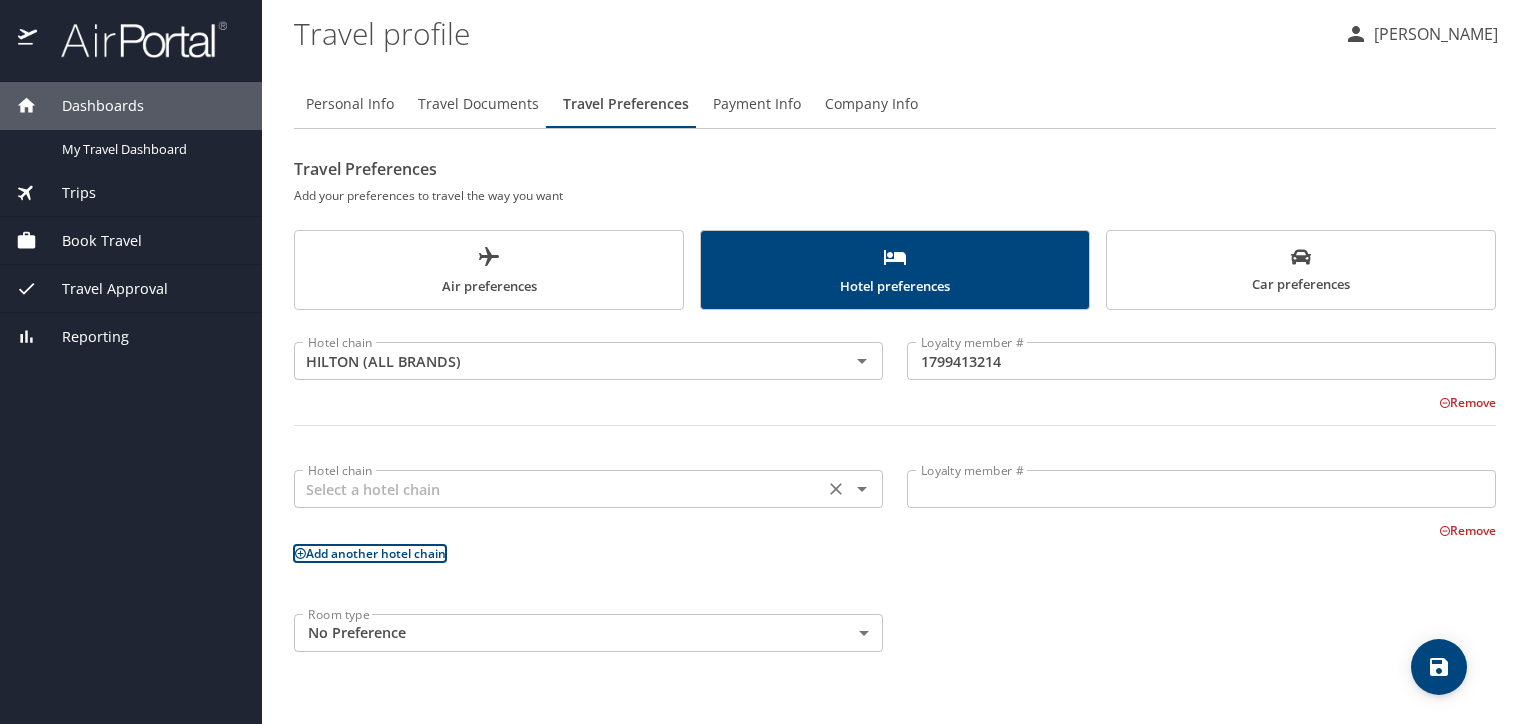 type 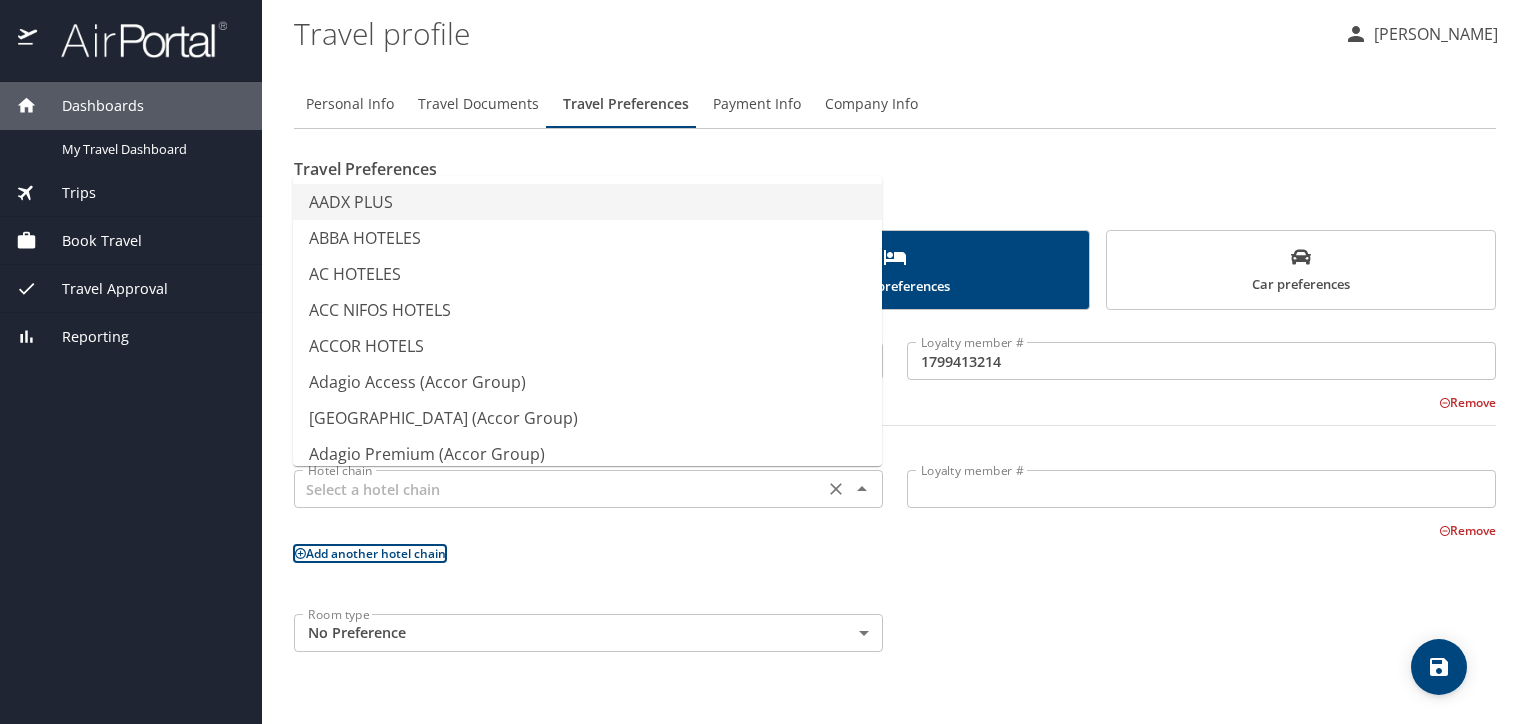 click at bounding box center [559, 489] 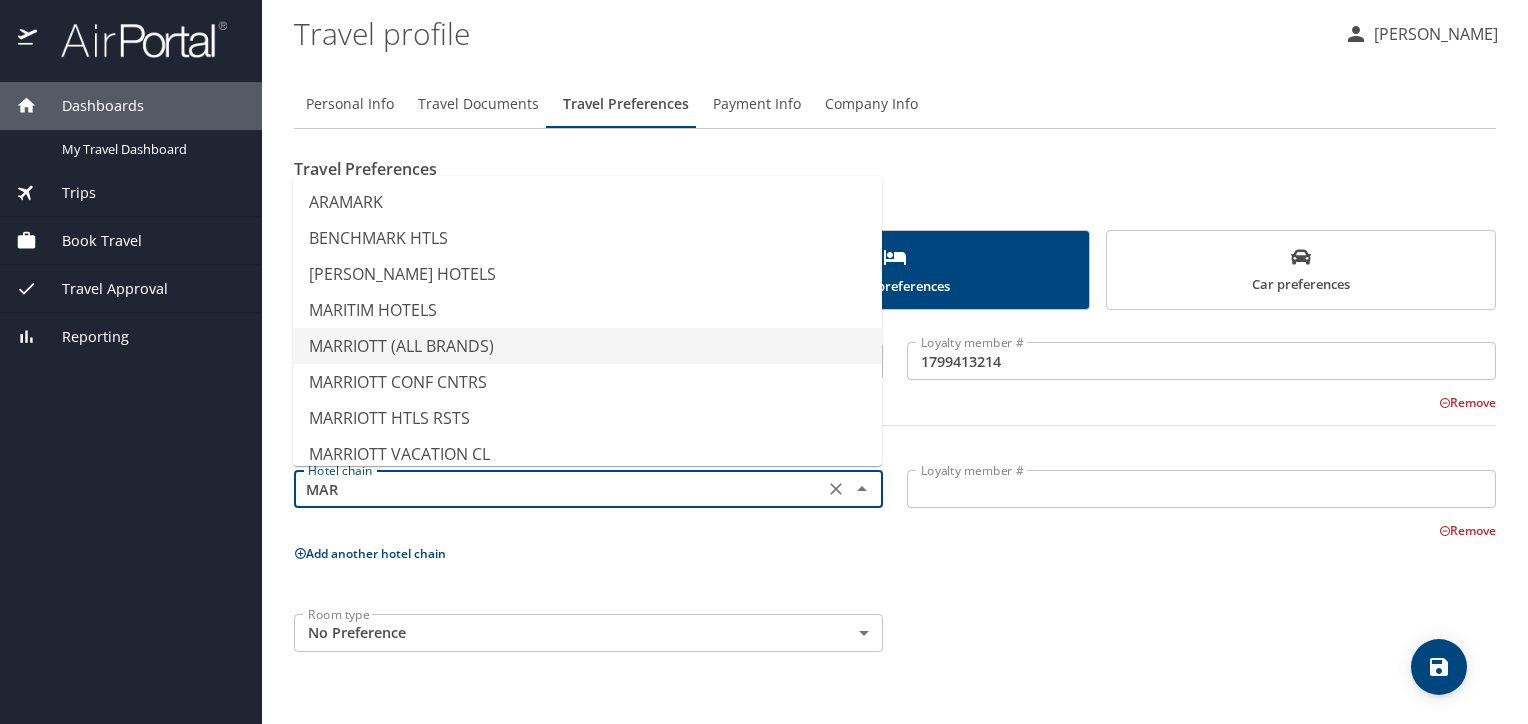 click on "MARRIOTT (ALL BRANDS)" at bounding box center (587, 346) 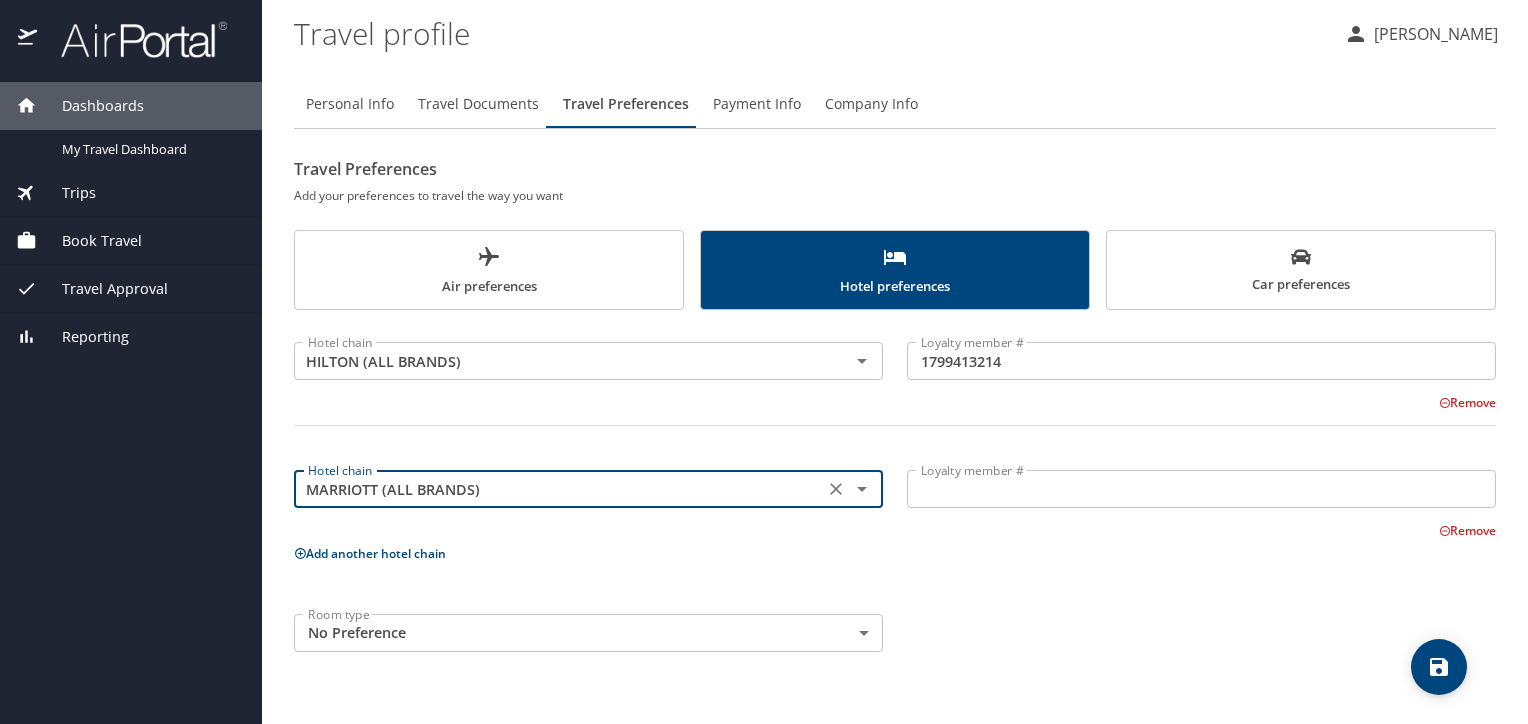type on "MARRIOTT (ALL BRANDS)" 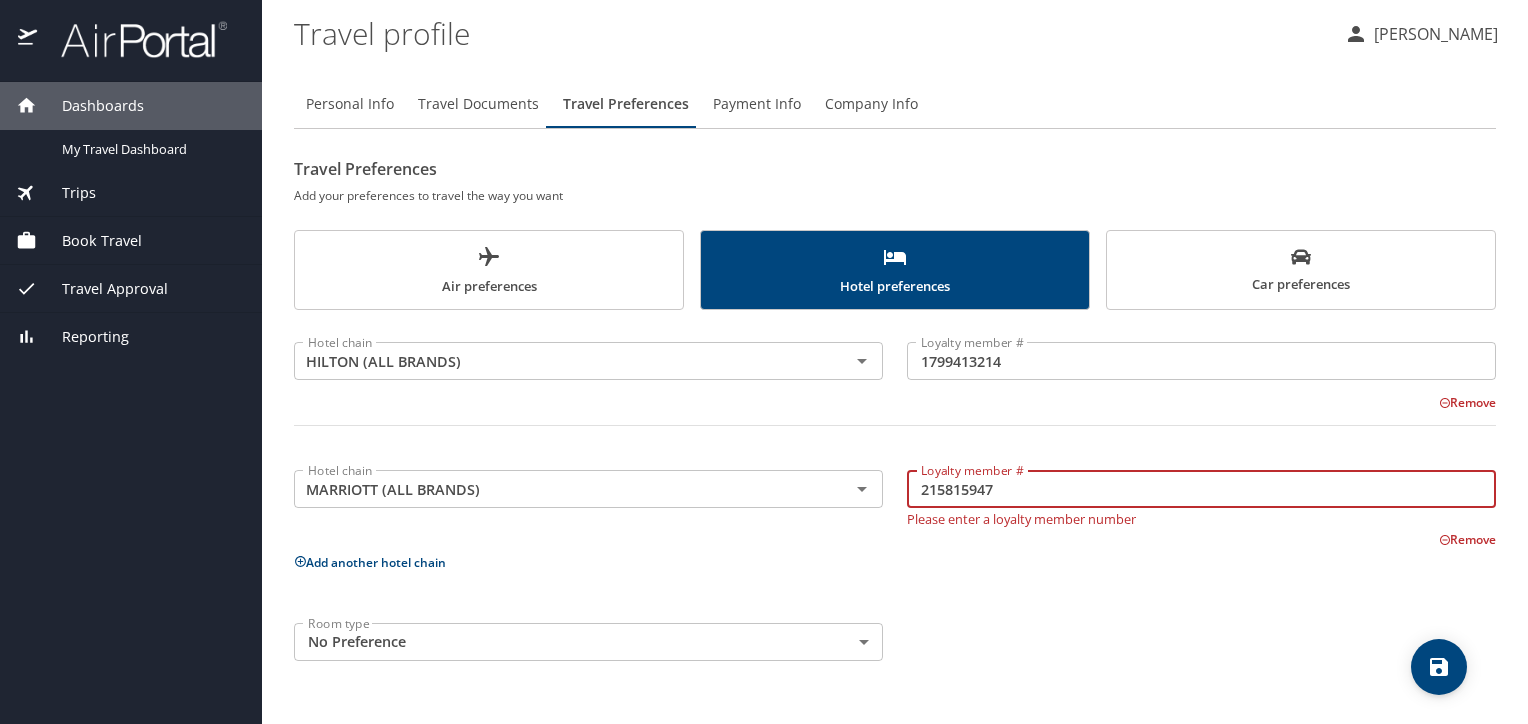 type on "215815947" 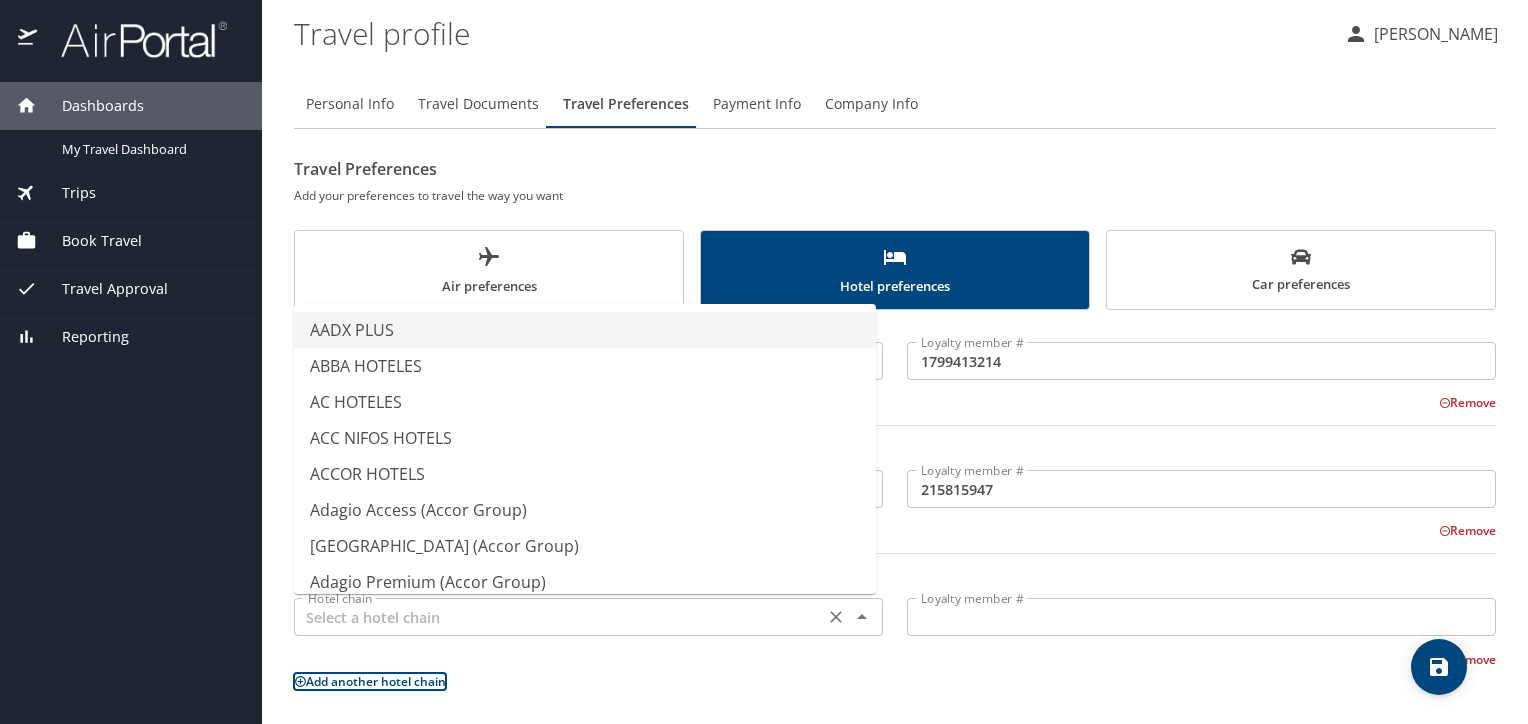 click at bounding box center (559, 617) 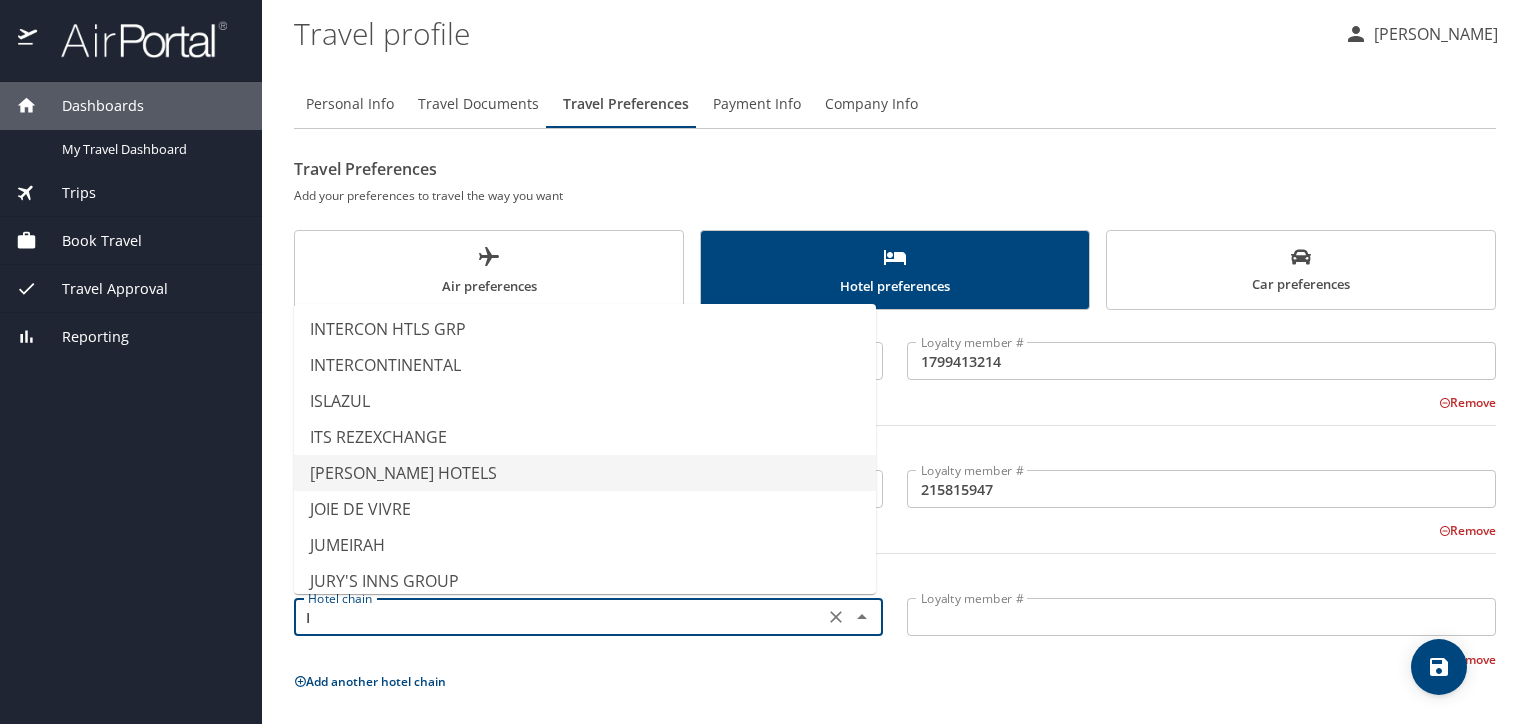 scroll, scrollTop: 3279, scrollLeft: 0, axis: vertical 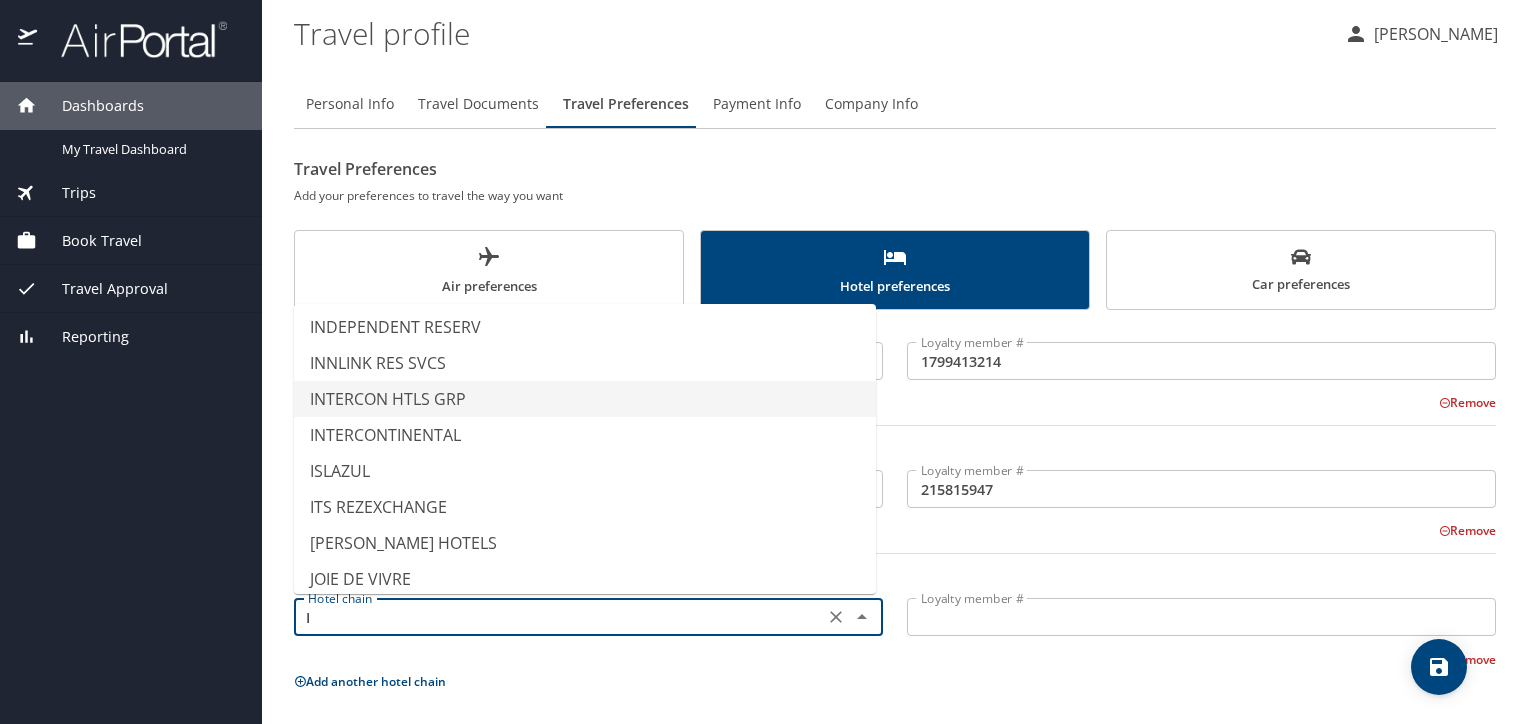 click on "INTERCON HTLS GRP" at bounding box center [585, 399] 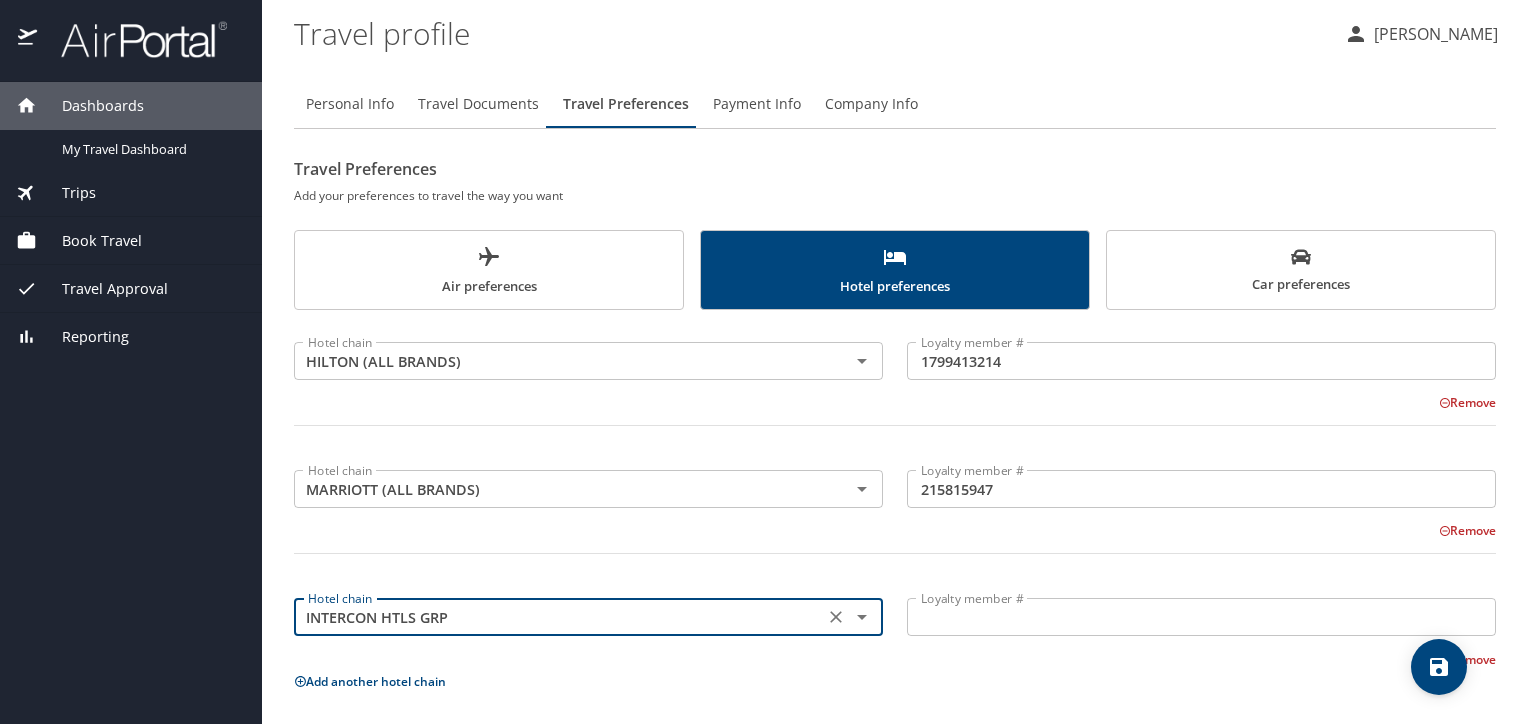 type on "INTERCON HTLS GRP" 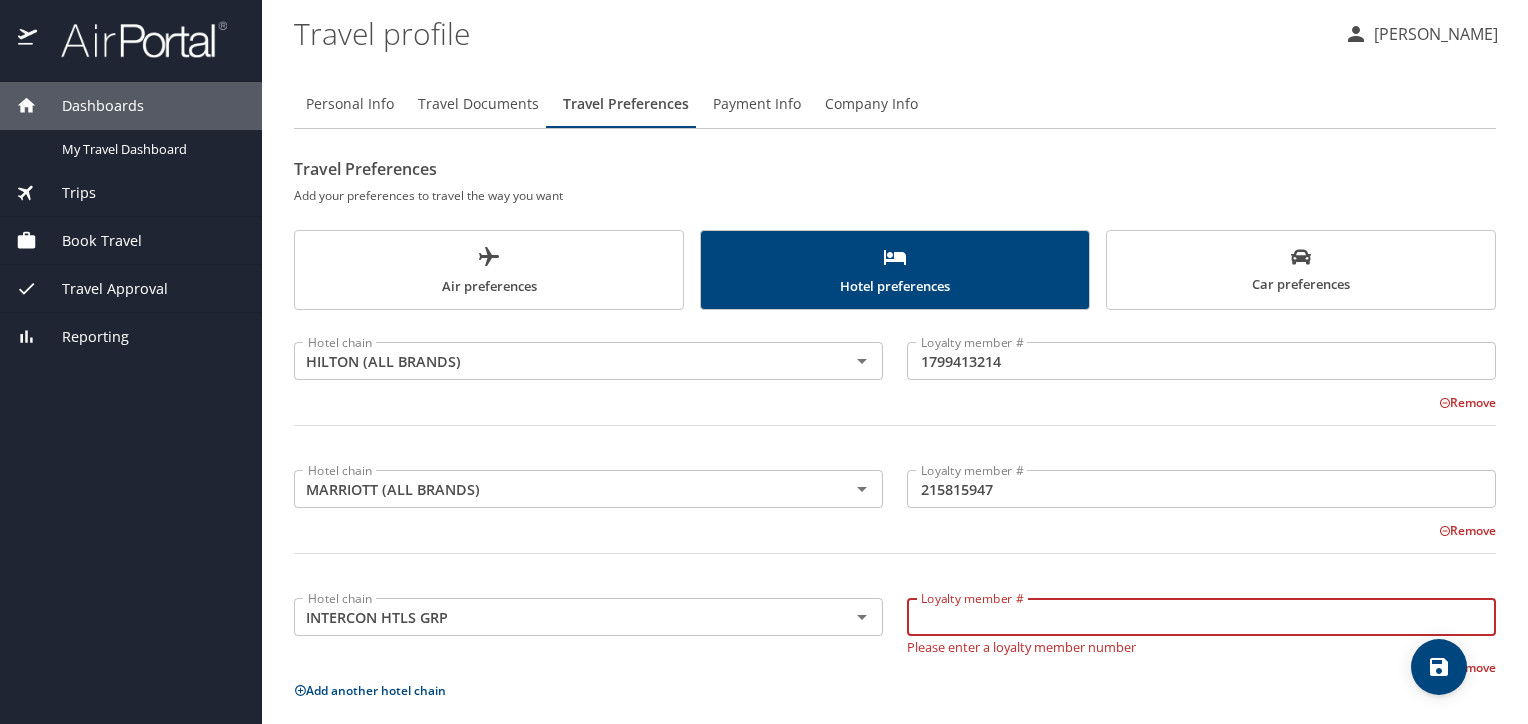 type on "0" 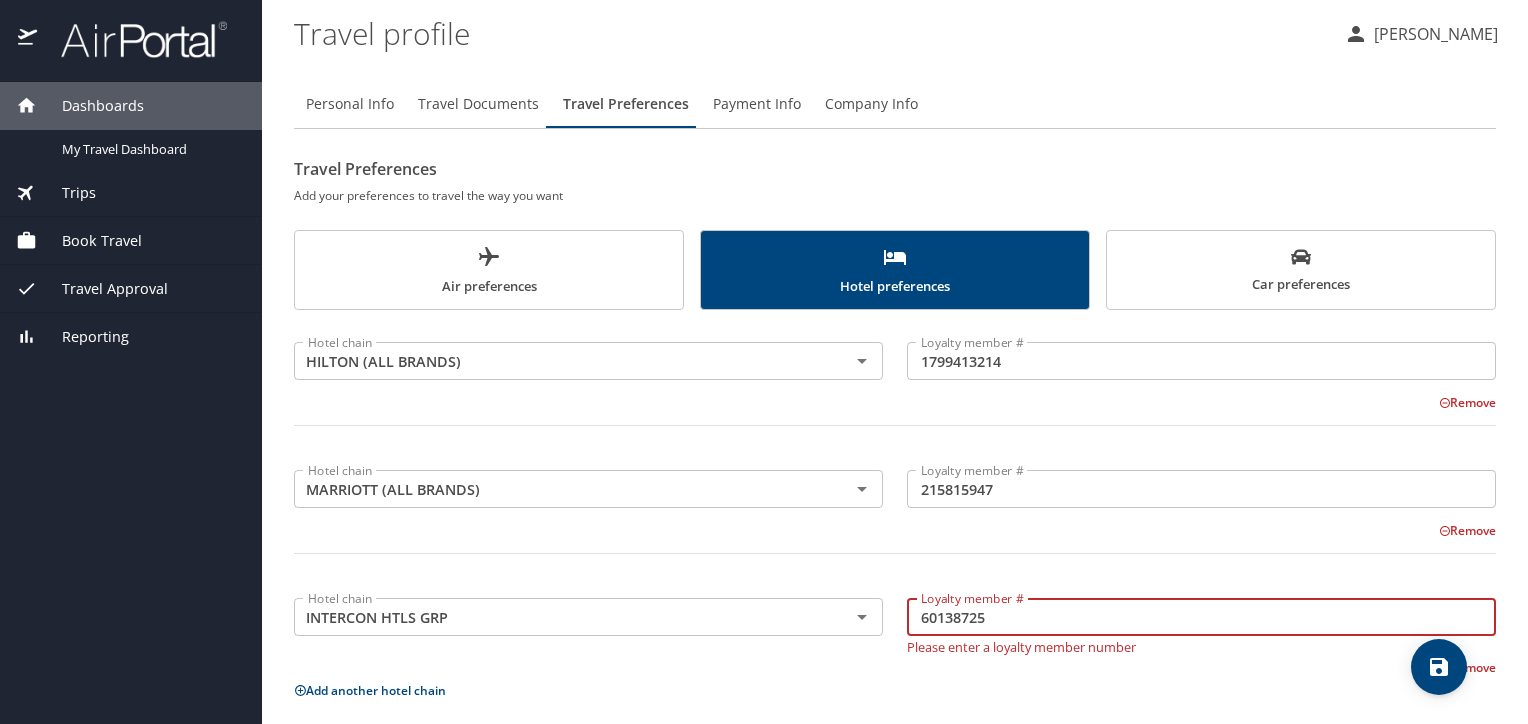 type on "601387250" 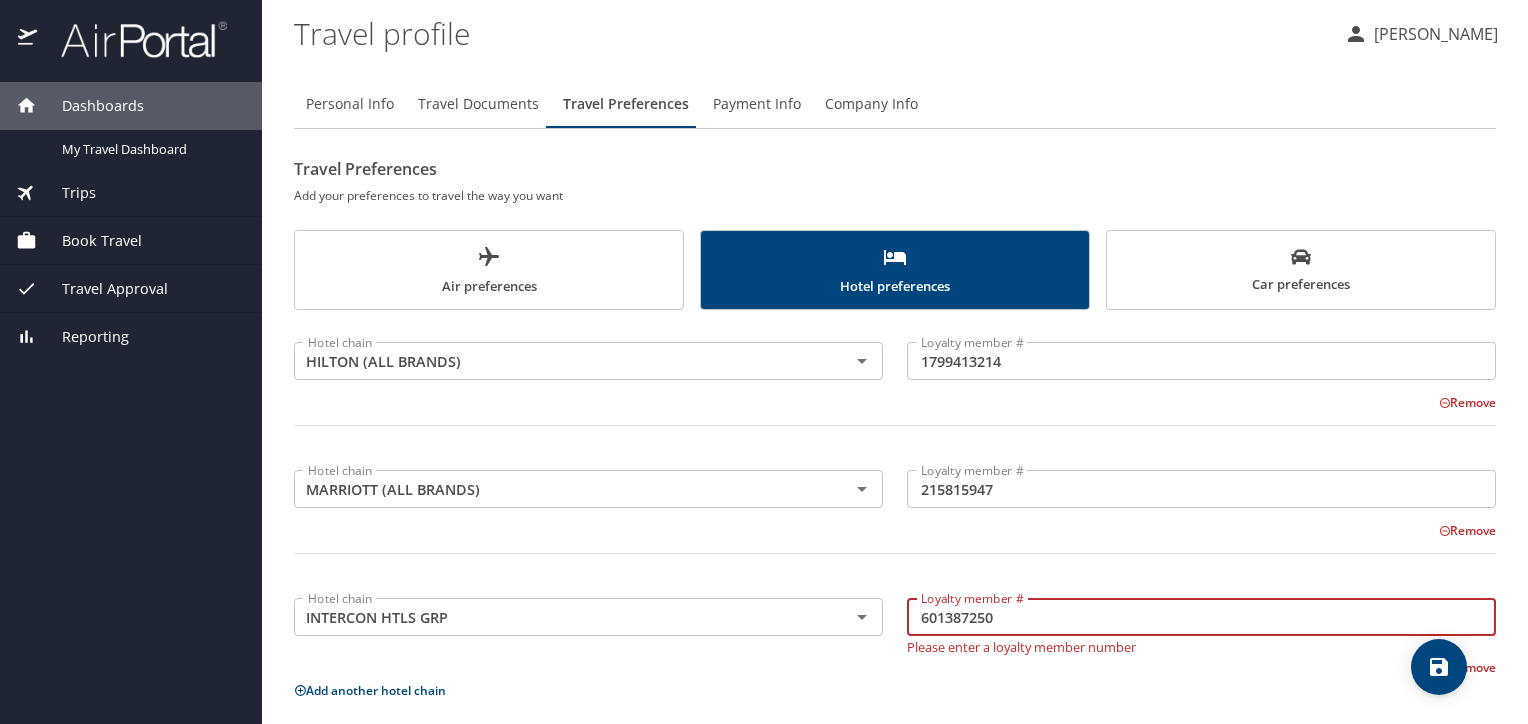 click on "Car preferences" at bounding box center [1301, 271] 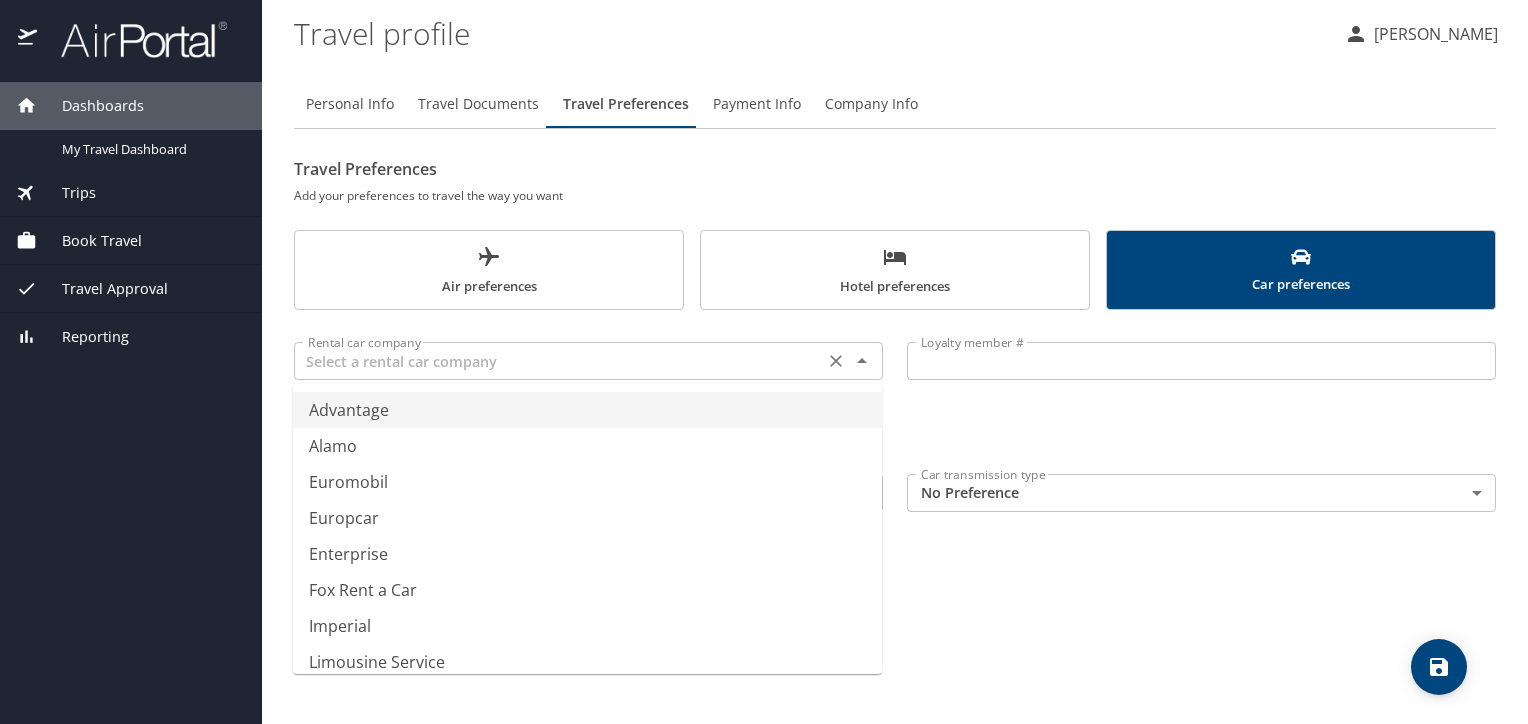 click at bounding box center [559, 361] 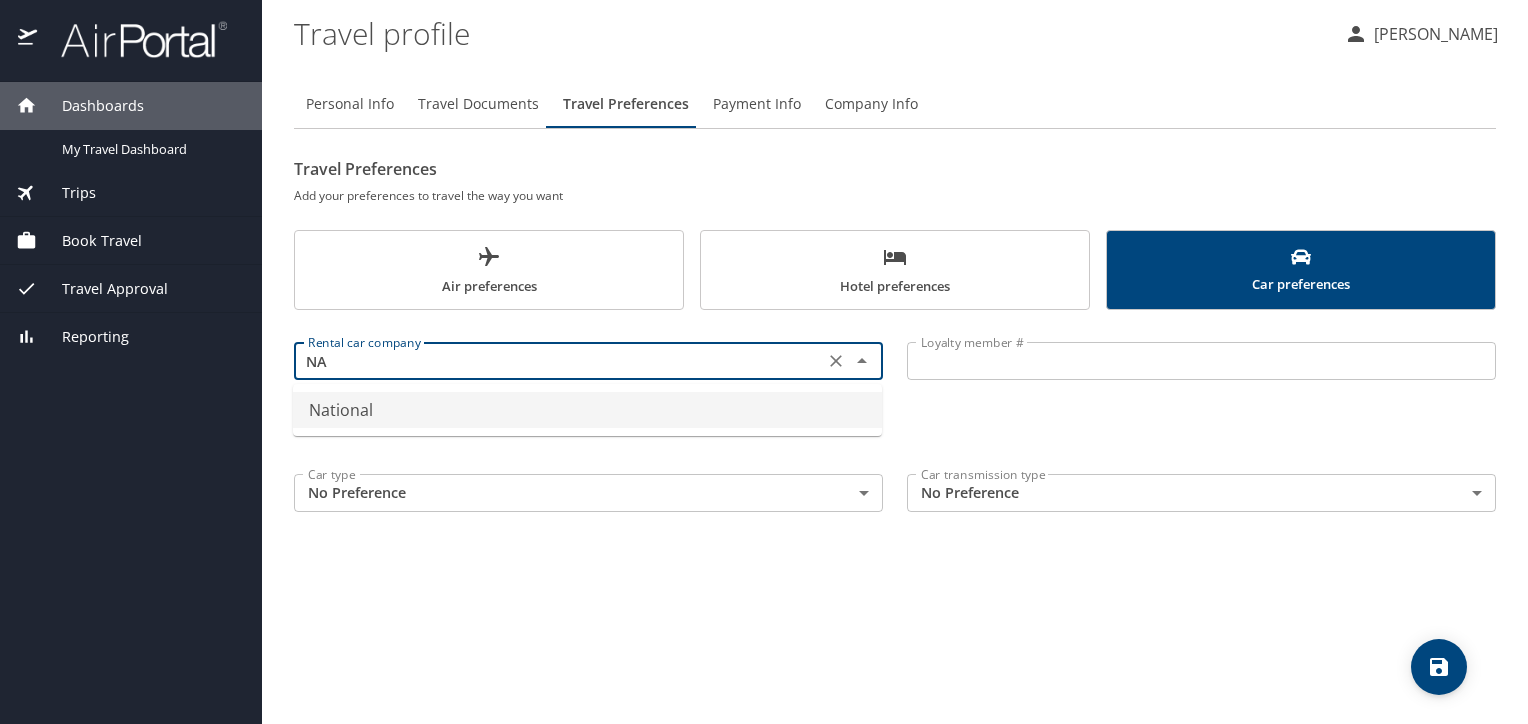 click on "National" at bounding box center [587, 410] 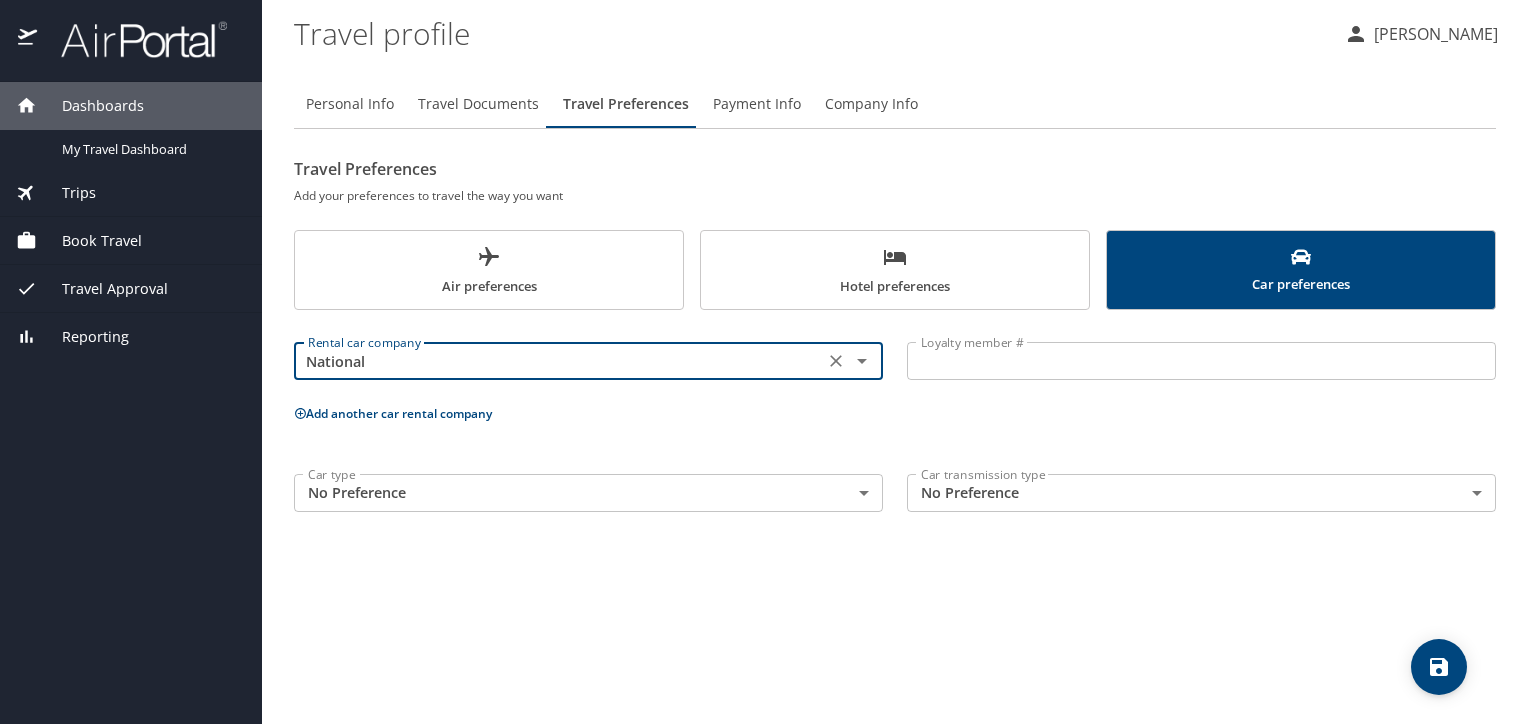 type on "National" 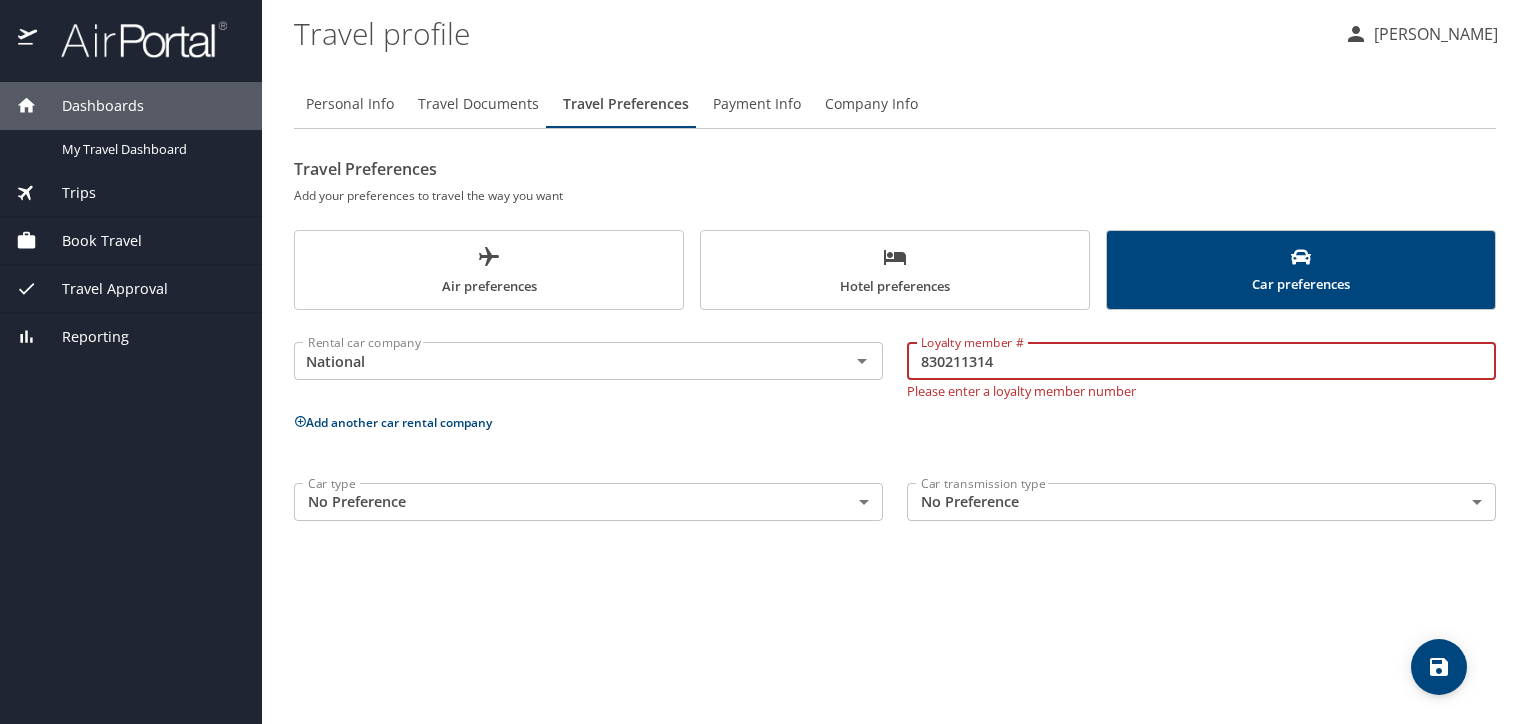 type on "830211314" 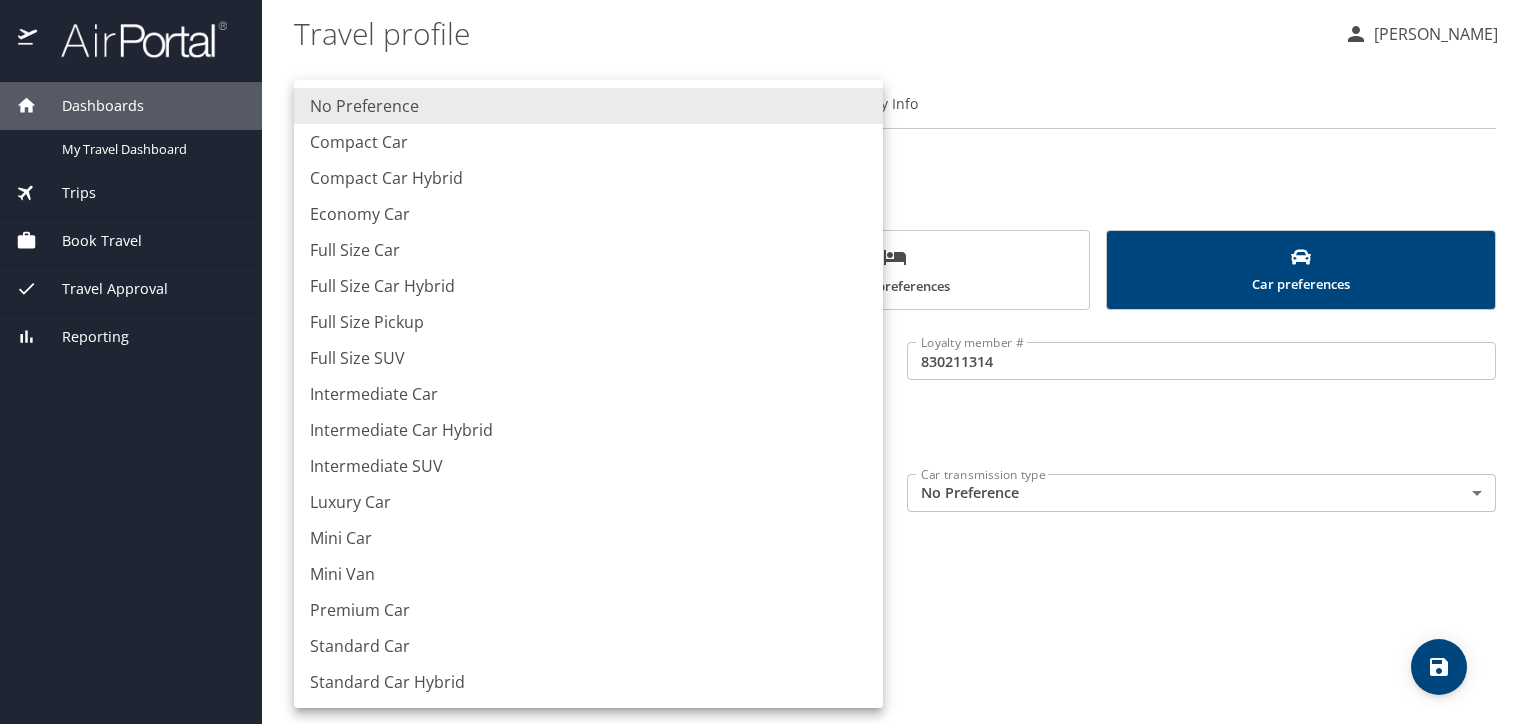 click on "Dashboards My Travel Dashboard Trips Current / Future Trips Past Trips Trips Missing Hotel Book Travel Approval Request (Beta) Book/Manage Online Trips Travel Approval Pending Trip Approvals Approved Trips Canceled Trips Approvals (Beta) Reporting Travel profile Tiki Moye Personal Info Travel Documents Travel Preferences Payment Info Company Info Travel Preferences Add your preferences to travel the way you want Air preferences Hotel preferences Car preferences Rental car company National Rental car company   Loyalty member # 830211314 Loyalty member #  Add another car rental company   Car type No Preference NotApplicable Car type   Car transmission type No Preference NotApplicable Car transmission type My settings Travel agency contacts View travel profile Give feedback Sign out No Preference Compact Car Compact Car Hybrid Economy Car Full Size Car Full Size Car Hybrid Full Size Pickup Full Size SUV Intermediate Car Intermediate Car Hybrid Intermediate SUV Luxury Car Mini Car Mini Van Premium Car" at bounding box center (764, 362) 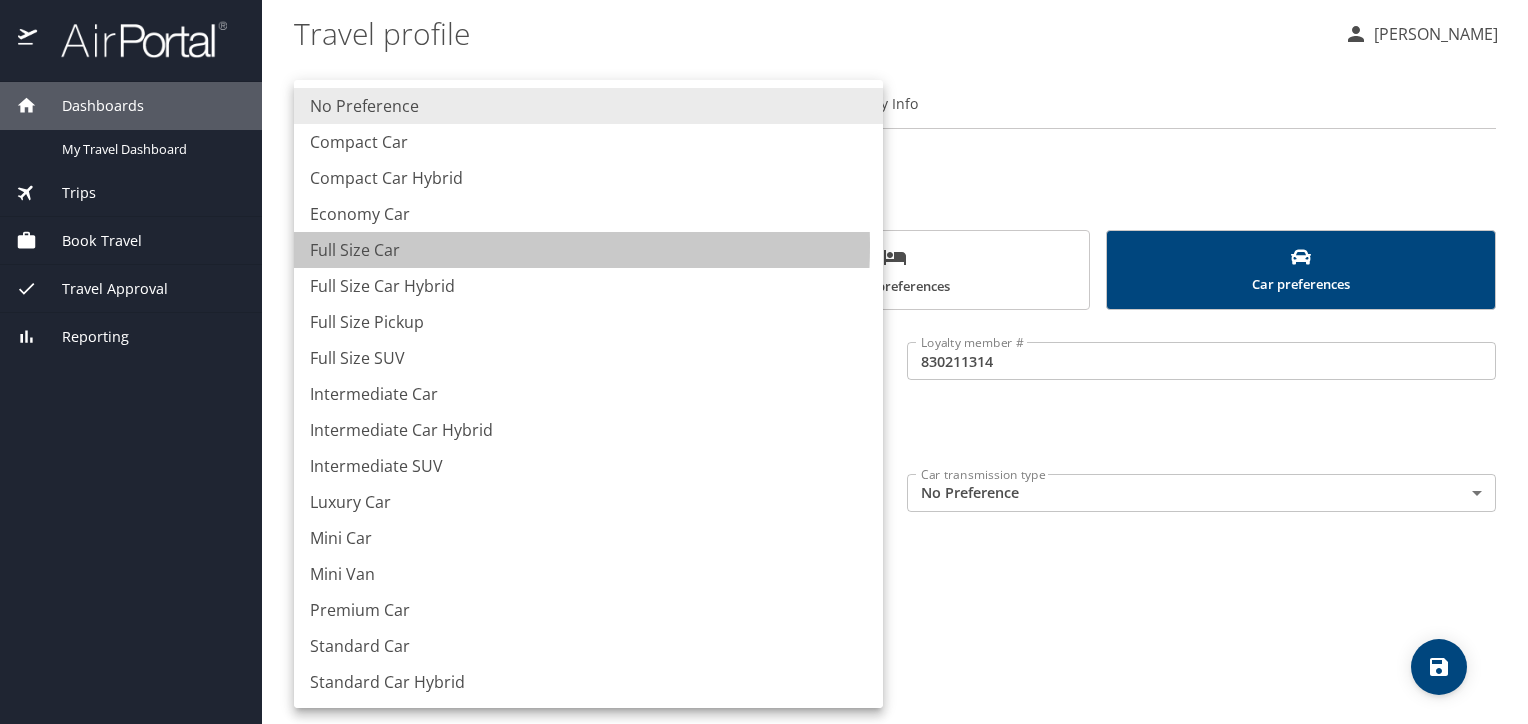 click on "Full Size Car" at bounding box center [588, 250] 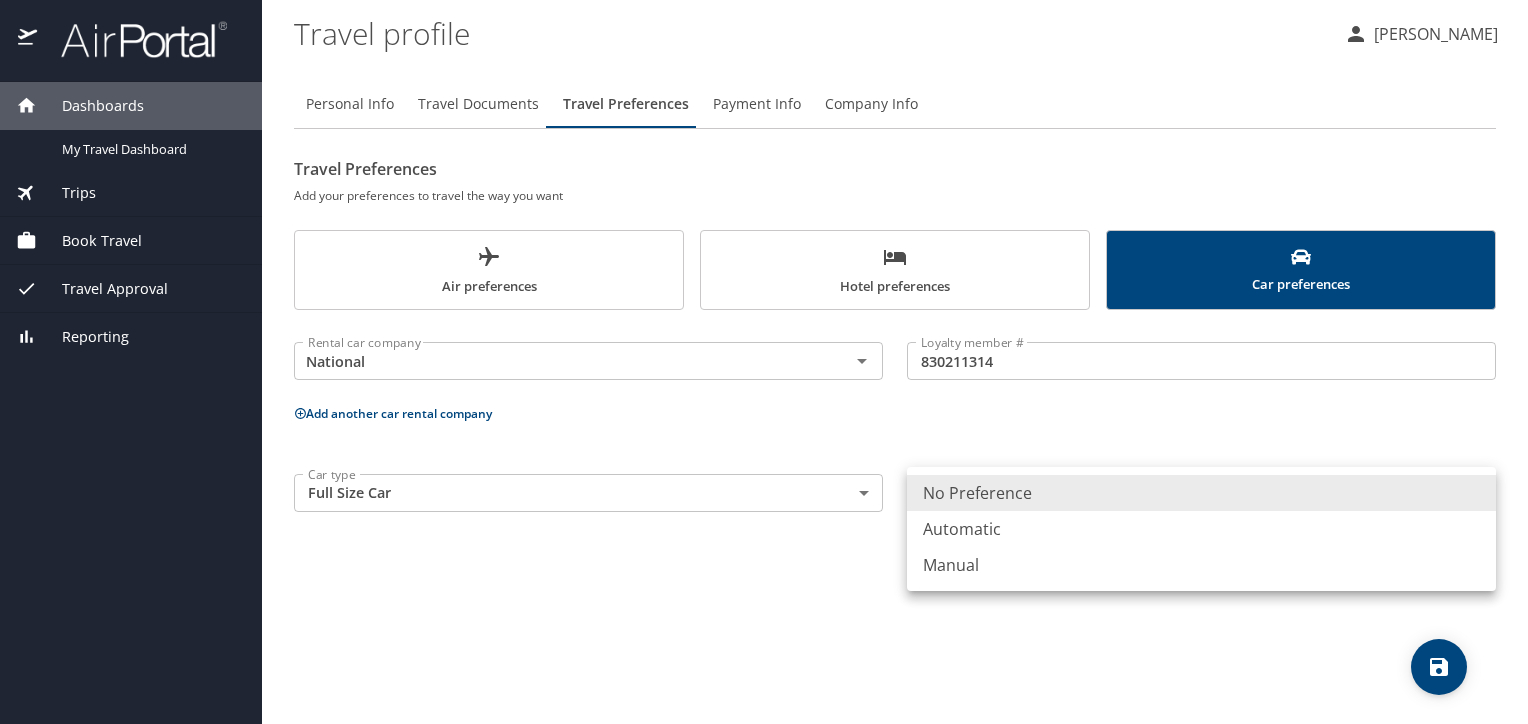 click on "Dashboards My Travel Dashboard Trips Current / Future Trips Past Trips Trips Missing Hotel Book Travel Approval Request (Beta) Book/Manage Online Trips Travel Approval Pending Trip Approvals Approved Trips Canceled Trips Approvals (Beta) Reporting Travel profile Tiki Moye Personal Info Travel Documents Travel Preferences Payment Info Company Info Travel Preferences Add your preferences to travel the way you want Air preferences Hotel preferences Car preferences Rental car company National Rental car company   Loyalty member # 830211314 Loyalty member #  Add another car rental company   Car type Full Size Car FullSizeCar Car type   Car transmission type No Preference NotApplicable Car transmission type My settings Travel agency contacts View travel profile Give feedback Sign out No Preference Automatic Manual" at bounding box center [764, 362] 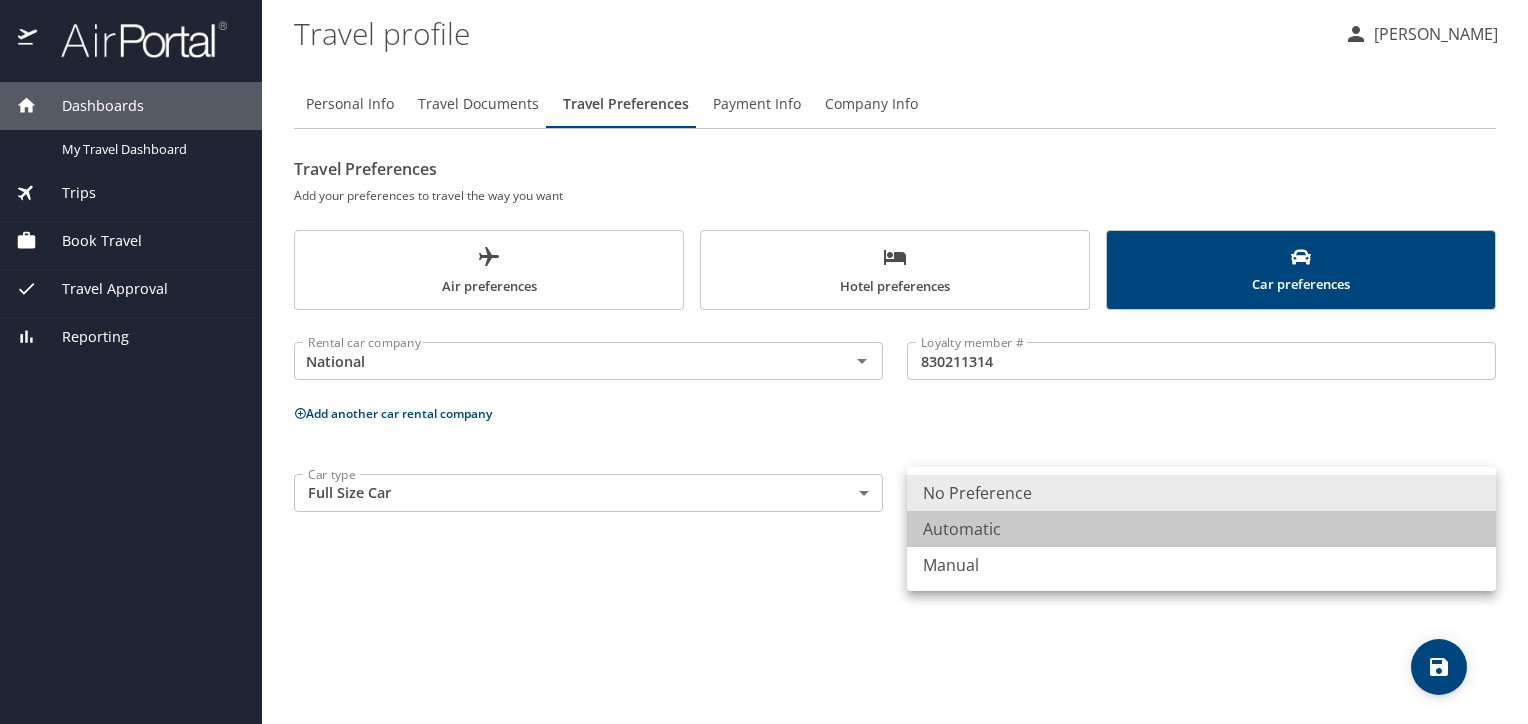 click on "Automatic" at bounding box center [1201, 529] 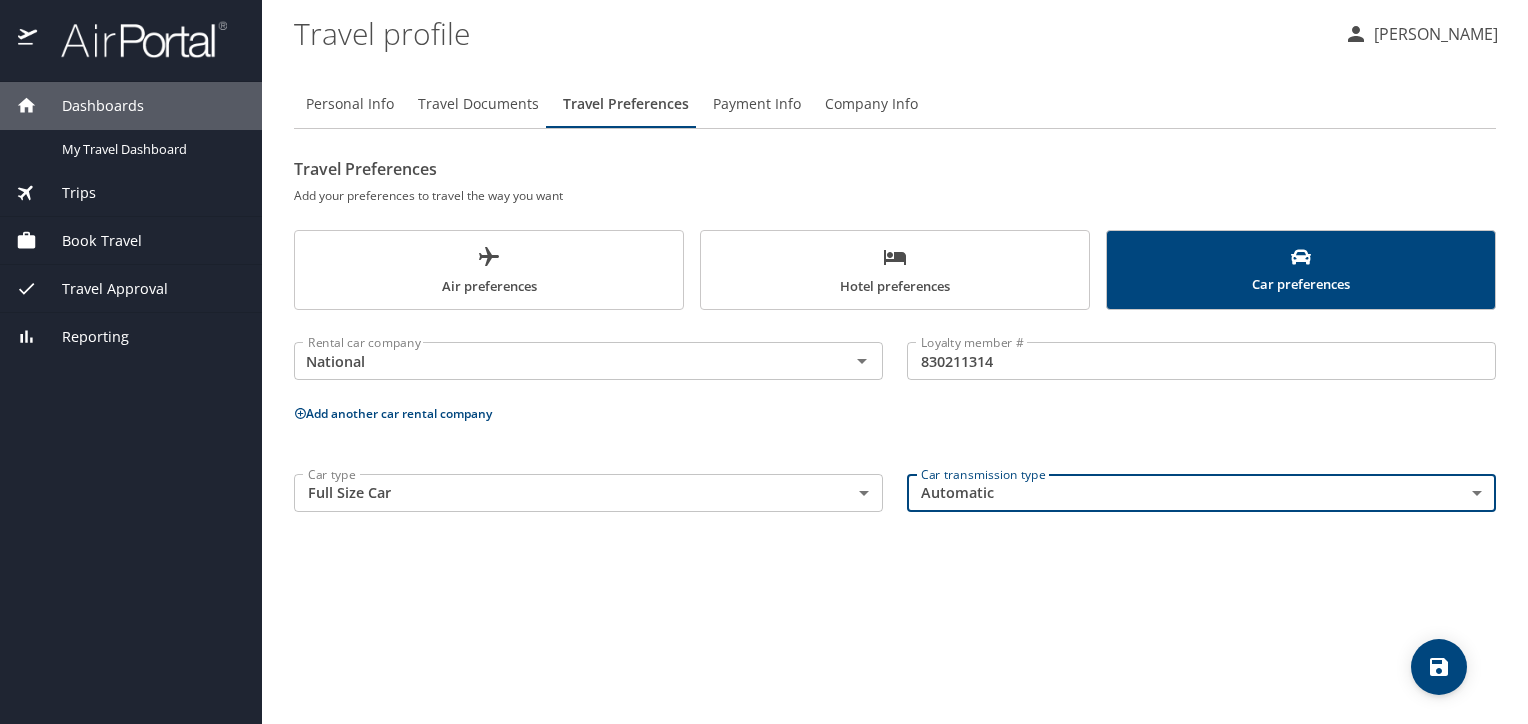 click on "Add another car rental company" at bounding box center [393, 413] 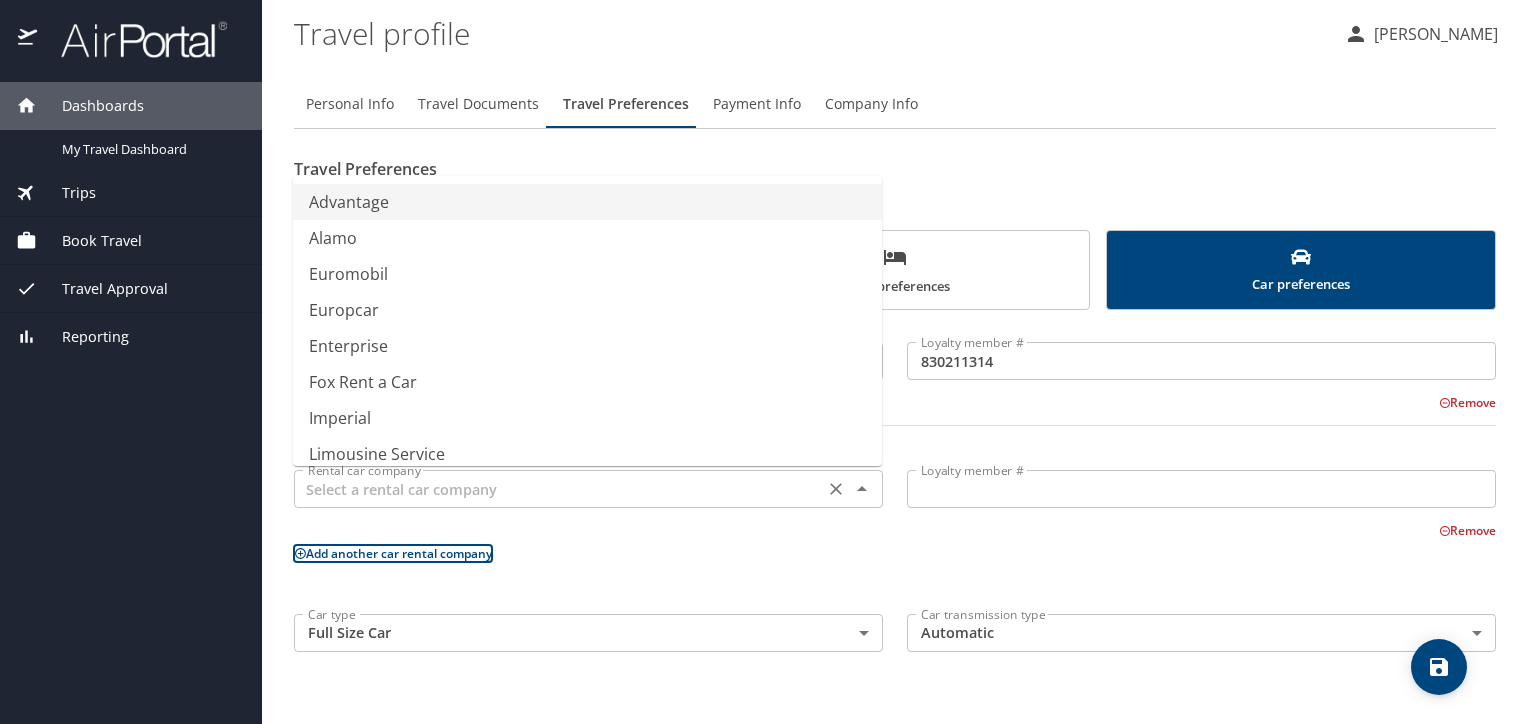 click at bounding box center (559, 489) 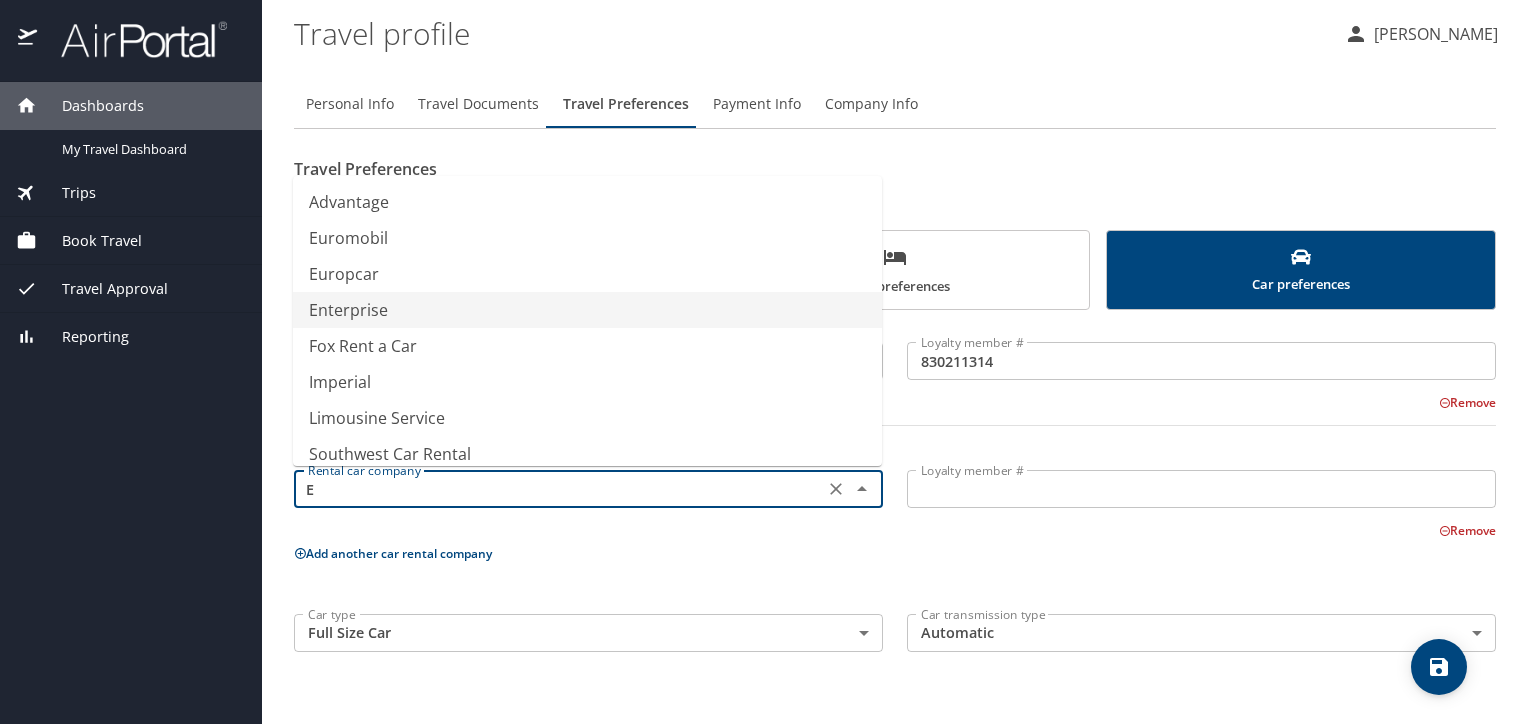 click on "Enterprise" at bounding box center (587, 310) 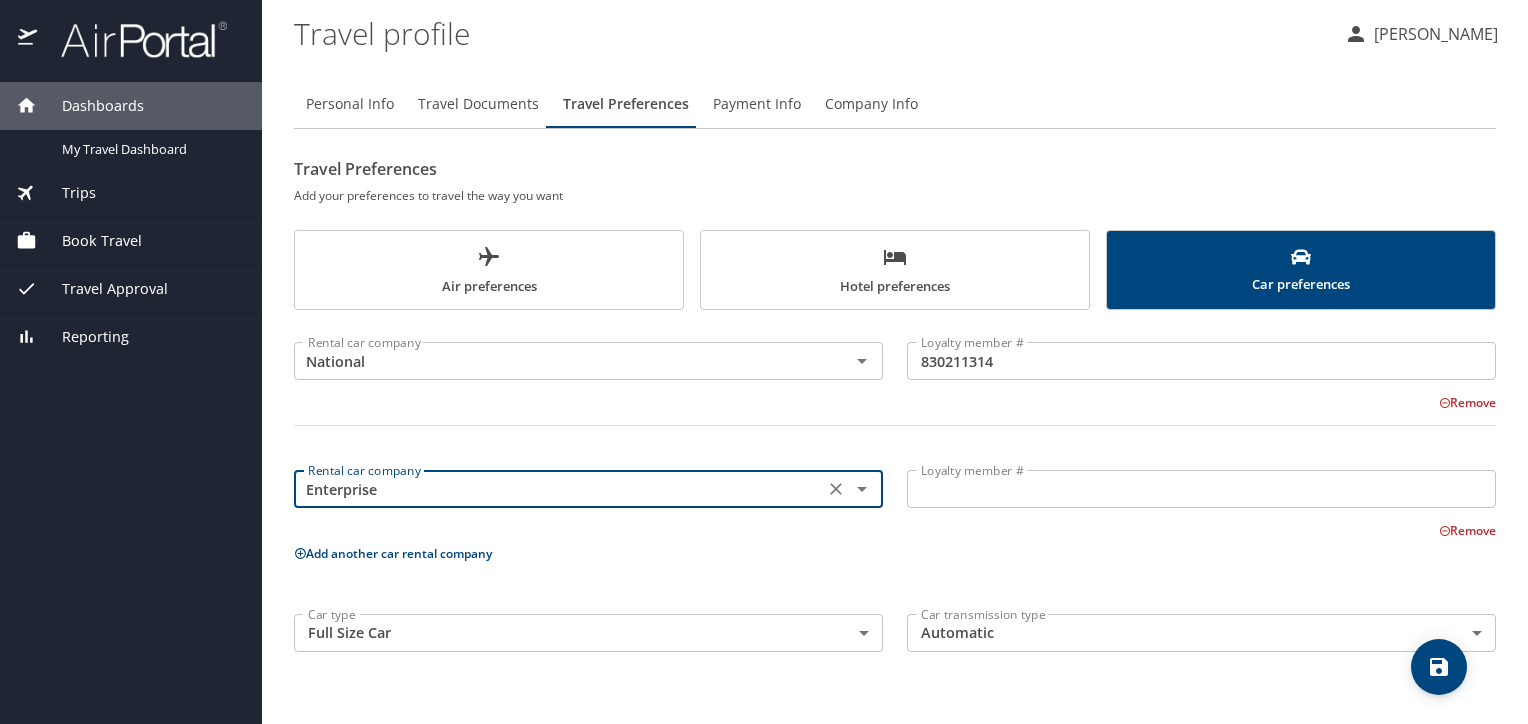 type on "Enterprise" 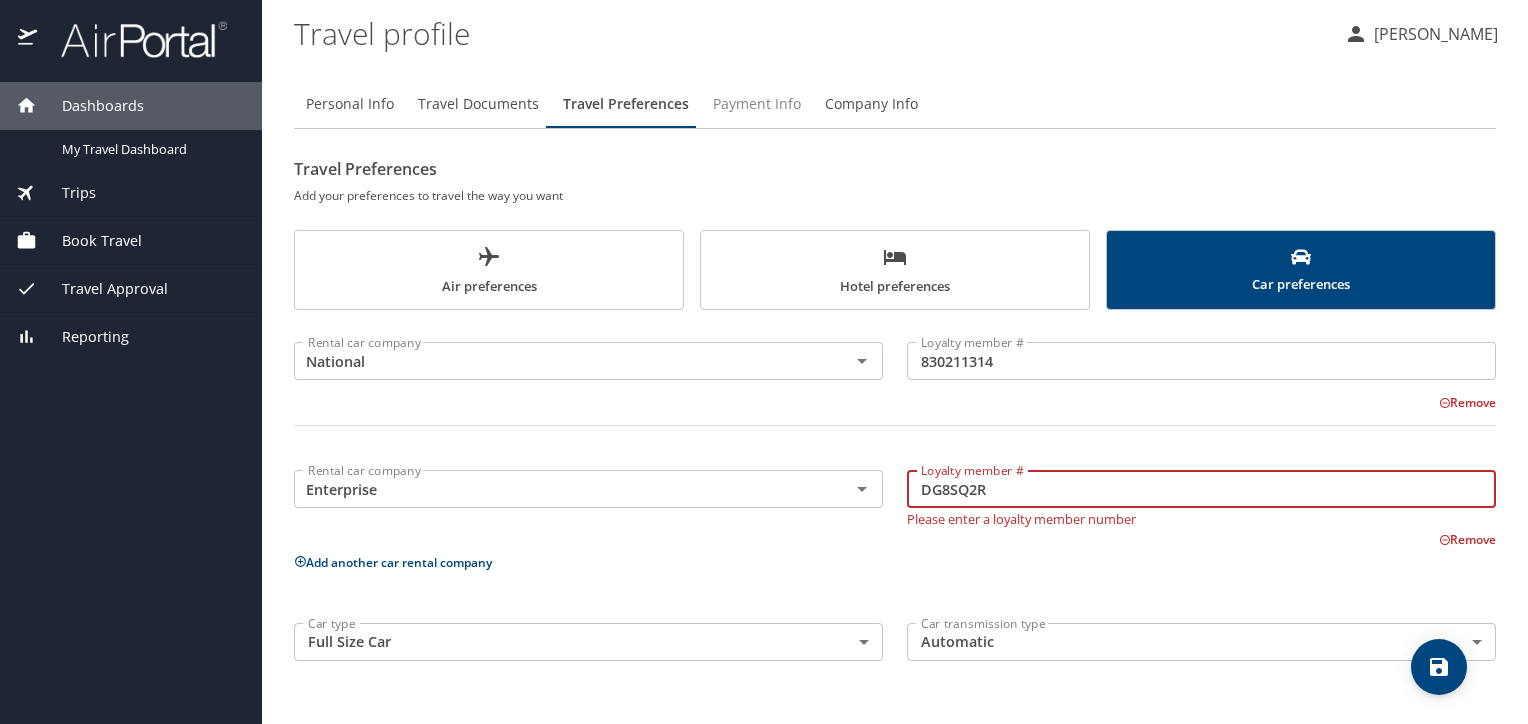 type on "DG8SQ2R" 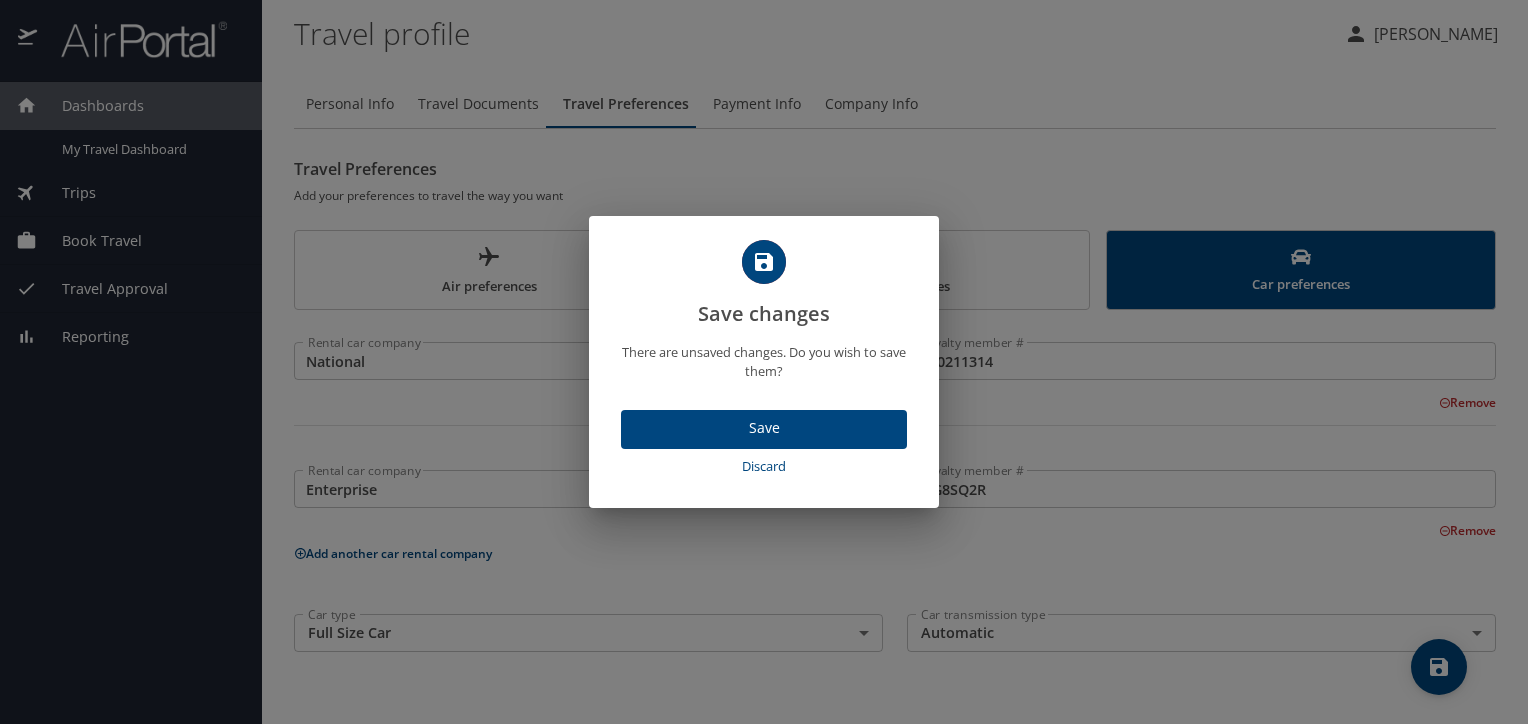 click on "Save changes There are unsaved changes. Do you wish to save them? Save Discard" at bounding box center [764, 362] 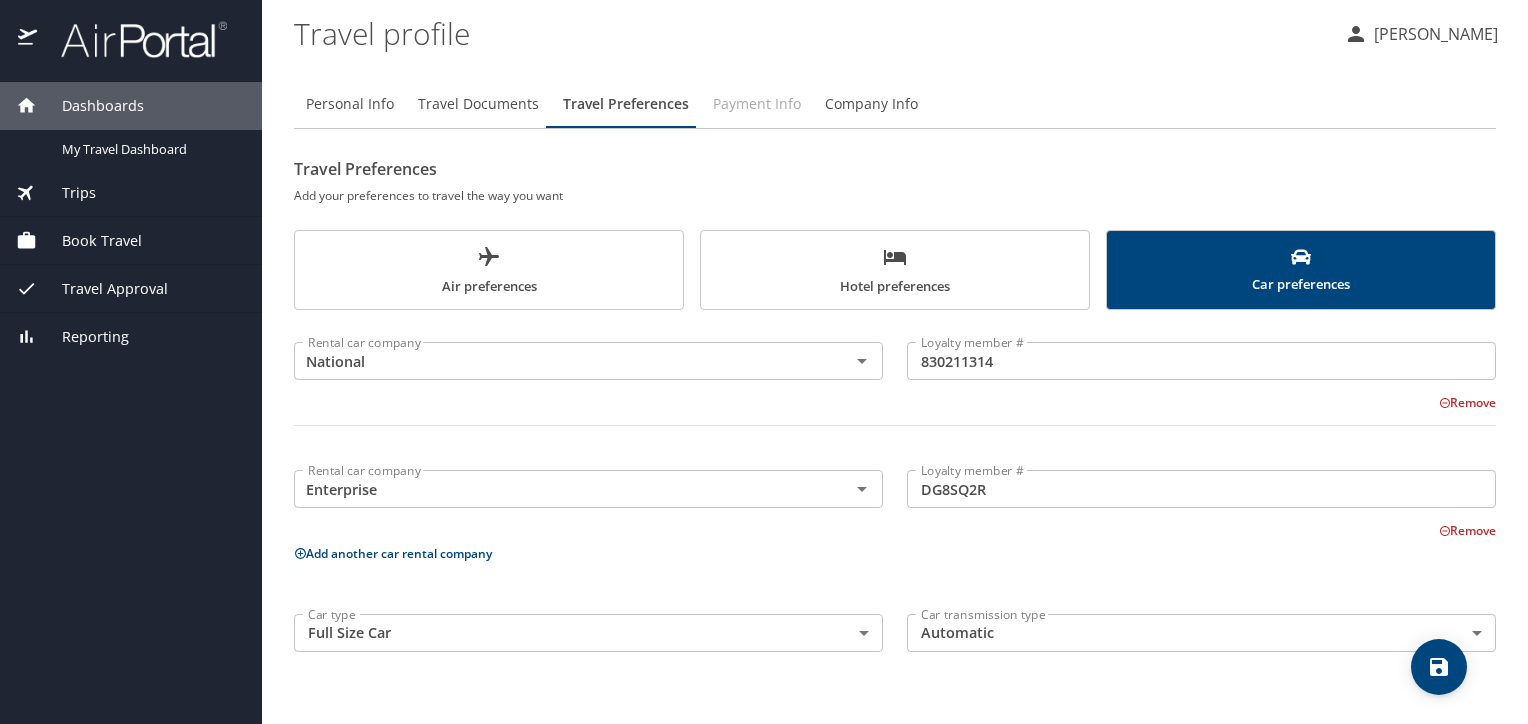 click on "Payment Info" at bounding box center (757, 104) 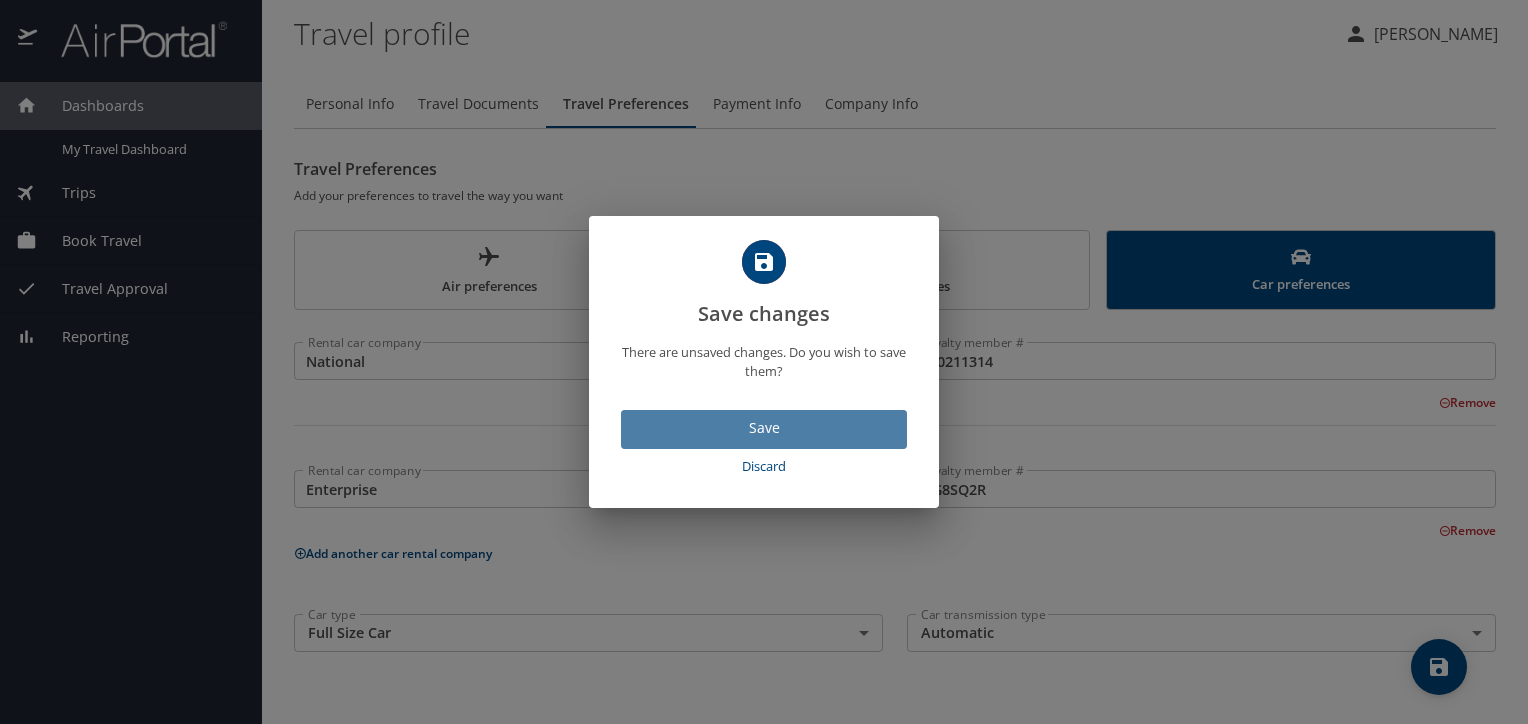click on "Save" at bounding box center [764, 428] 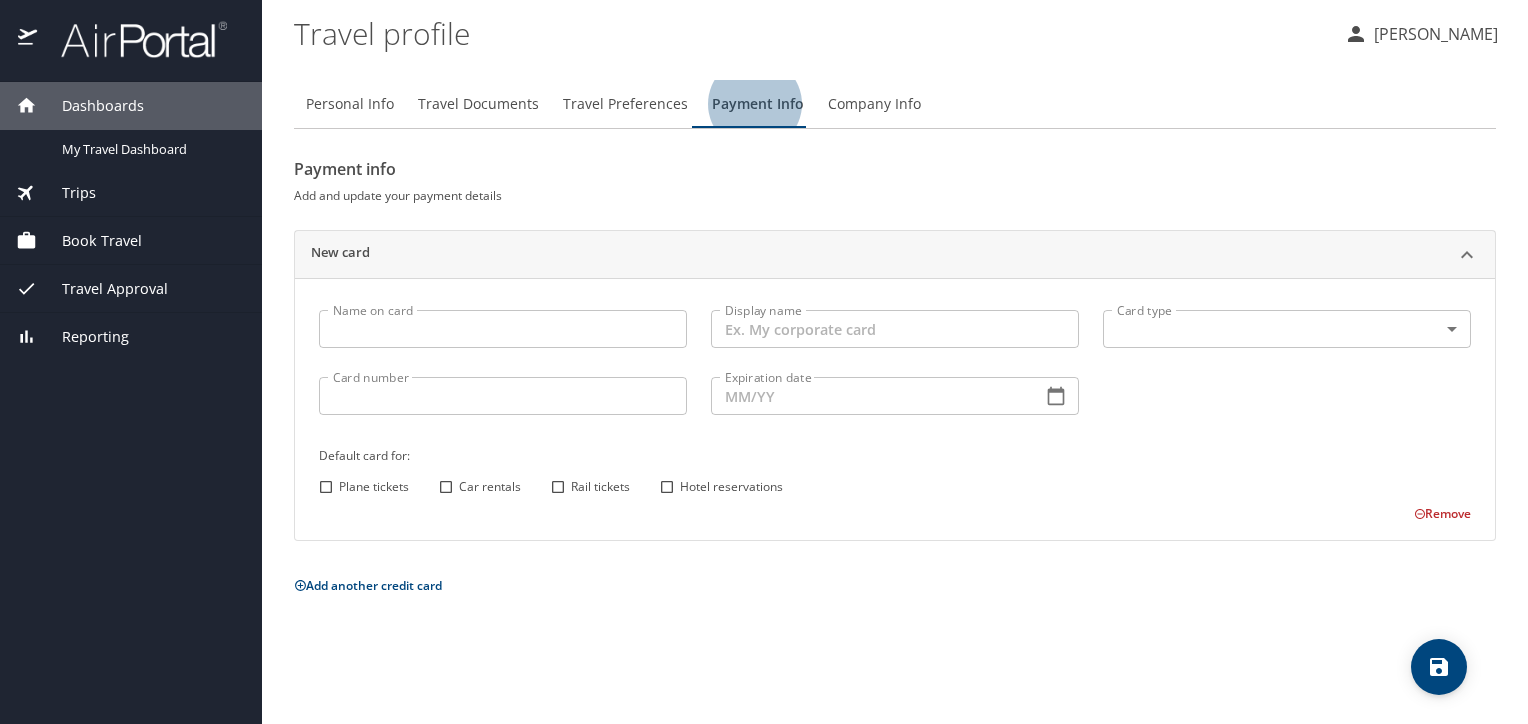 click on "Name on card" at bounding box center (503, 329) 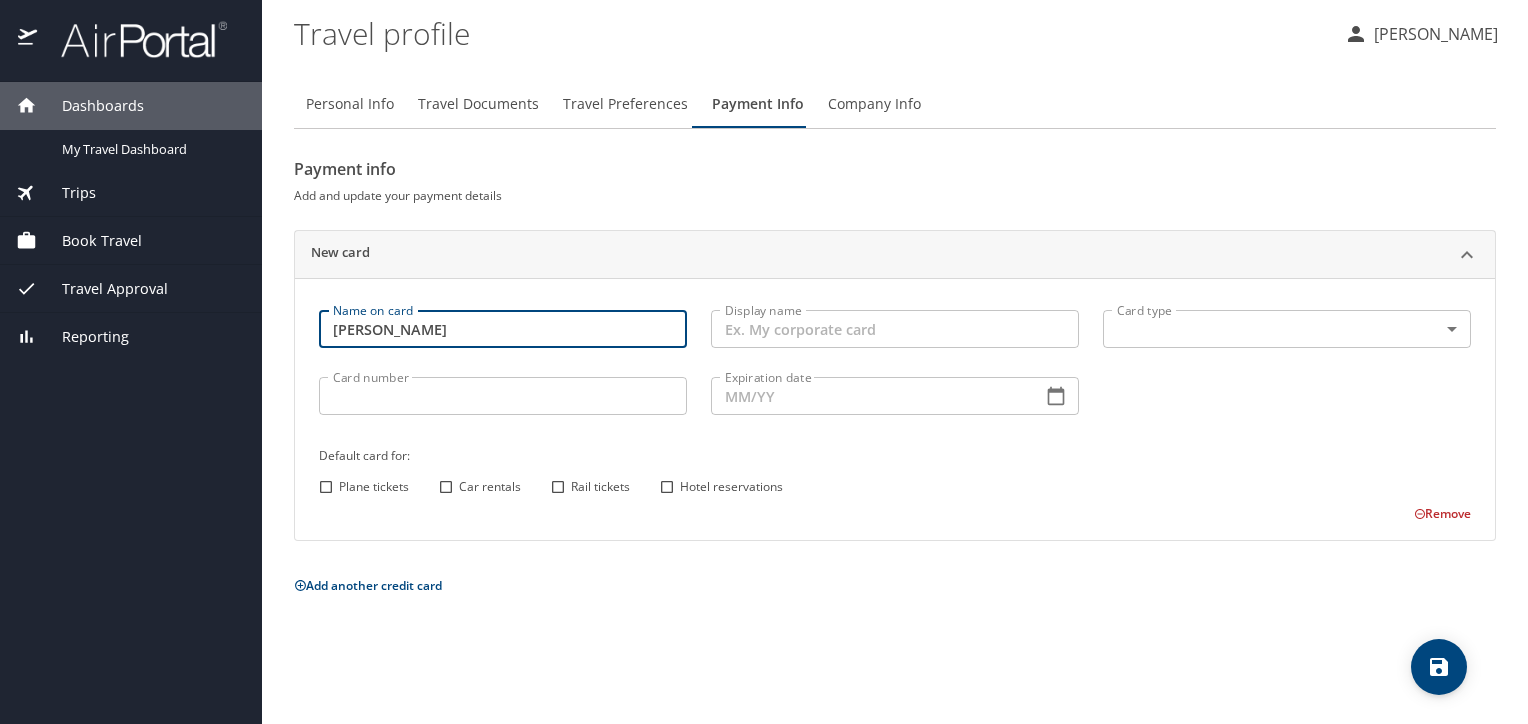 type on "[PERSON_NAME]" 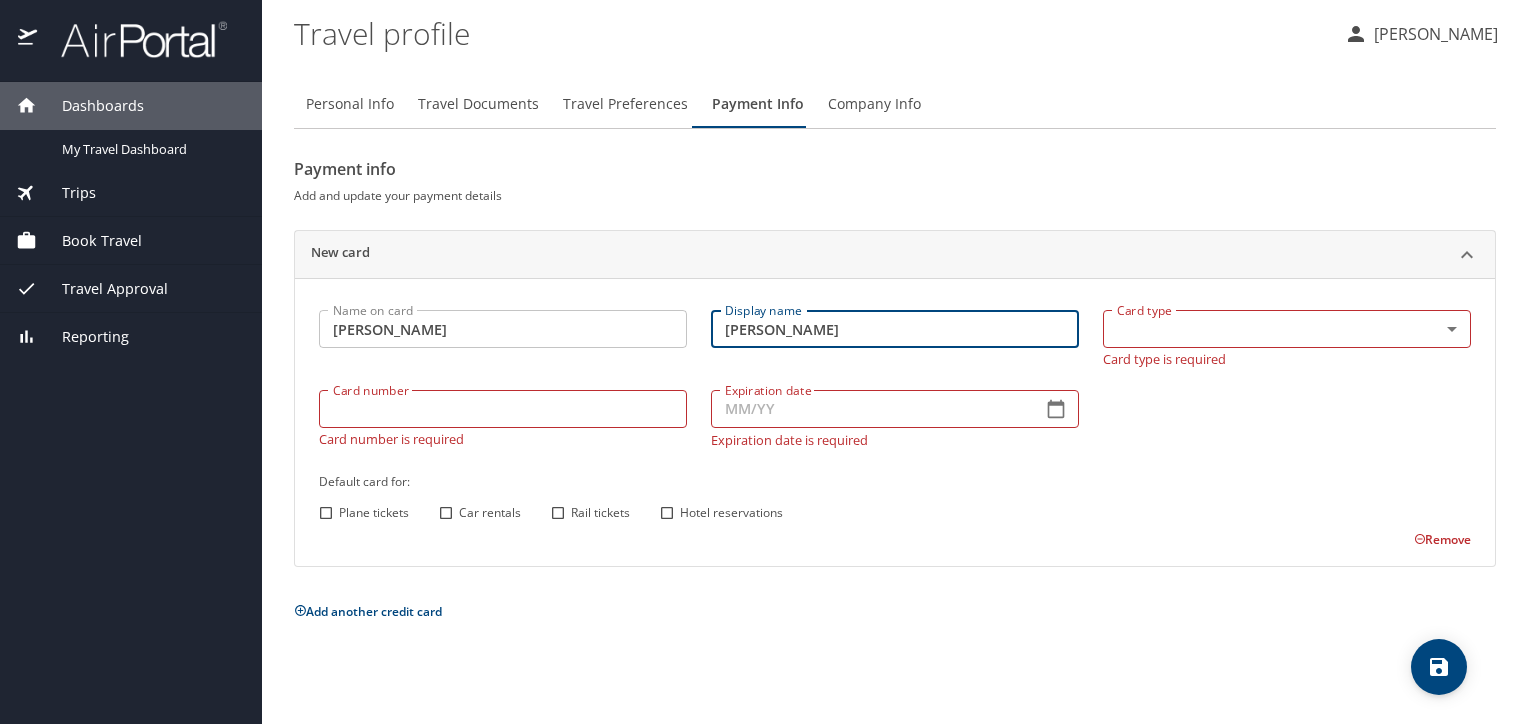 type on "[PERSON_NAME]" 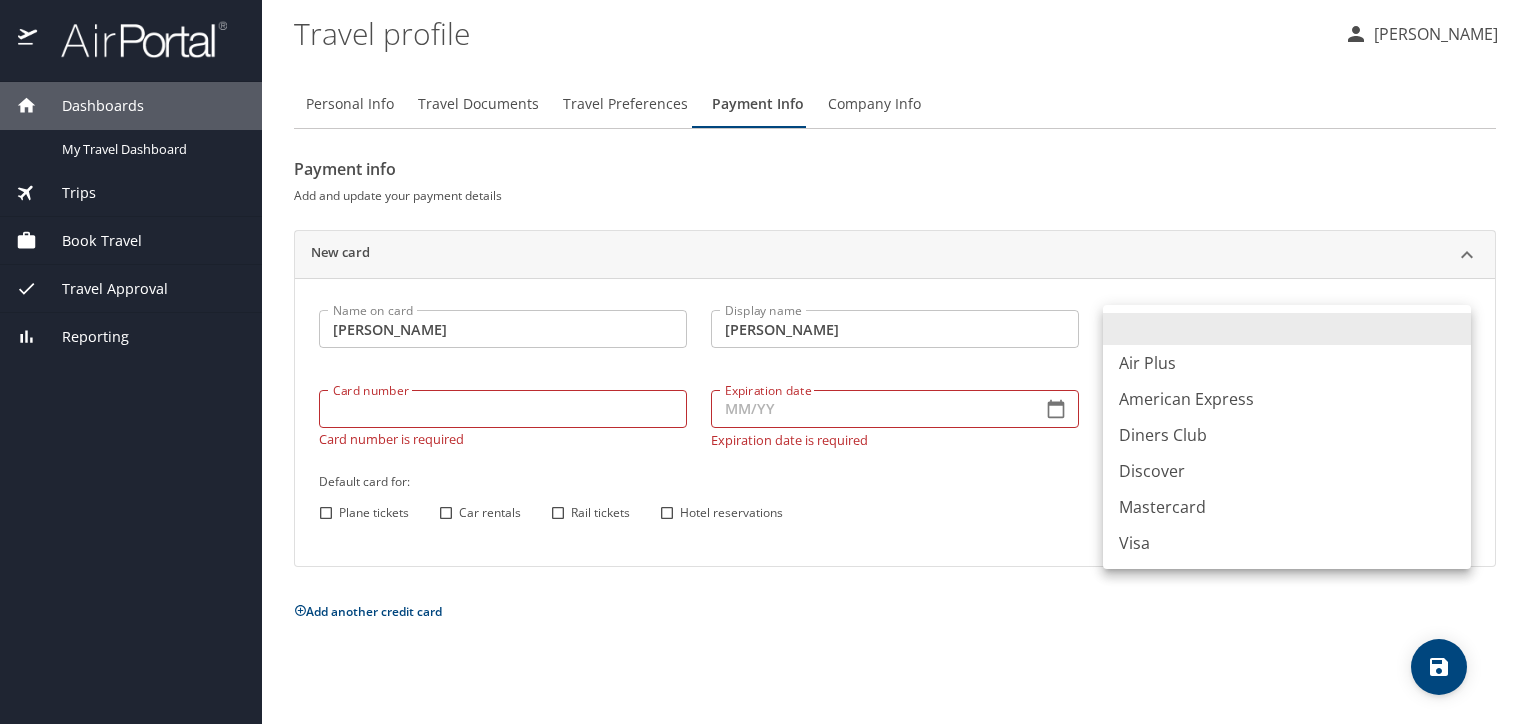 click on "Dashboards My Travel Dashboard Trips Current / Future Trips Past Trips Trips Missing Hotel Book Travel Approval Request (Beta) Book/Manage Online Trips Travel Approval Pending Trip Approvals Approved Trips Canceled Trips Approvals (Beta) Reporting Travel profile Tiki Moye Personal Info Travel Documents Travel Preferences Payment Info Company Info Payment info Add and update your payment details New card   Name on card Tiki Moye Name on card   Display name Tiki Moye Display name   Card type ​ Card type Card type is required   Card number Card number Card number is required Expiration date Expiration date Expiration date is required Default card for: Plane tickets Car rentals Rail tickets Hotel reservations  Remove  Add another credit card My settings Travel agency contacts View travel profile Give feedback Sign out Air Plus American Express Diners Club Discover Mastercard Visa" at bounding box center (764, 362) 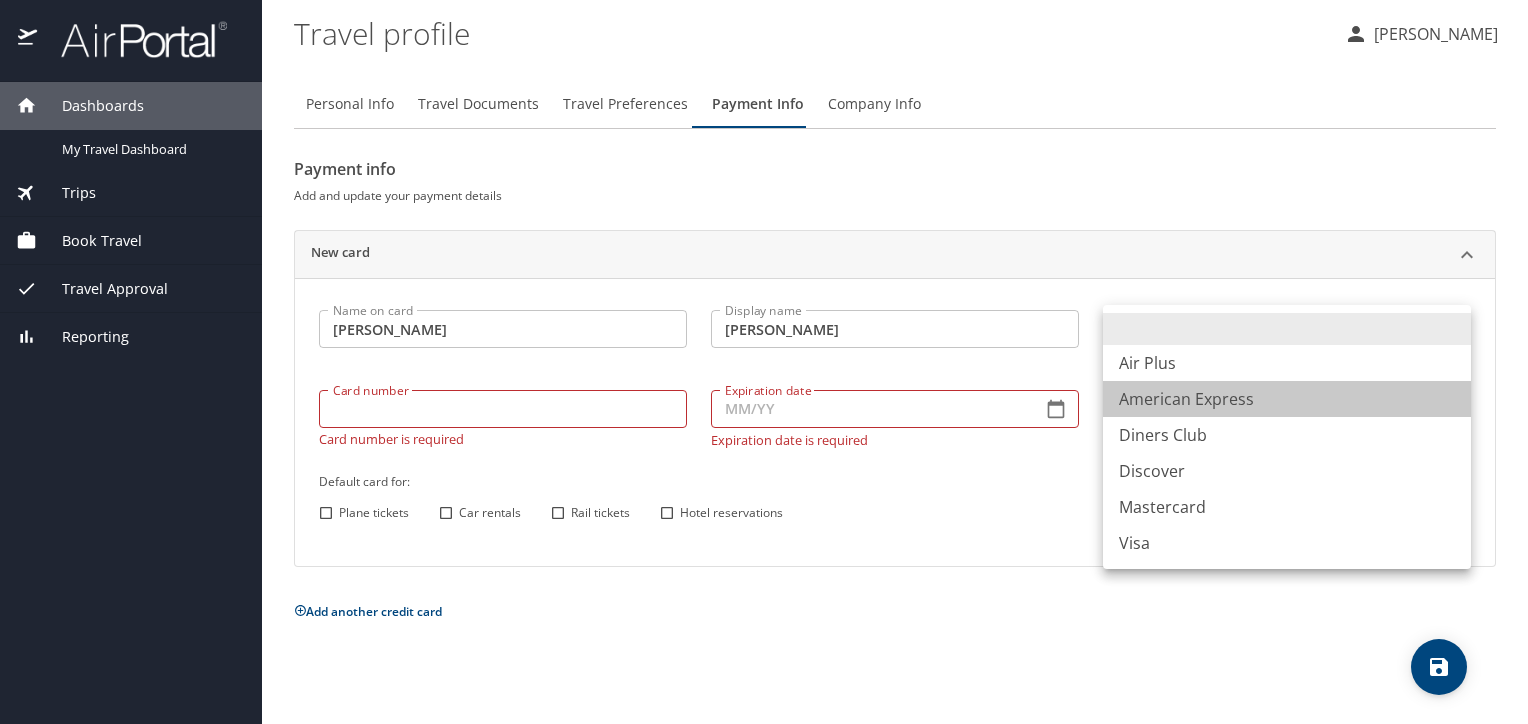 click on "American Express" at bounding box center [1287, 399] 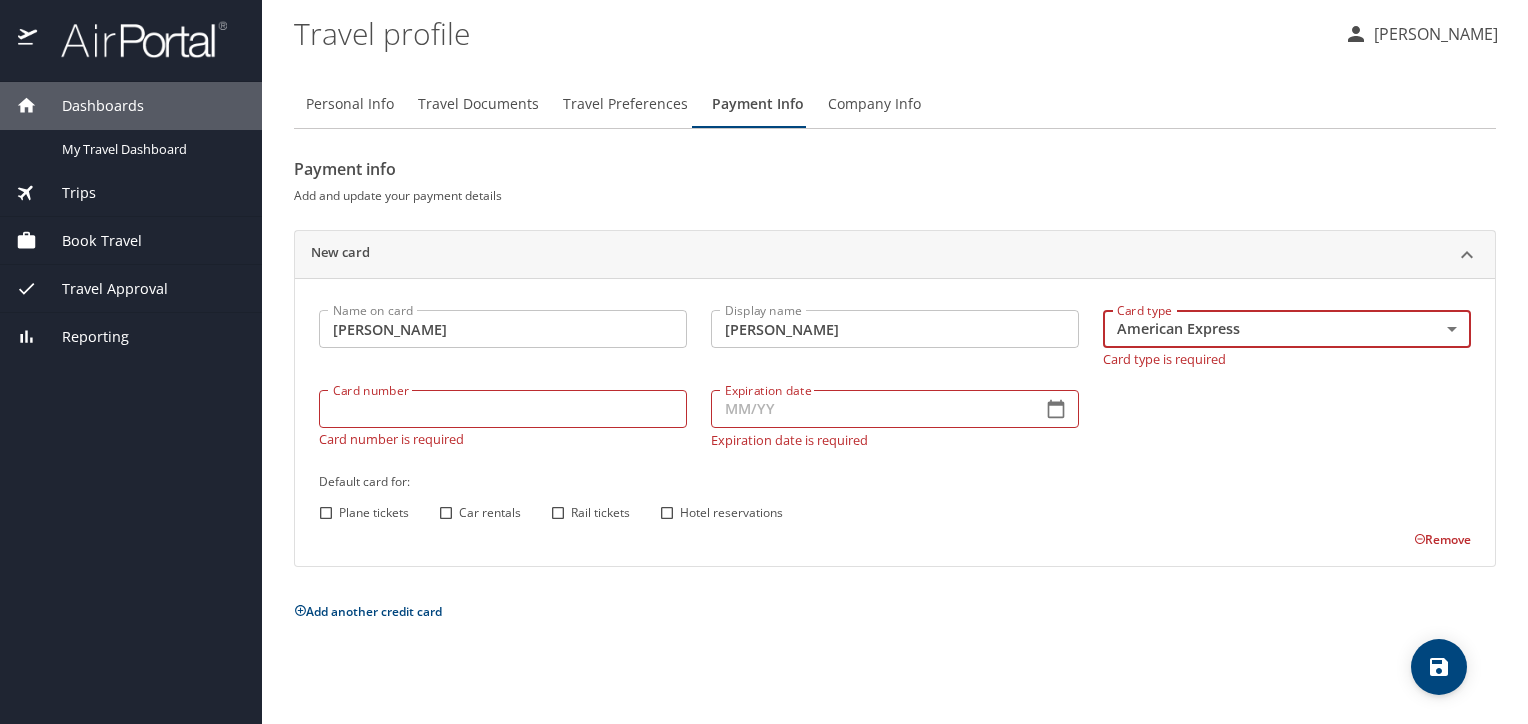 click on "Card number" at bounding box center (503, 409) 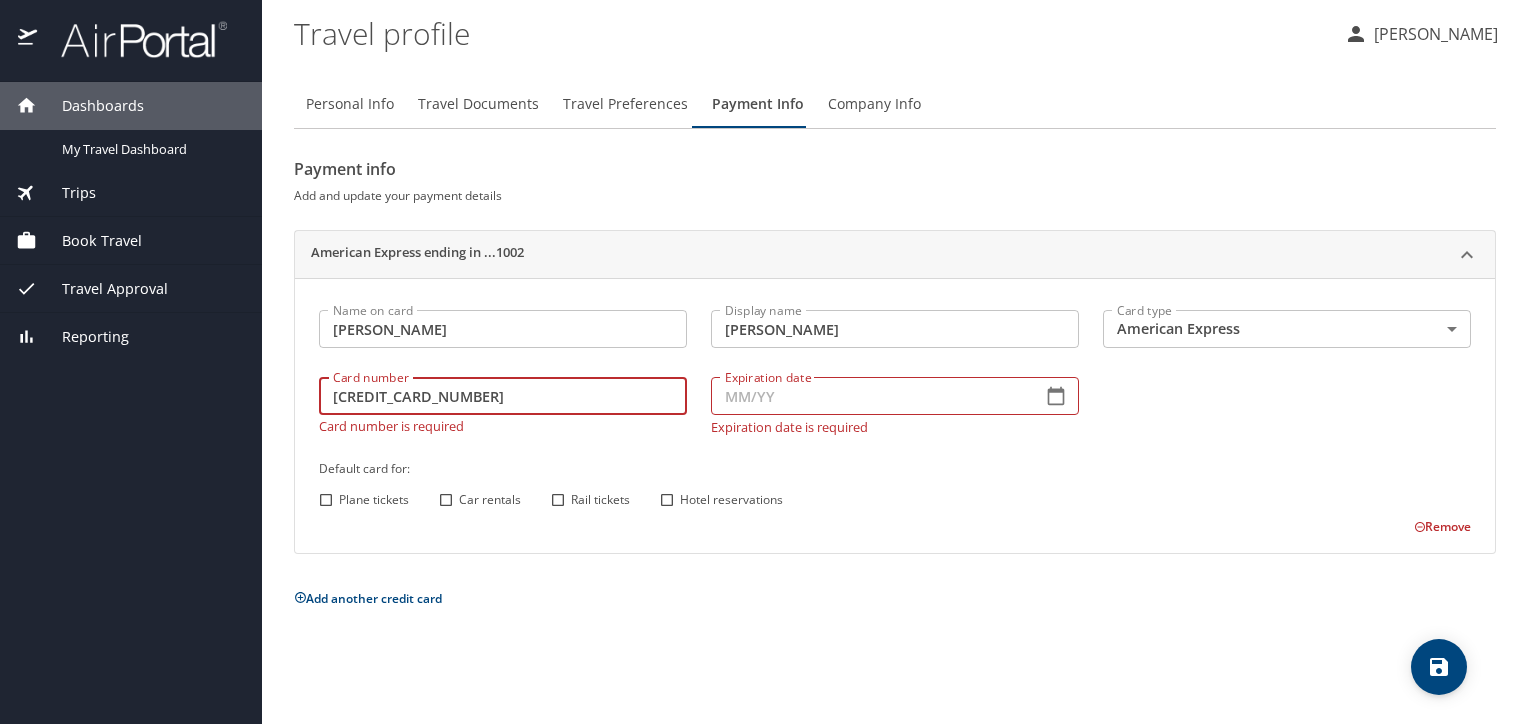 type on "371211043411002" 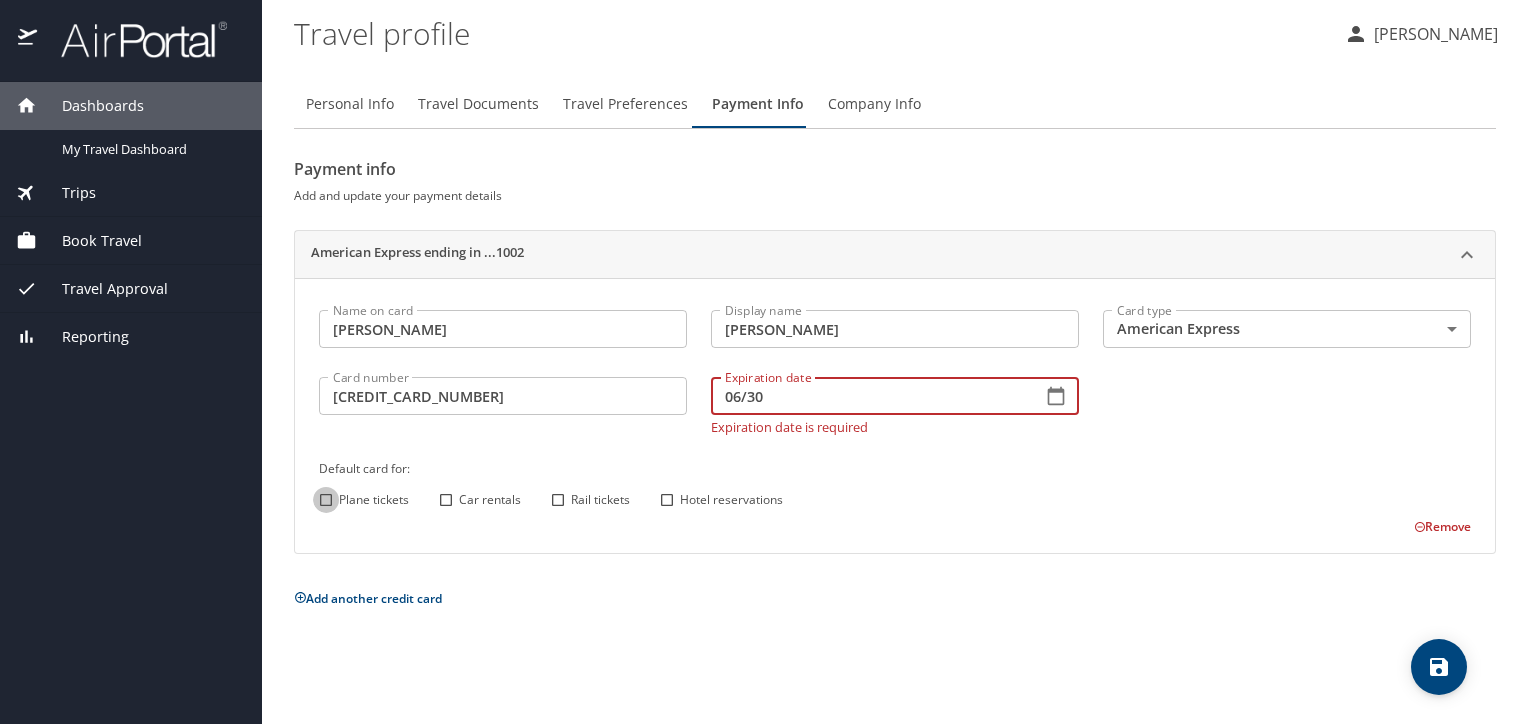 type on "06/30" 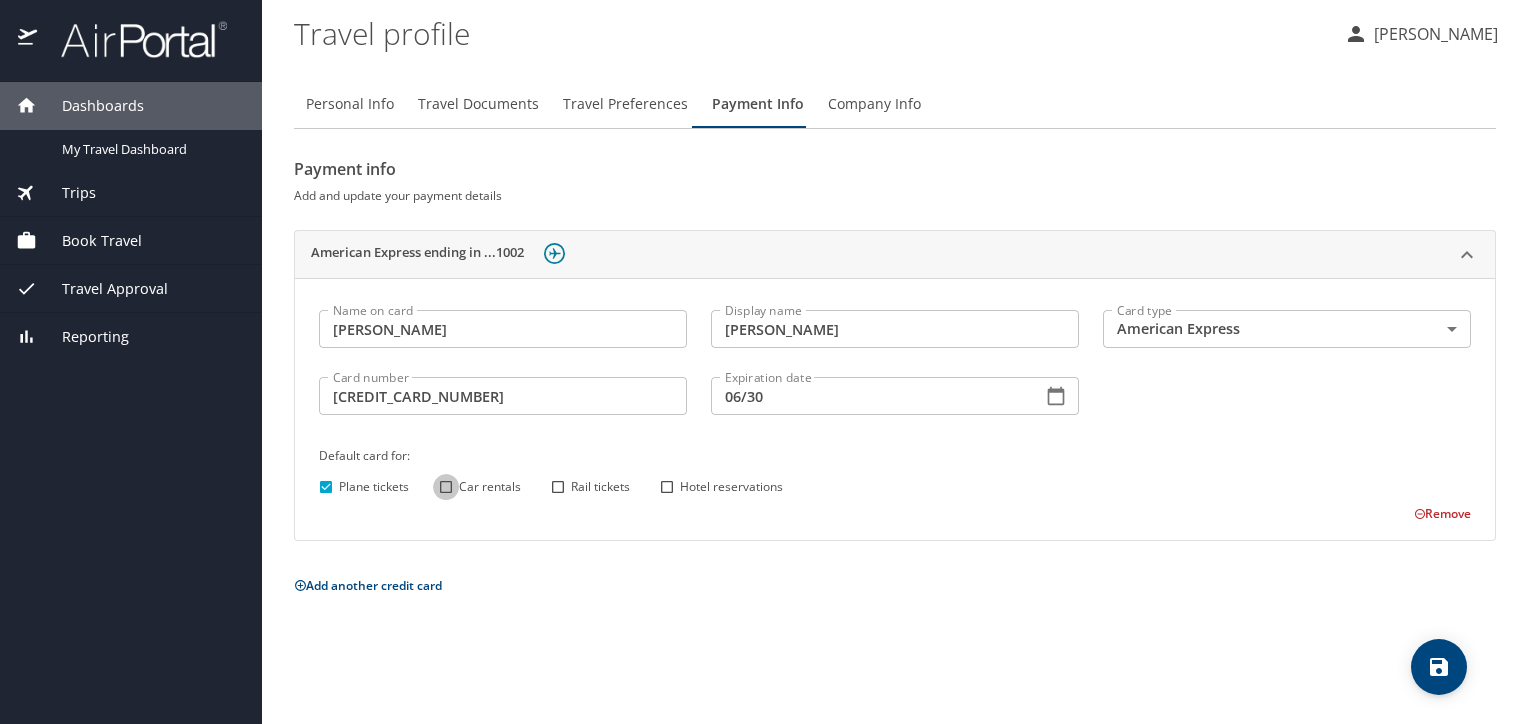 click on "Car rentals" at bounding box center [446, 487] 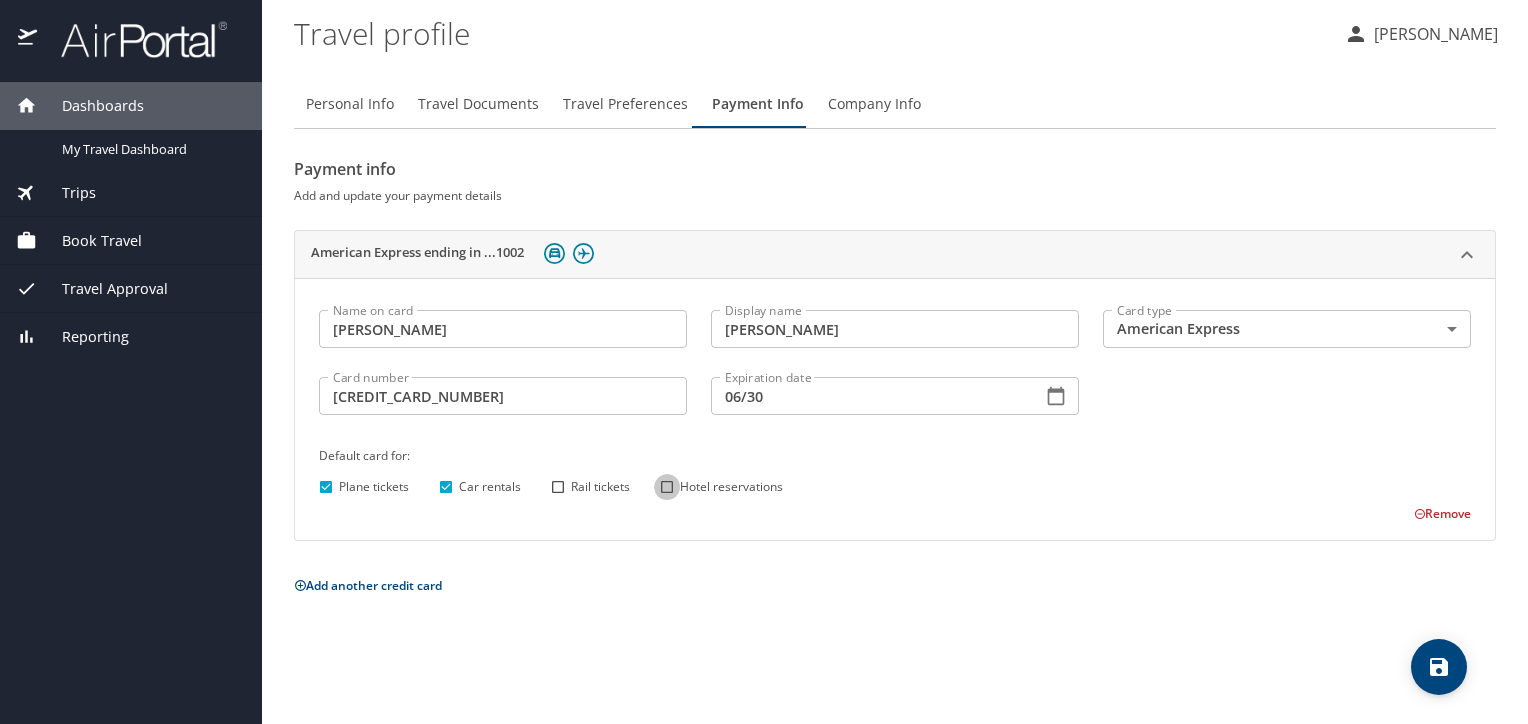 click on "Hotel reservations" at bounding box center (667, 487) 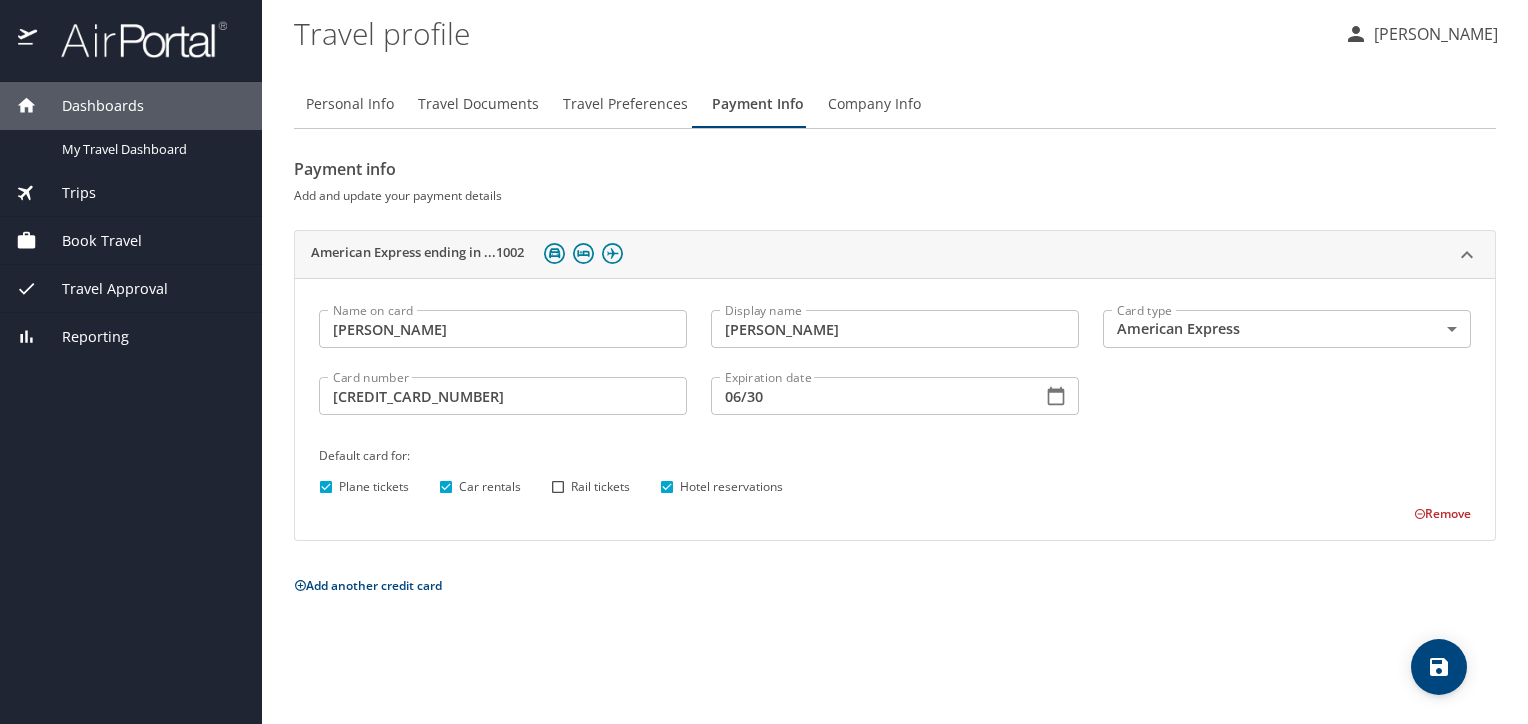 click on "Rail tickets" at bounding box center (558, 487) 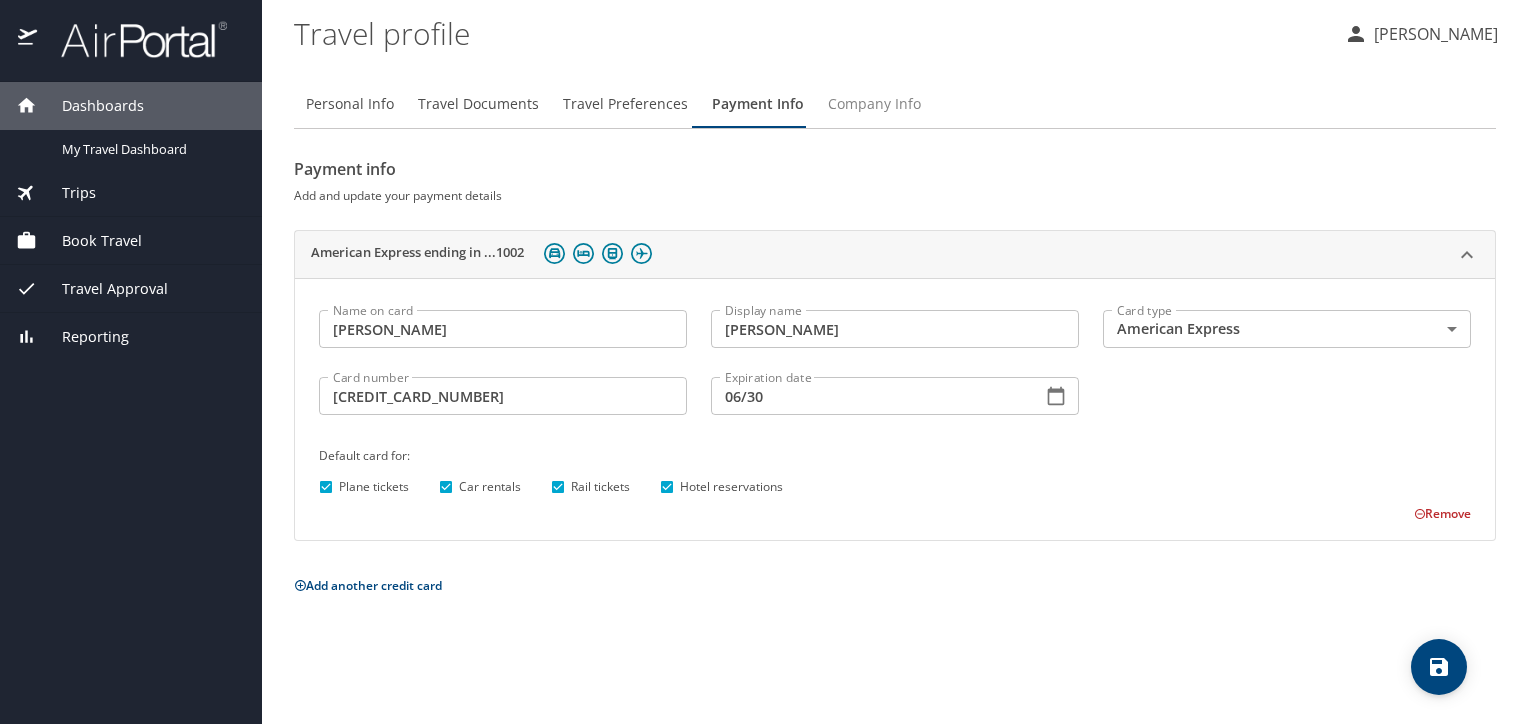 click on "Company Info" at bounding box center (874, 104) 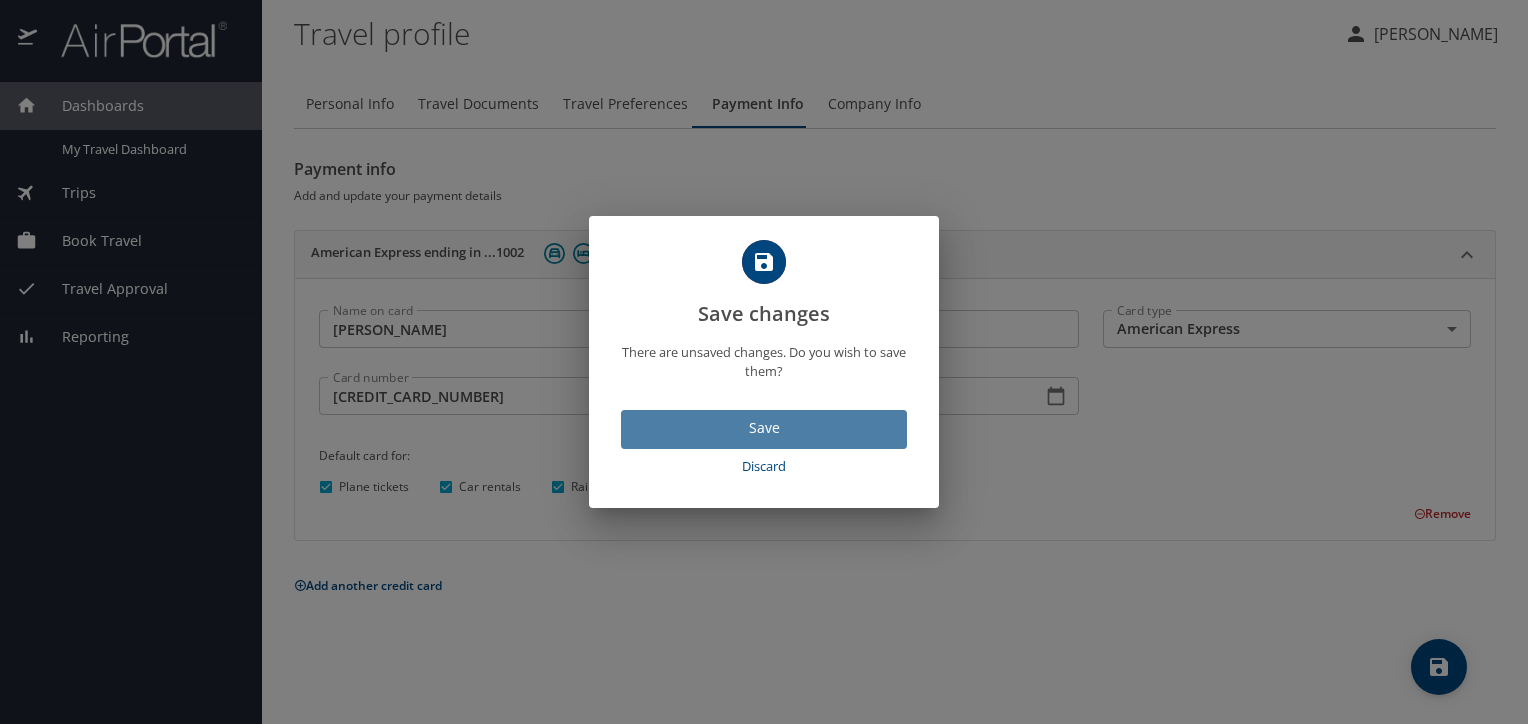 click on "Save" at bounding box center (764, 428) 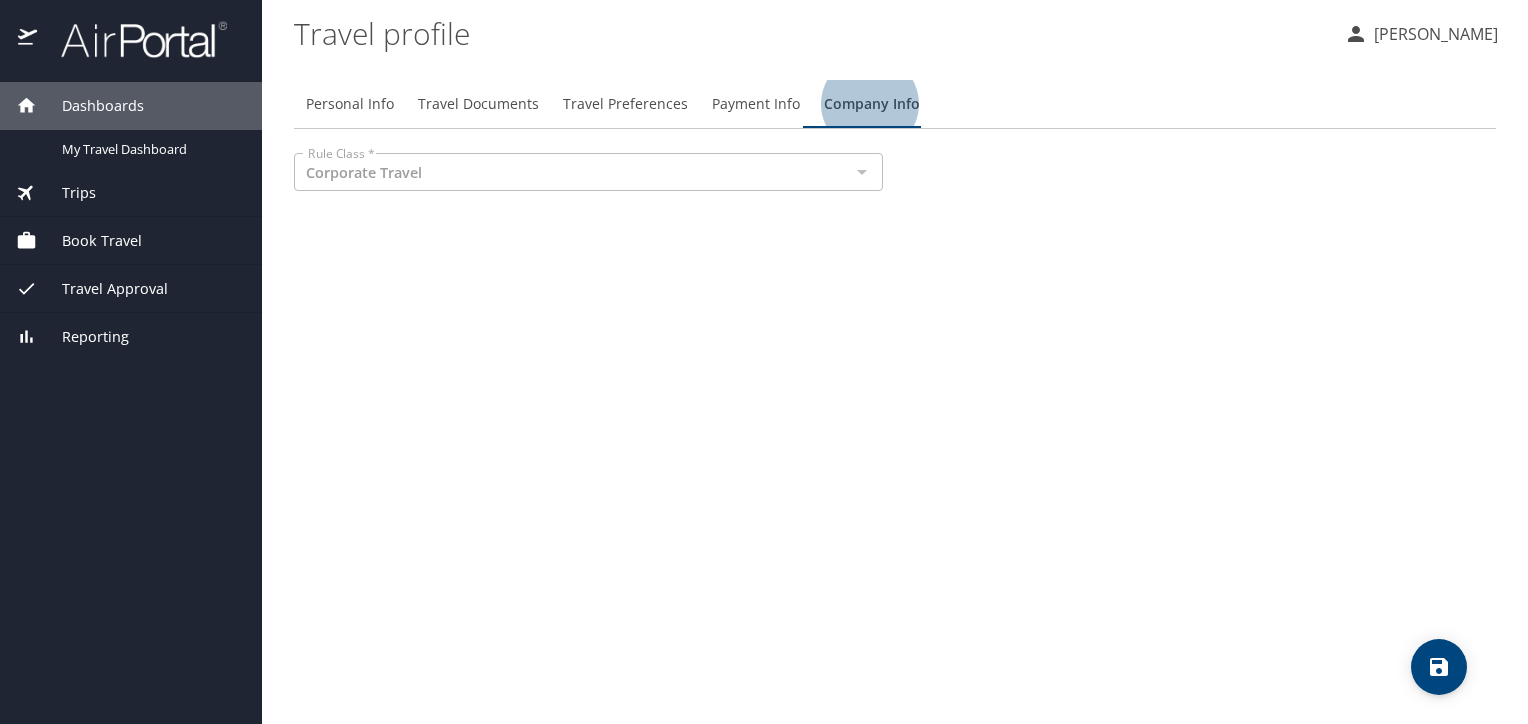click at bounding box center (861, 172) 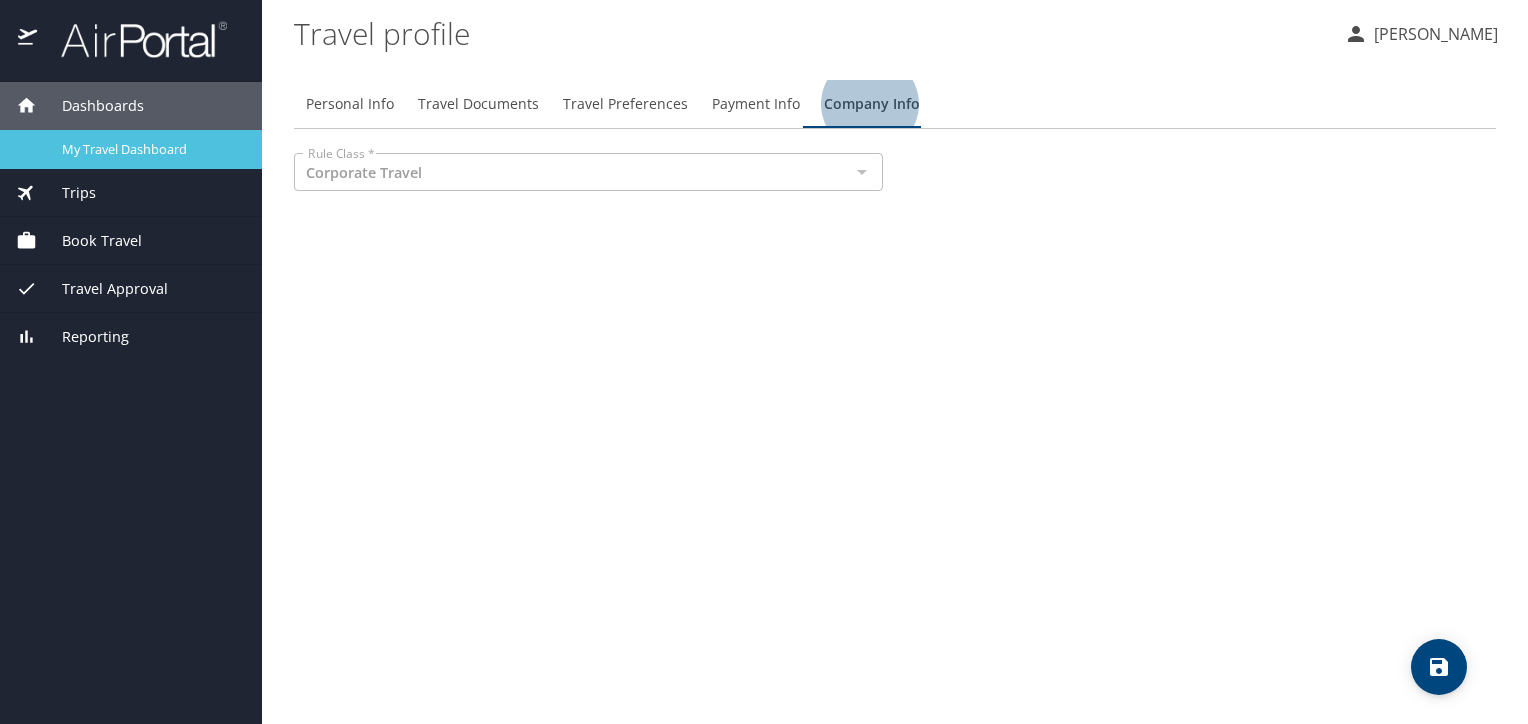 click on "My Travel Dashboard" at bounding box center [150, 149] 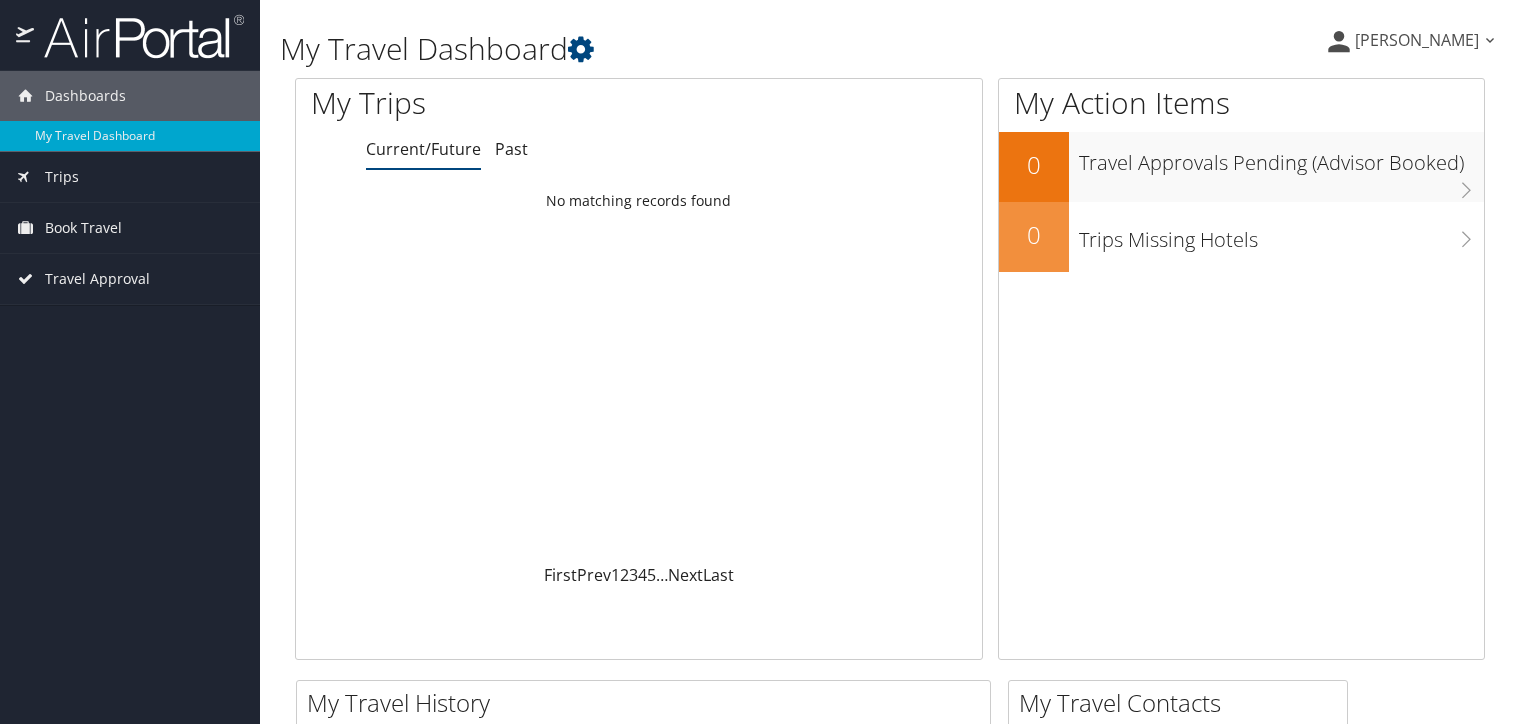 scroll, scrollTop: 0, scrollLeft: 0, axis: both 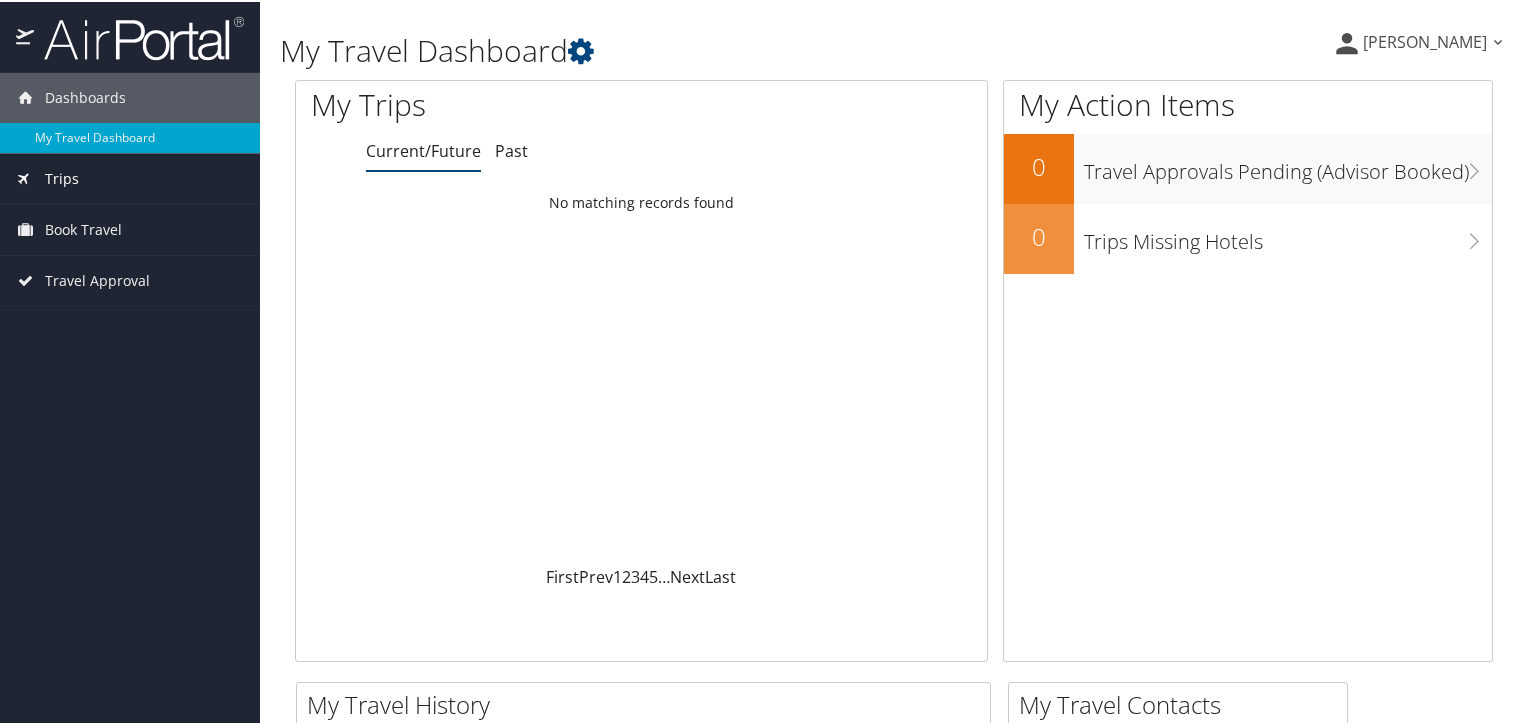 click on "Trips" at bounding box center [130, 177] 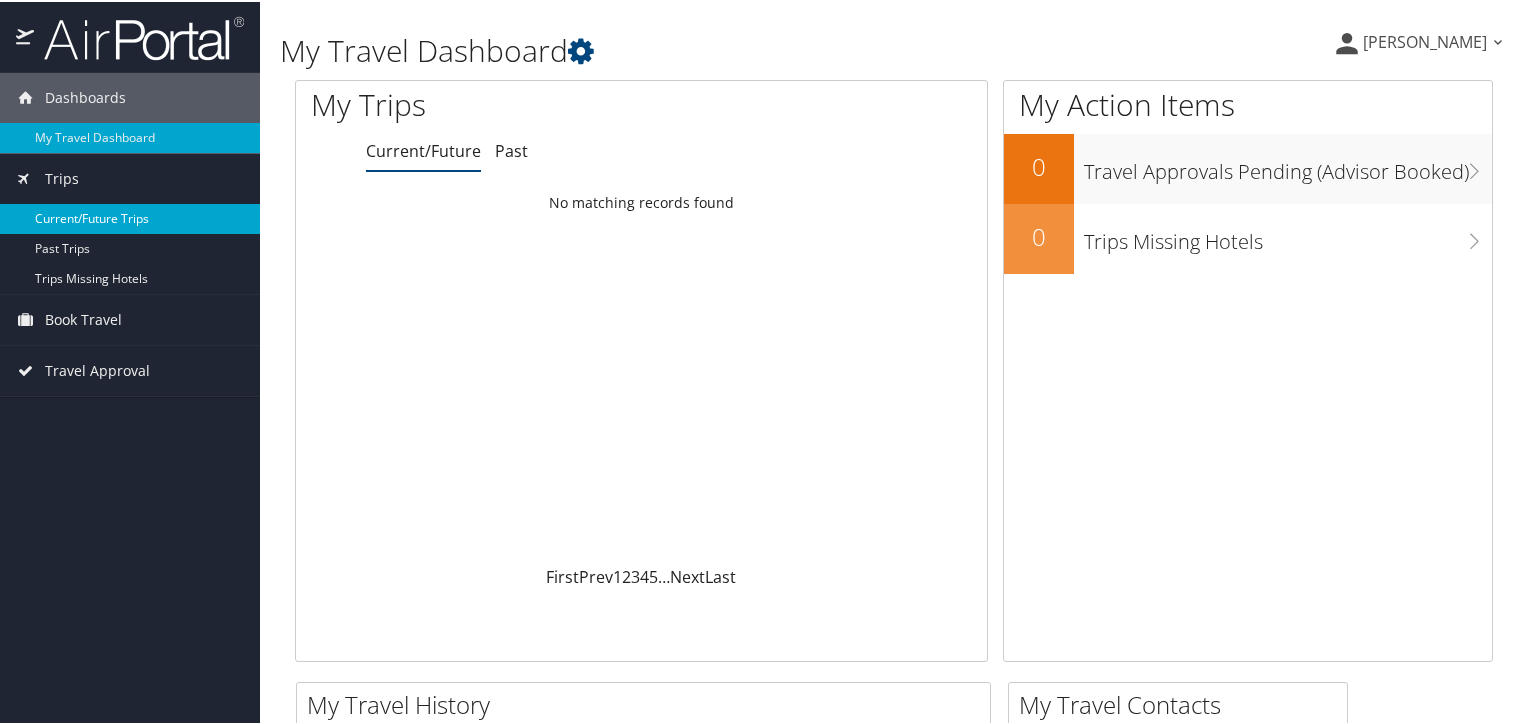 click on "Current/Future Trips" at bounding box center (130, 217) 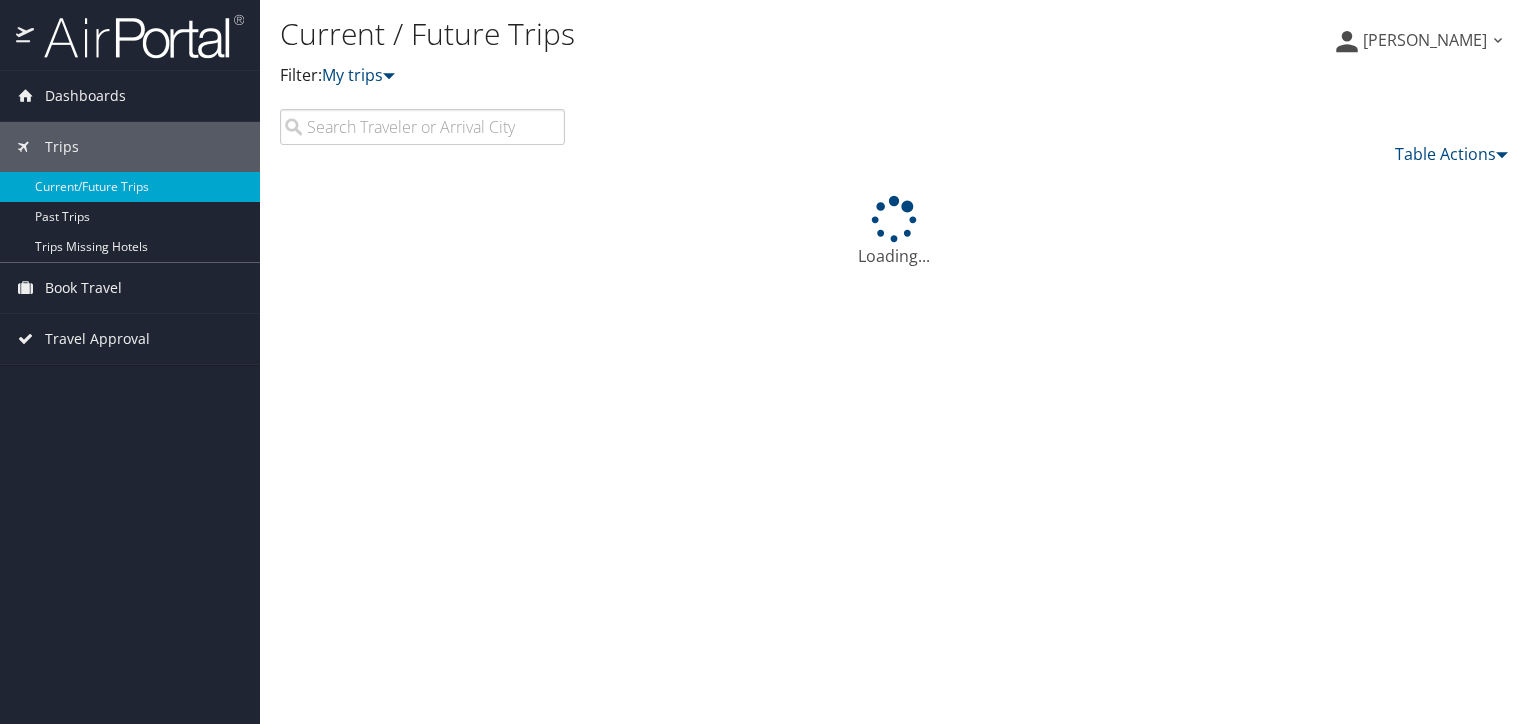 scroll, scrollTop: 0, scrollLeft: 0, axis: both 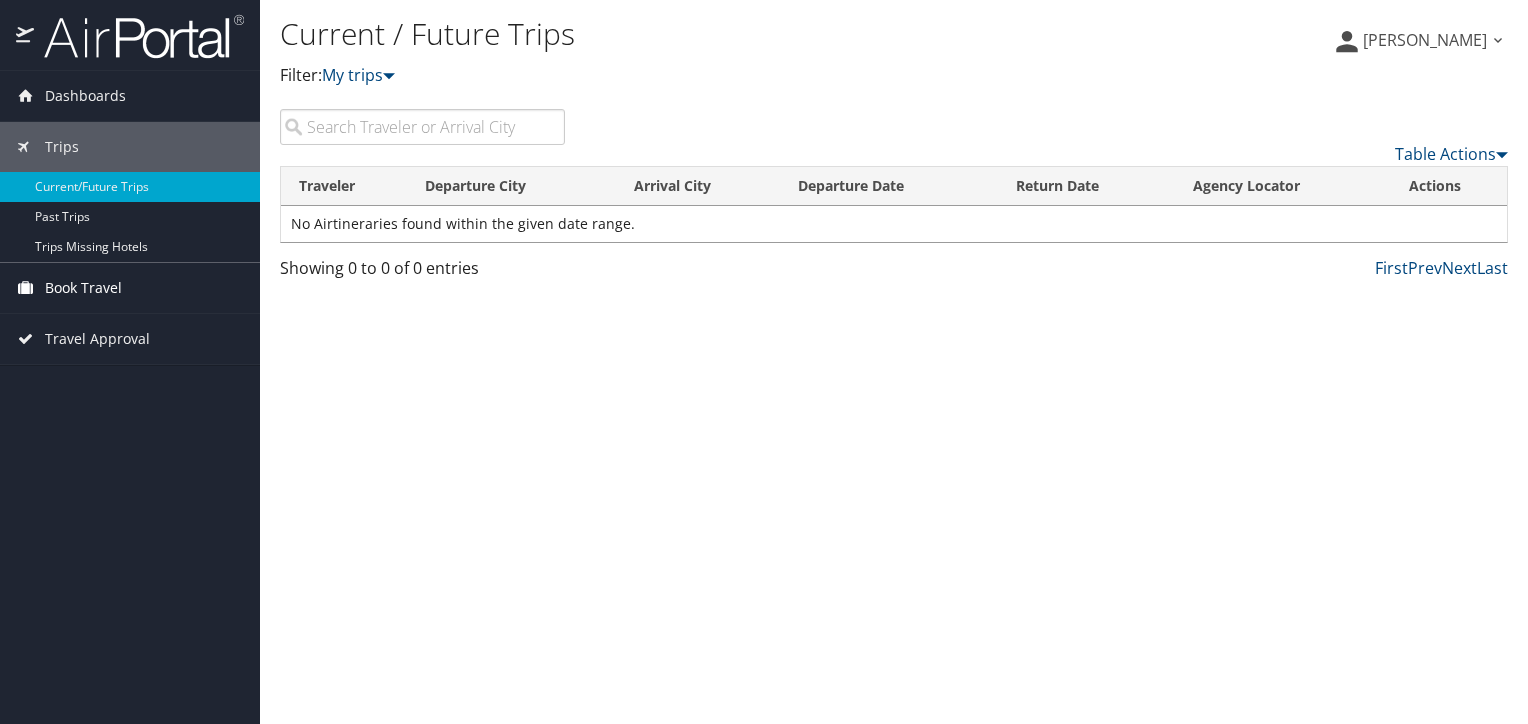 click on "Book Travel" at bounding box center (83, 288) 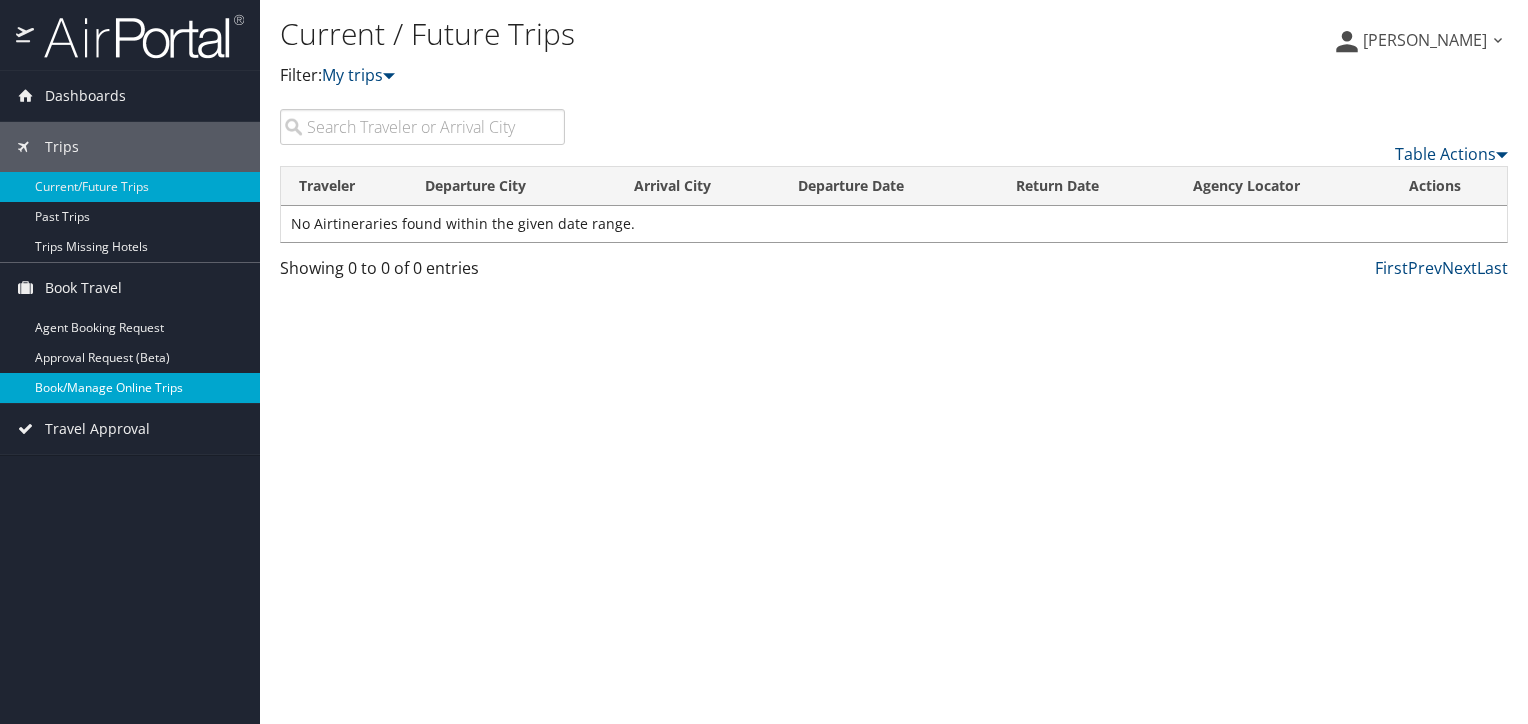 click on "Book/Manage Online Trips" at bounding box center [130, 388] 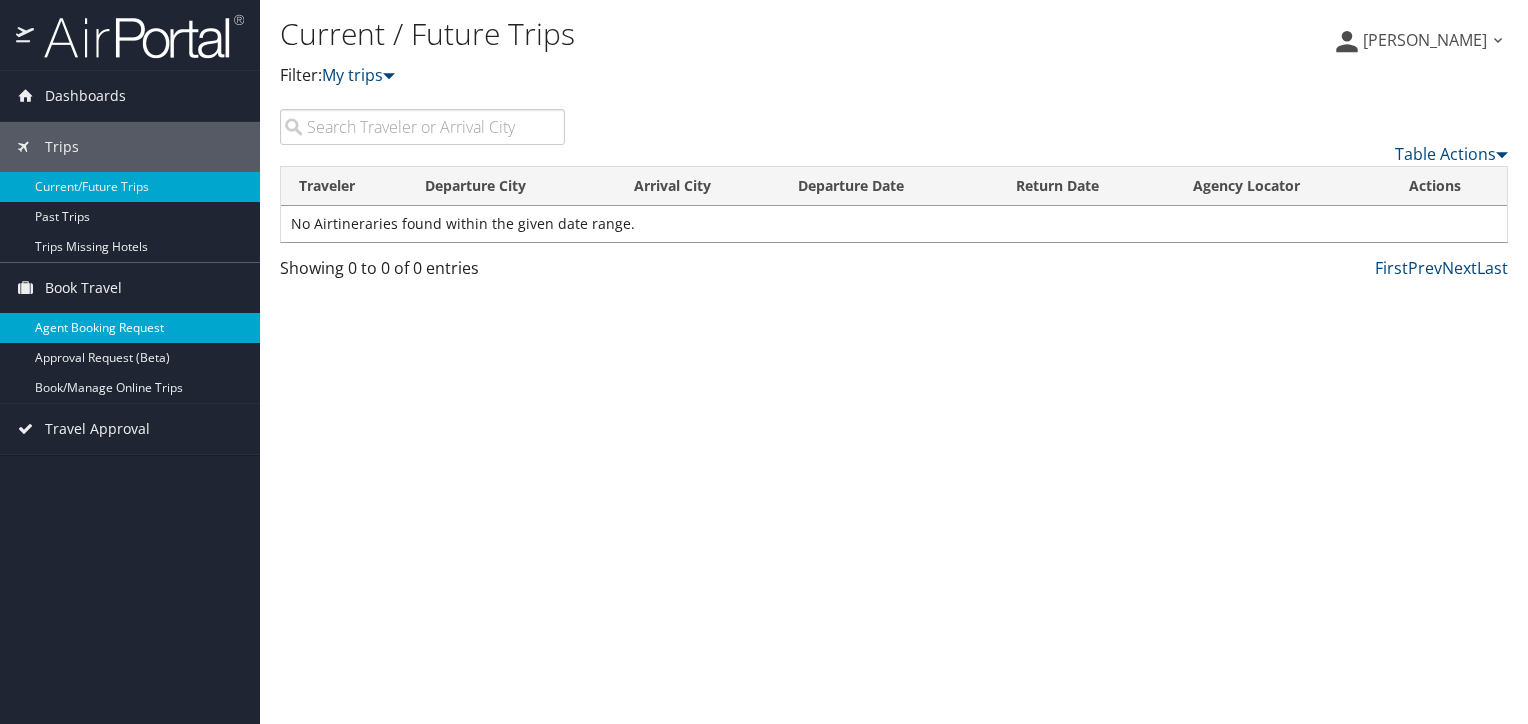 click on "Agent Booking Request" at bounding box center [130, 328] 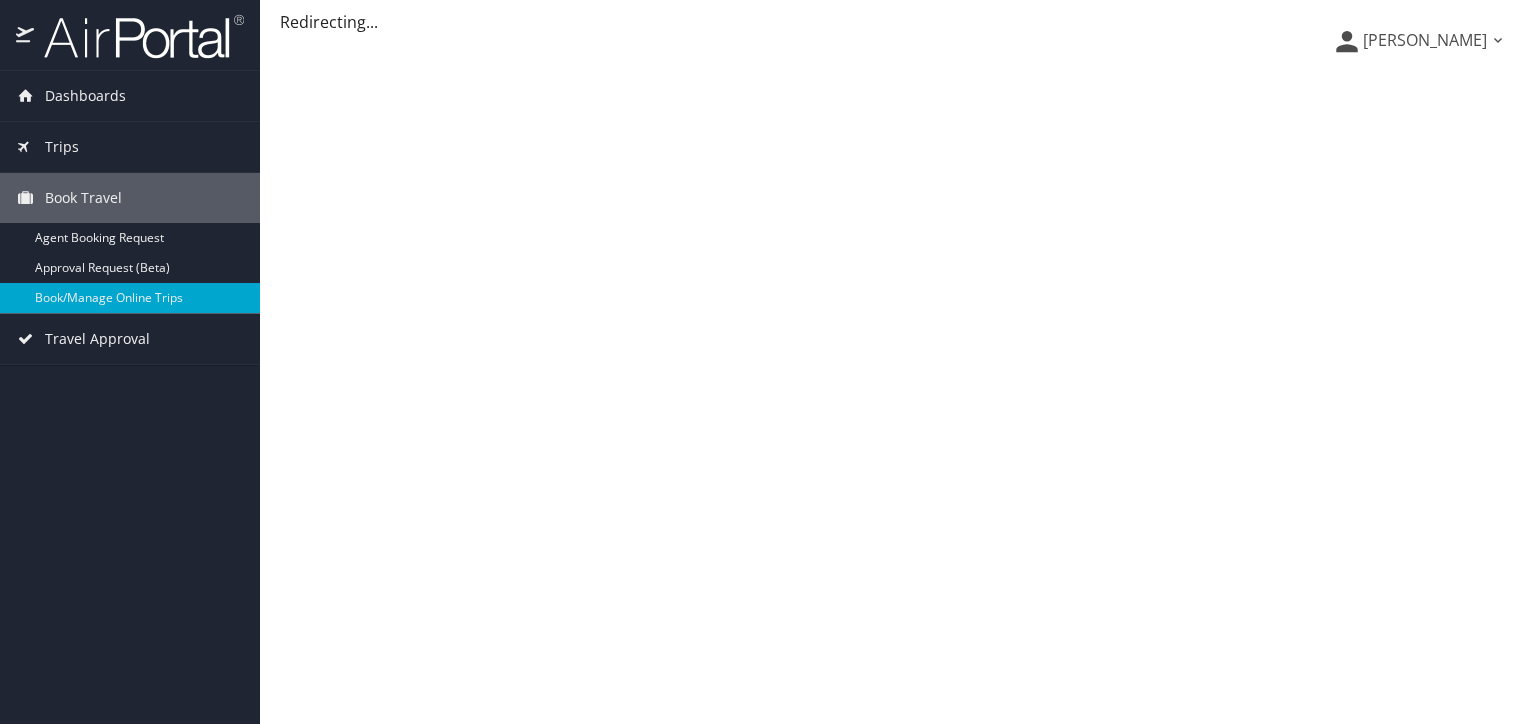 scroll, scrollTop: 0, scrollLeft: 0, axis: both 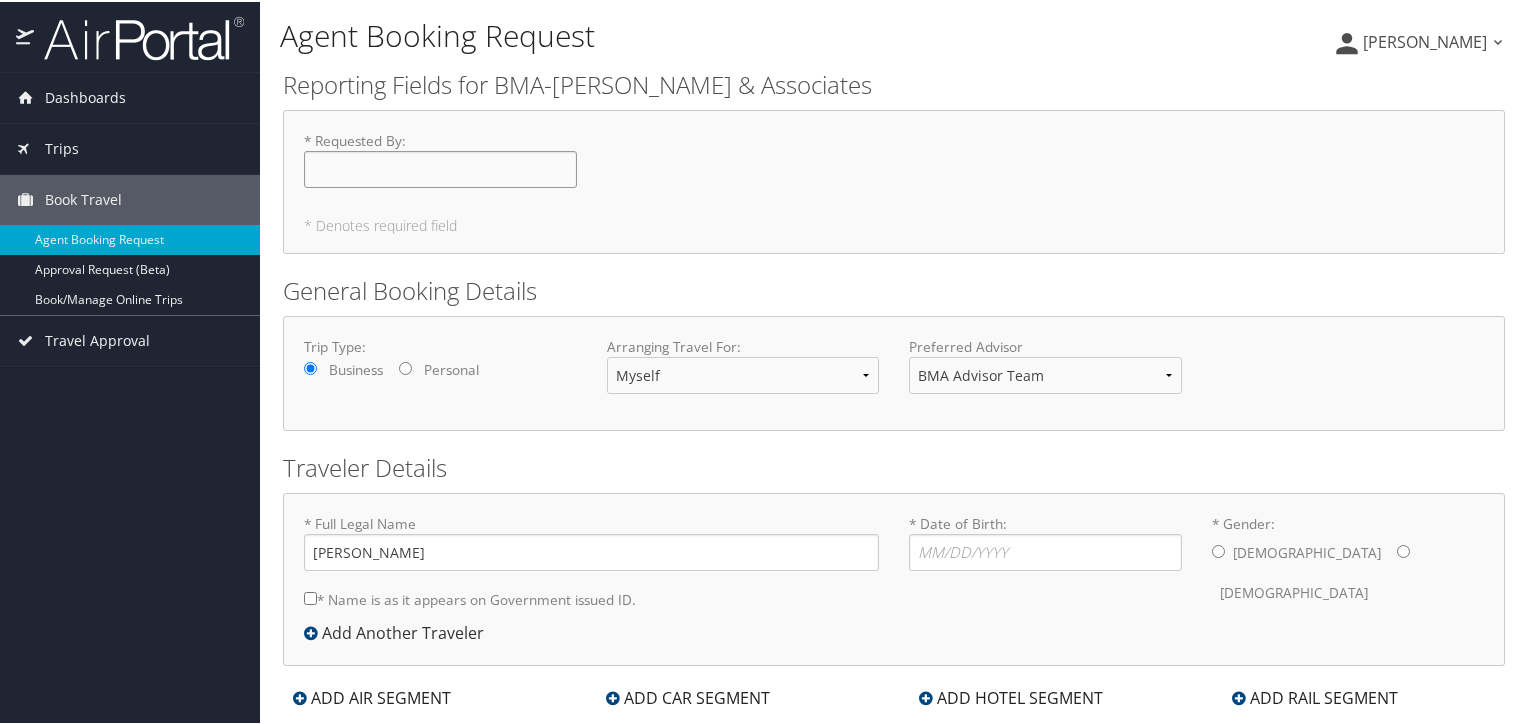 click on "*   Requested By : Required" at bounding box center (440, 167) 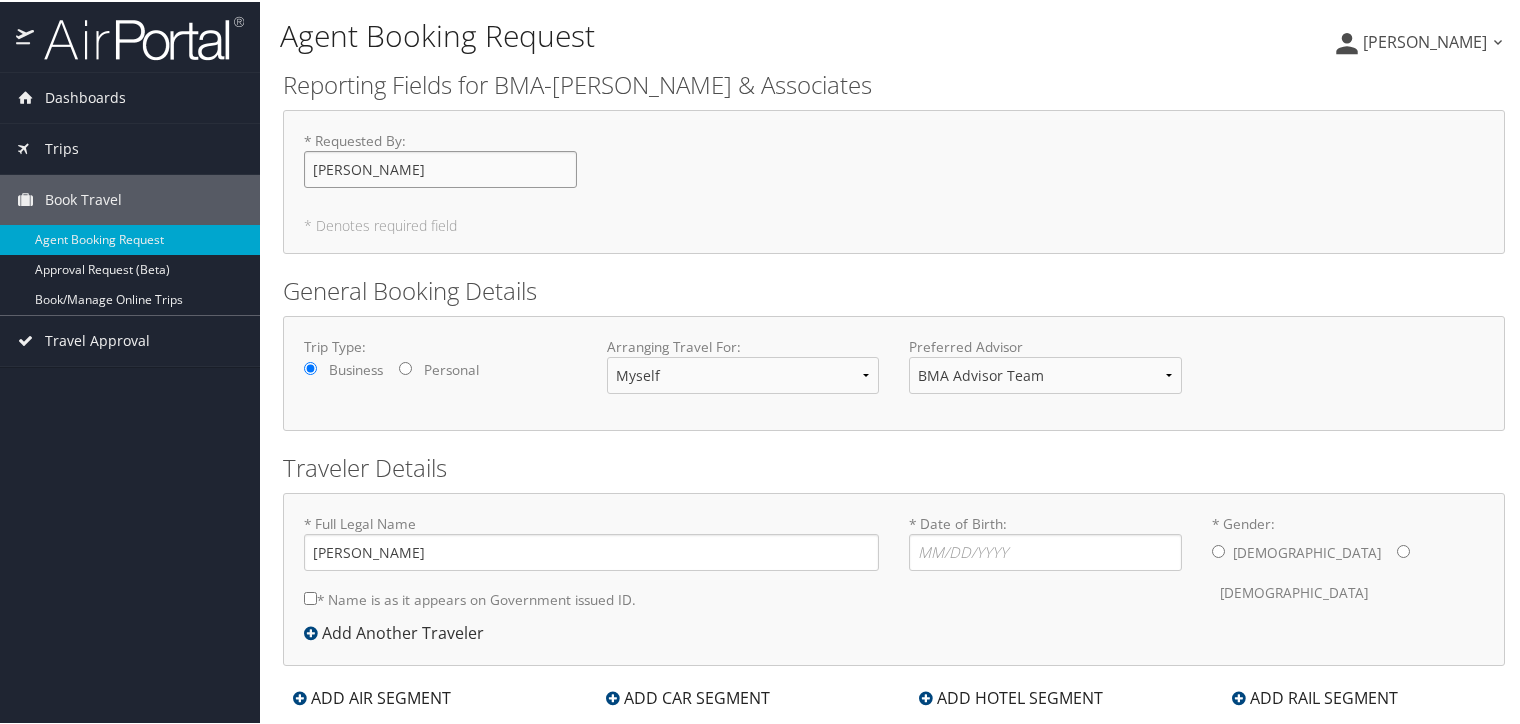 type on "[PERSON_NAME]" 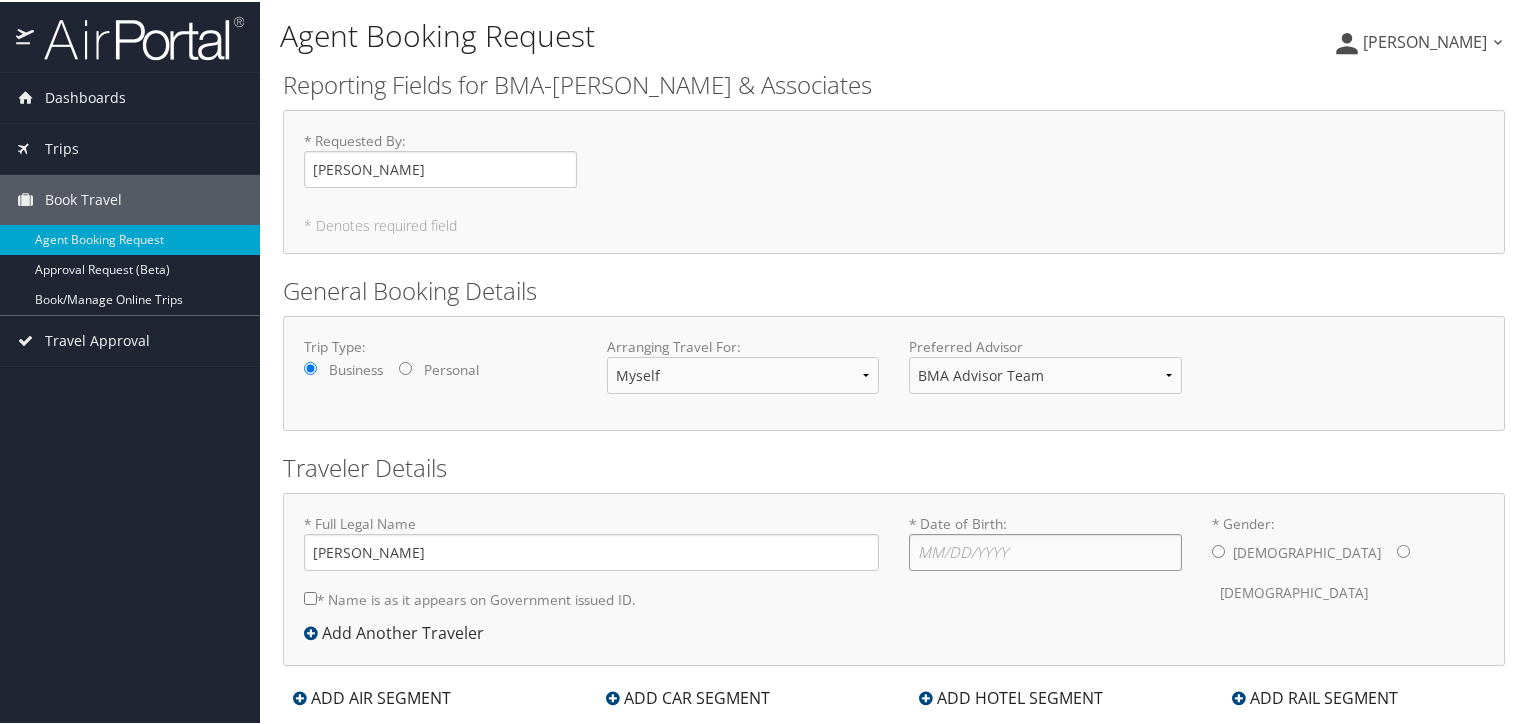 click on "* Date of Birth: Invalid Date" at bounding box center [1045, 550] 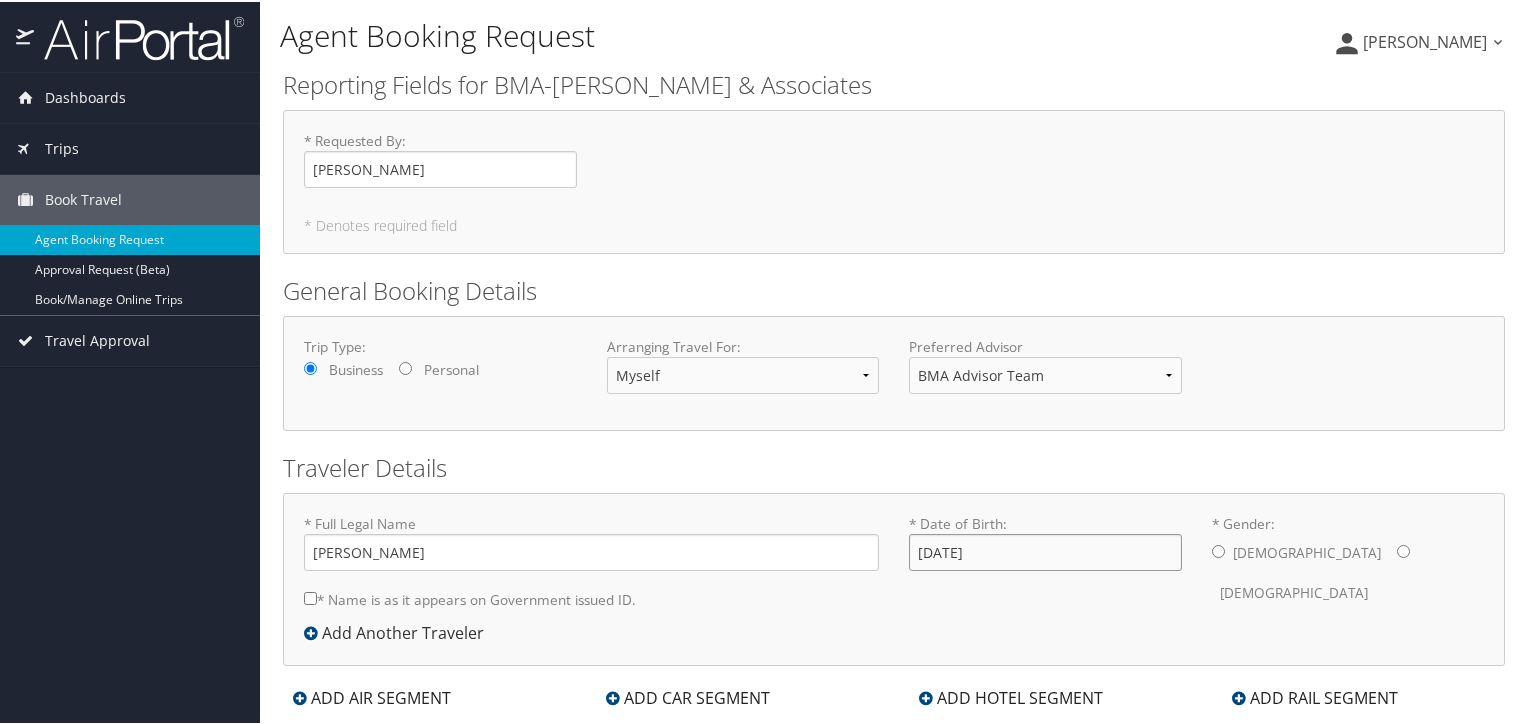 type on "03/12/1977" 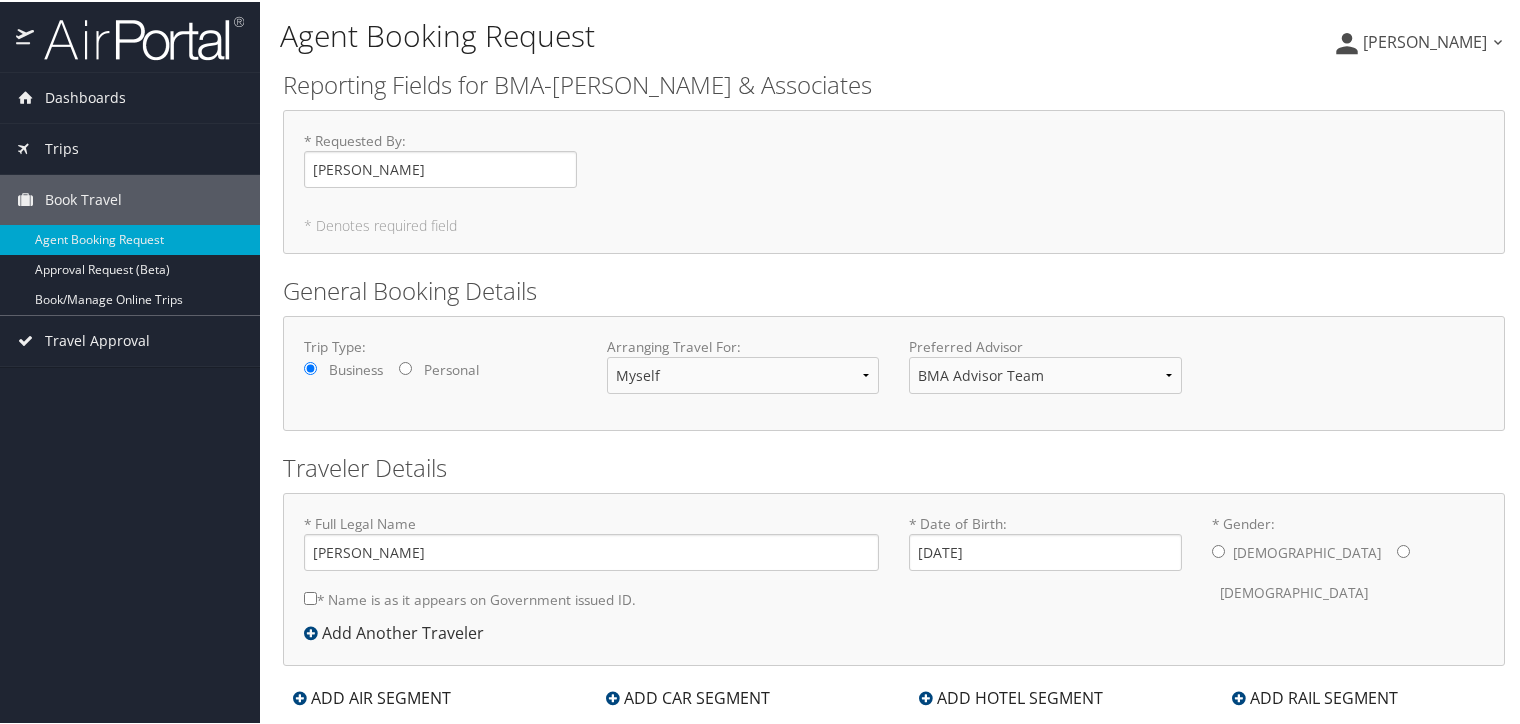 click on "Male Female" at bounding box center [1348, 571] 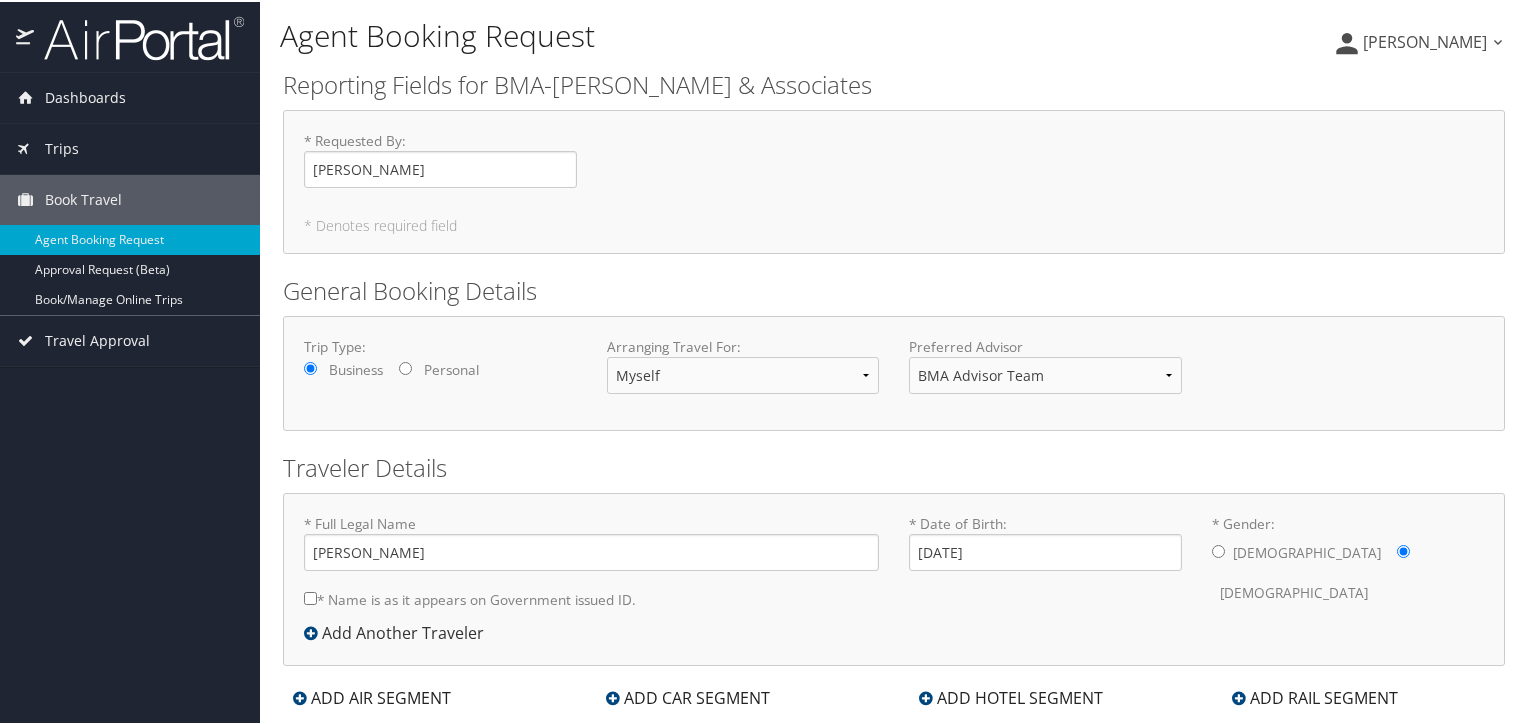 scroll, scrollTop: 44, scrollLeft: 0, axis: vertical 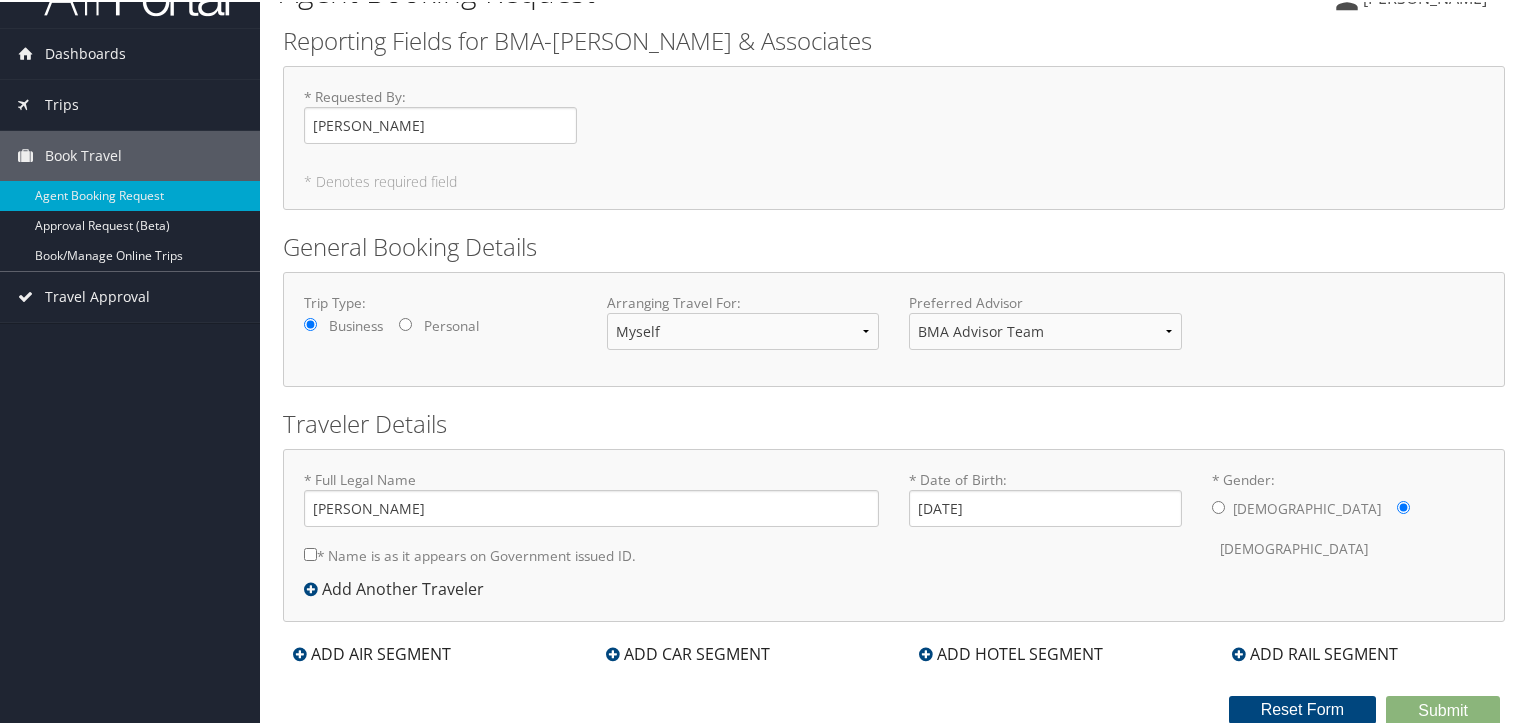 click on "ADD AIR SEGMENT" at bounding box center (372, 652) 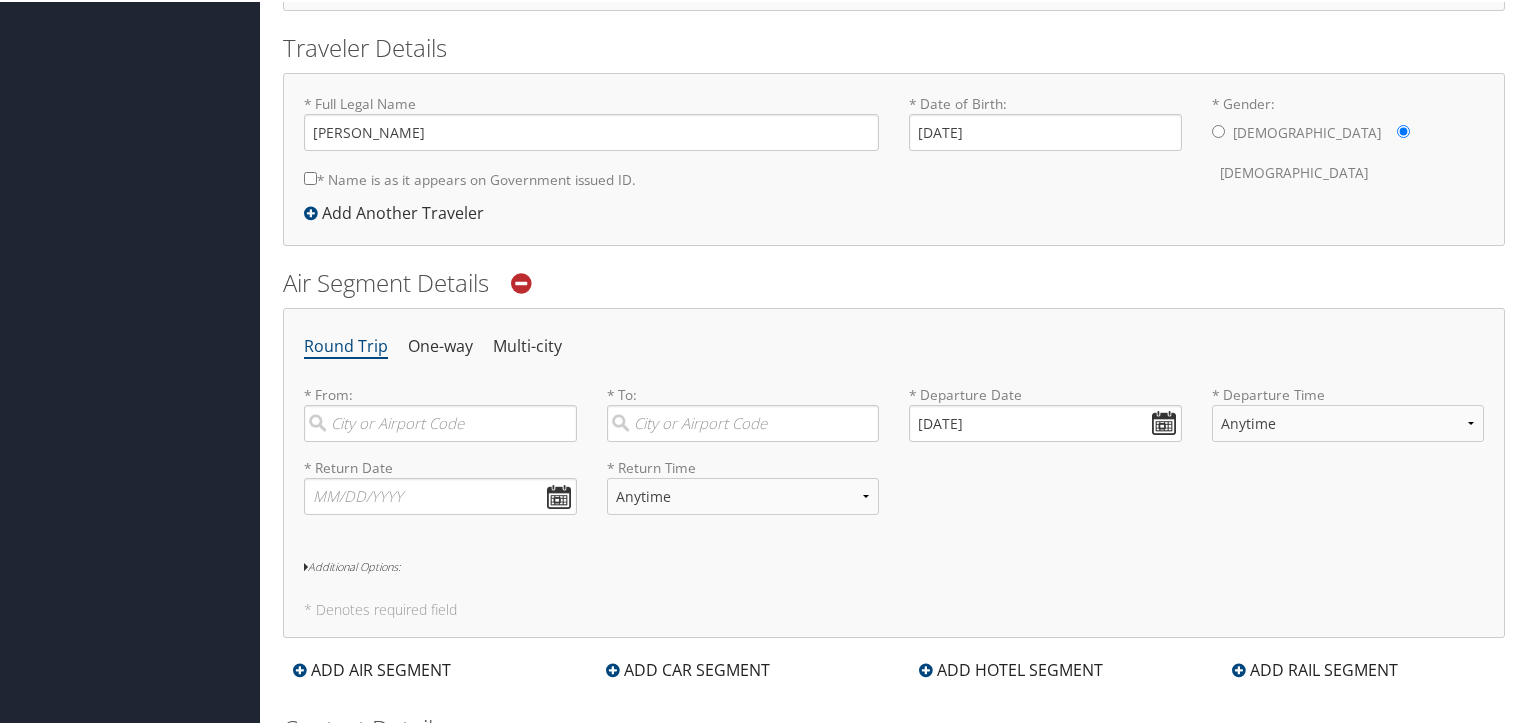 scroll, scrollTop: 437, scrollLeft: 0, axis: vertical 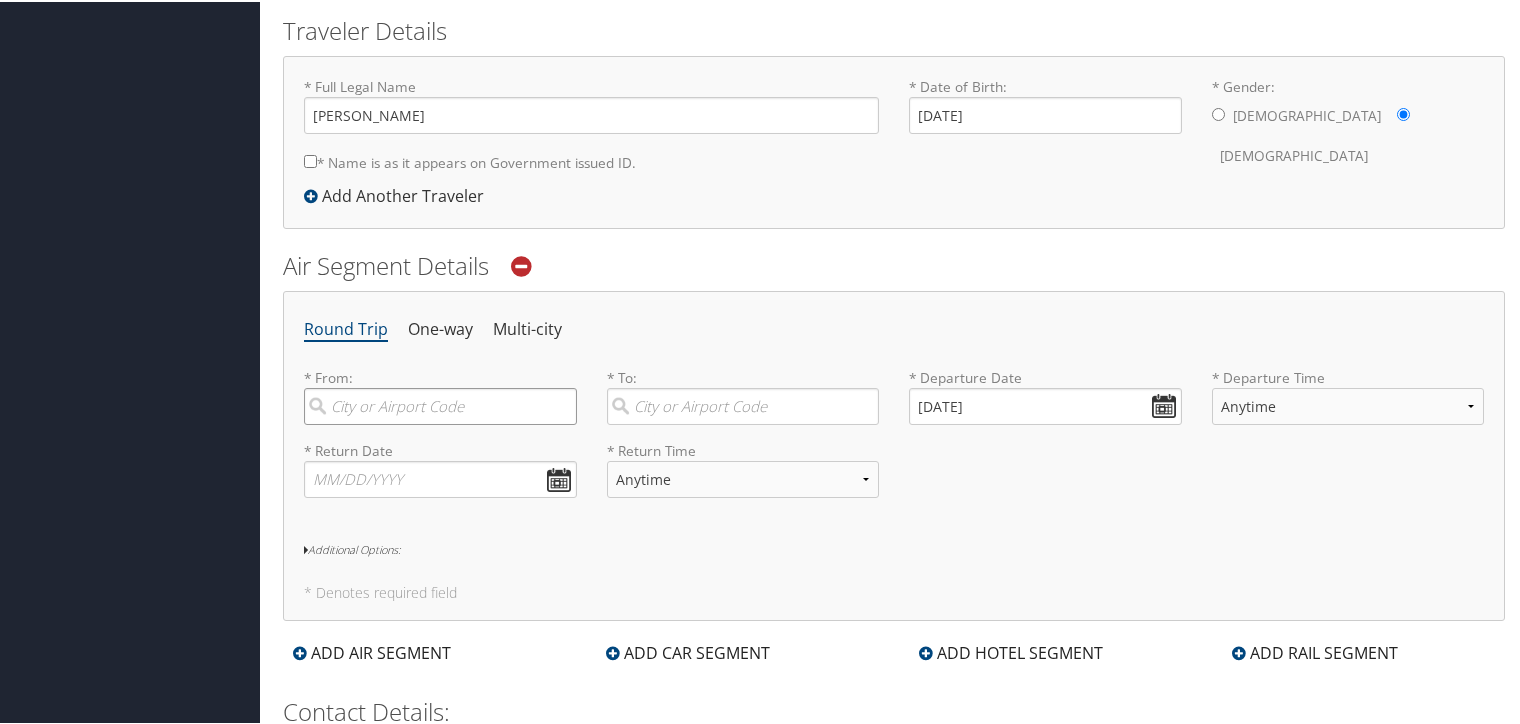 click at bounding box center [440, 404] 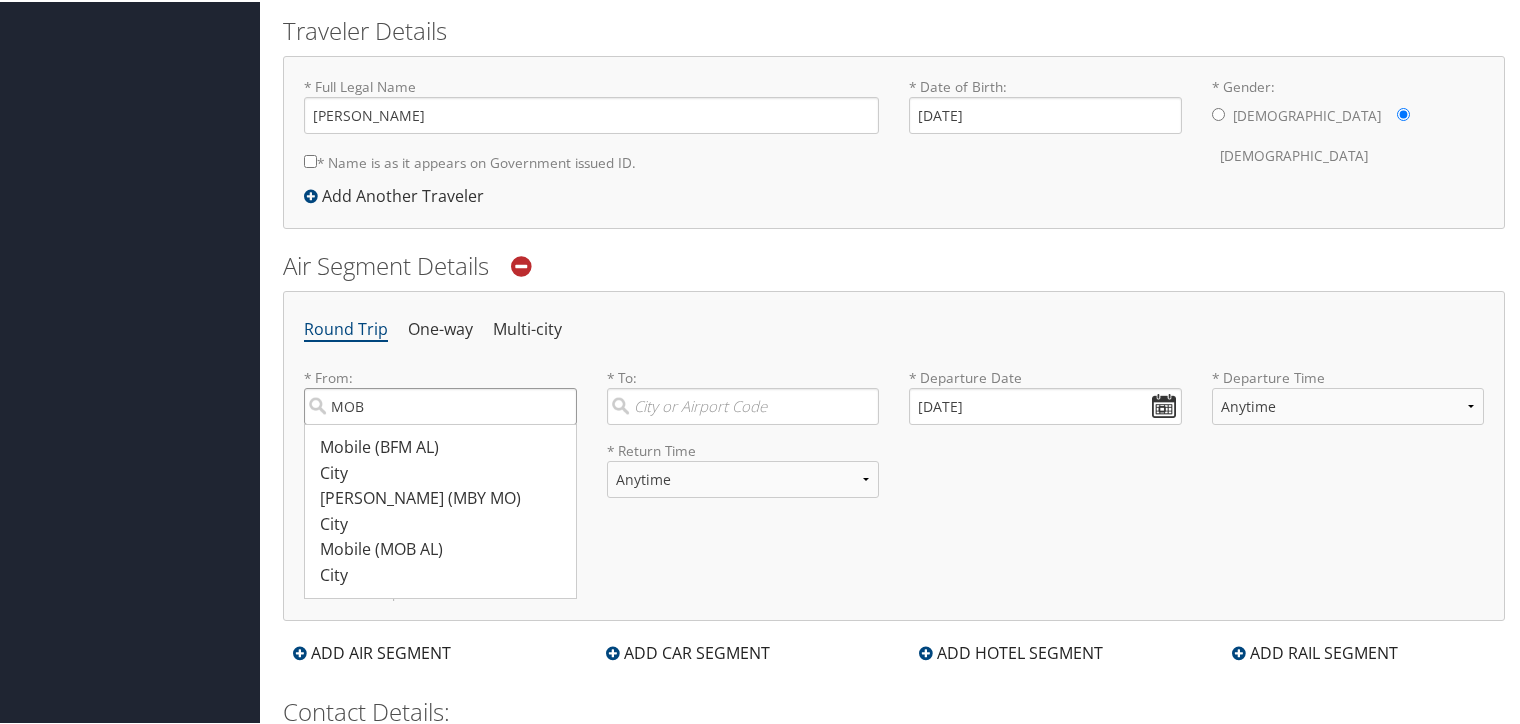 type on "MOB" 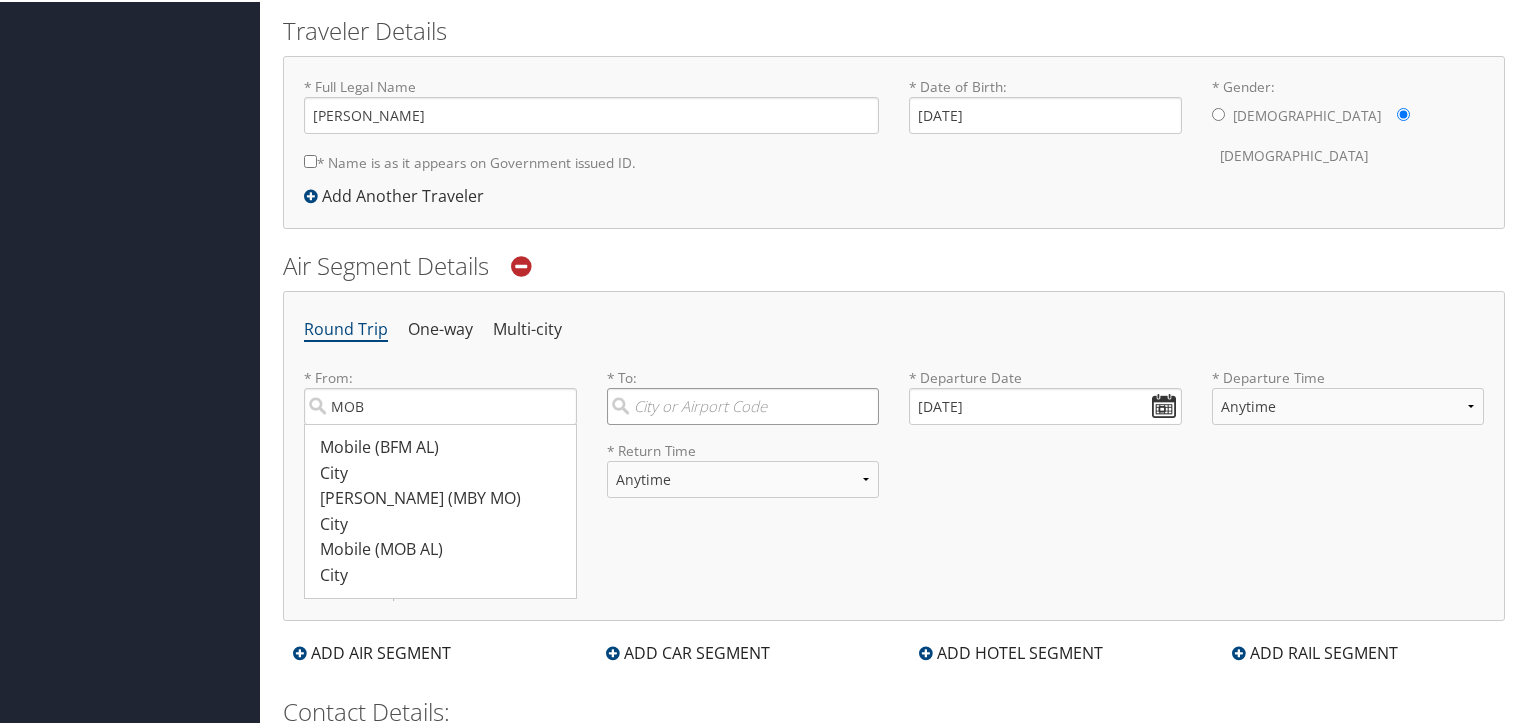 click at bounding box center [743, 404] 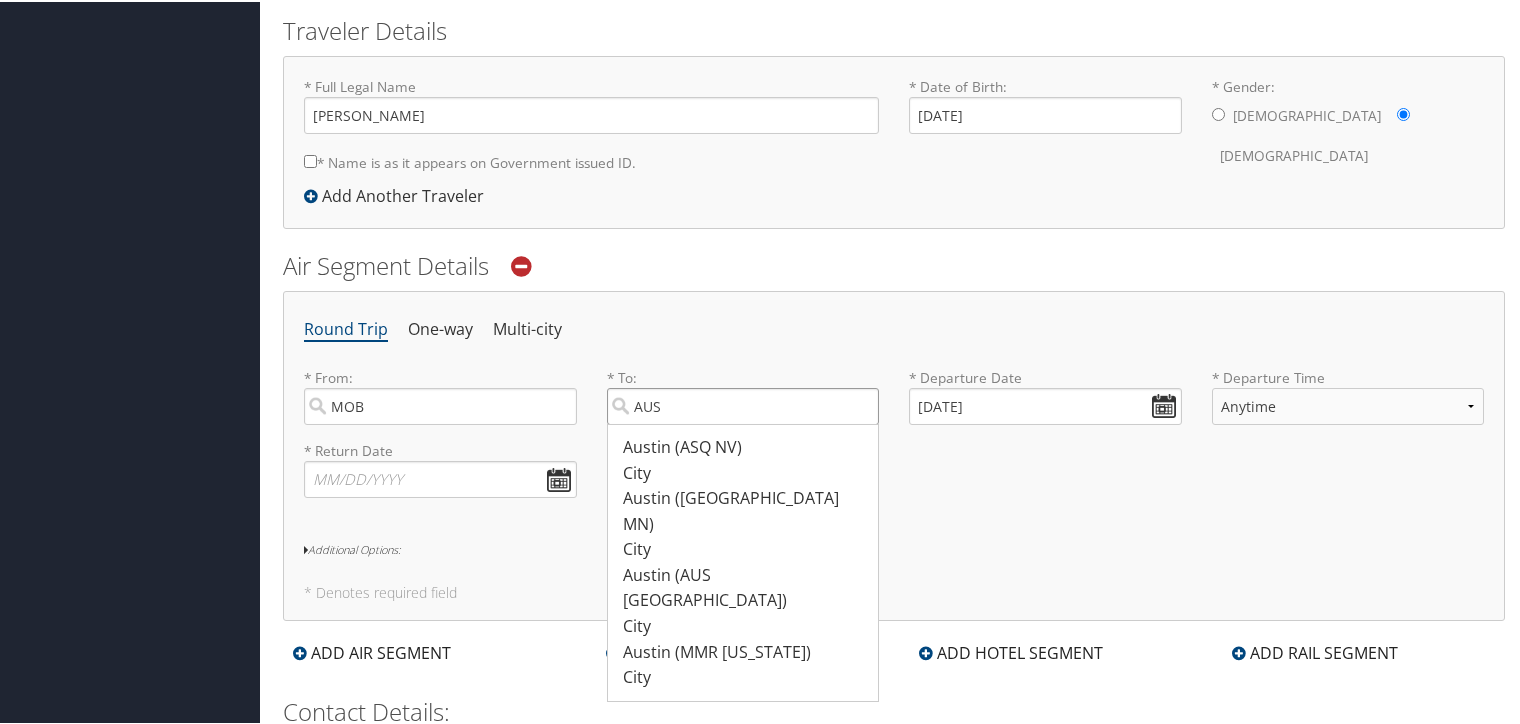 type on "AUS" 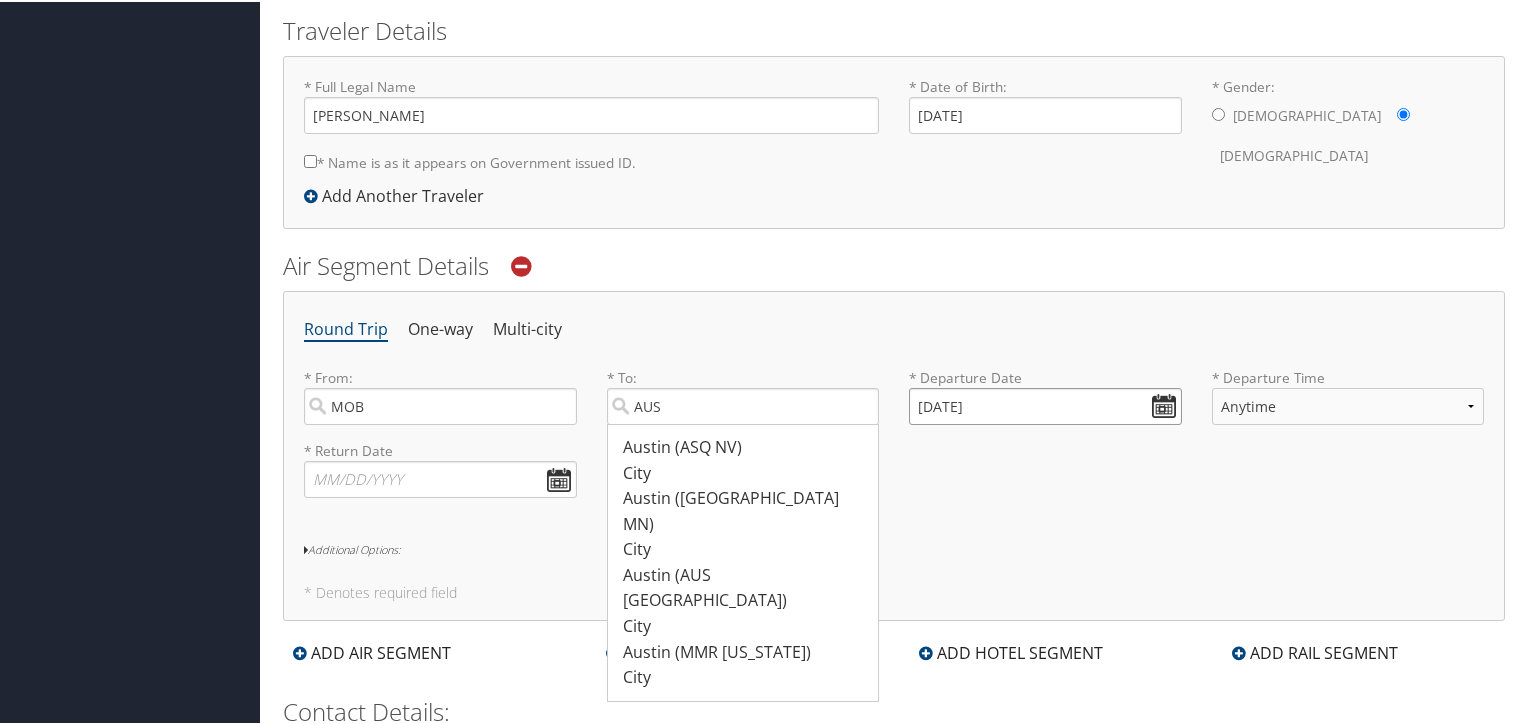 click on "07/01/2025" at bounding box center (1045, 404) 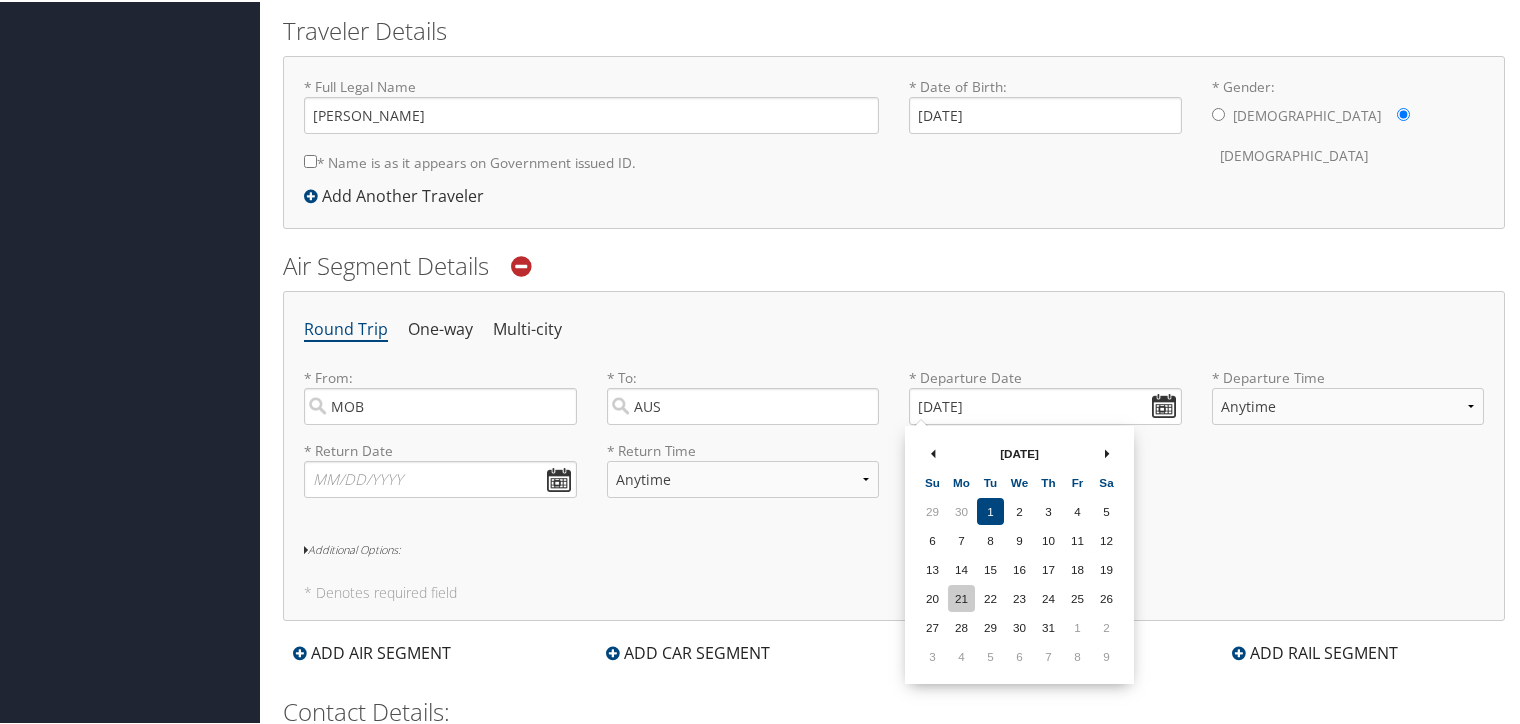 click on "21" at bounding box center [961, 596] 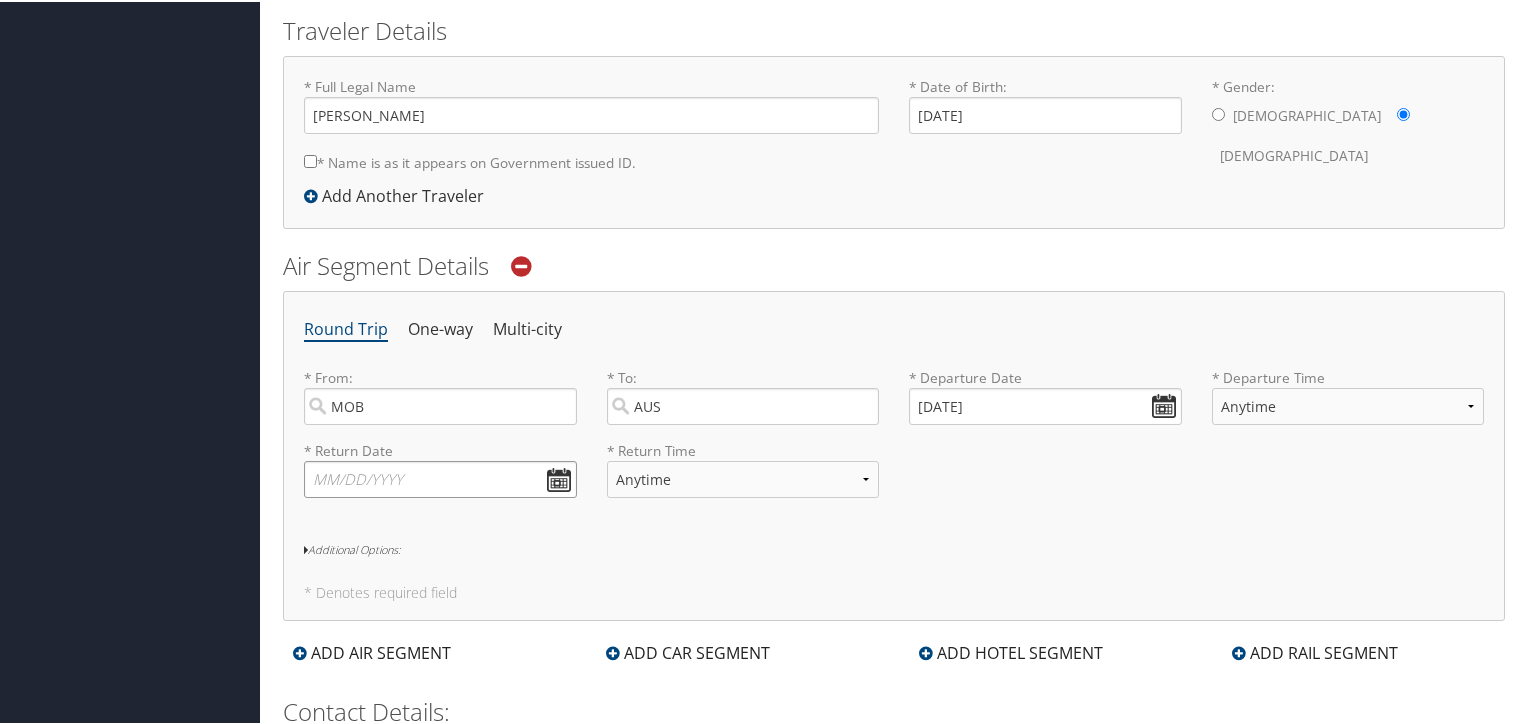 click at bounding box center [440, 477] 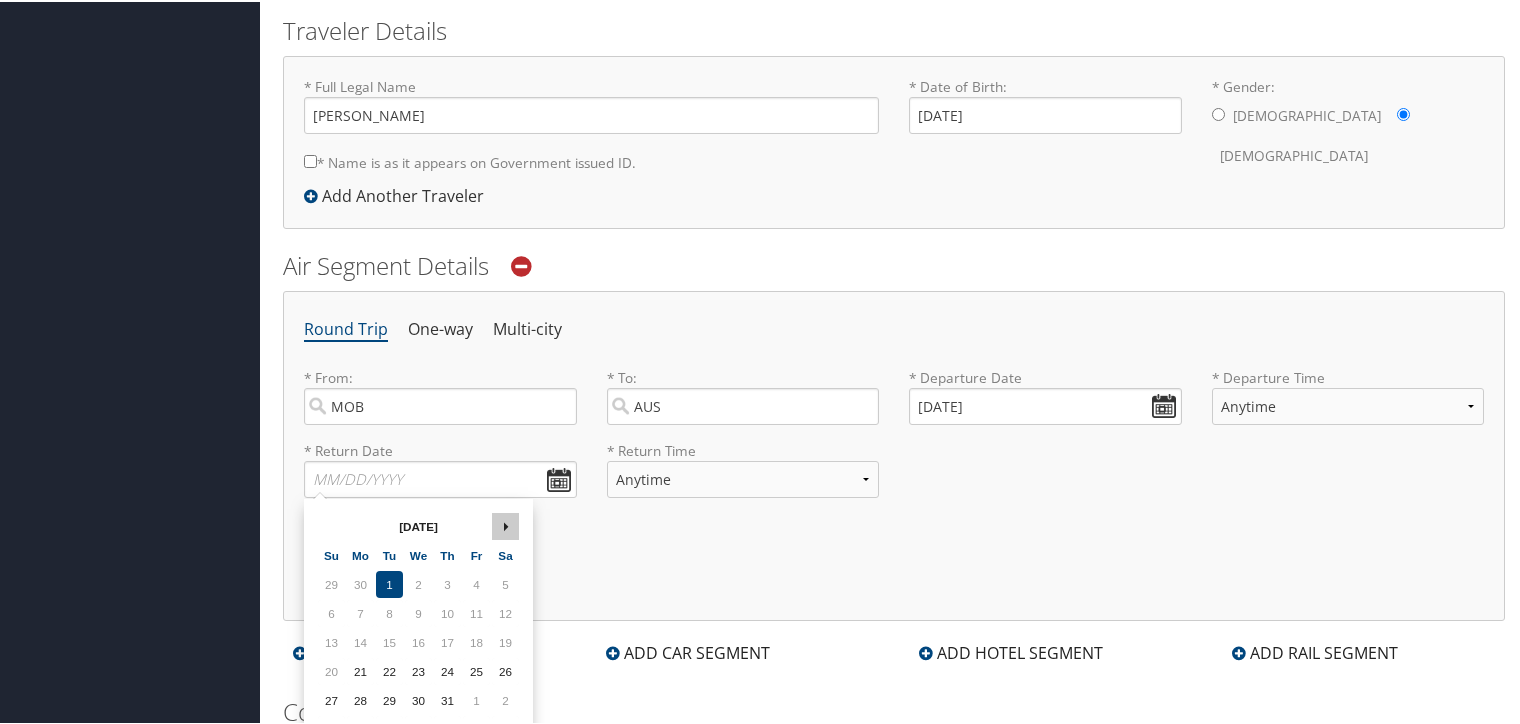 click at bounding box center (505, 524) 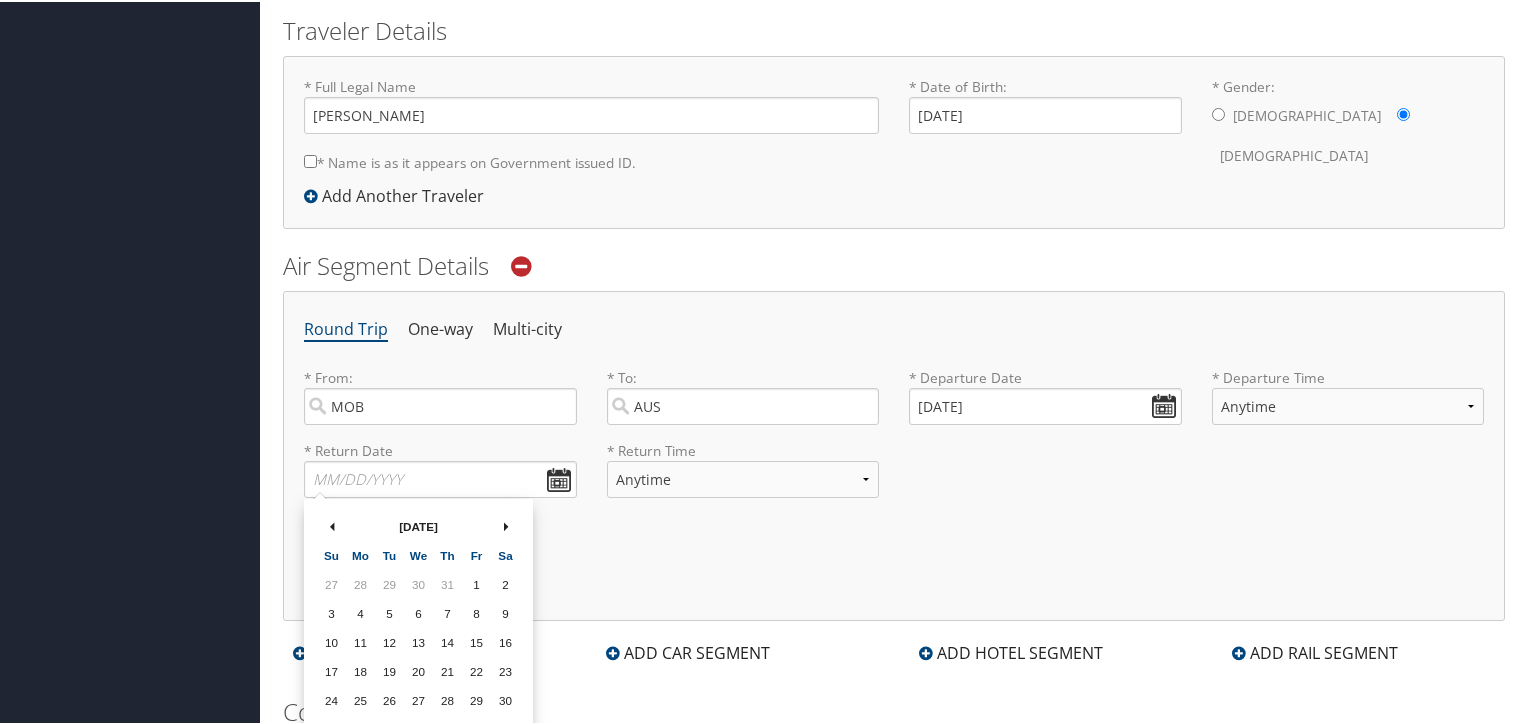 click at bounding box center (505, 524) 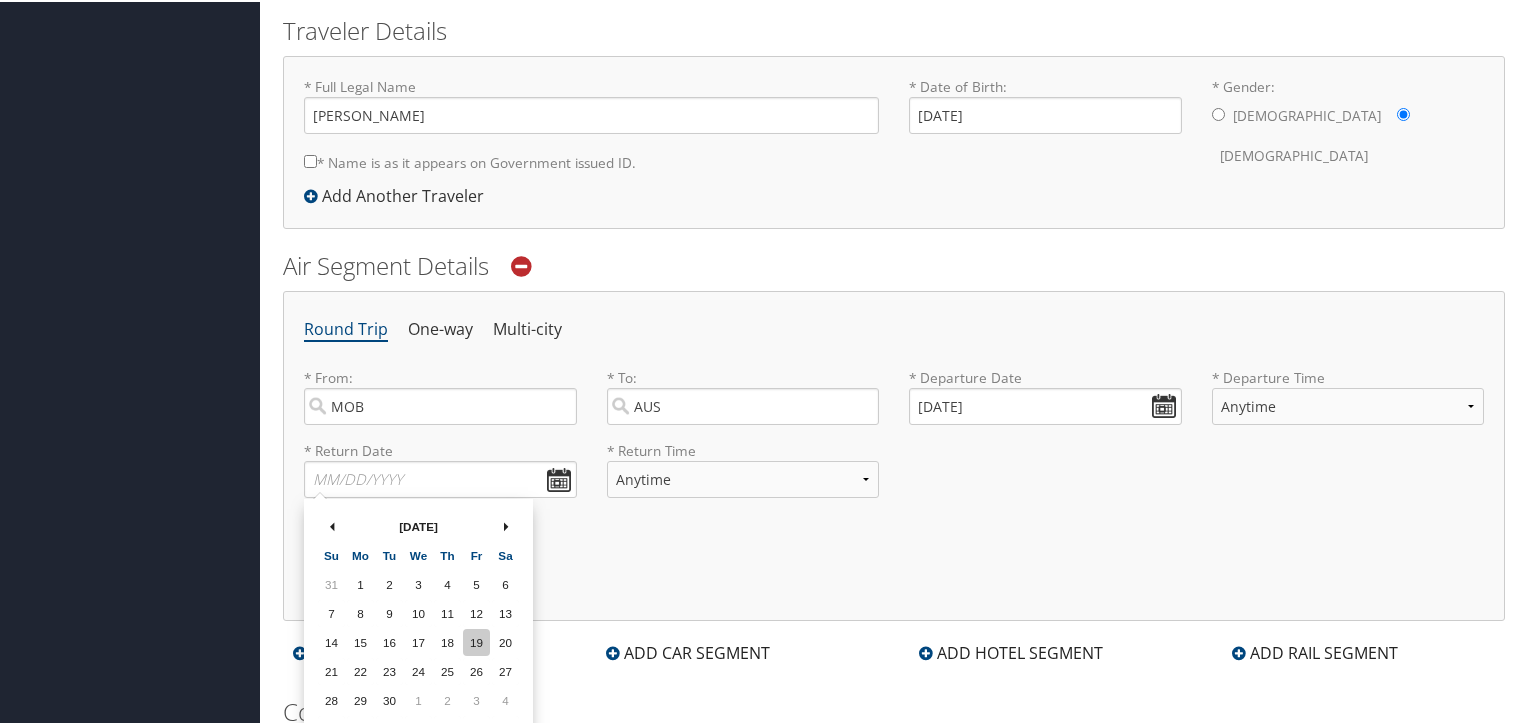 click on "19" at bounding box center (476, 640) 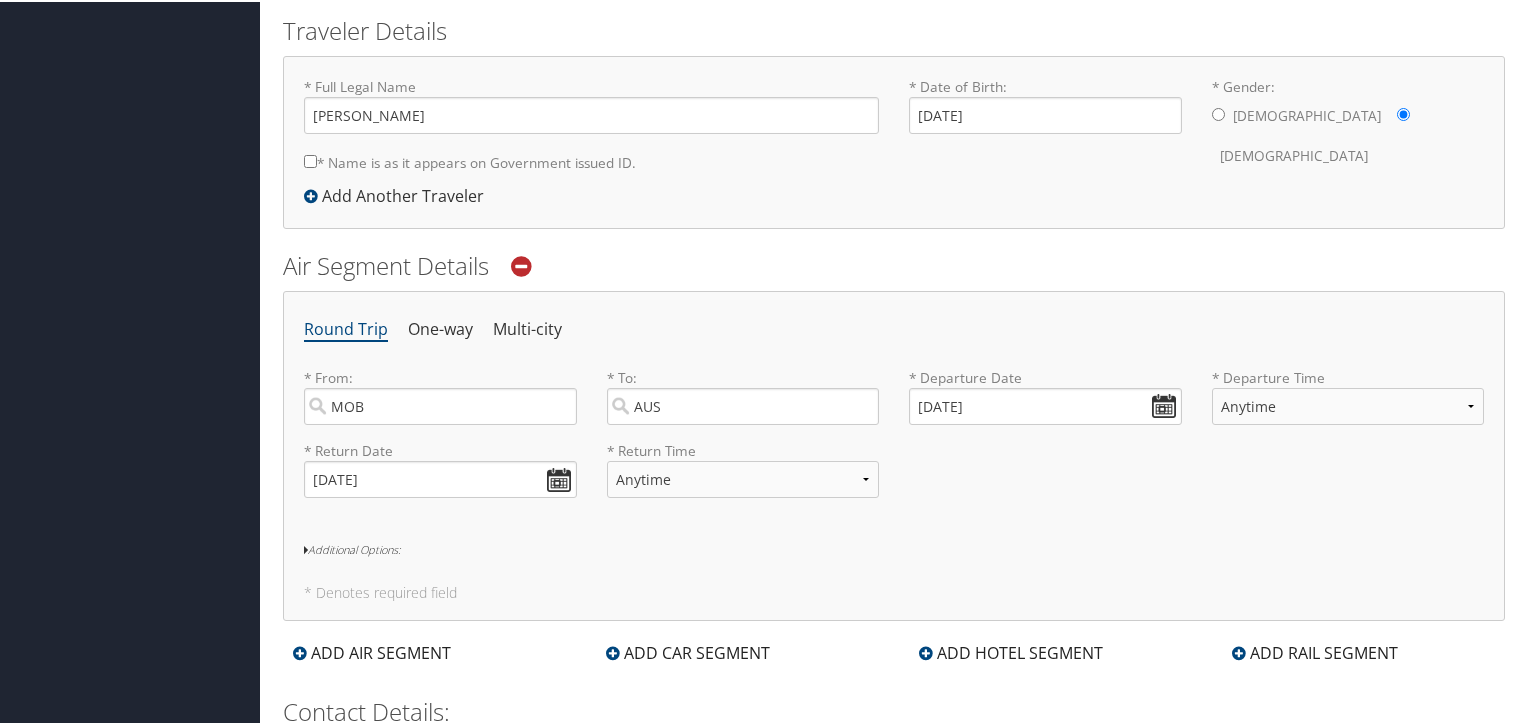 click on "Additional Options:" at bounding box center (894, 548) 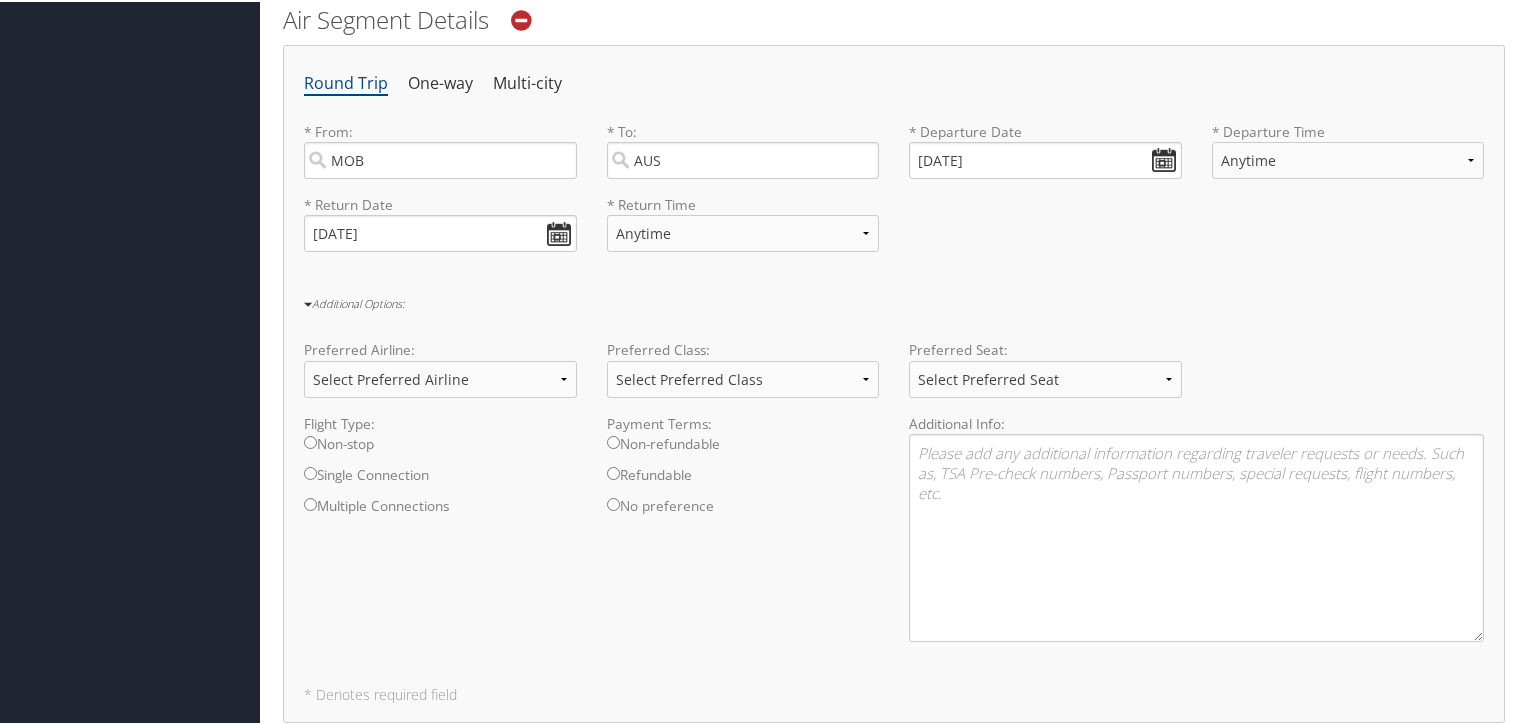 scroll, scrollTop: 685, scrollLeft: 0, axis: vertical 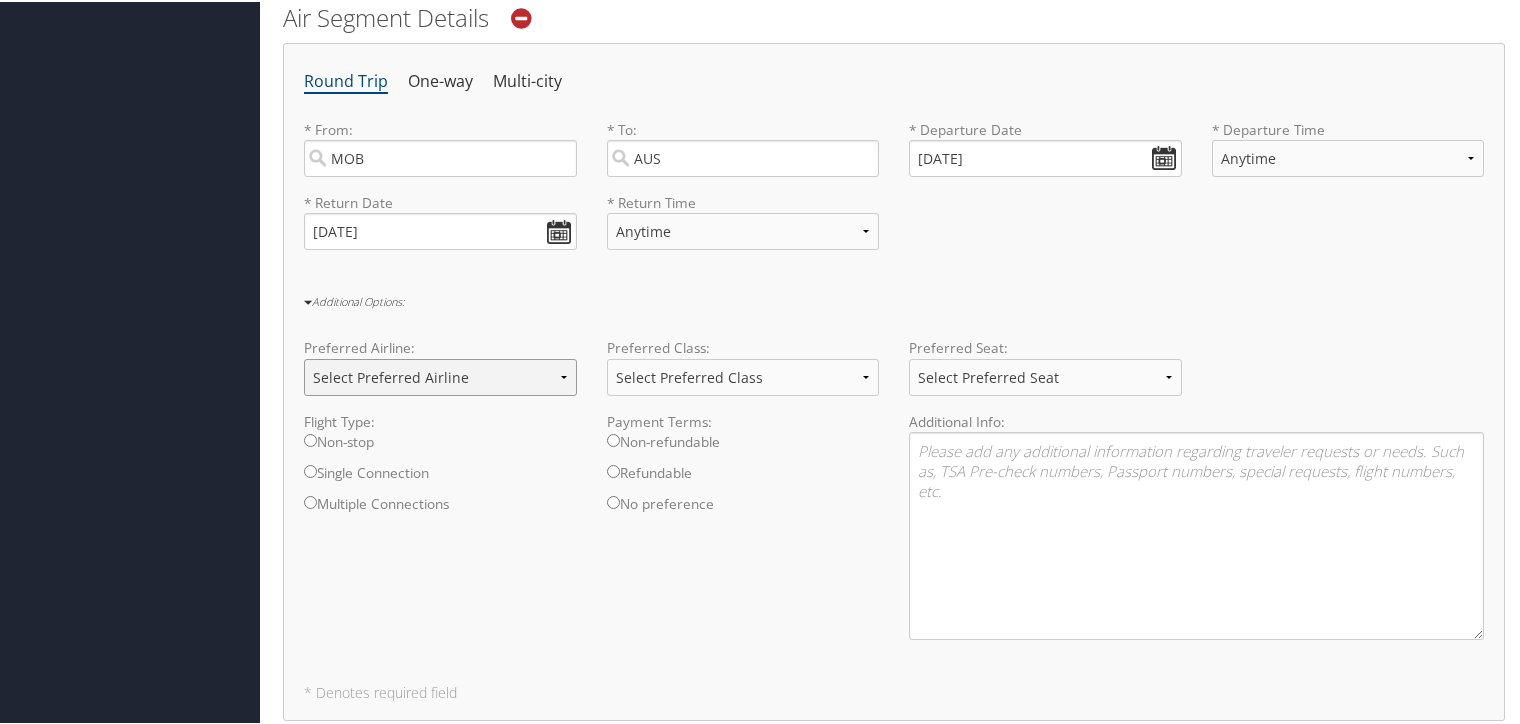 select on "Delta(DL)" 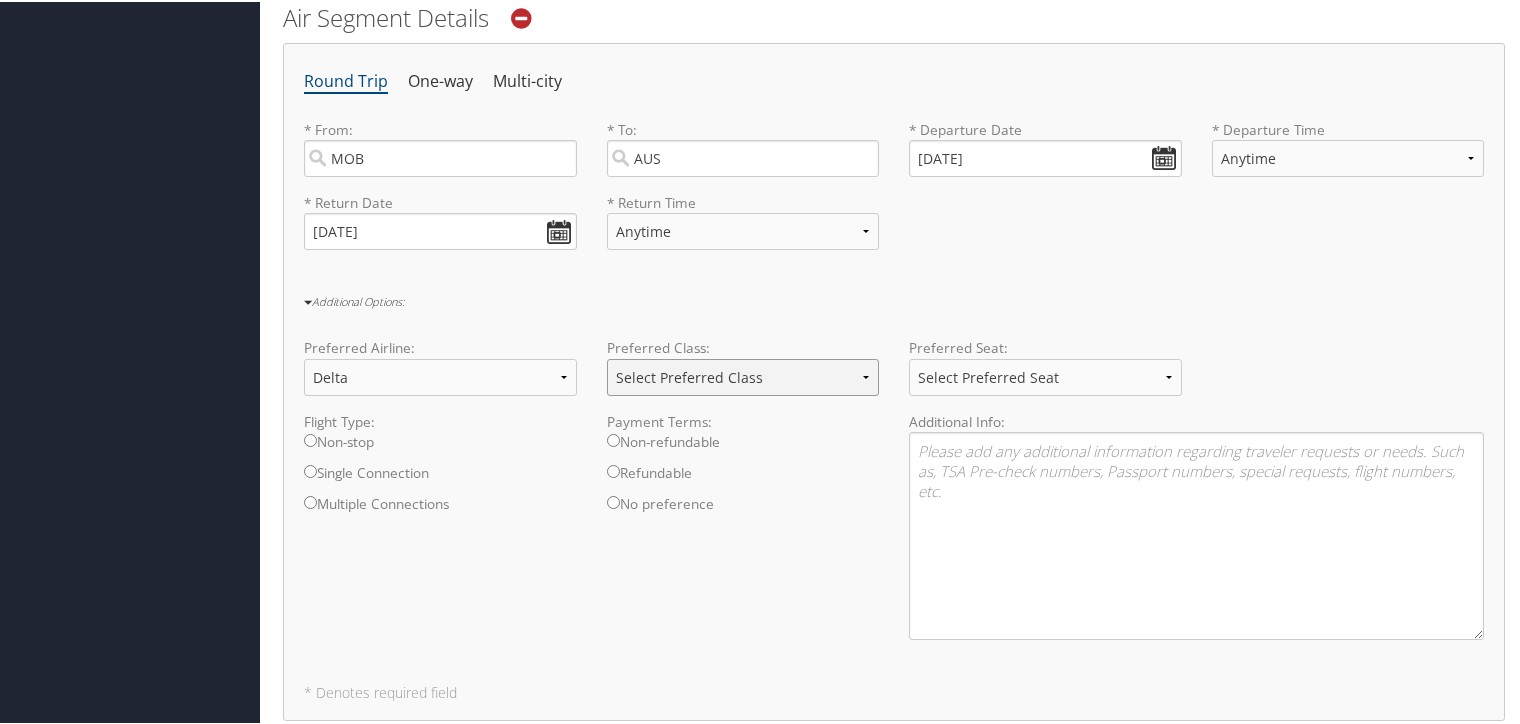 select on "Economy Plus" 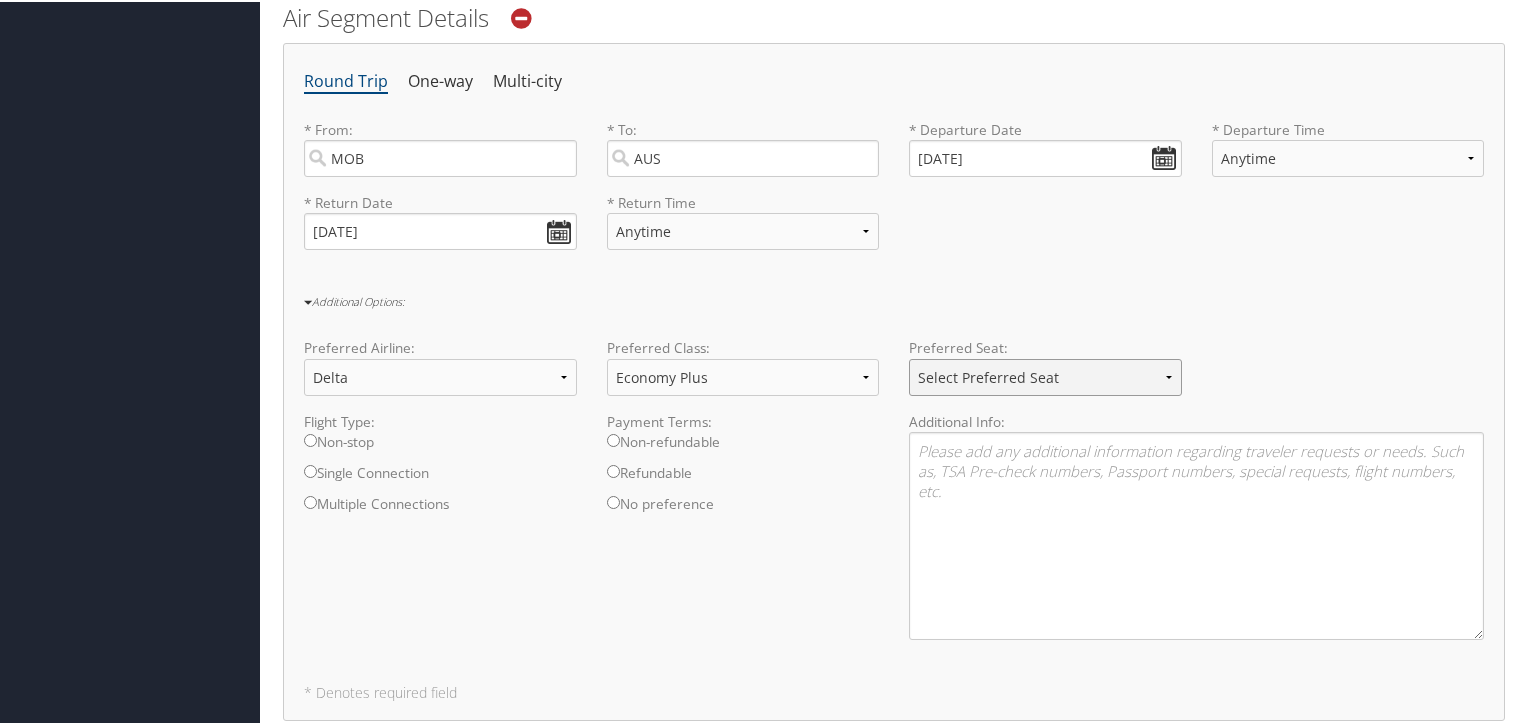 select on "Aisle" 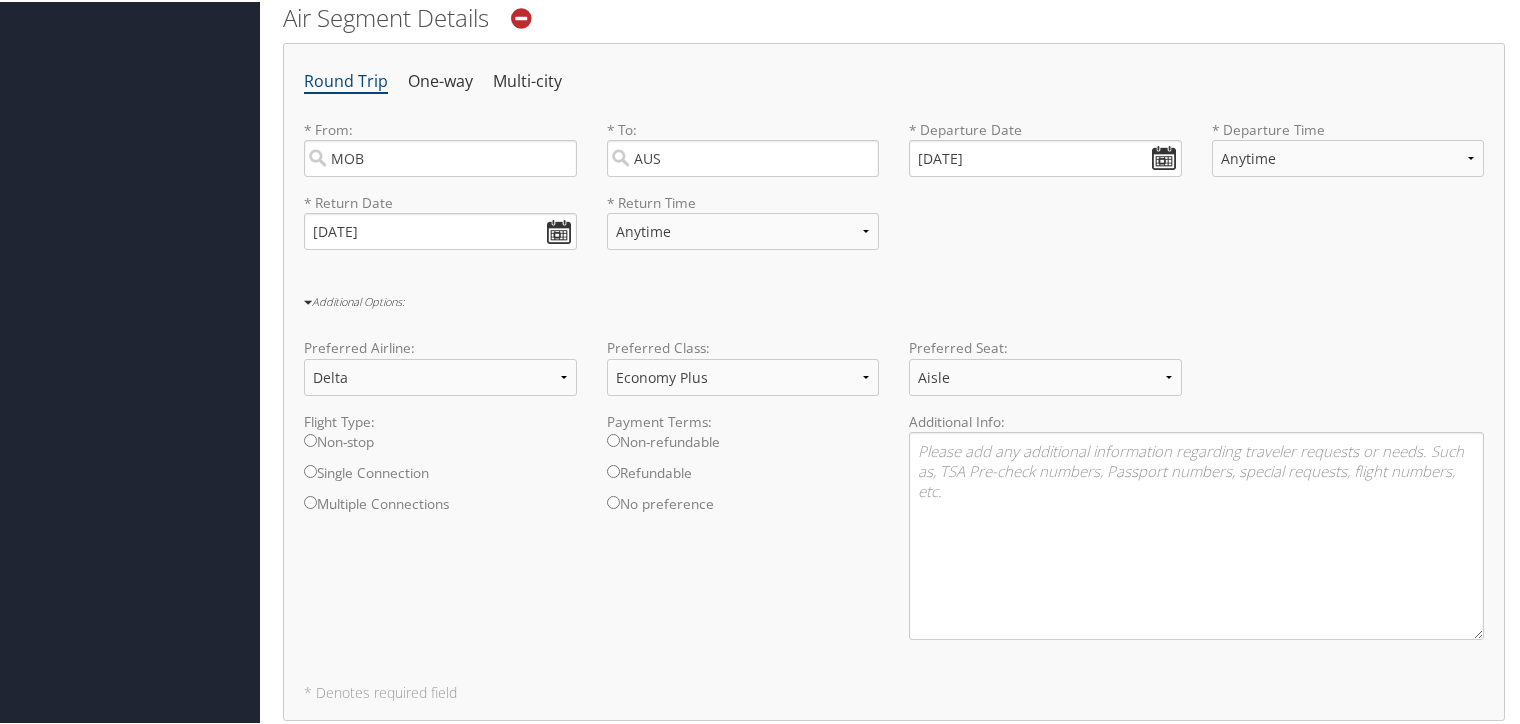 click on "Refundable" at bounding box center [613, 469] 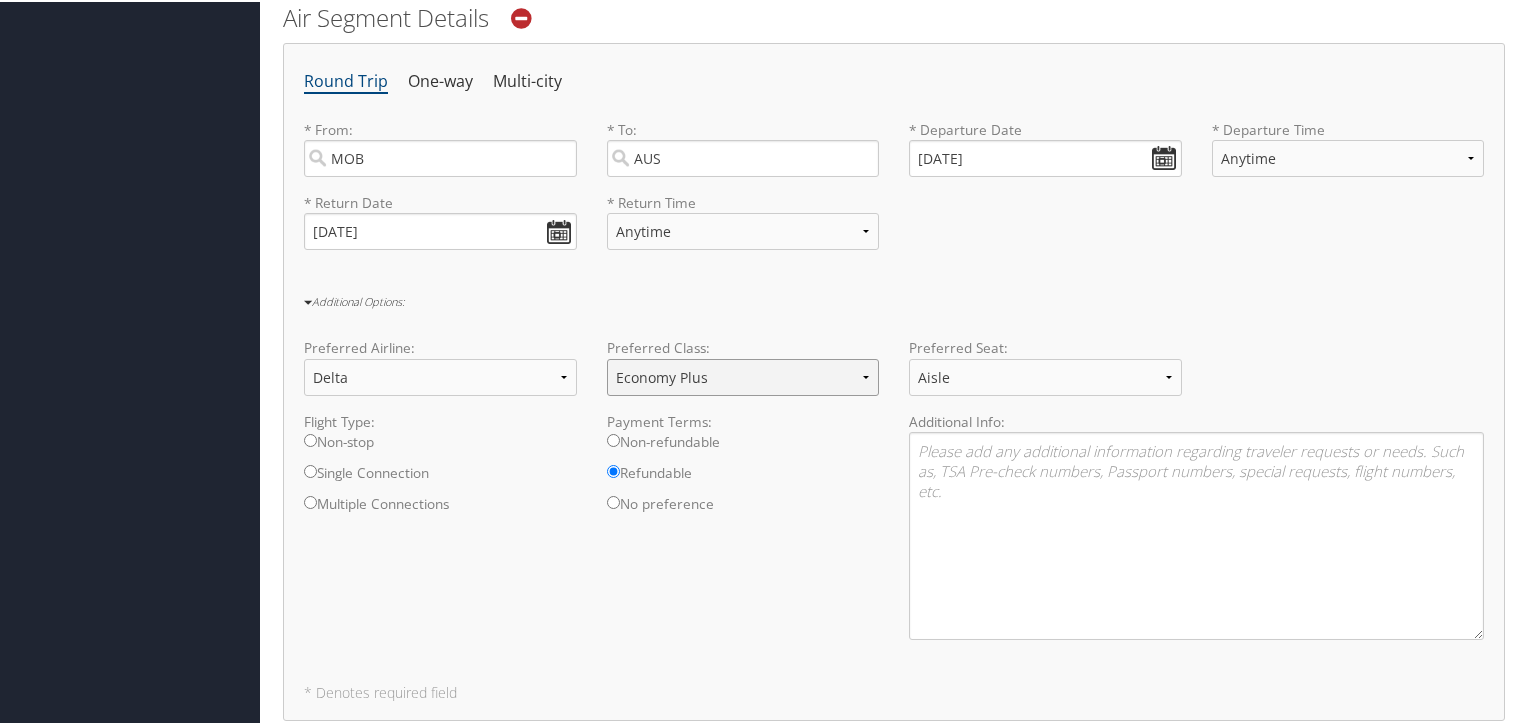 select on "Economy" 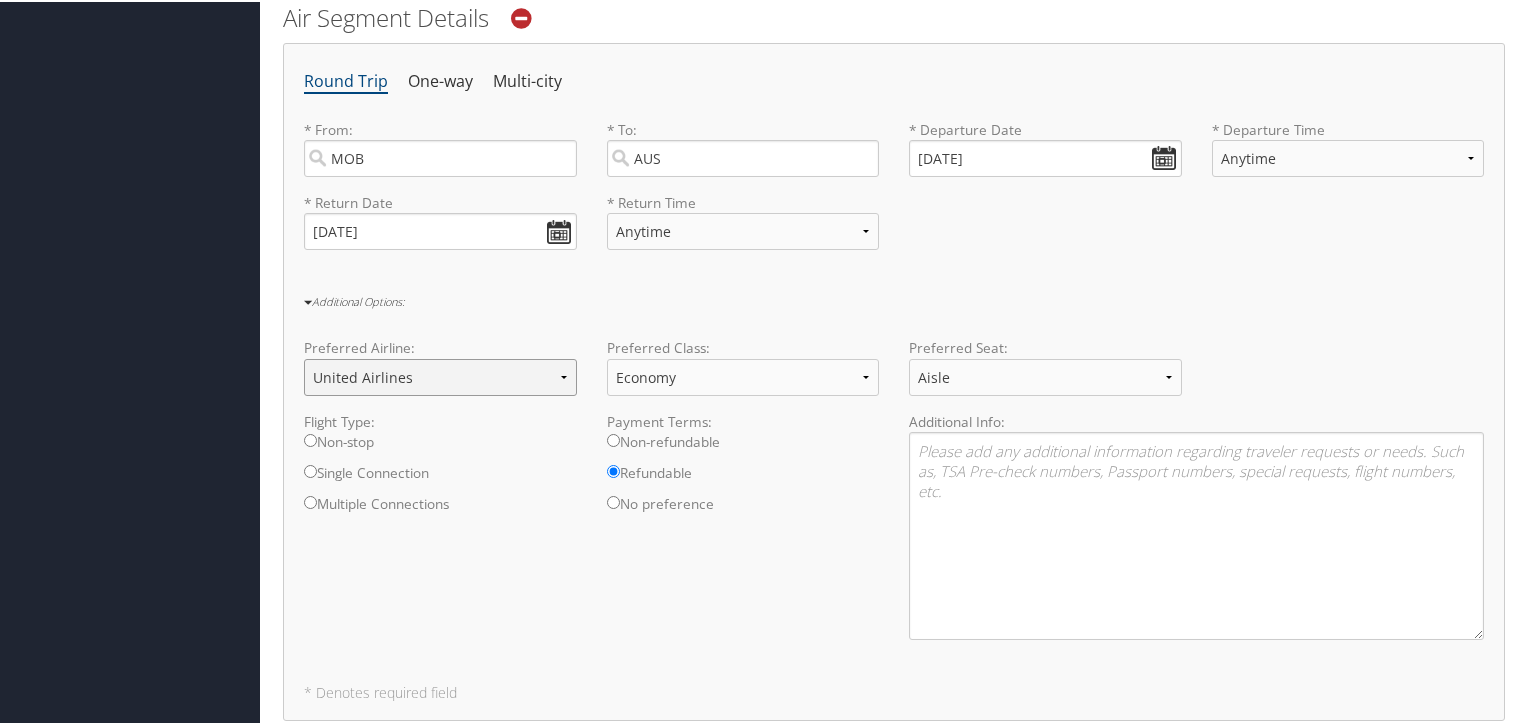 select on "Delta(DL)" 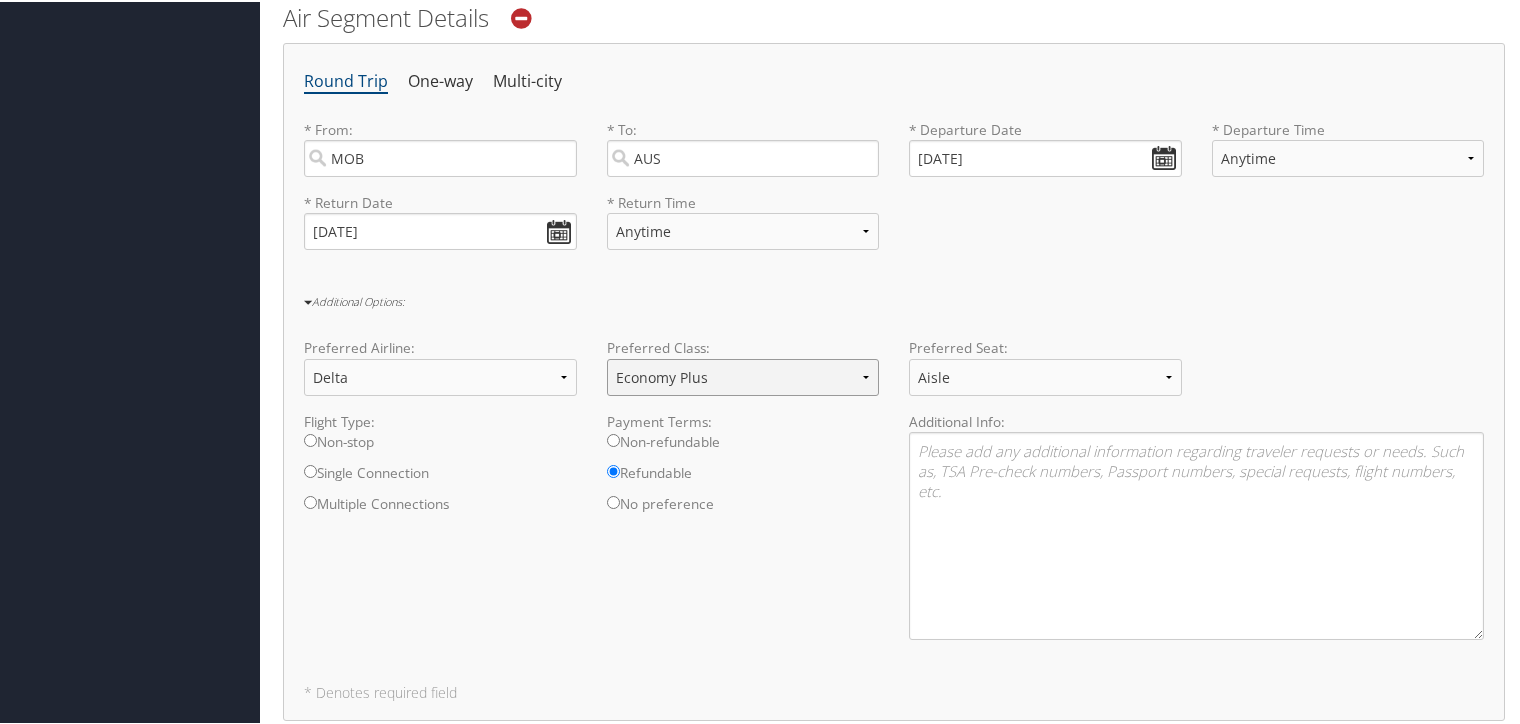 select on "Economy" 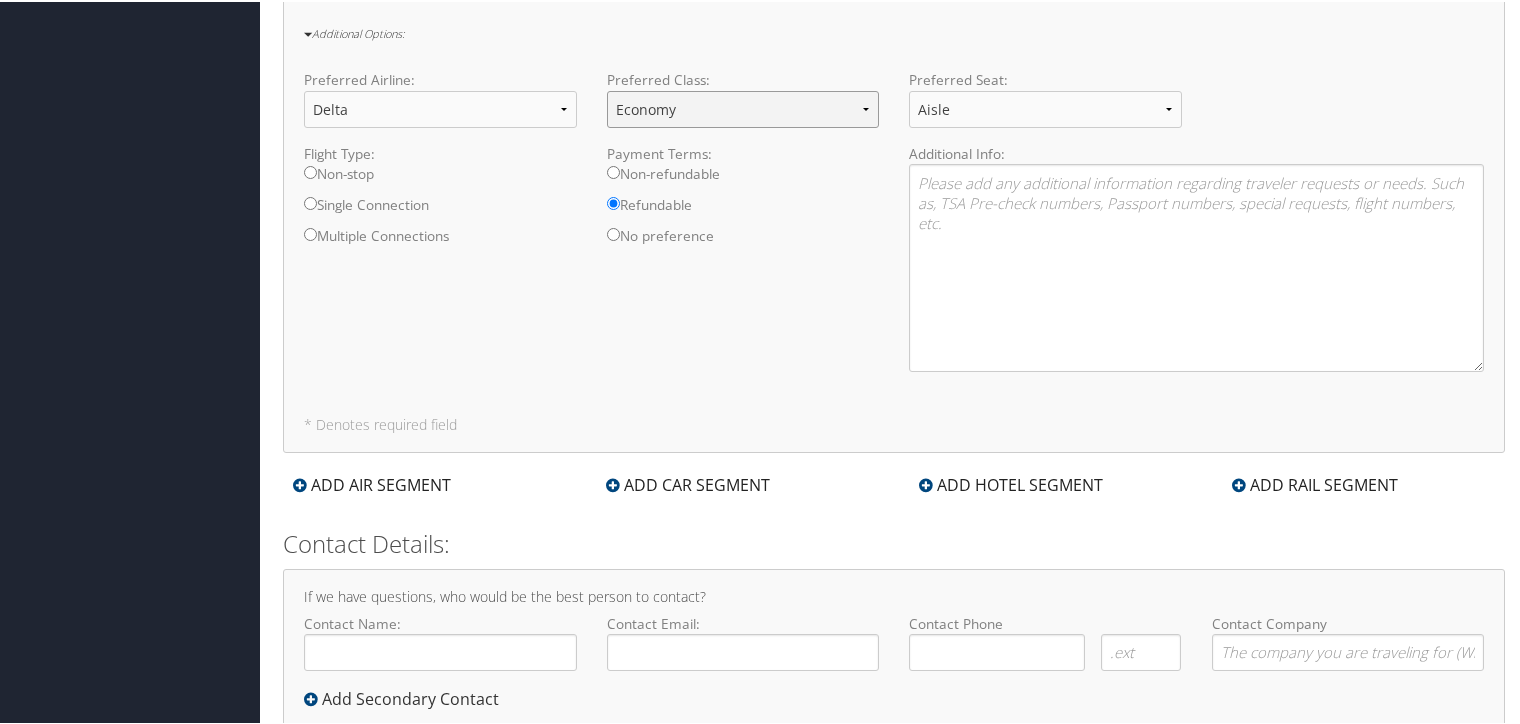 scroll, scrollTop: 1009, scrollLeft: 0, axis: vertical 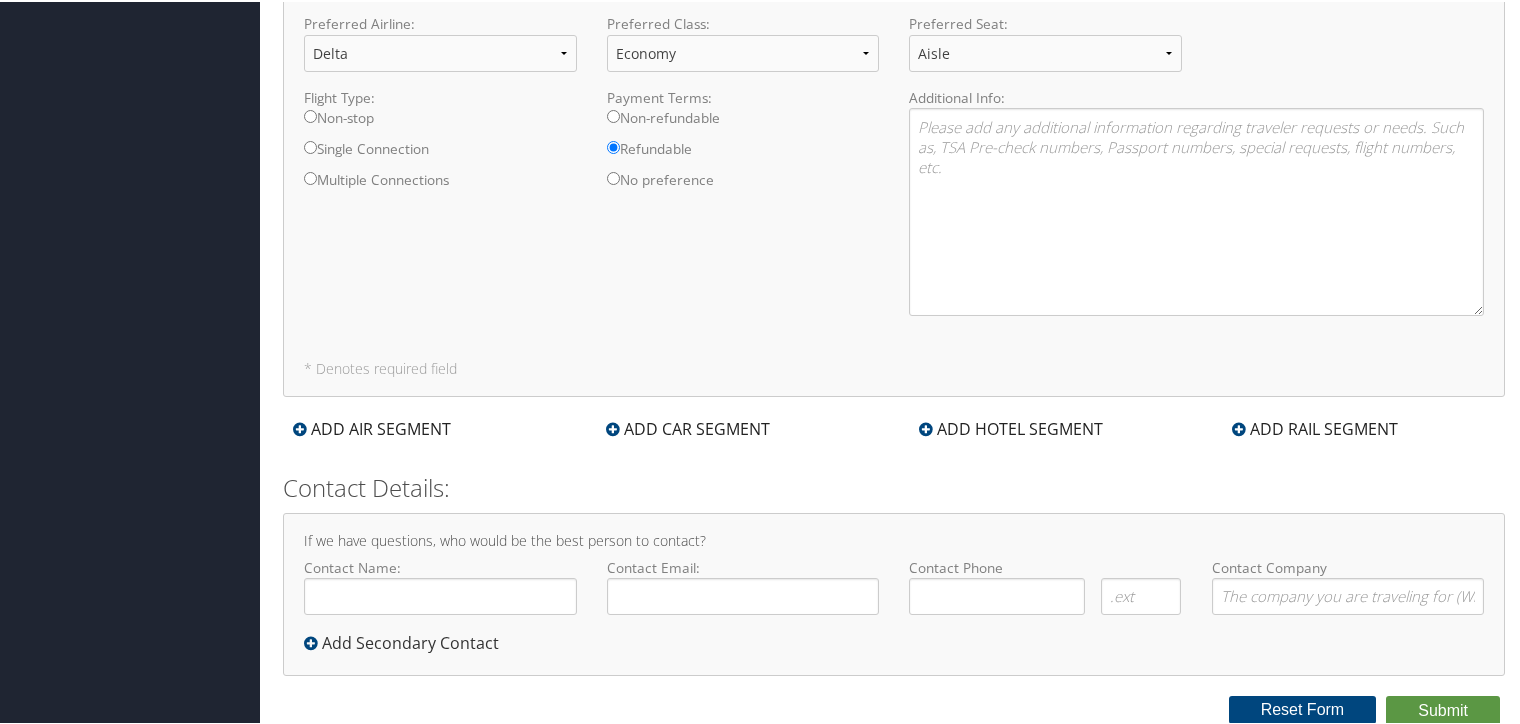 click on "ADD CAR SEGMENT" at bounding box center [688, 427] 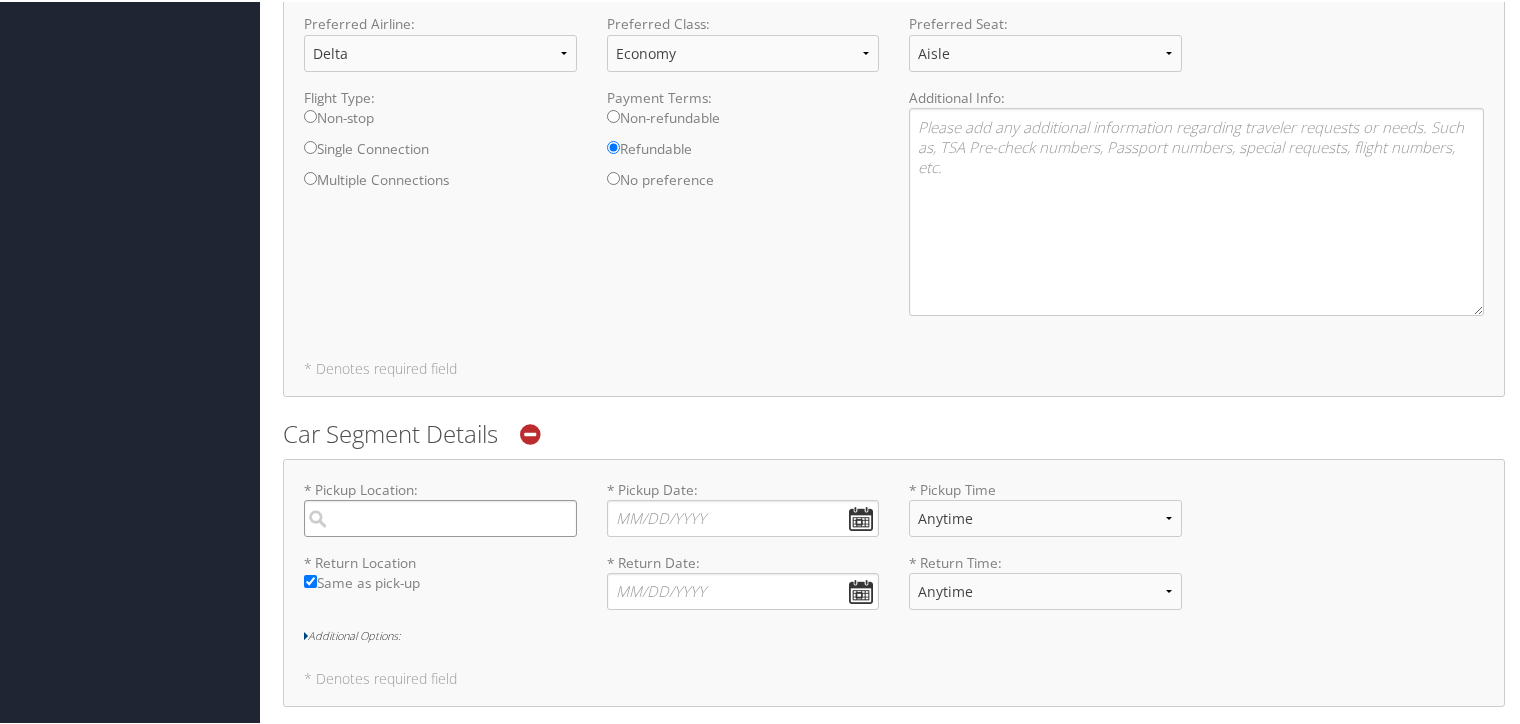 click at bounding box center [440, 516] 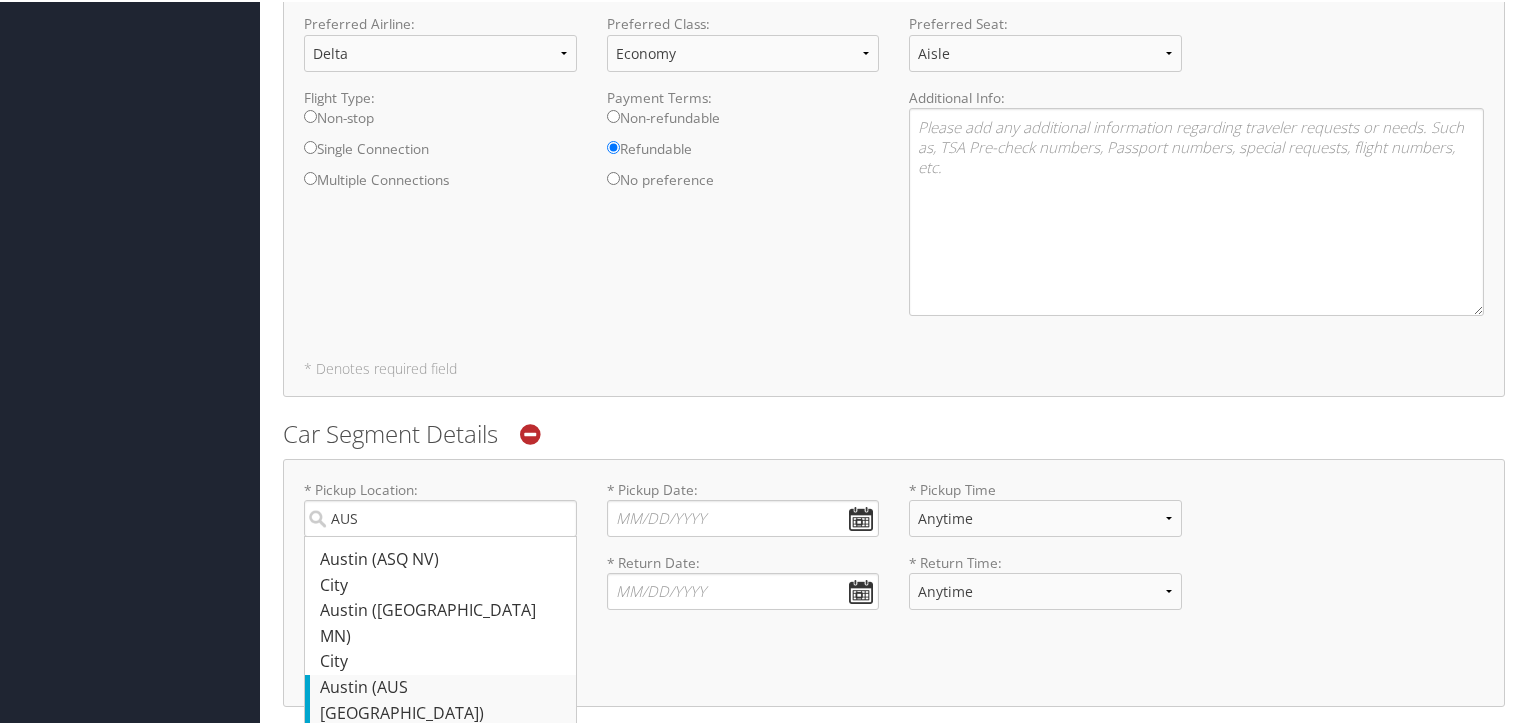 click on "[GEOGRAPHIC_DATA]   (AUS [GEOGRAPHIC_DATA])" at bounding box center (443, 698) 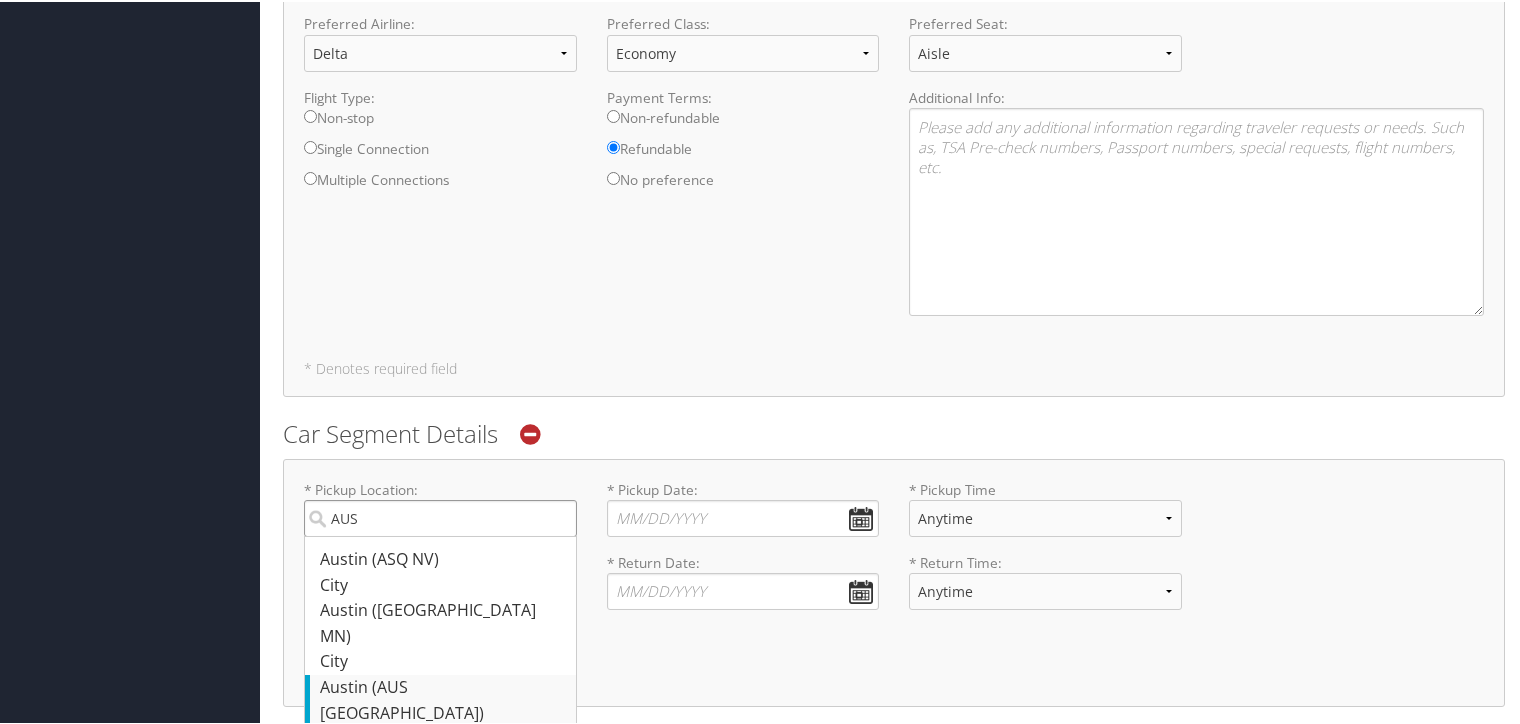 click on "AUS" at bounding box center (440, 516) 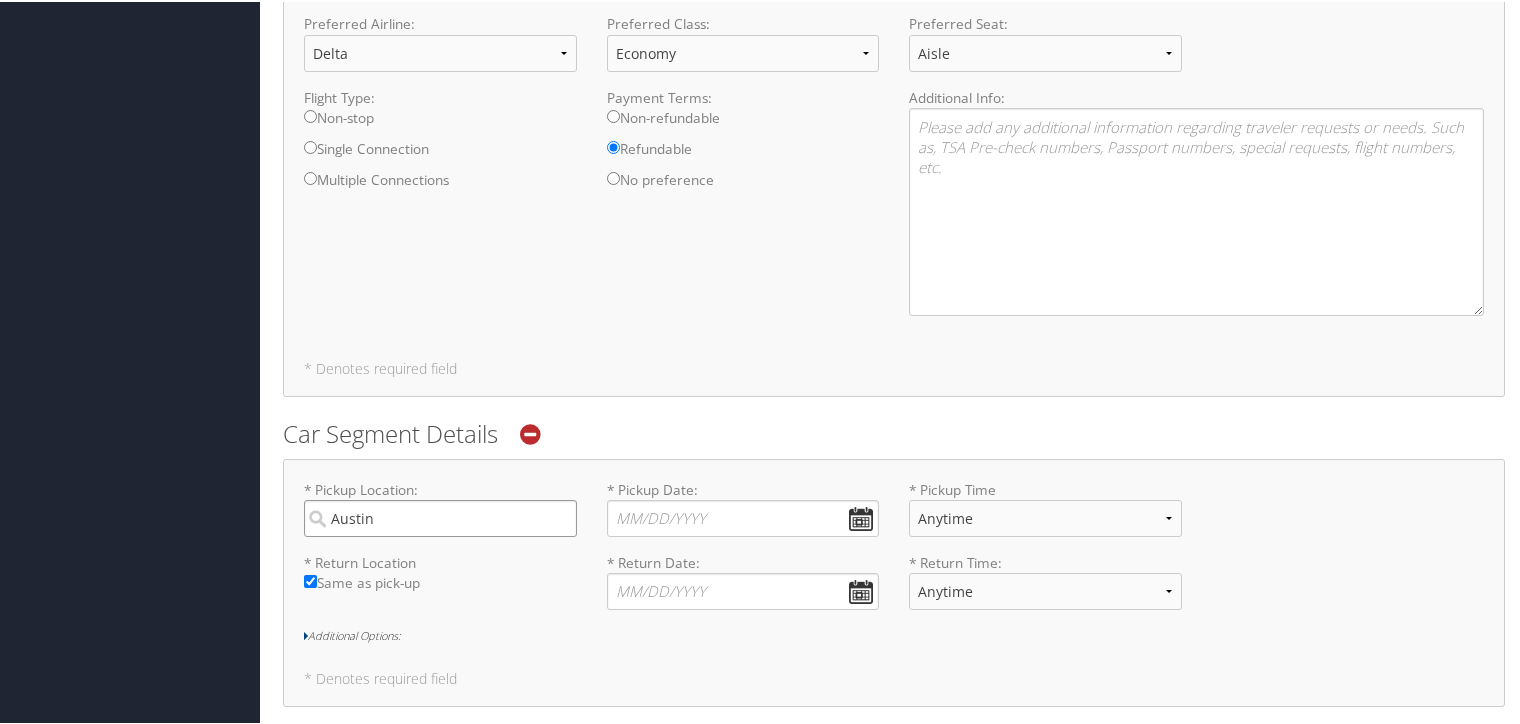 click on "Austin" at bounding box center [440, 516] 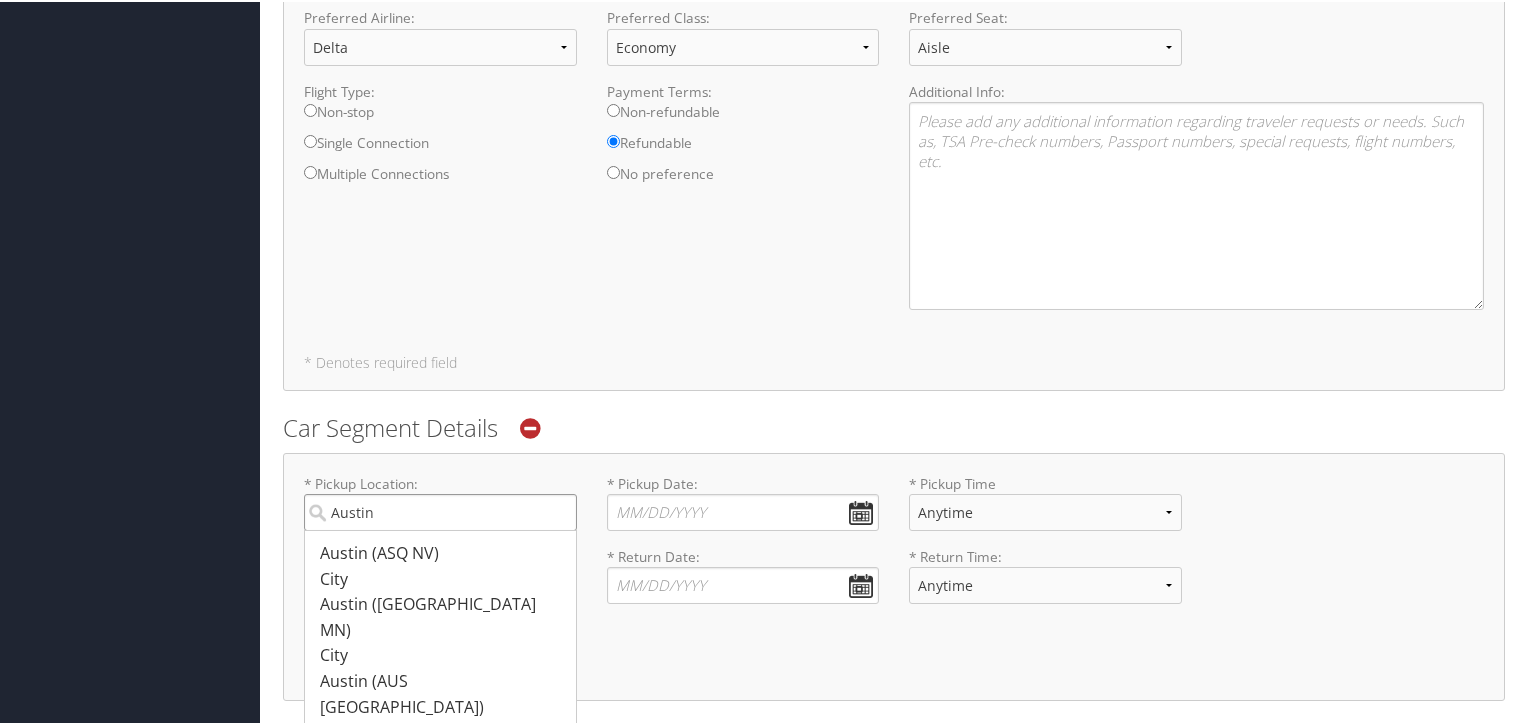 scroll, scrollTop: 1316, scrollLeft: 0, axis: vertical 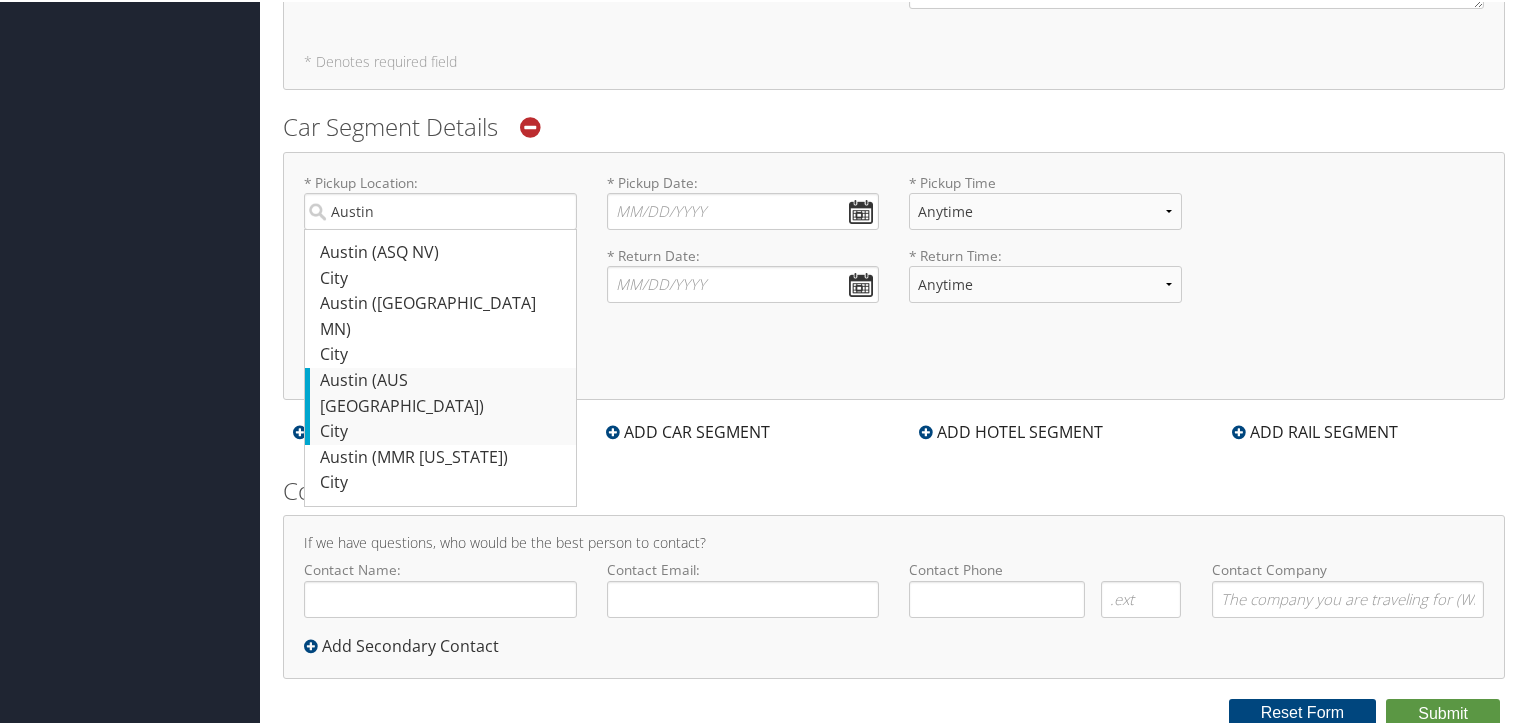 click on "Austin   (AUS TX)" at bounding box center [443, 391] 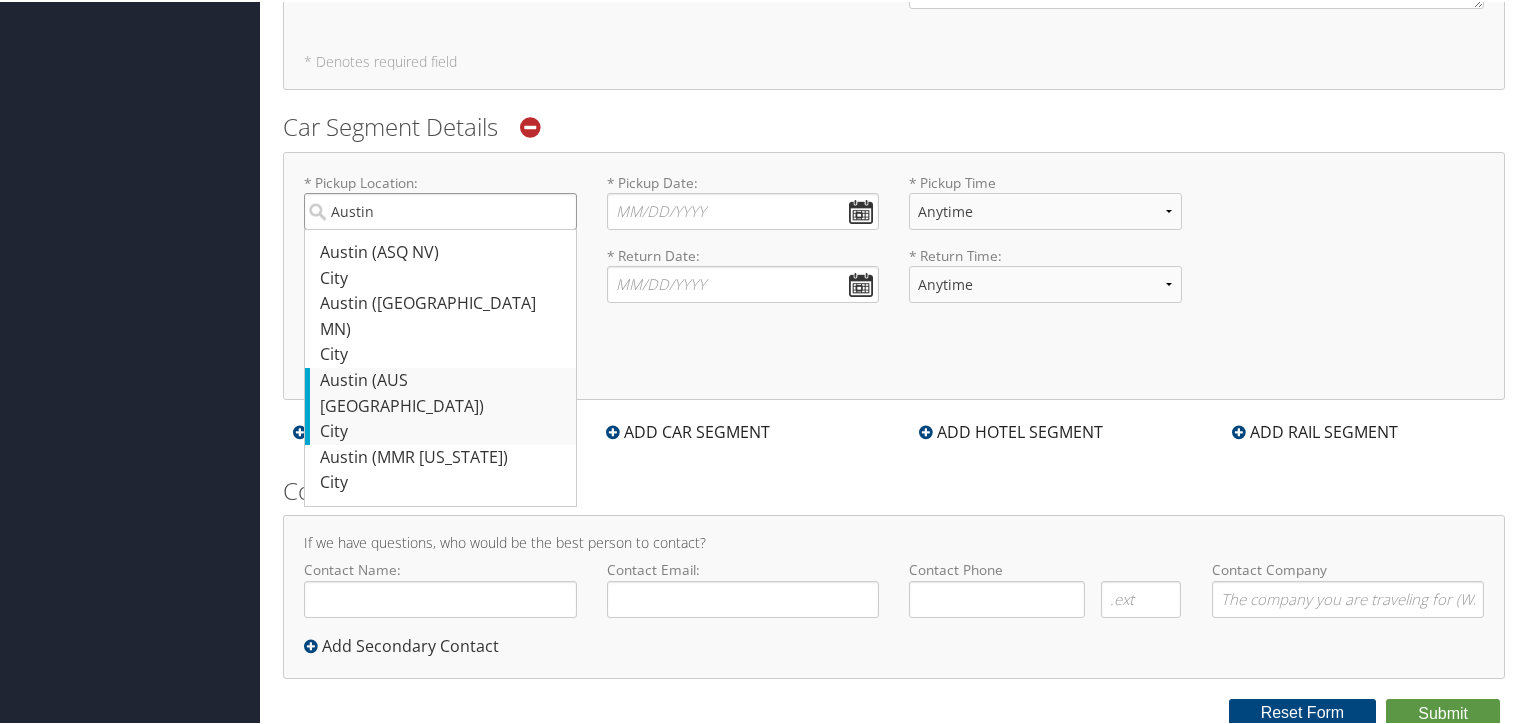 click on "Austin" at bounding box center [440, 209] 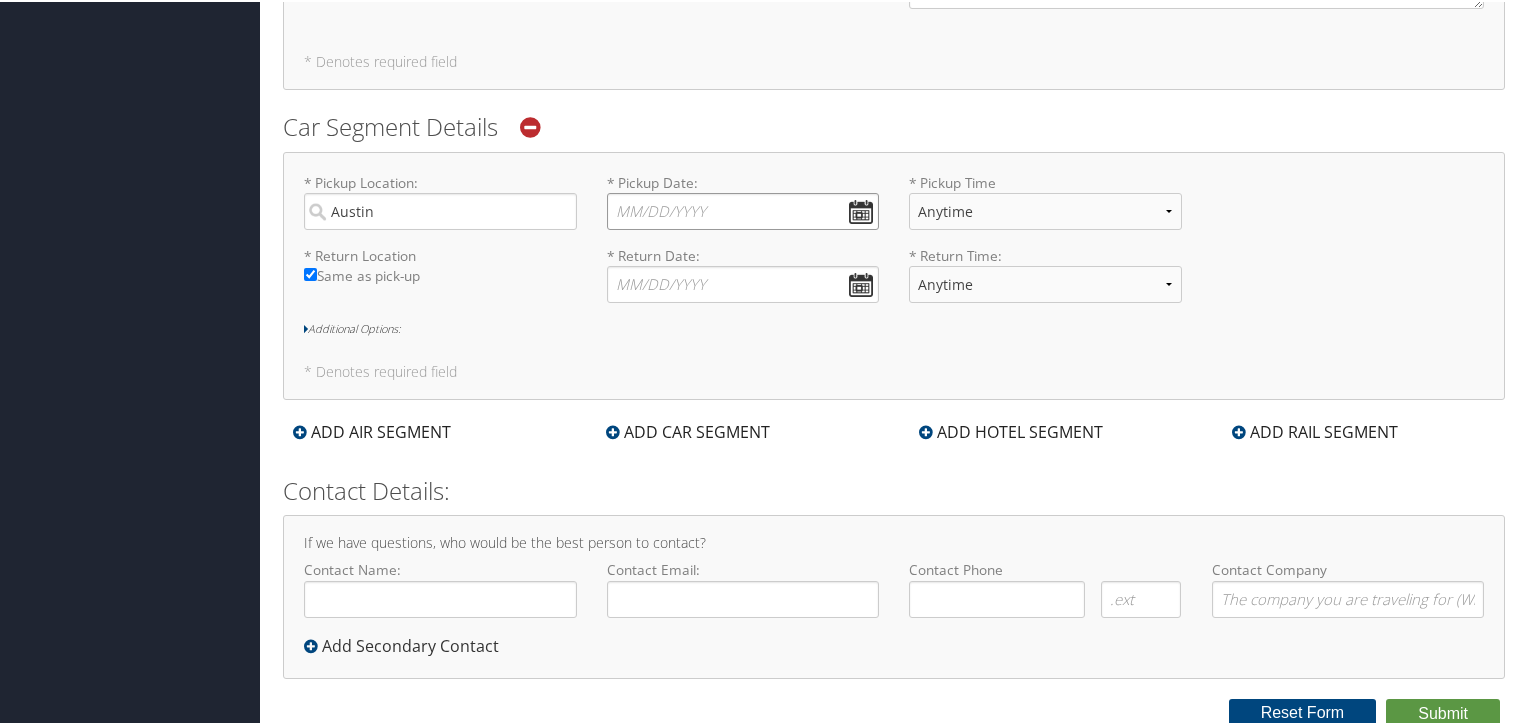click on "* Pickup Date: Dates must be valid" at bounding box center (743, 209) 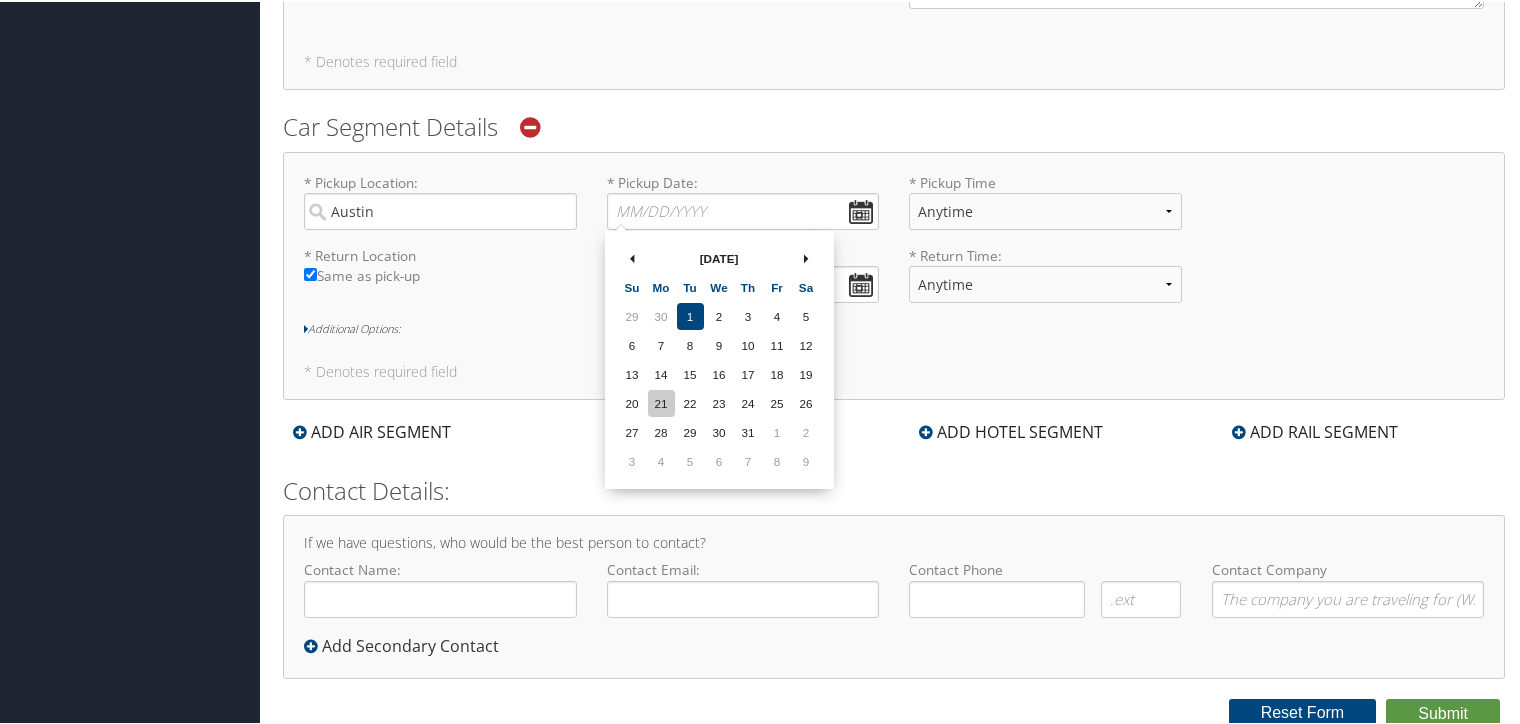click on "21" at bounding box center [661, 401] 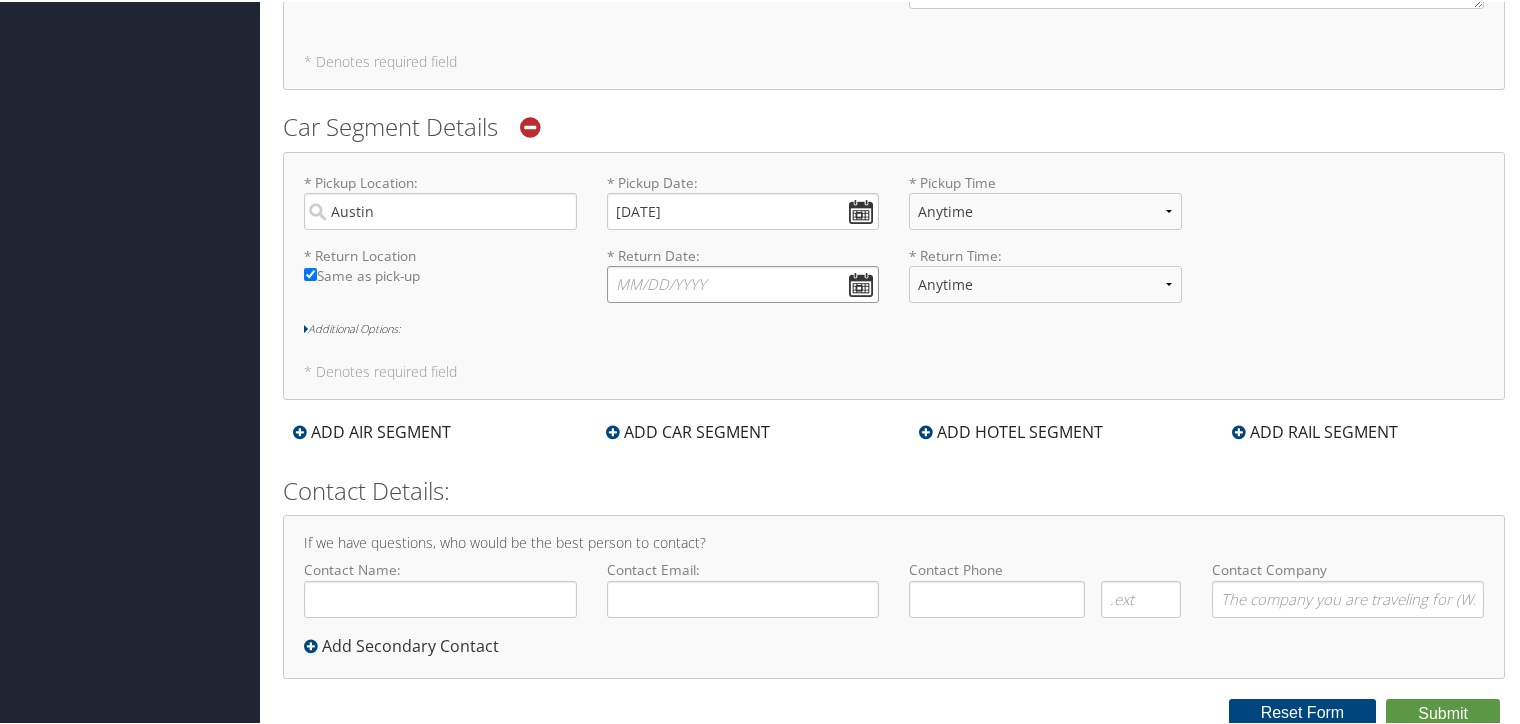 click on "* Return Date: Dates must be valid" at bounding box center [743, 282] 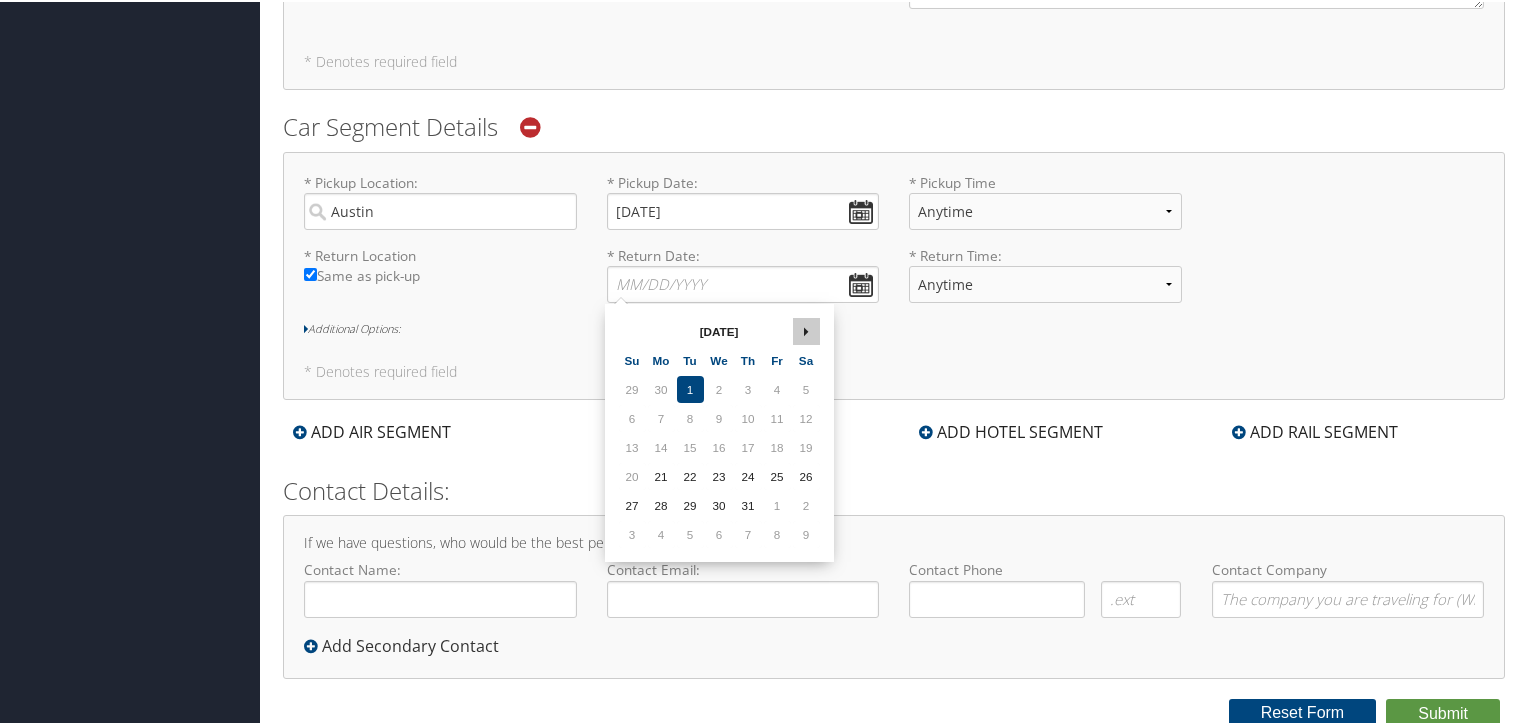 click at bounding box center [806, 331] 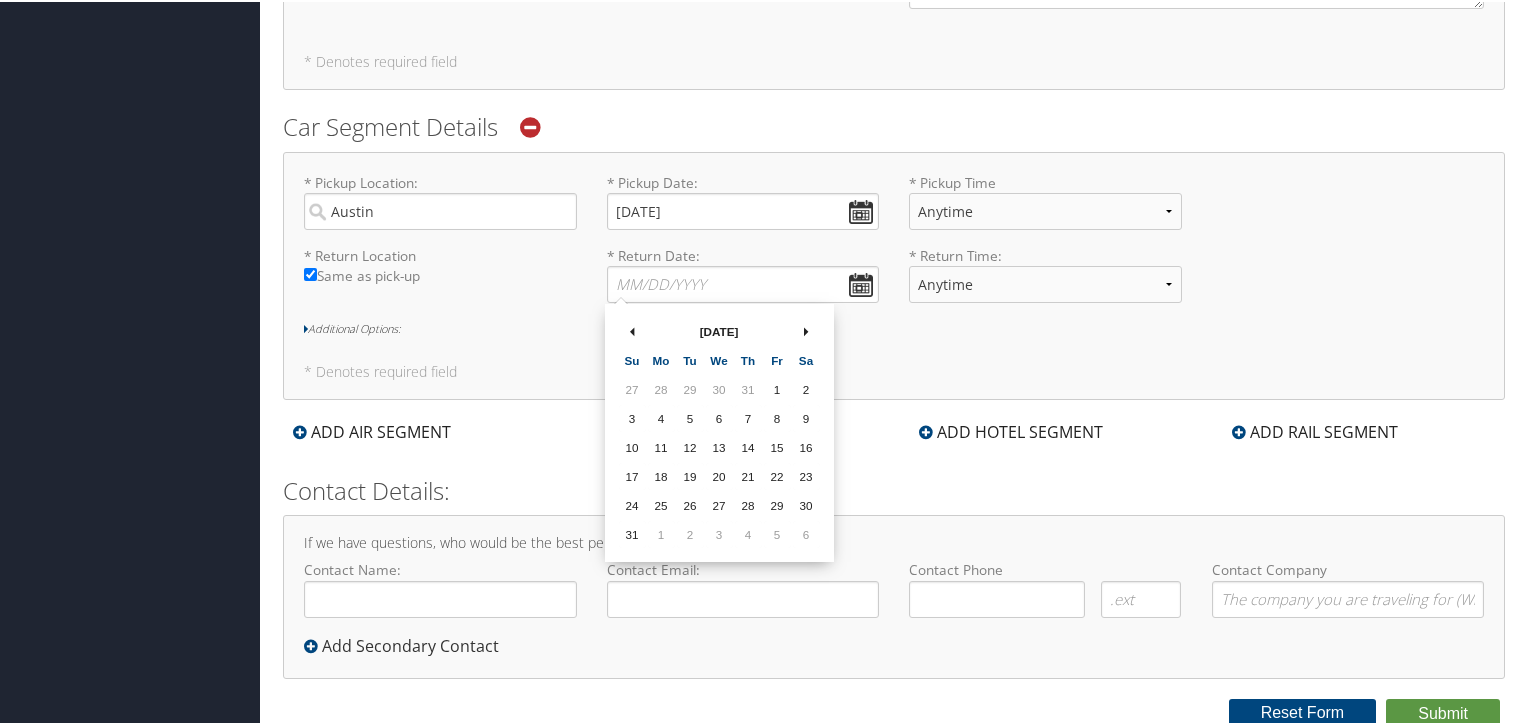 click at bounding box center [806, 331] 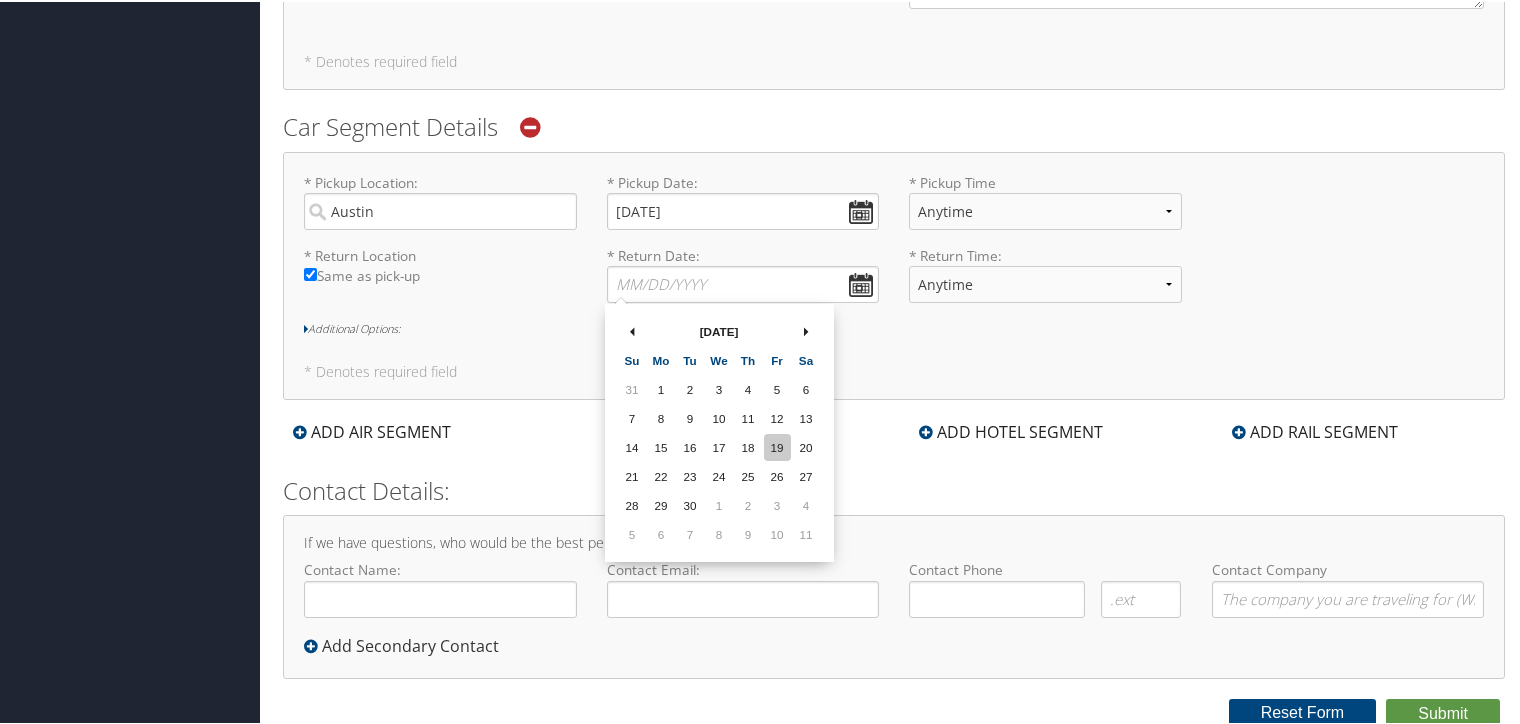 click on "19" at bounding box center (777, 445) 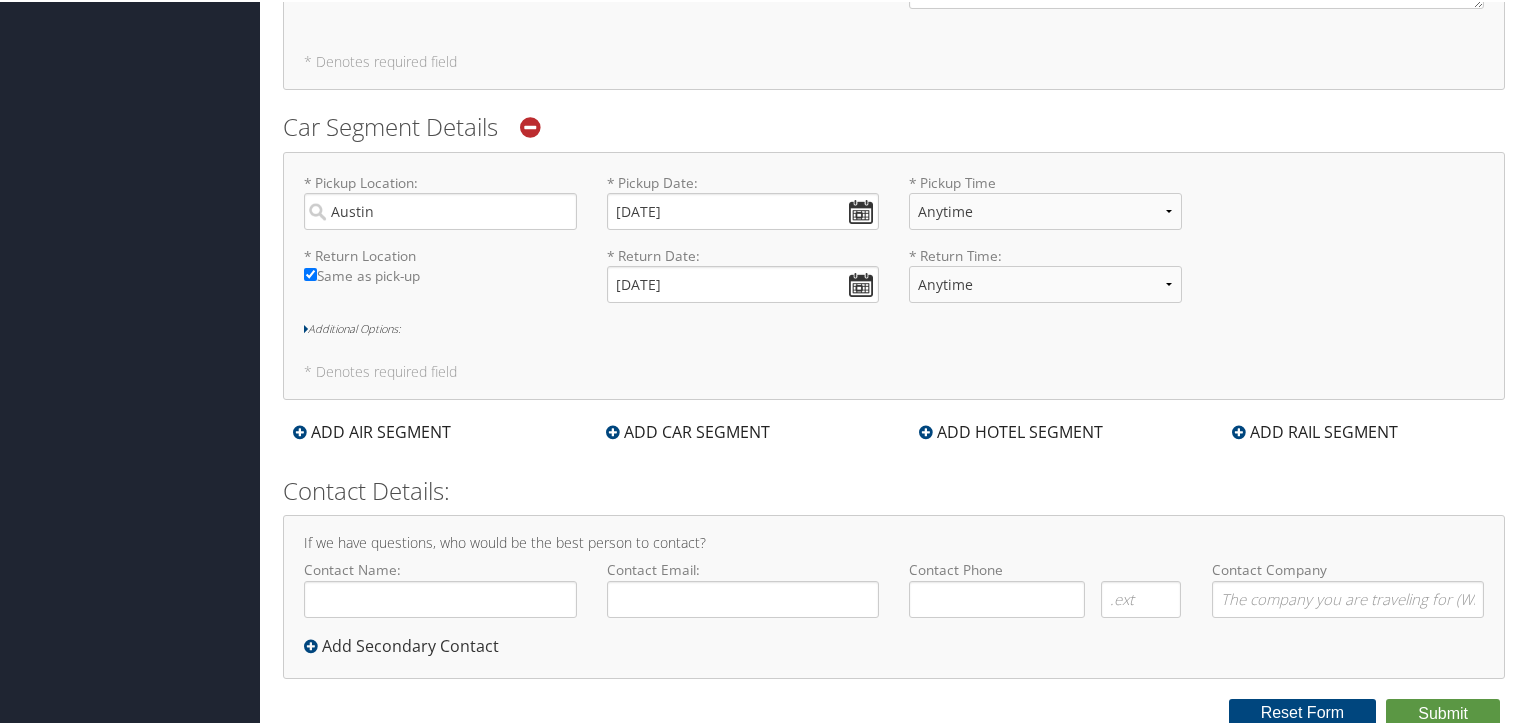 click on "Agent Booking Request
Tiki Moye
Tiki Moye
My Settings
Travel Agency Contacts
View Travel Profile
Give Feedback
Sign Out No" at bounding box center (894, -295) 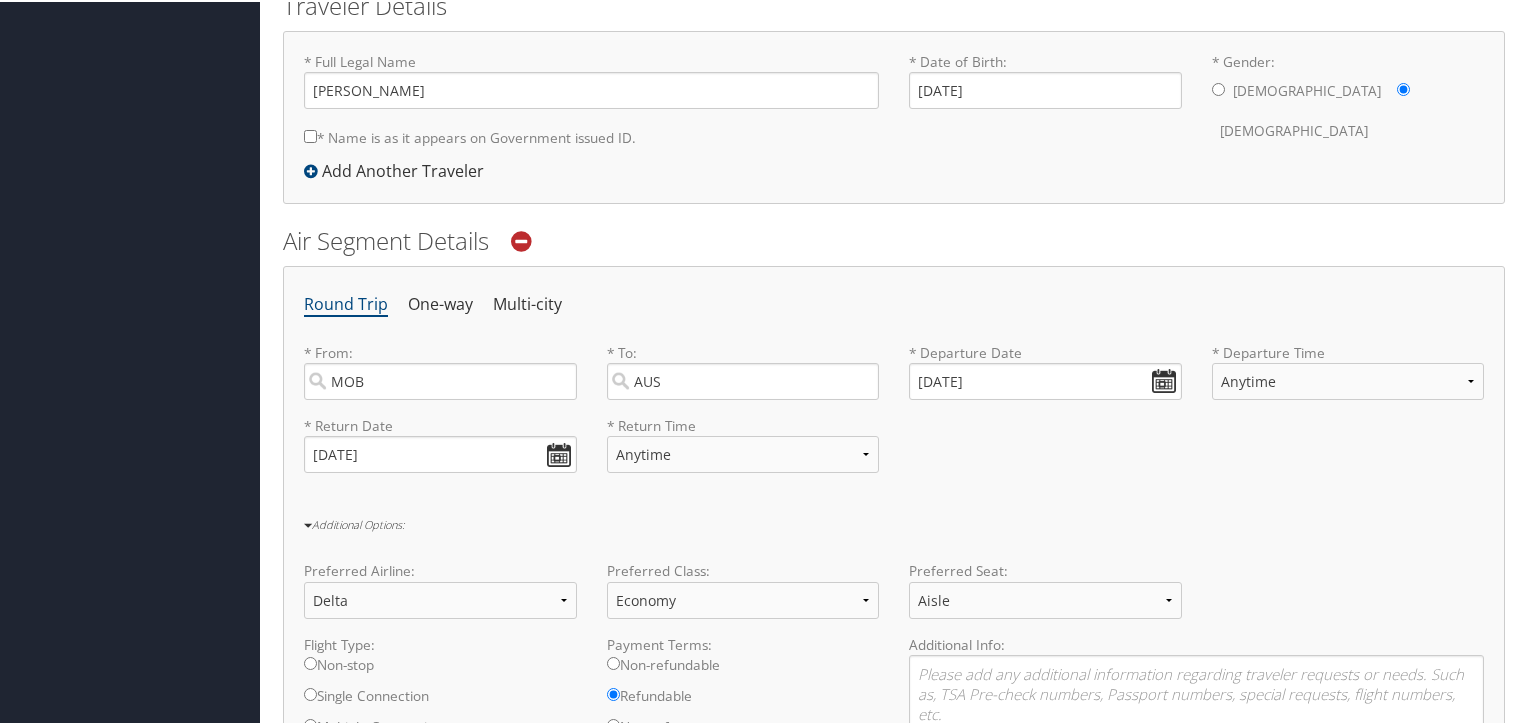 scroll, scrollTop: 0, scrollLeft: 0, axis: both 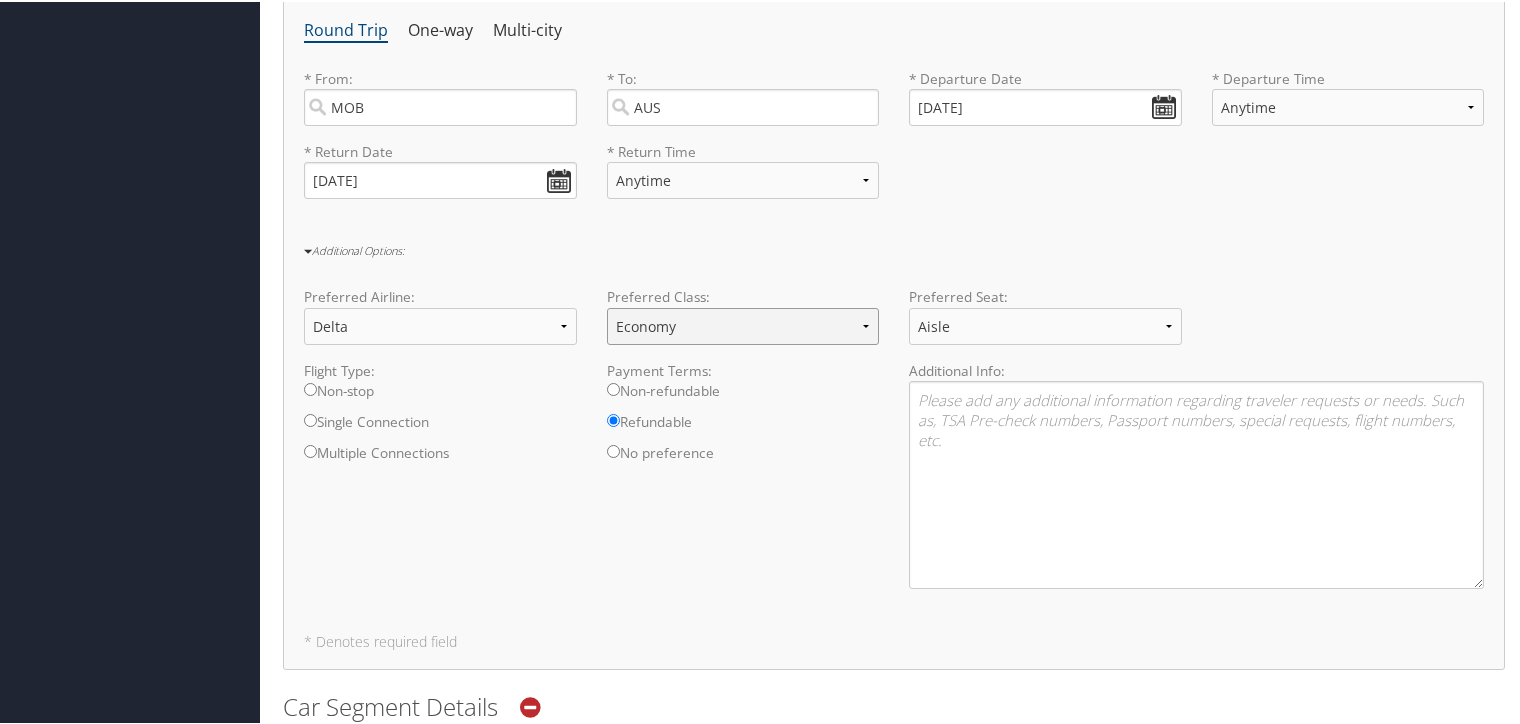 select on "Economy Plus" 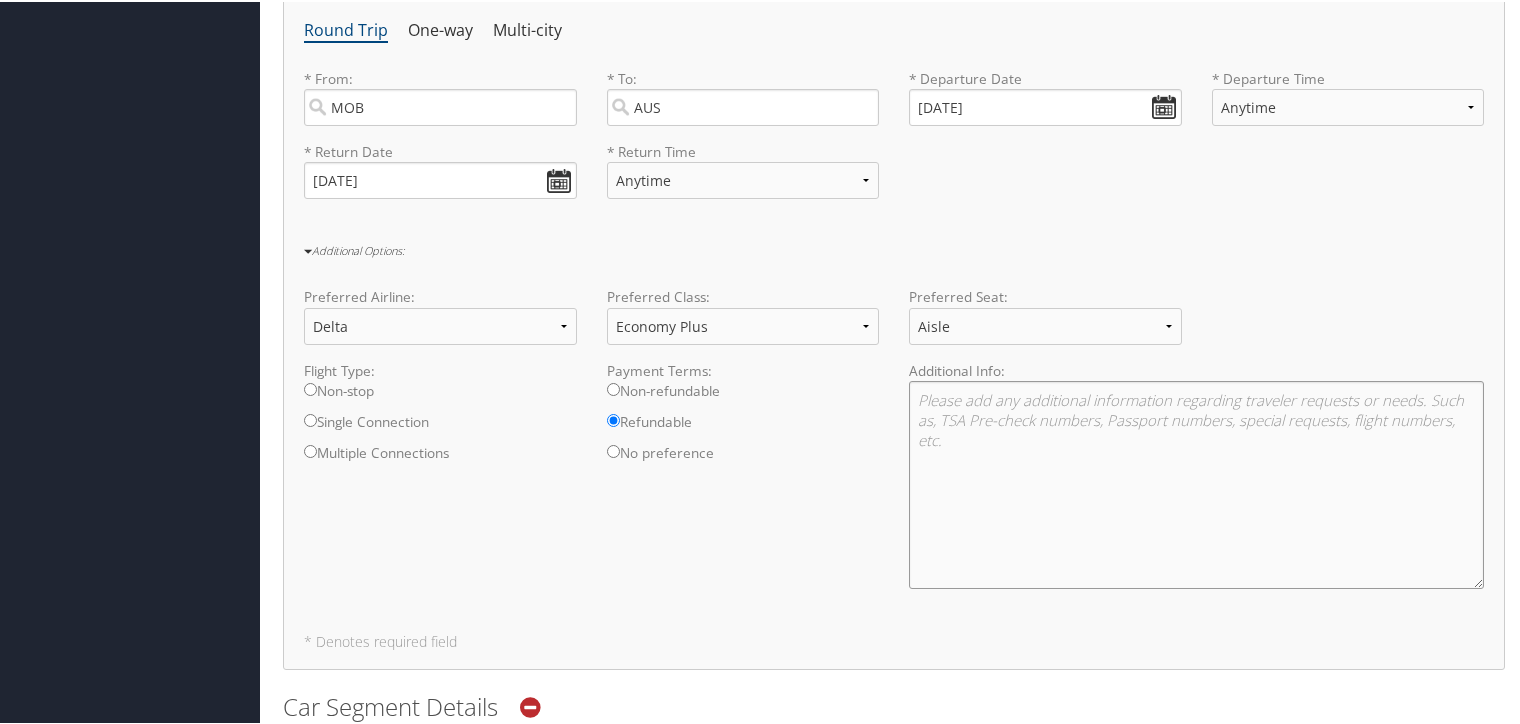 click at bounding box center [1196, 483] 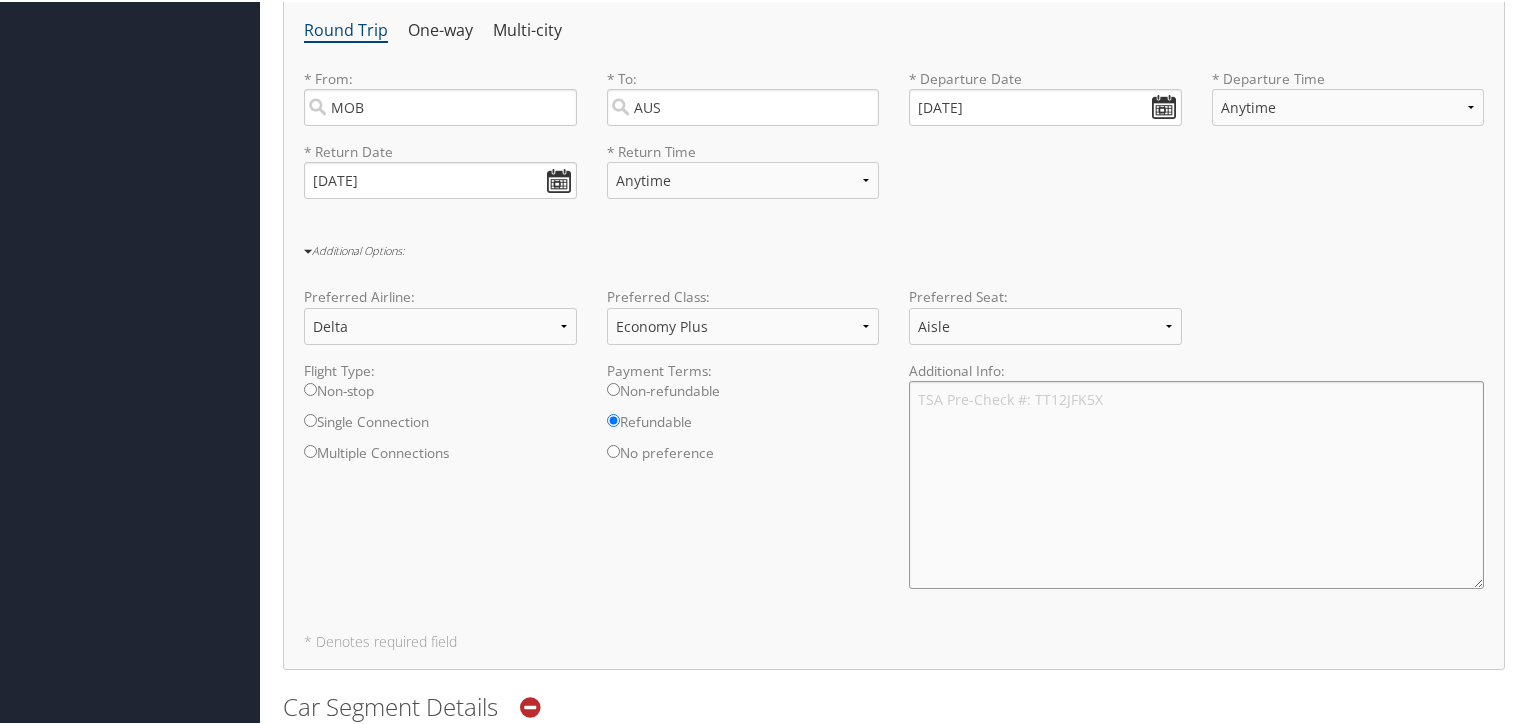 scroll, scrollTop: 1318, scrollLeft: 0, axis: vertical 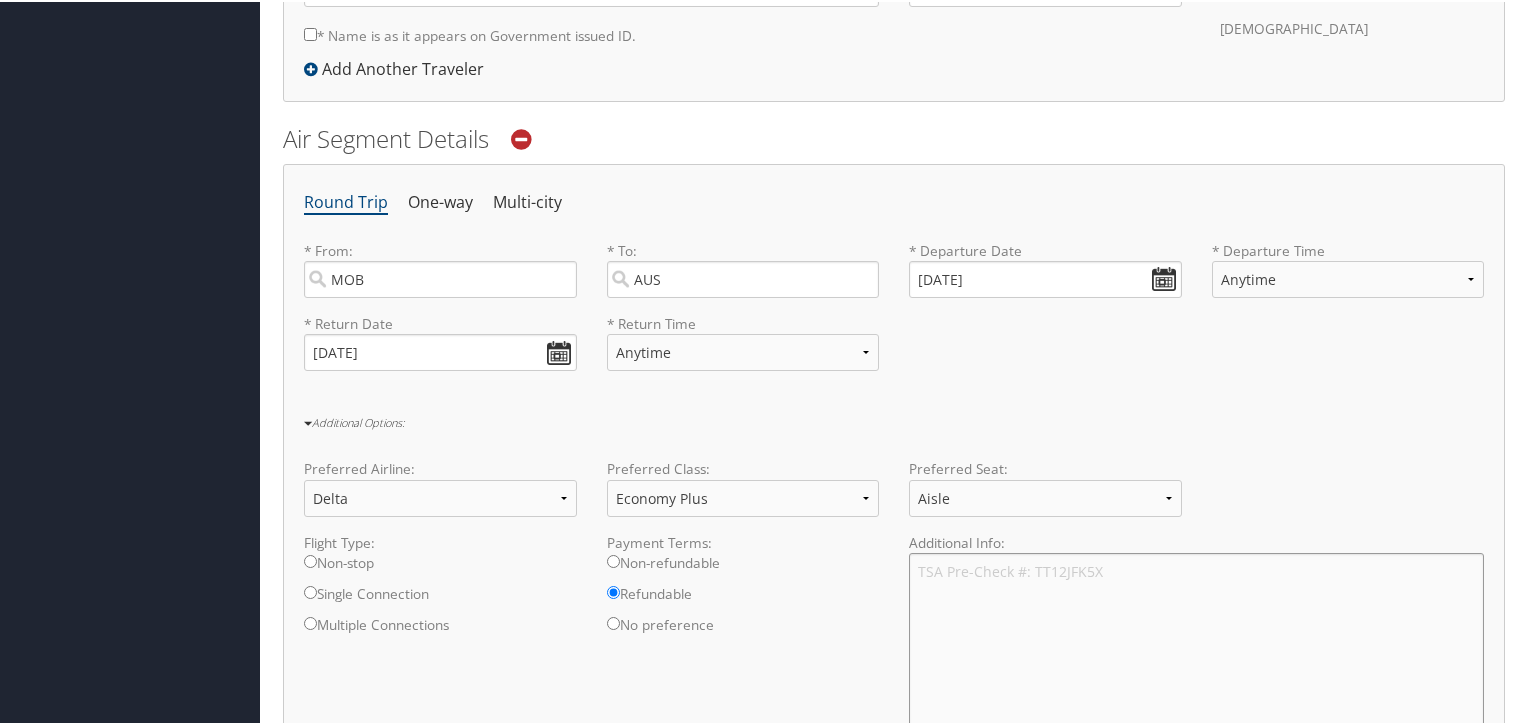 type on "TSA Pre-Check #: TT12JFK5X" 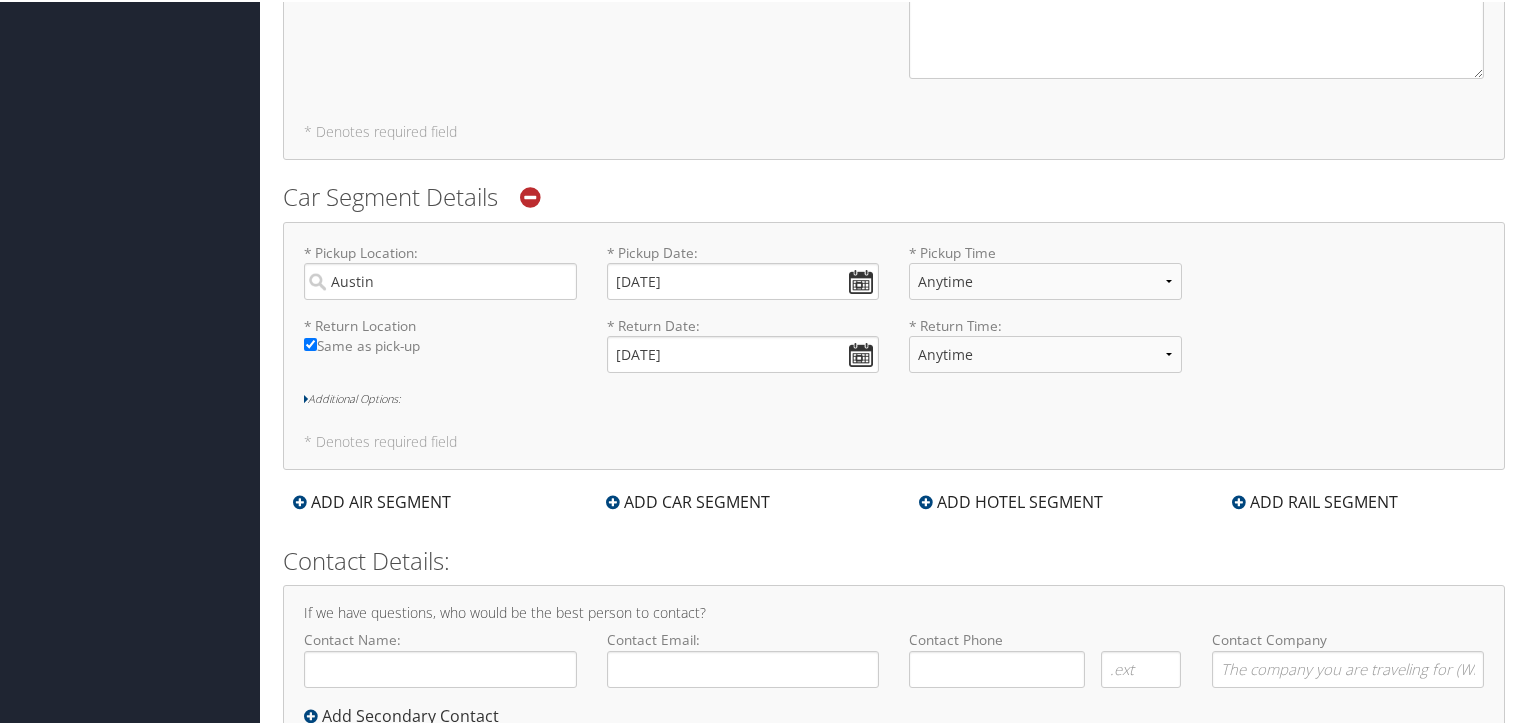 scroll, scrollTop: 1318, scrollLeft: 0, axis: vertical 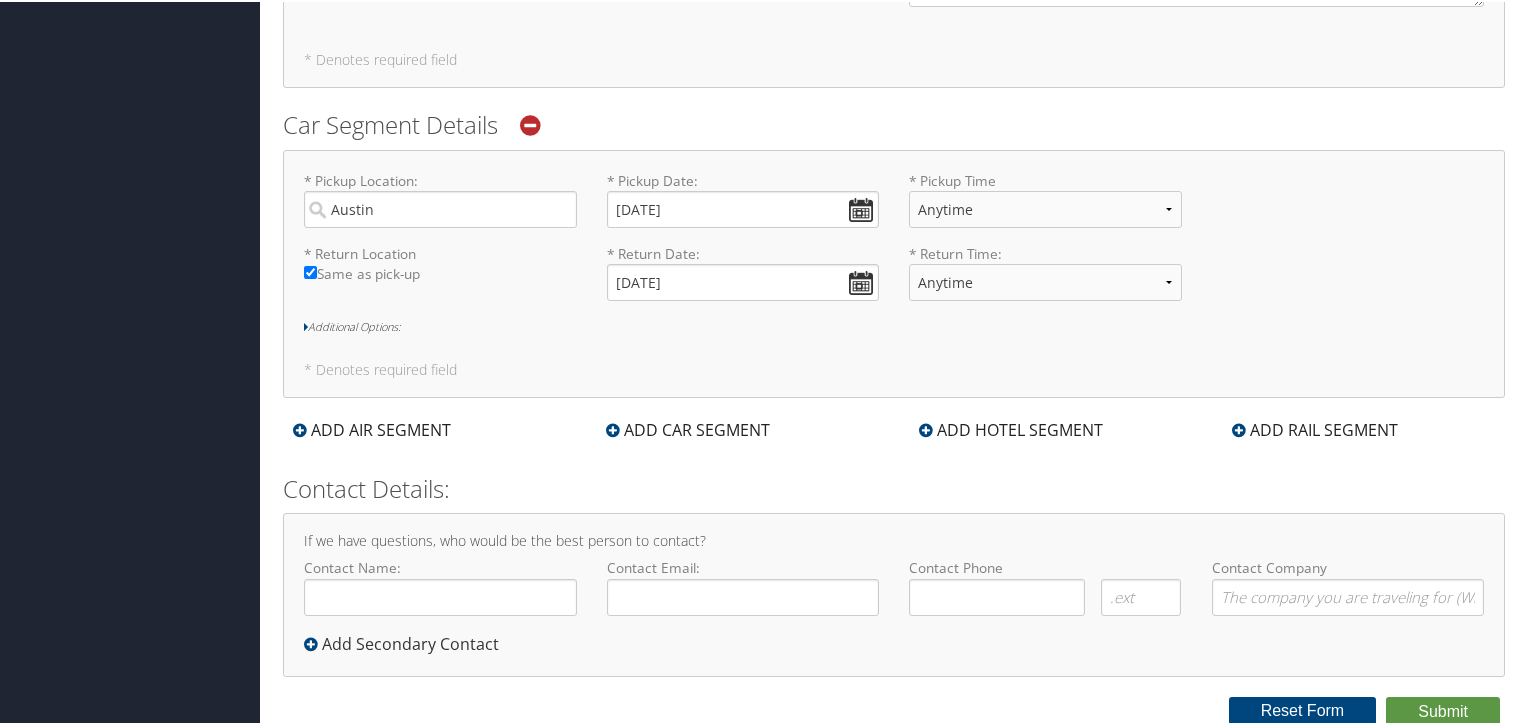 click on "Additional Options:" at bounding box center (894, 325) 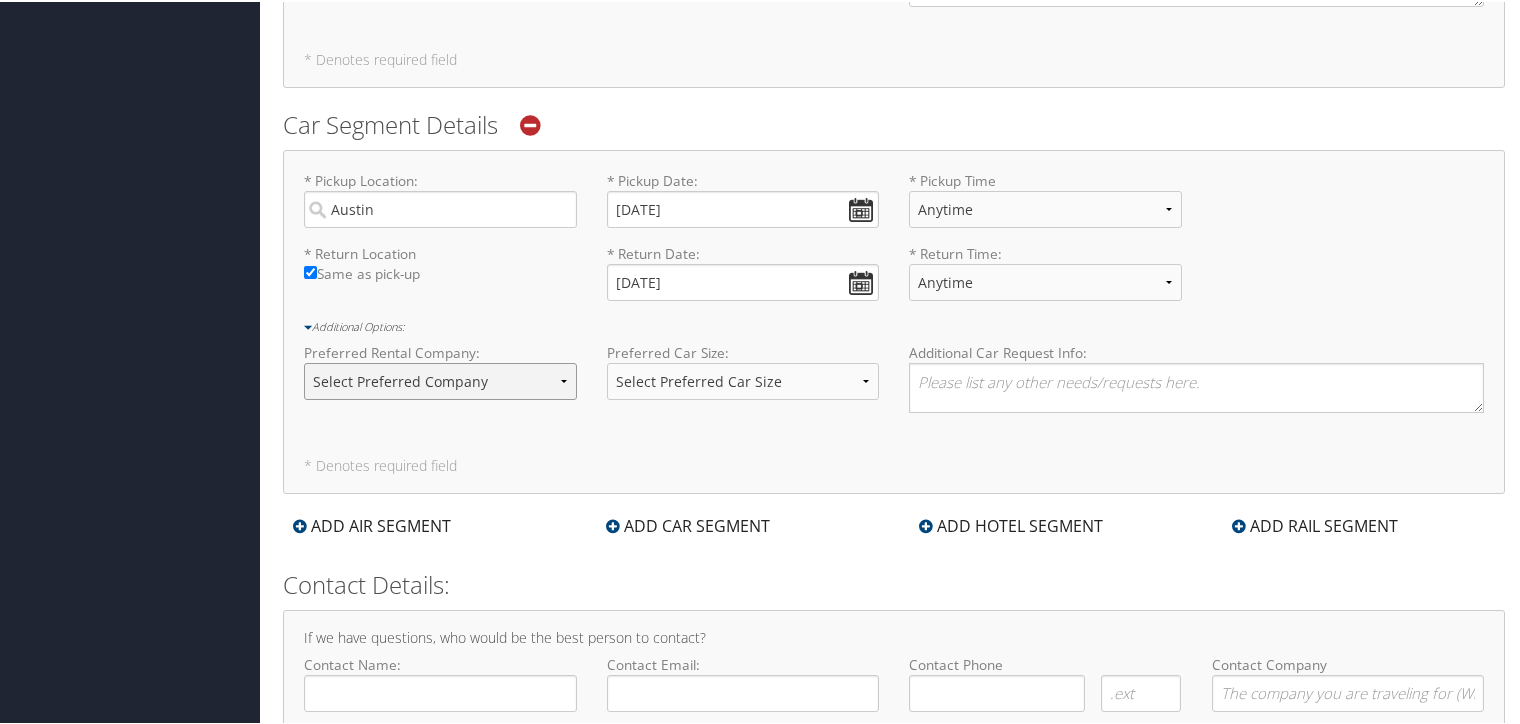 select on "National (ZL)" 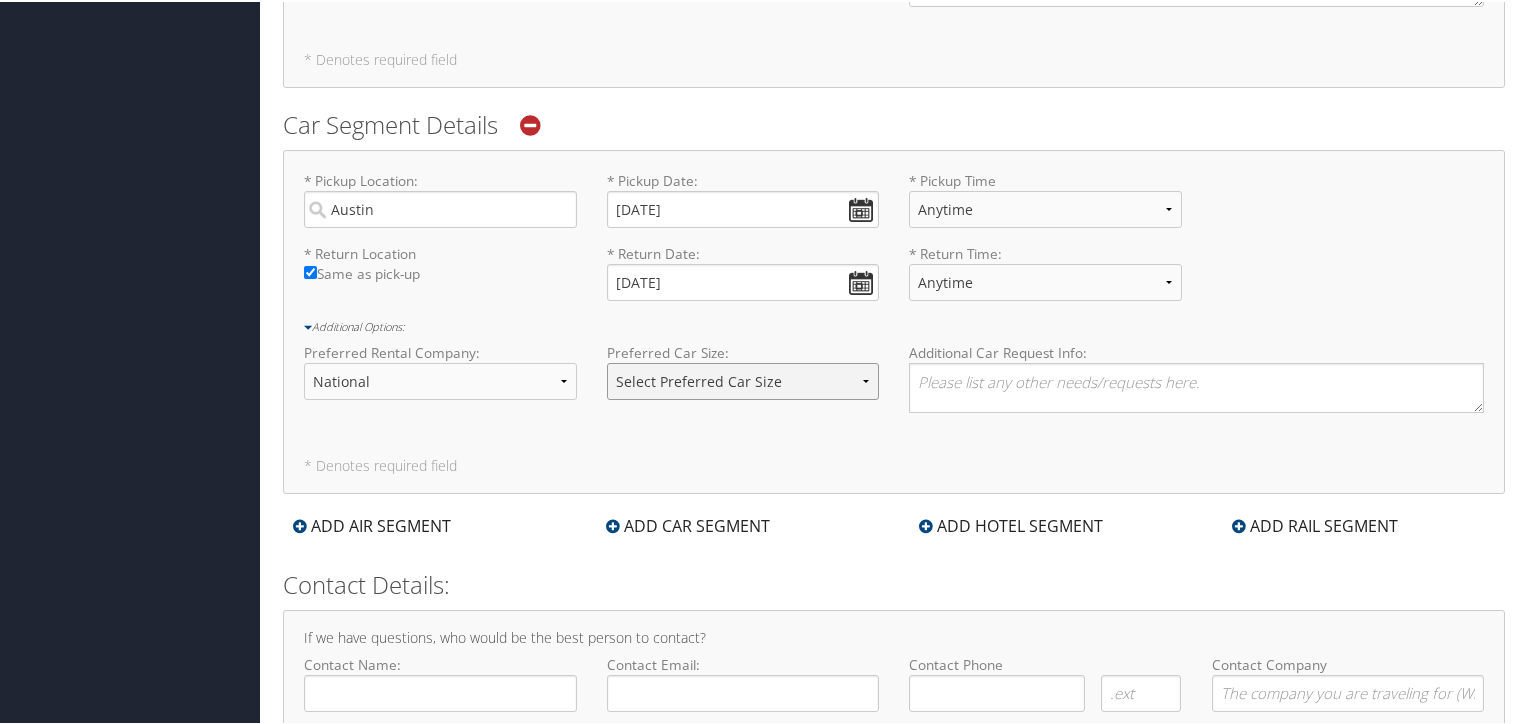 select on "Full Size" 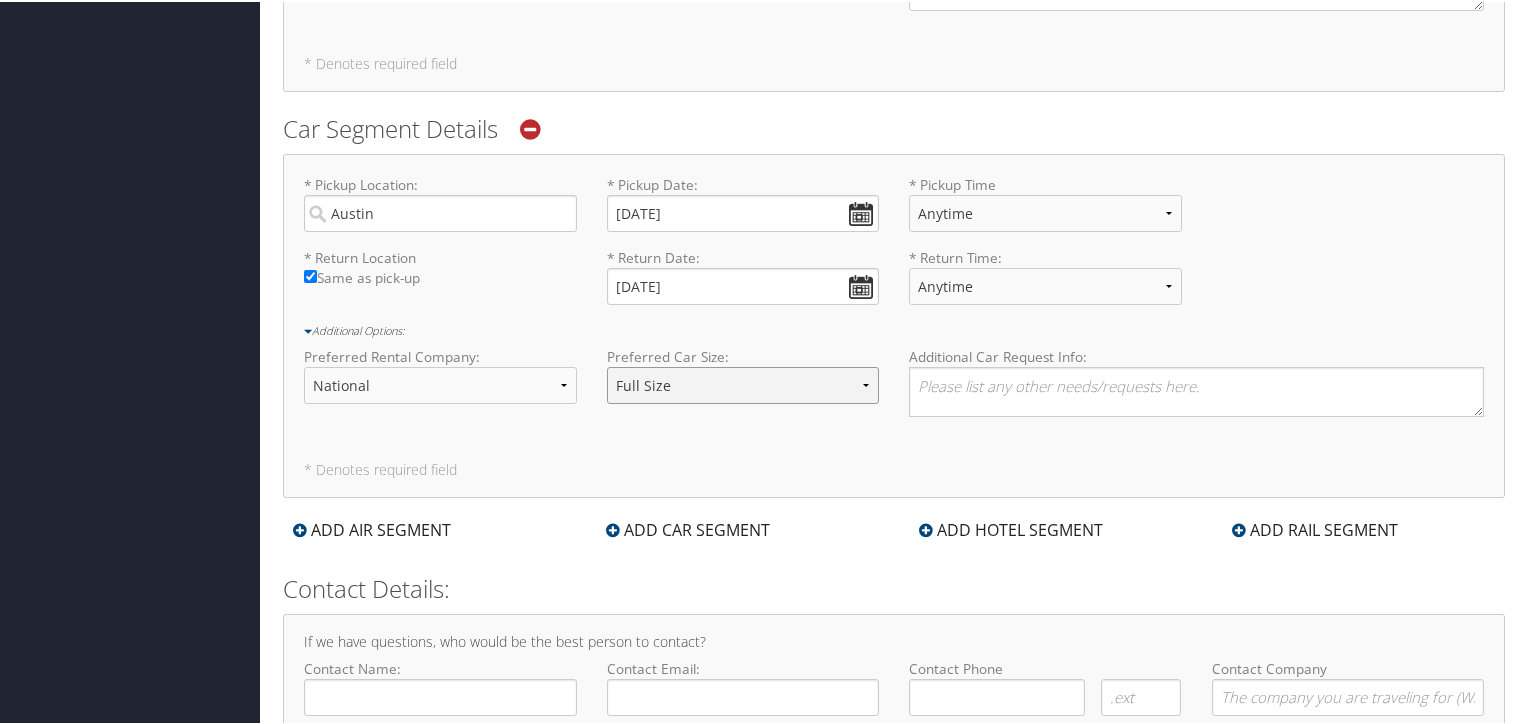 scroll, scrollTop: 120, scrollLeft: 0, axis: vertical 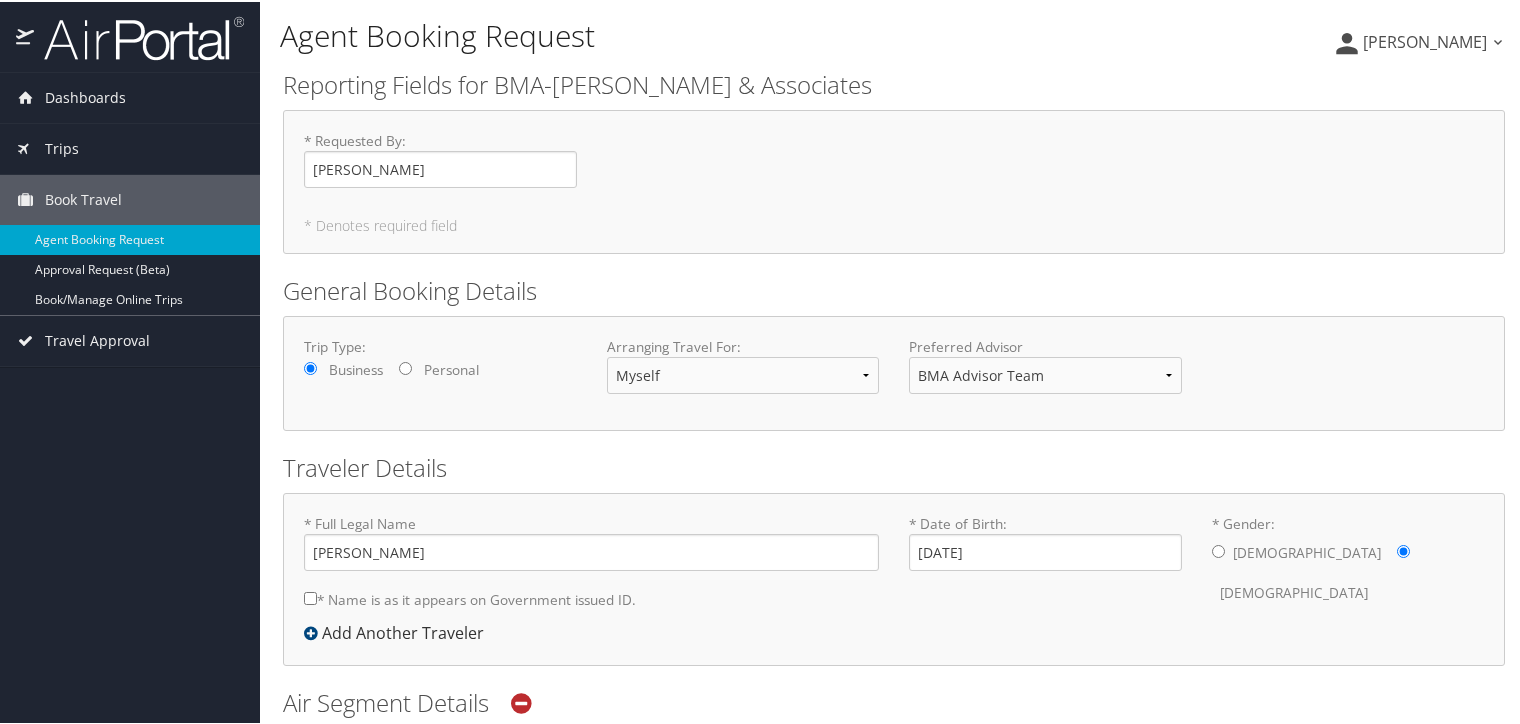 click on "Agent Booking Request
Tiki Moye
Tiki Moye
My Settings
Travel Agency Contacts
View Travel Profile
Give Feedback
Sign Out No" at bounding box center [894, 1069] 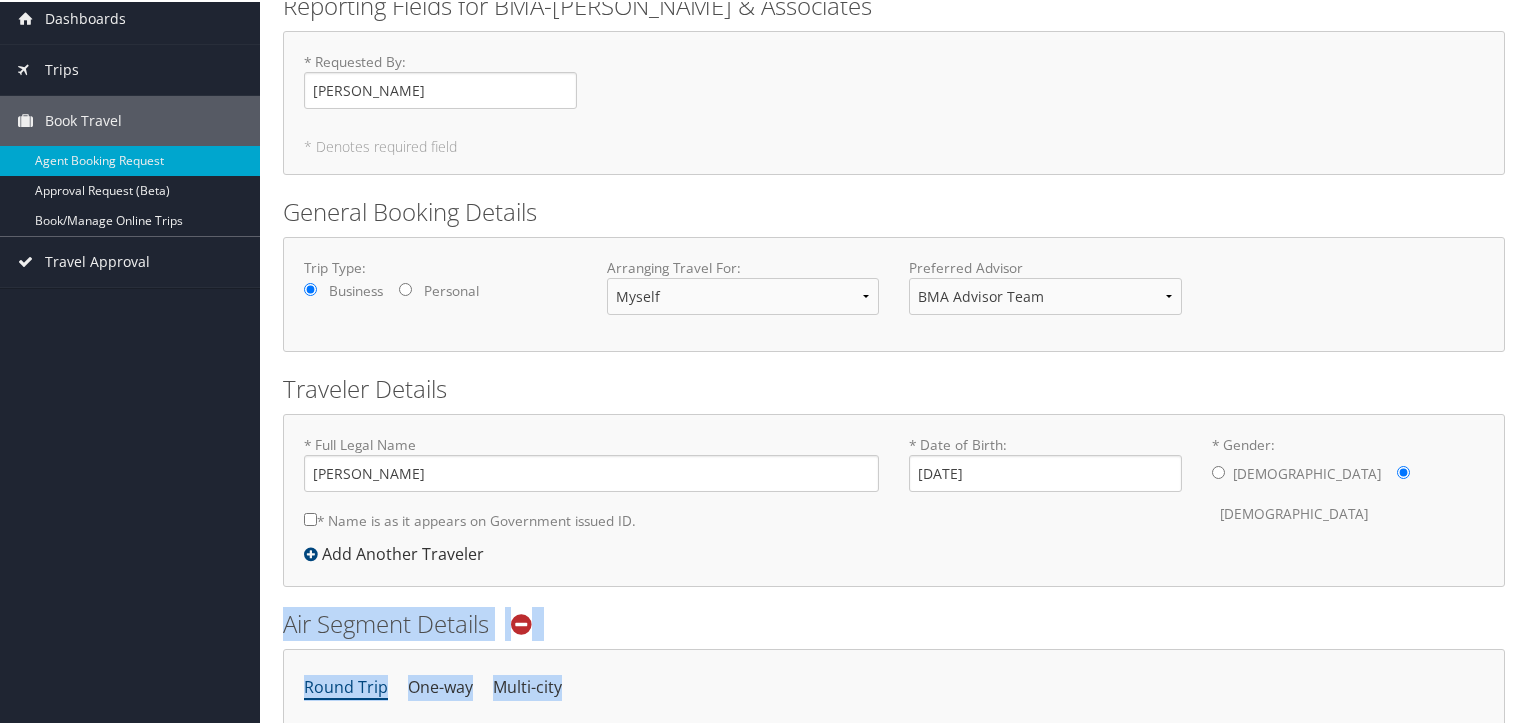 click on "Agent Booking Request
Tiki Moye
Tiki Moye
My Settings
Travel Agency Contacts
View Travel Profile
Give Feedback
Sign Out No" at bounding box center [894, 990] 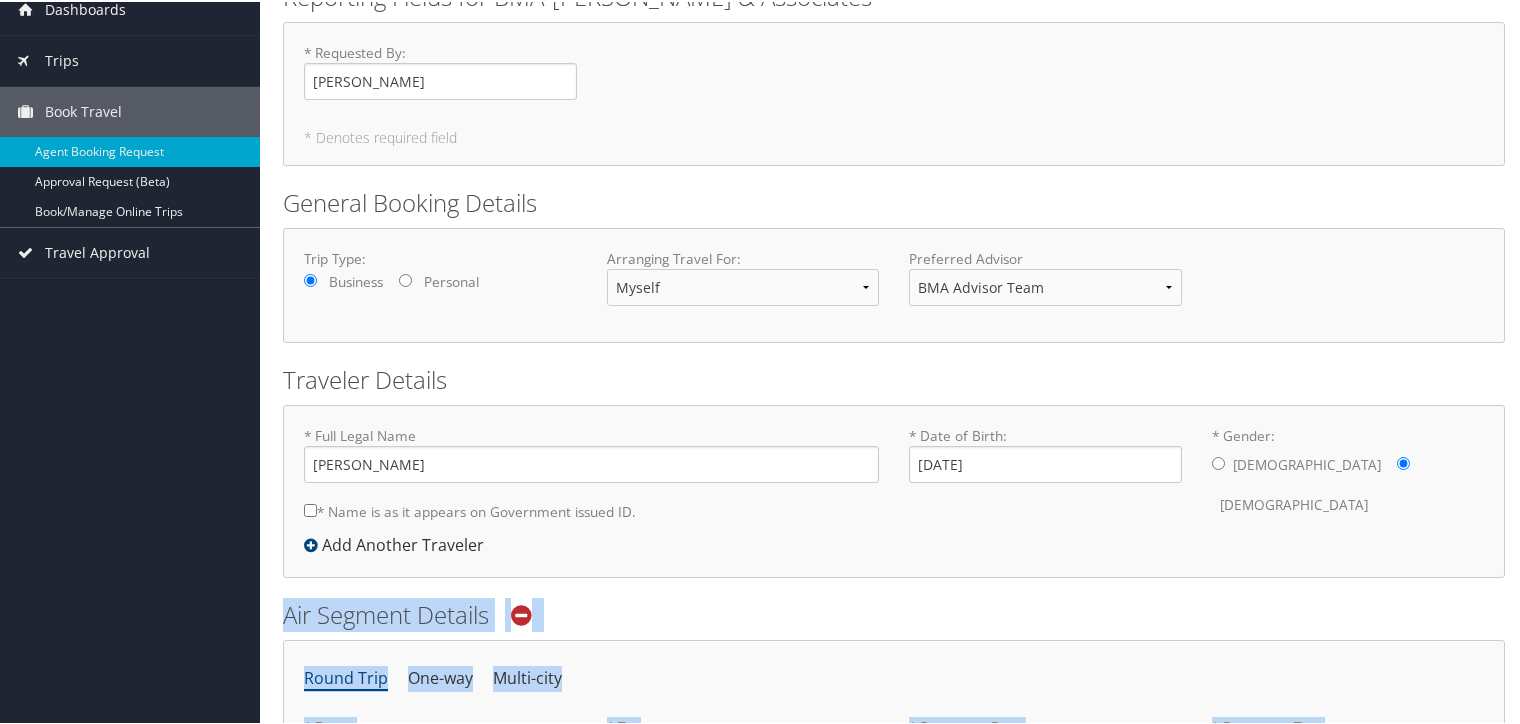 click on "Agent Booking Request
Tiki Moye
Tiki Moye
My Settings
Travel Agency Contacts
View Travel Profile
Give Feedback
Sign Out No" at bounding box center [894, 981] 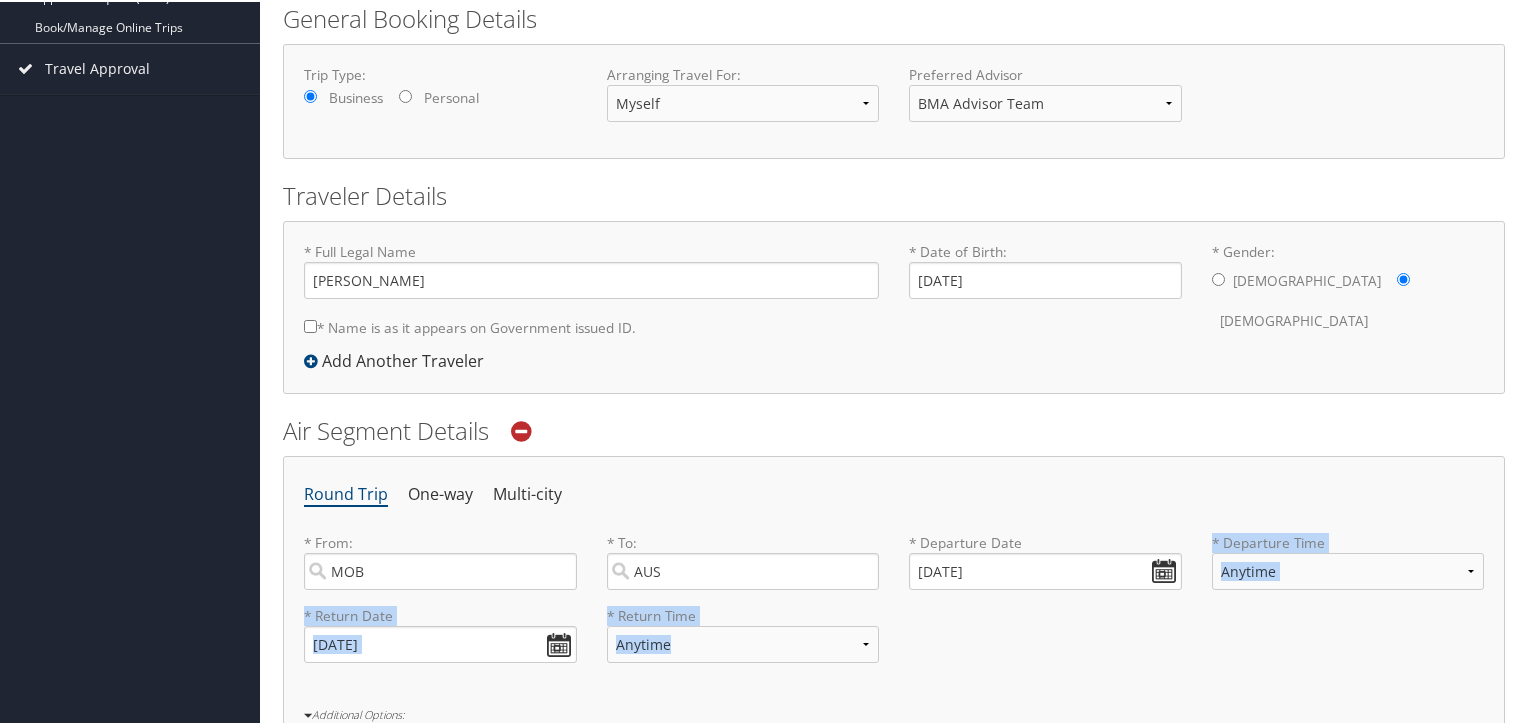 click on "Agent Booking Request
Tiki Moye
Tiki Moye
My Settings
Travel Agency Contacts
View Travel Profile
Give Feedback
Sign Out No" at bounding box center [894, 797] 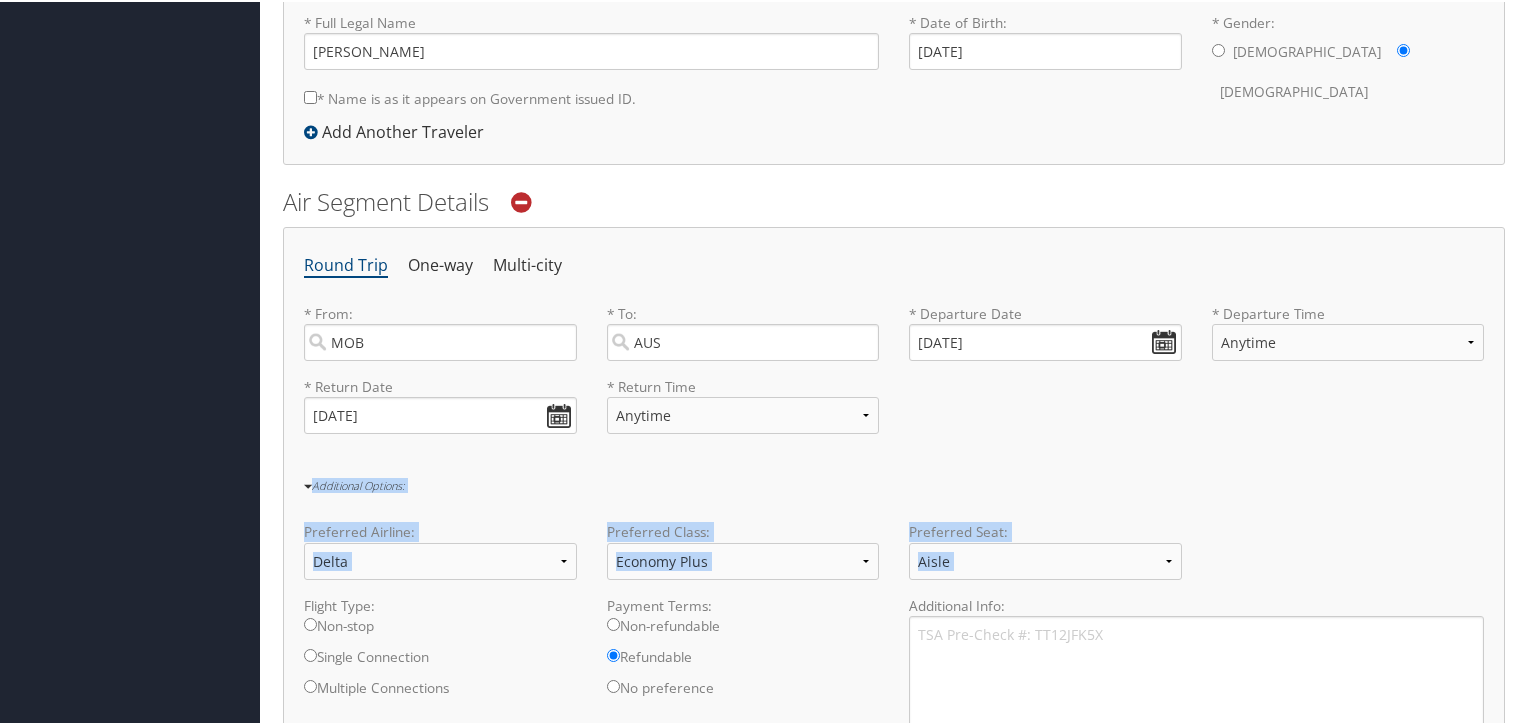 click on "Agent Booking Request
Tiki Moye
Tiki Moye
My Settings
Travel Agency Contacts
View Travel Profile
Give Feedback
Sign Out No" at bounding box center [894, 568] 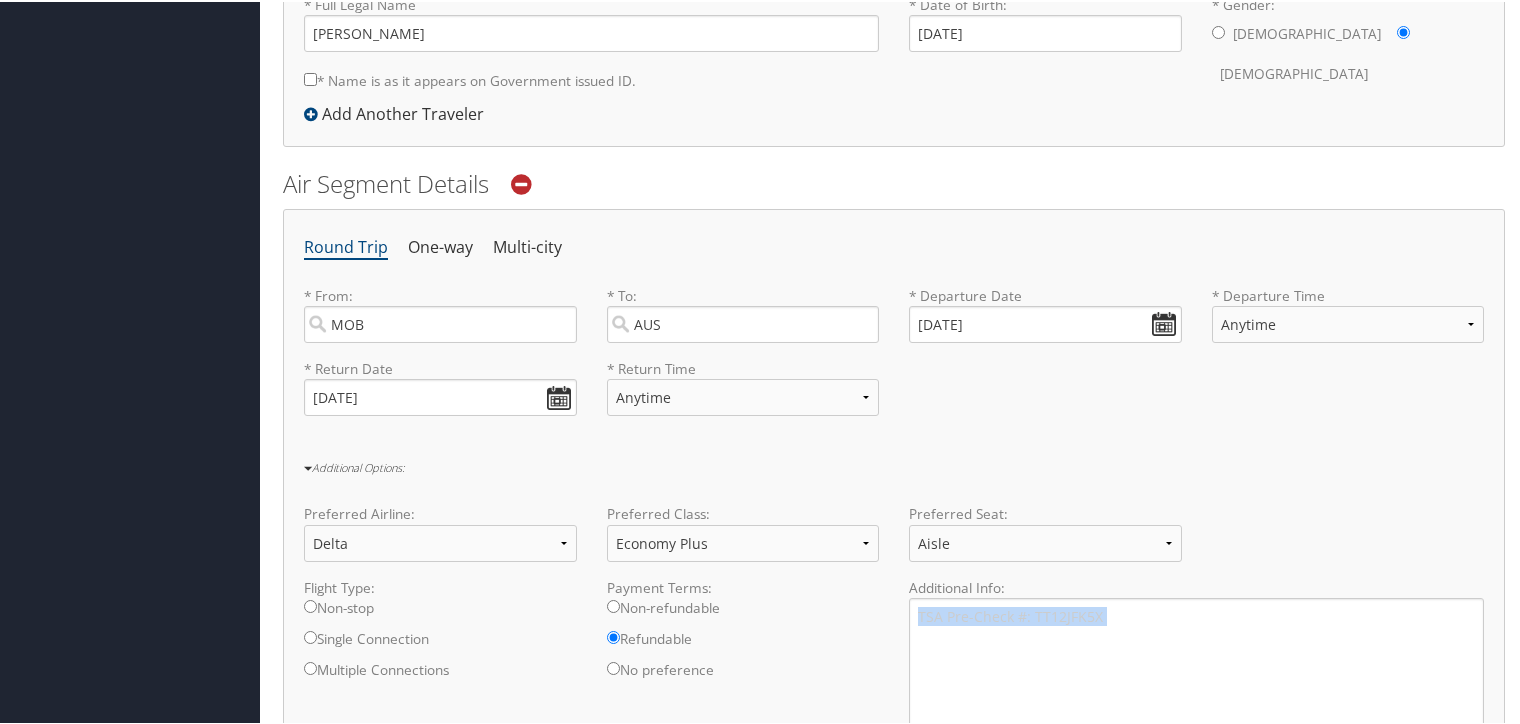 click on "Agent Booking Request
Tiki Moye
Tiki Moye
My Settings
Travel Agency Contacts
View Travel Profile
Give Feedback
Sign Out No" at bounding box center [894, 550] 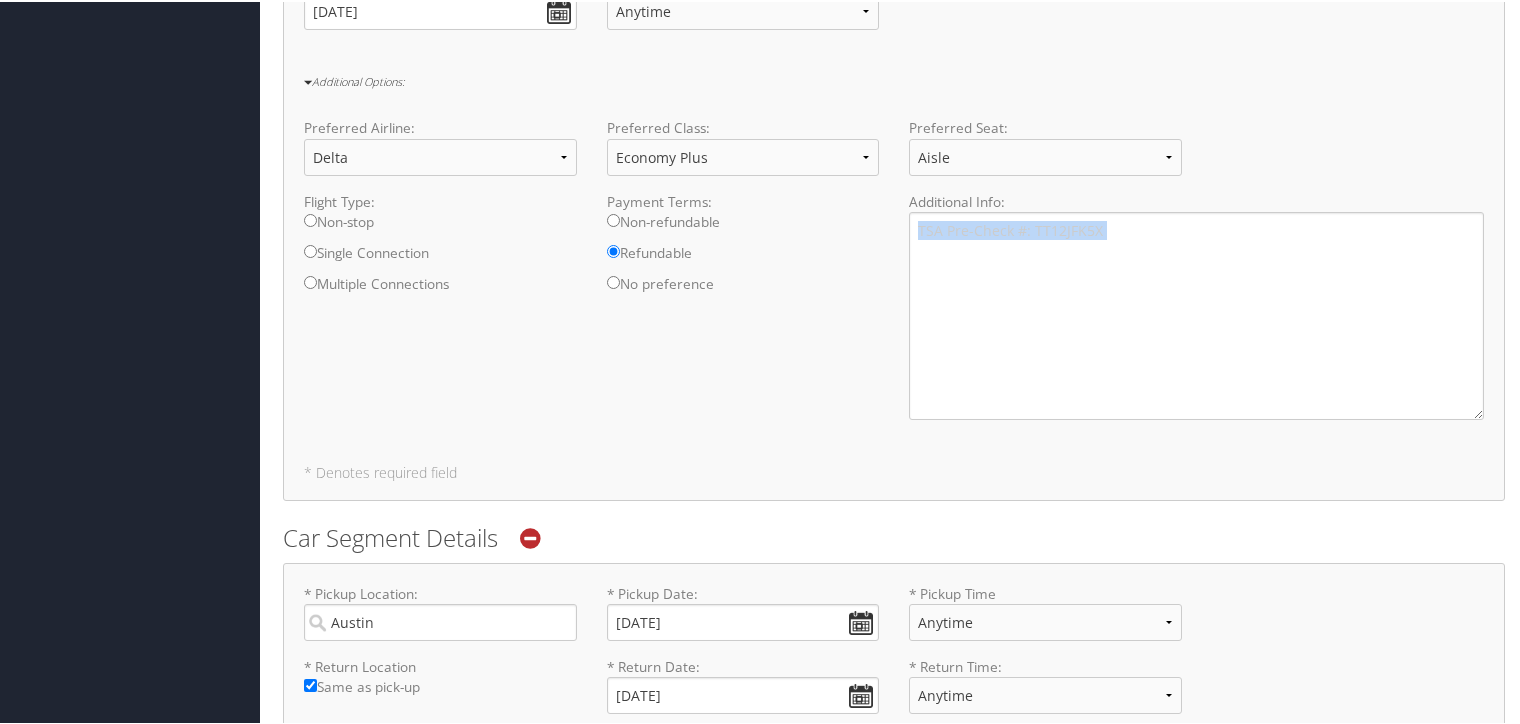 scroll, scrollTop: 1414, scrollLeft: 0, axis: vertical 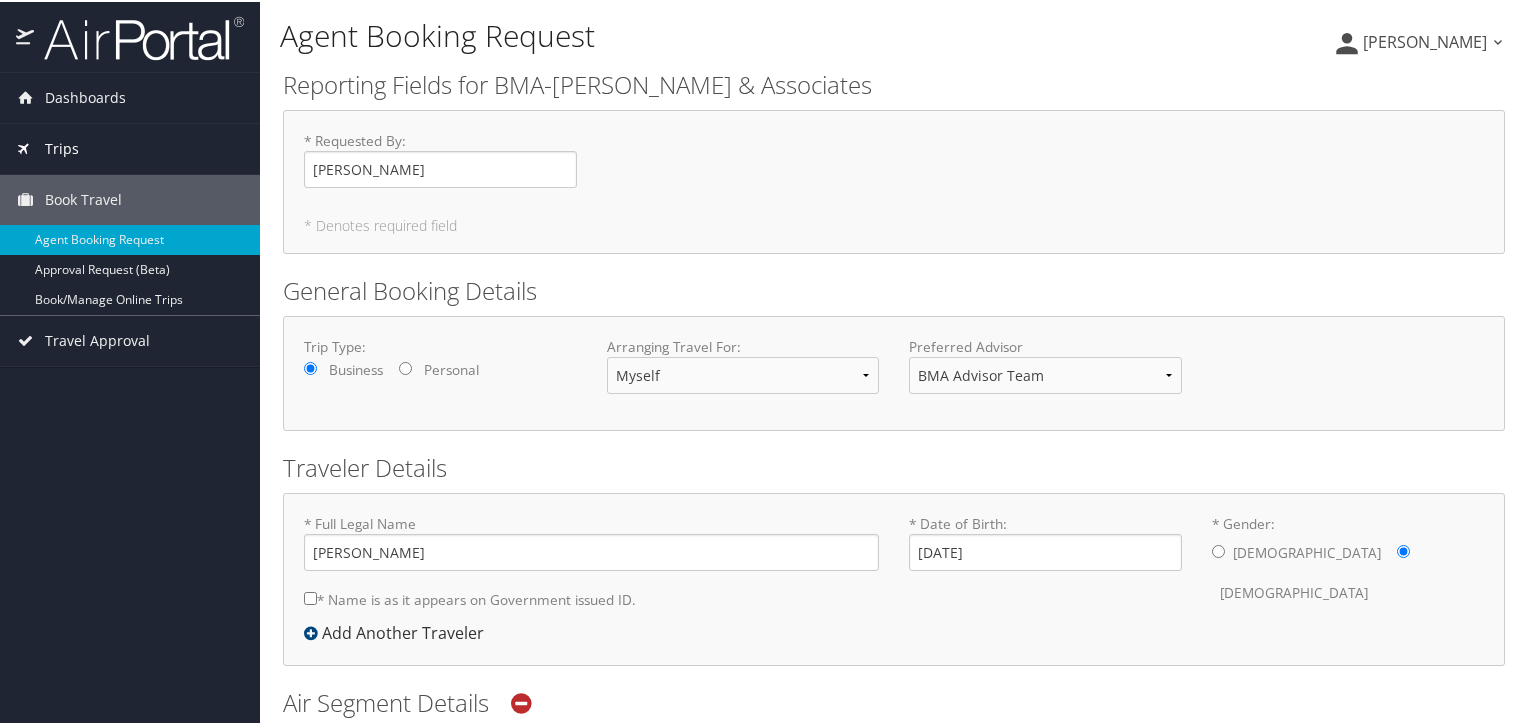 click on "Trips" at bounding box center (130, 147) 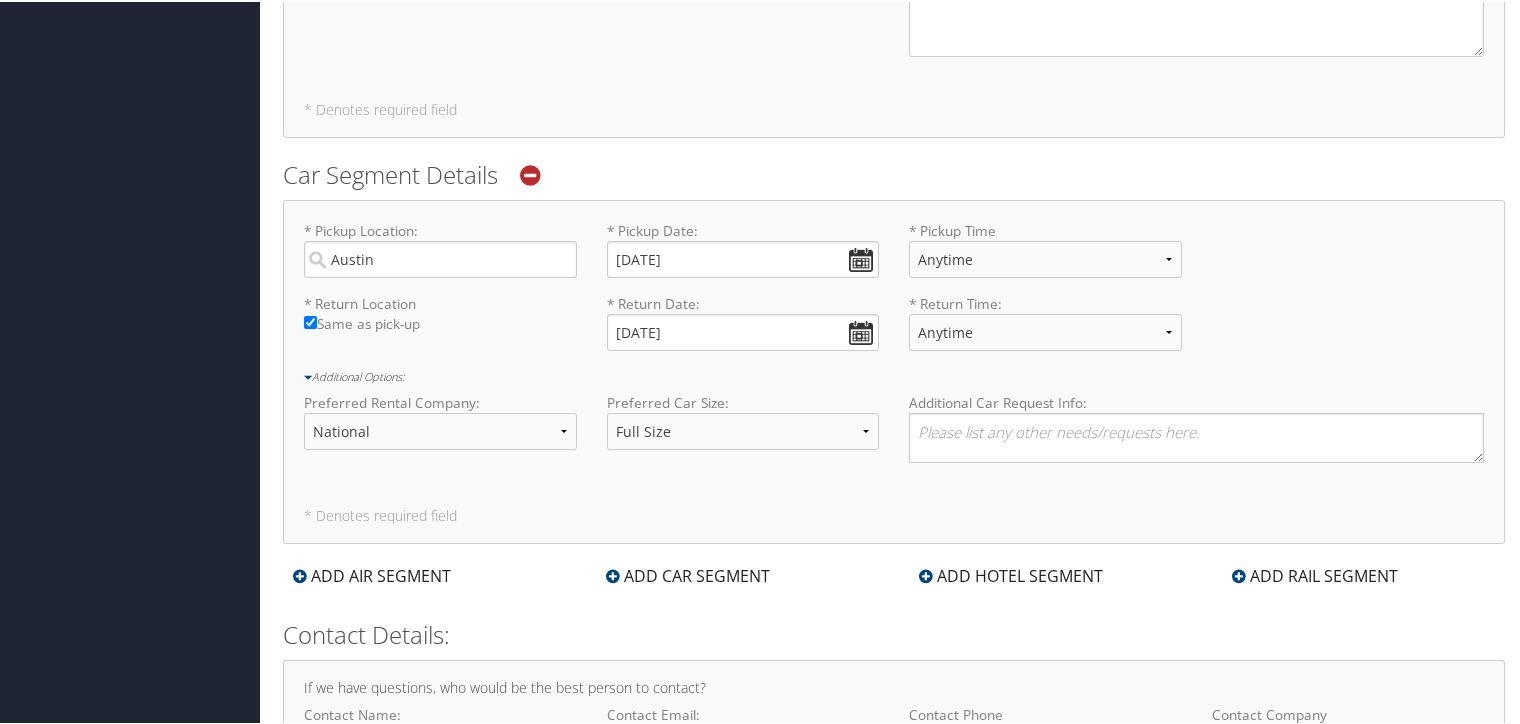 scroll, scrollTop: 1414, scrollLeft: 0, axis: vertical 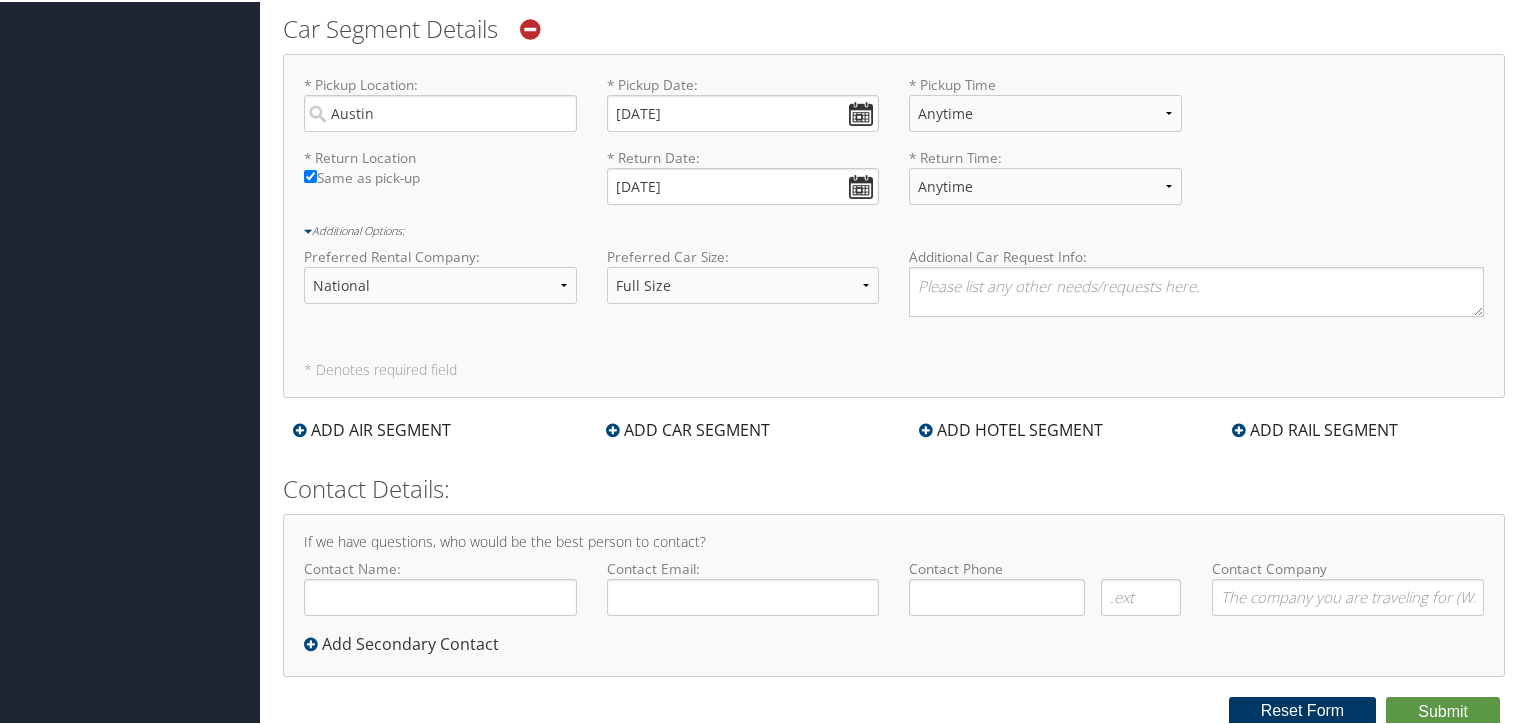 click on "Reset Form" at bounding box center (1303, 709) 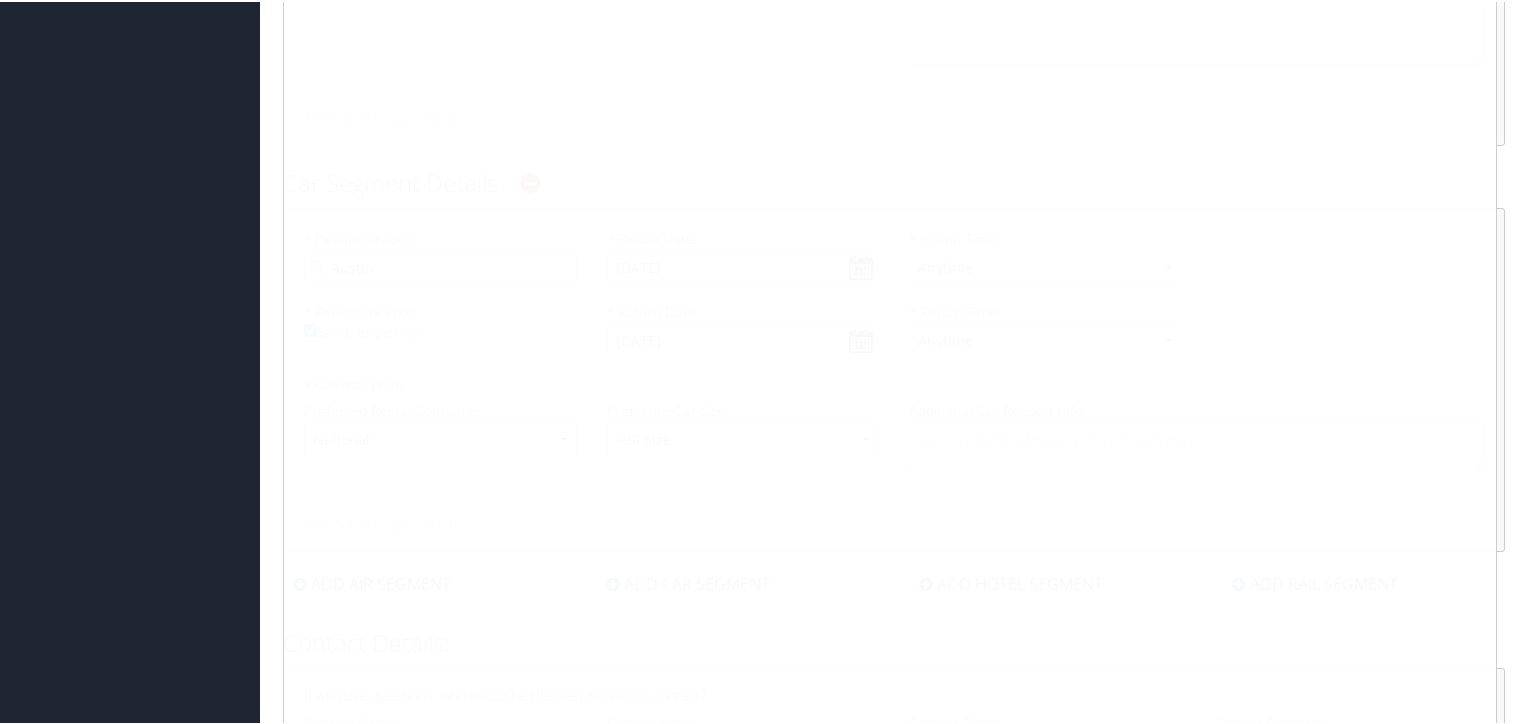 scroll, scrollTop: 146, scrollLeft: 0, axis: vertical 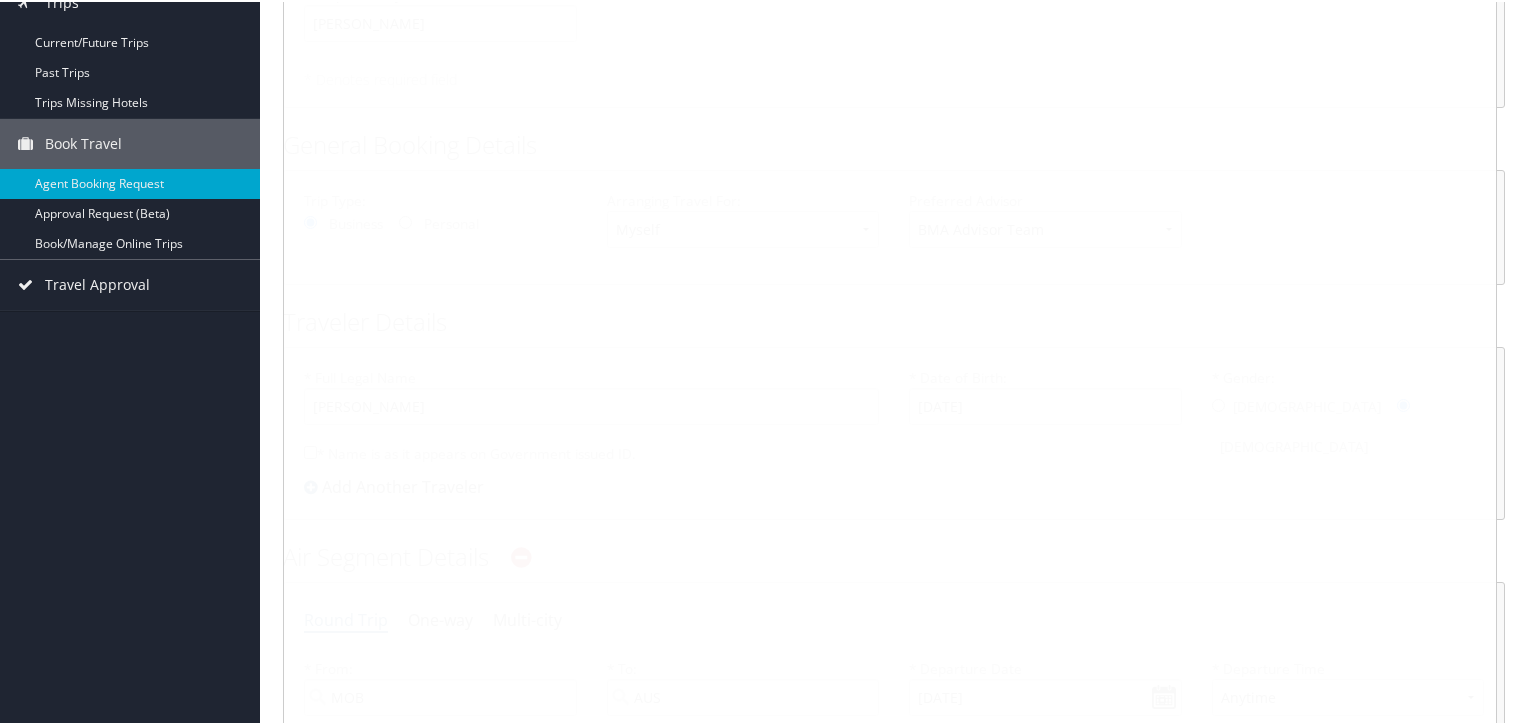 click on "Agent Booking Request
Tiki Moye
Tiki Moye
My Settings
Travel Agency Contacts
View Travel Profile
Give Feedback
Sign Out No" at bounding box center (894, 923) 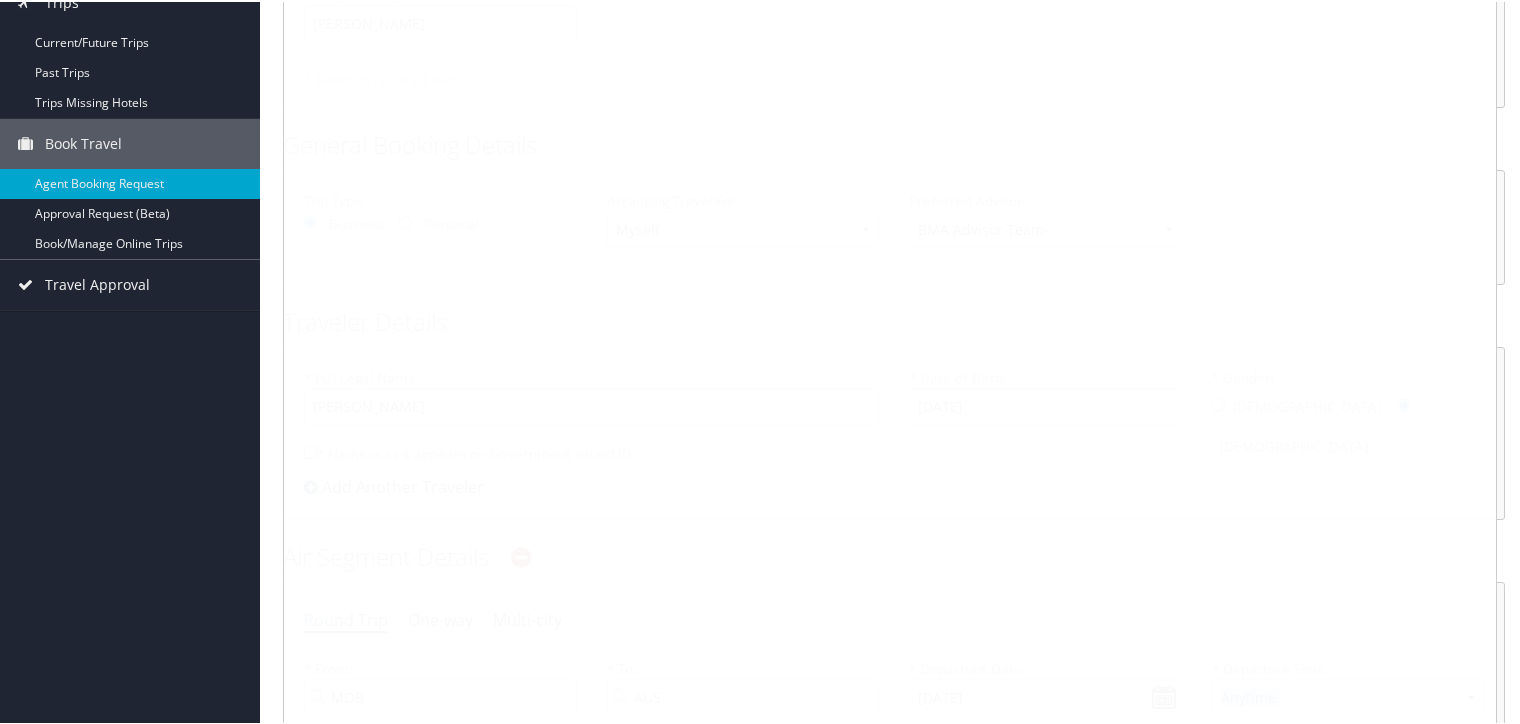 click on "Agent Booking Request
Tiki Moye
Tiki Moye
My Settings
Travel Agency Contacts
View Travel Profile
Give Feedback
Sign Out No" at bounding box center (894, 923) 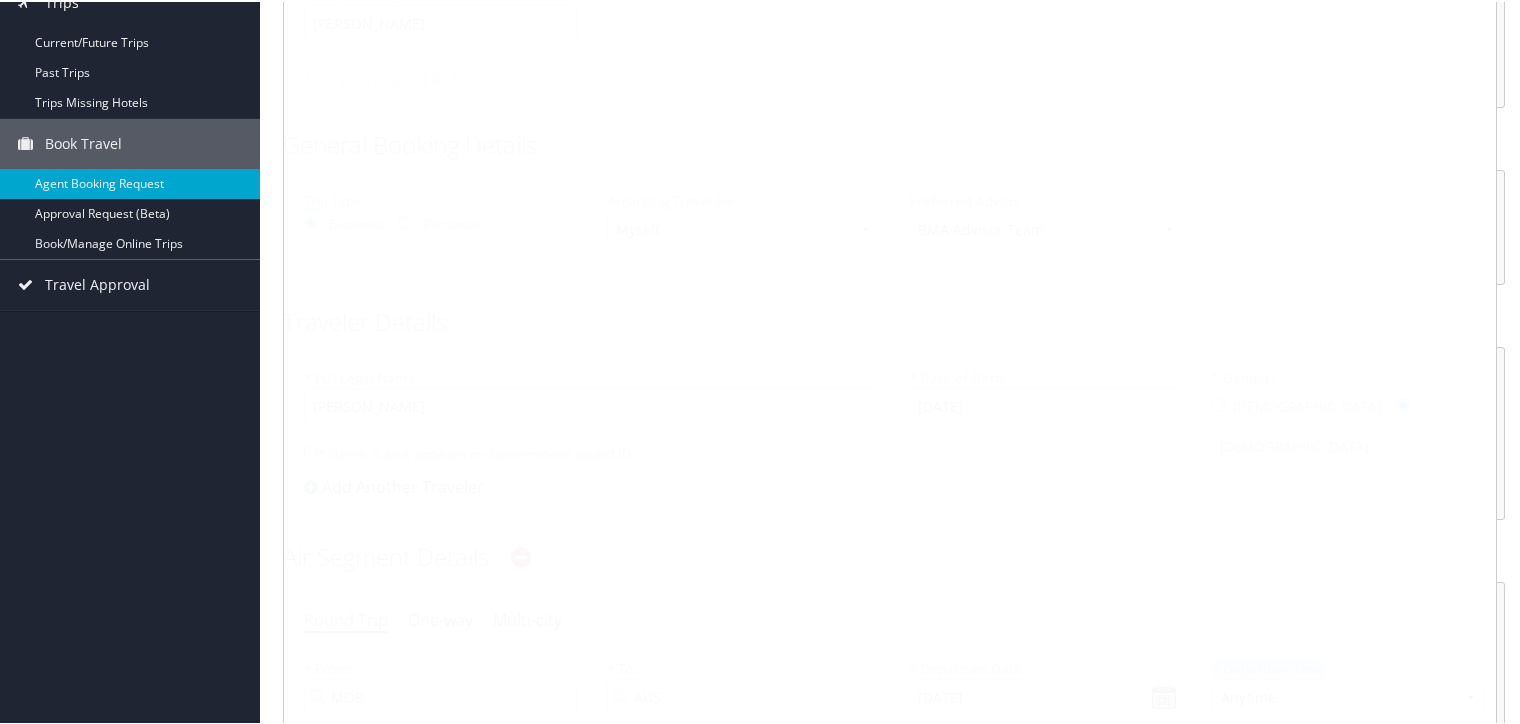 click on "Agent Booking Request
Tiki Moye
Tiki Moye
My Settings
Travel Agency Contacts
View Travel Profile
Give Feedback
Sign Out No" at bounding box center [894, 923] 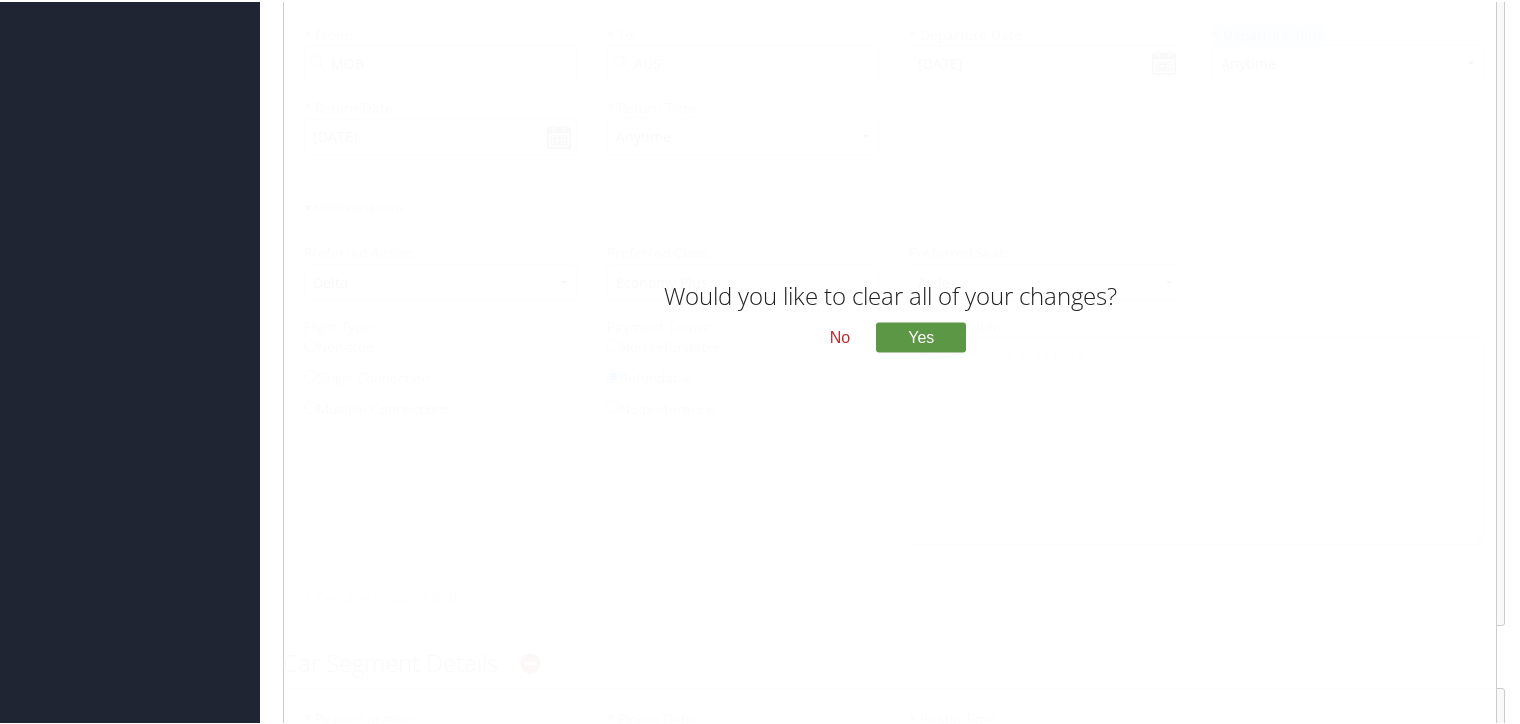 click on "No" at bounding box center [840, 335] 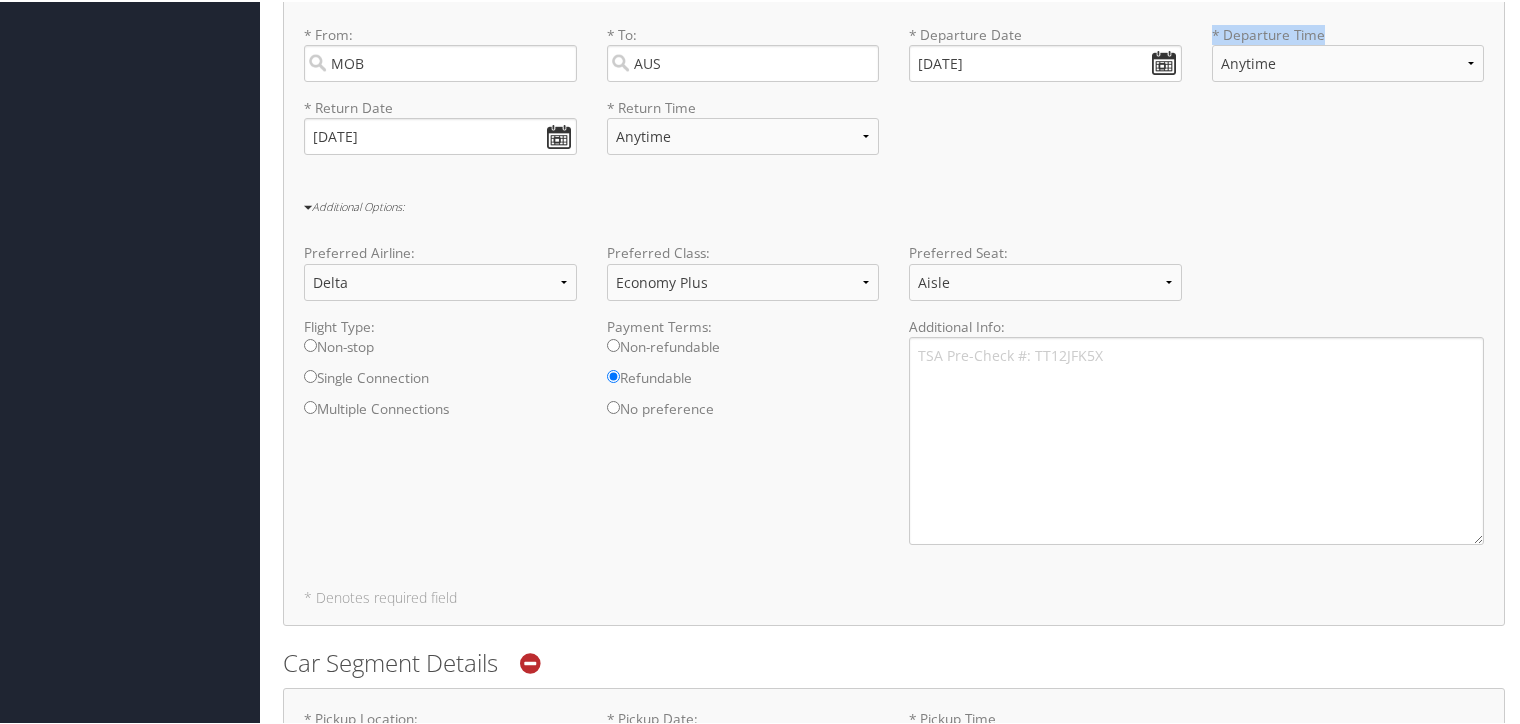 scroll, scrollTop: 0, scrollLeft: 0, axis: both 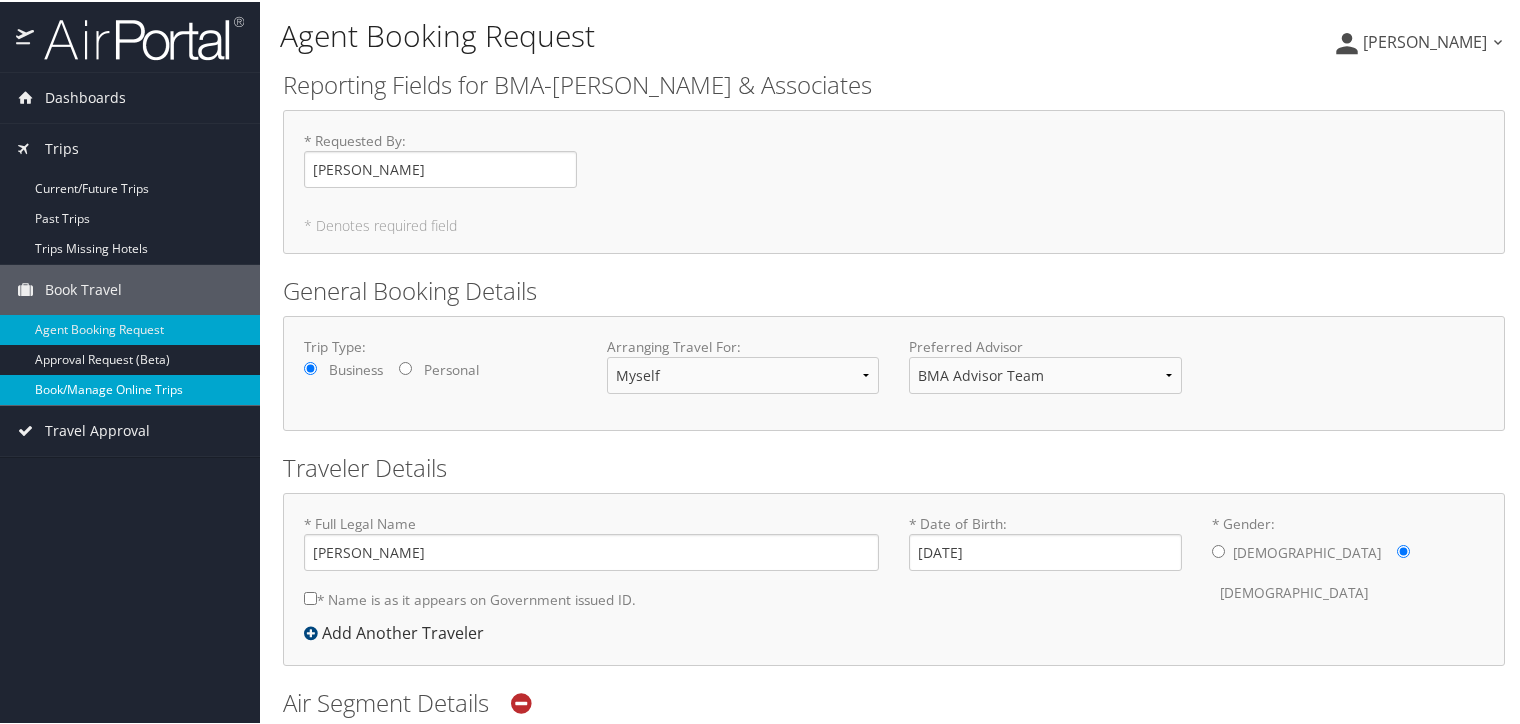 click on "Book/Manage Online Trips" at bounding box center (130, 388) 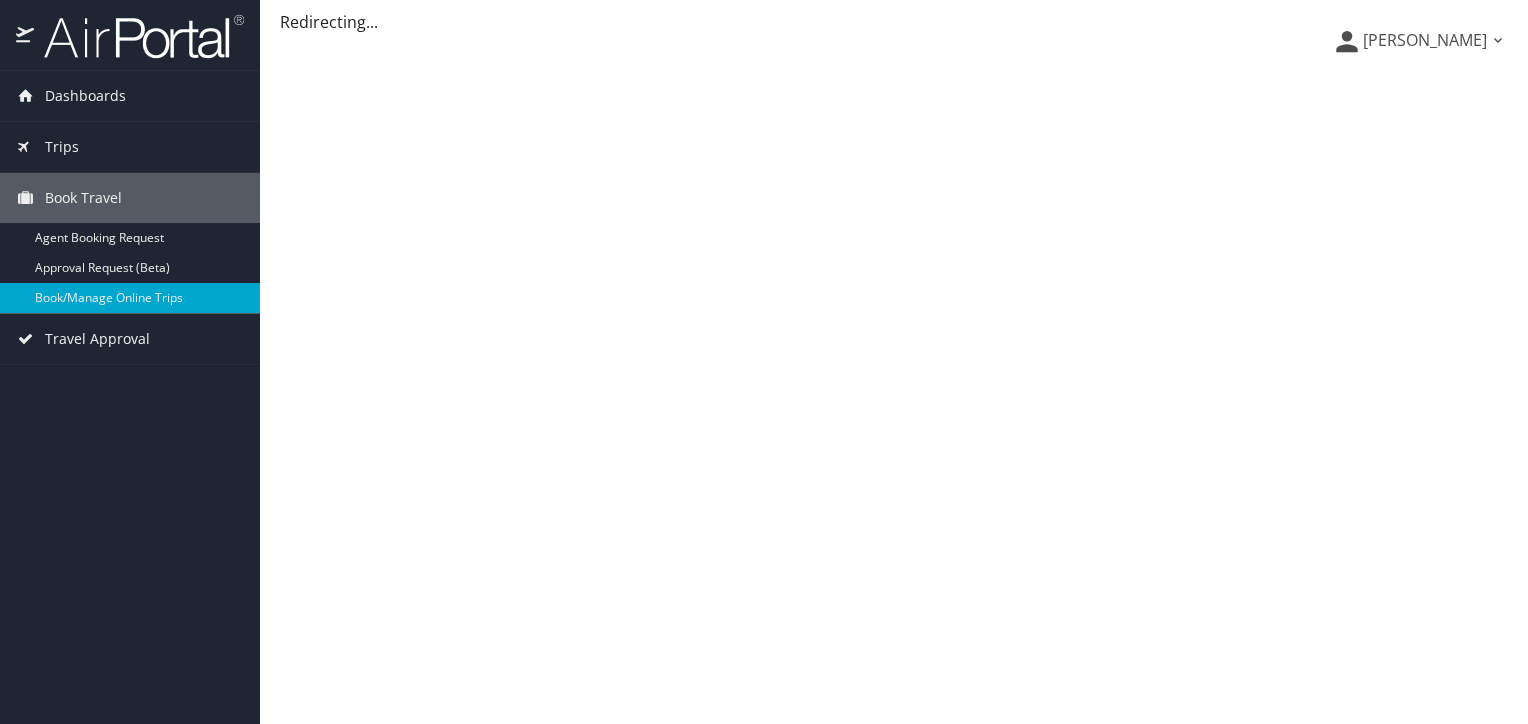 scroll, scrollTop: 0, scrollLeft: 0, axis: both 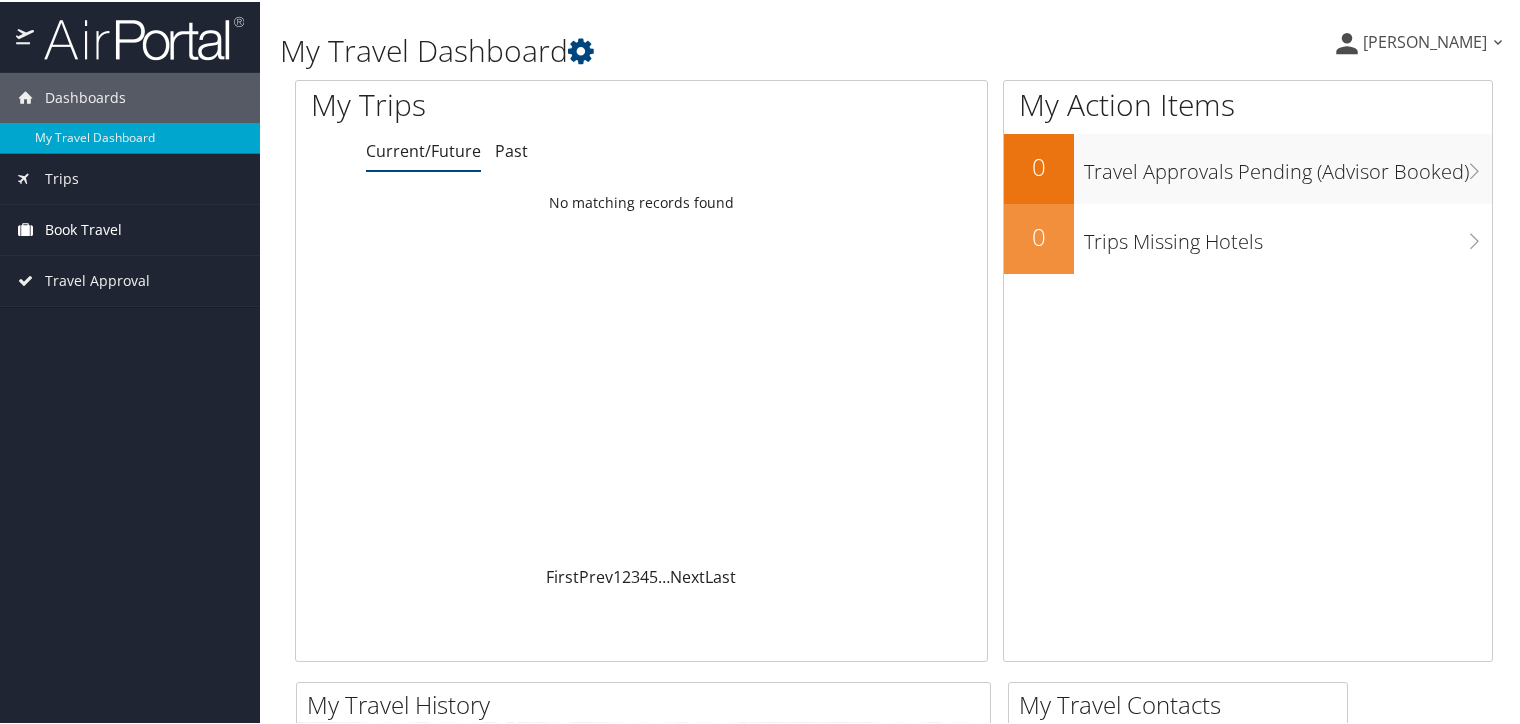 click on "Book Travel" at bounding box center [83, 228] 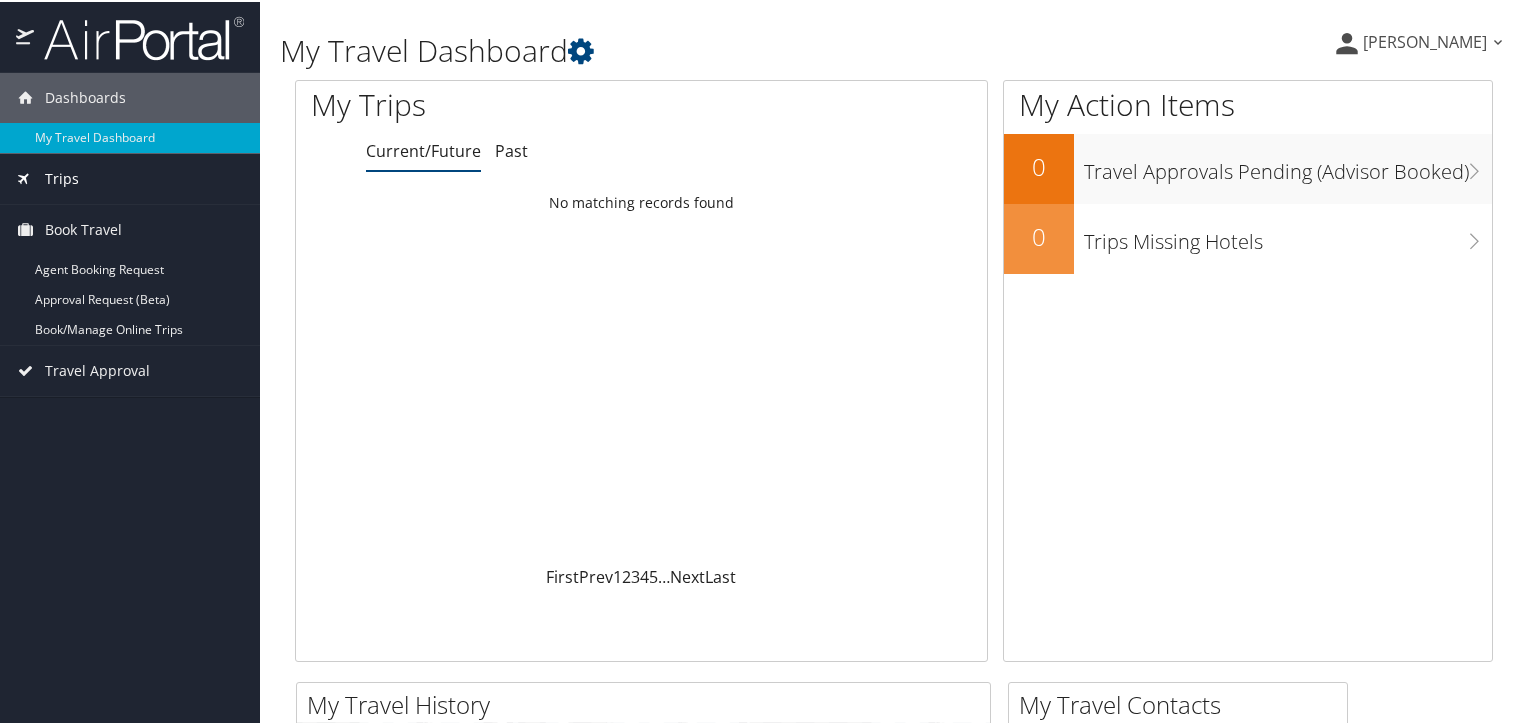 click on "Trips" at bounding box center [130, 177] 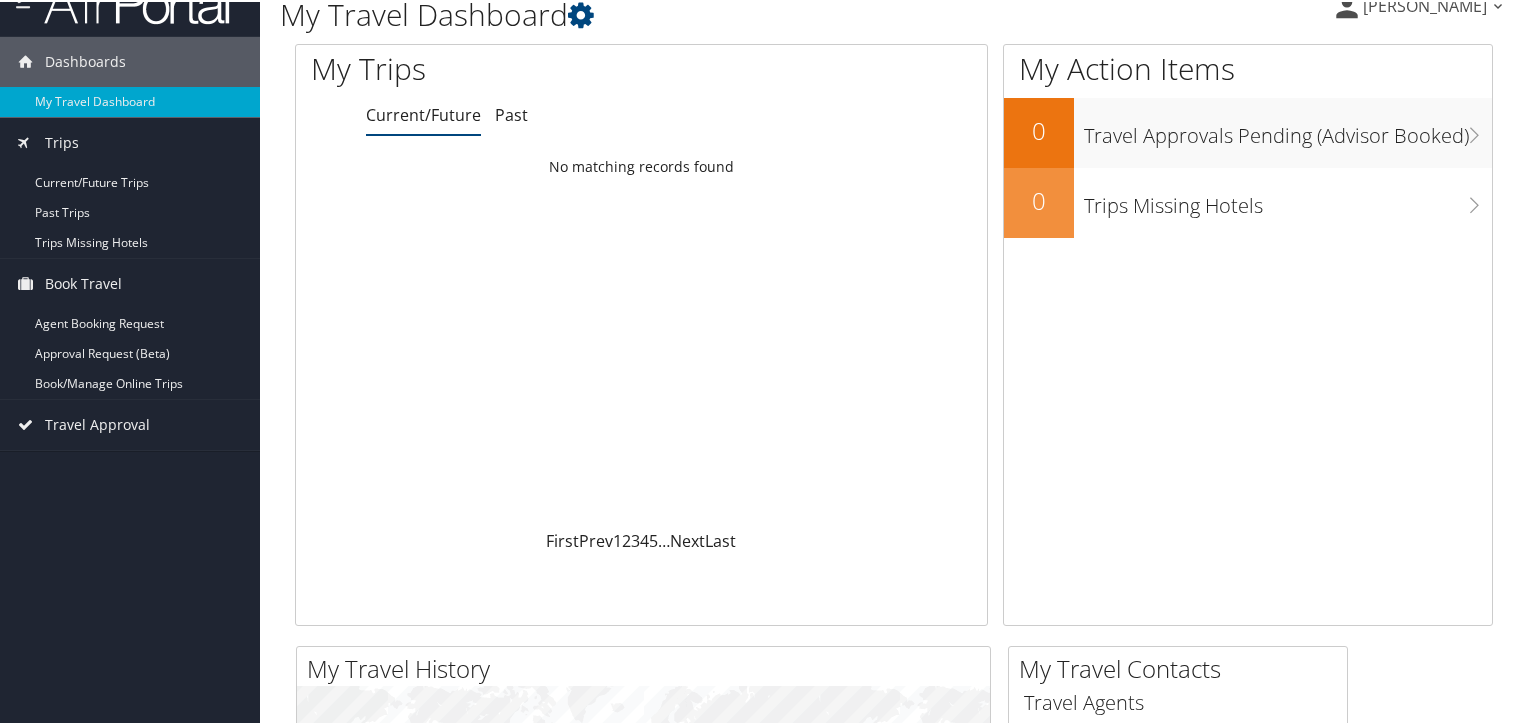 scroll, scrollTop: 634, scrollLeft: 0, axis: vertical 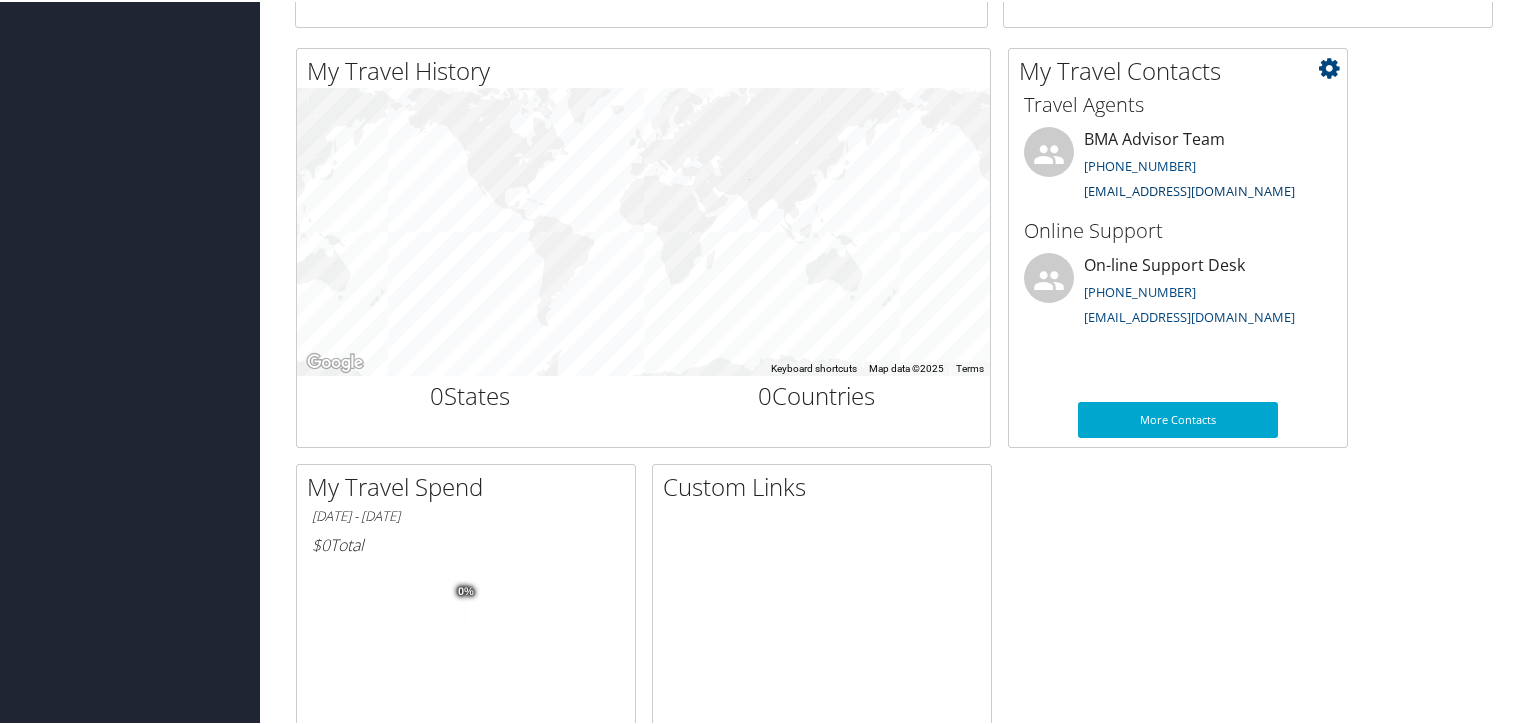 click on "trips@cbtravel.com" at bounding box center [1189, 189] 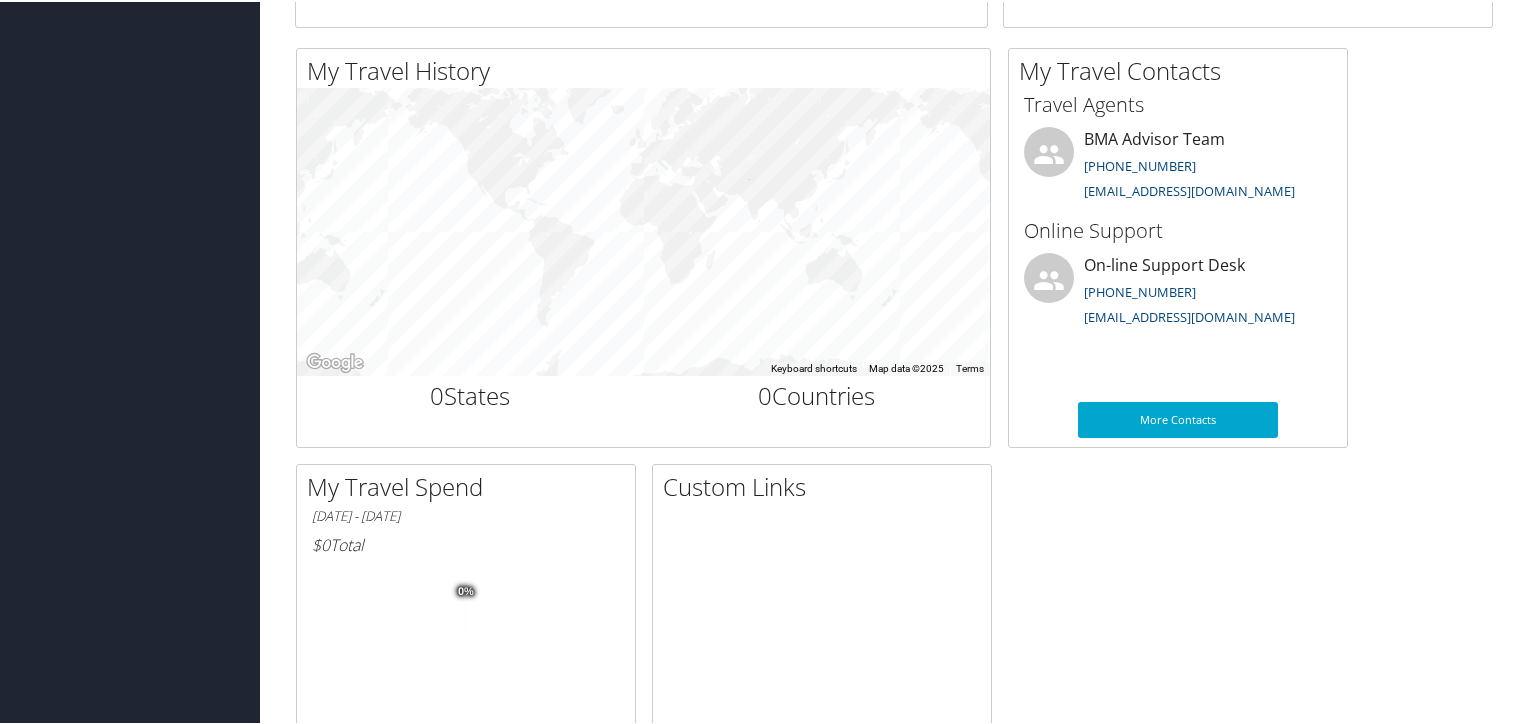 click on "My Travel History
Small
Medium
Large
← Move left → Move right ↑ Move up ↓ Move down + Zoom in - Zoom out Home Jump left by 75% End Jump right by 75% Page Up Jump up by 75% Page Down Jump down by 75% To navigate, press the arrow keys. Keyboard shortcuts Map Data Map data ©2025 Map data ©2025 2000 km  Click to toggle between metric and imperial units Terms Report a map error
0  States
0  Countries
My Travel Contacts
Small
Medium
Travel Agents
801-327-7685 trips@cbtravel.com" at bounding box center [894, 454] 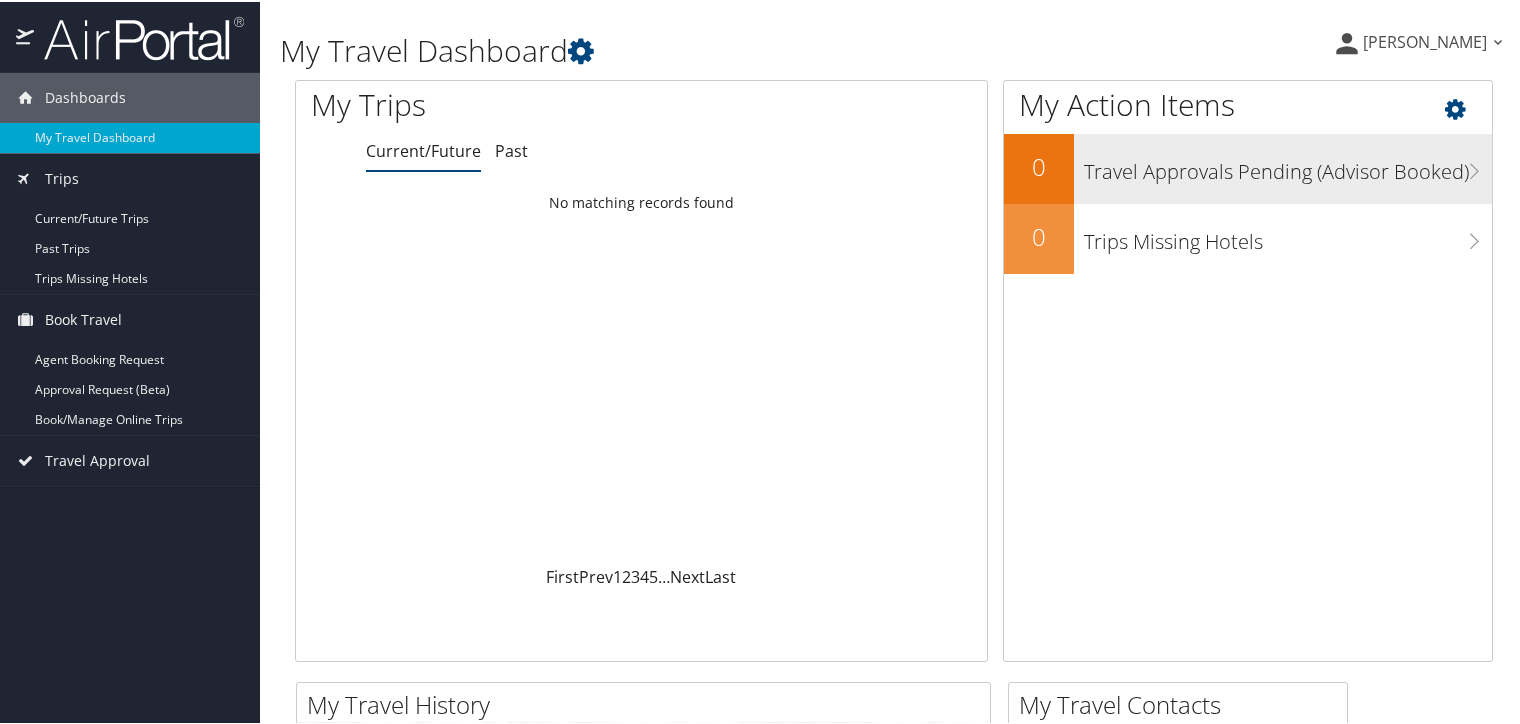 click on "Travel Approvals Pending (Advisor Booked)" at bounding box center [1288, 165] 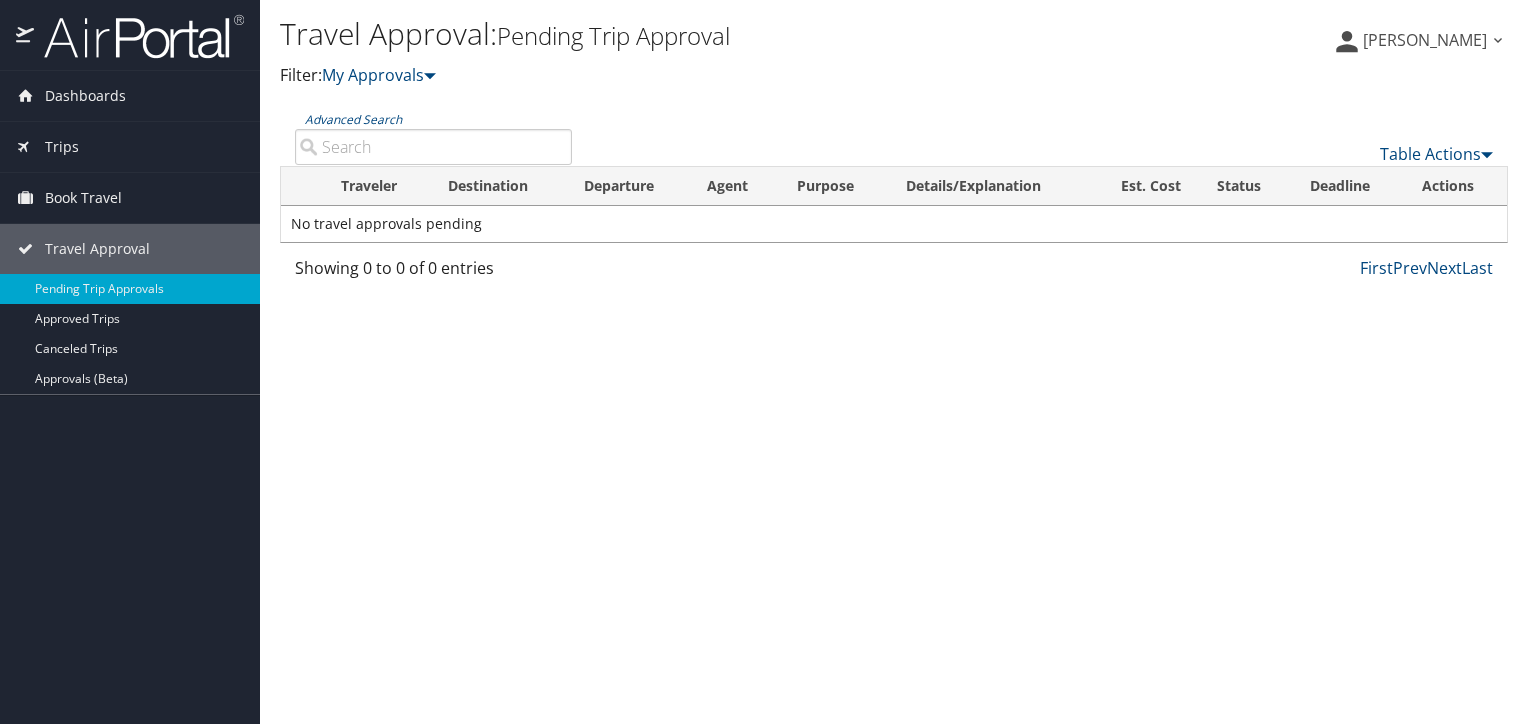 scroll, scrollTop: 0, scrollLeft: 0, axis: both 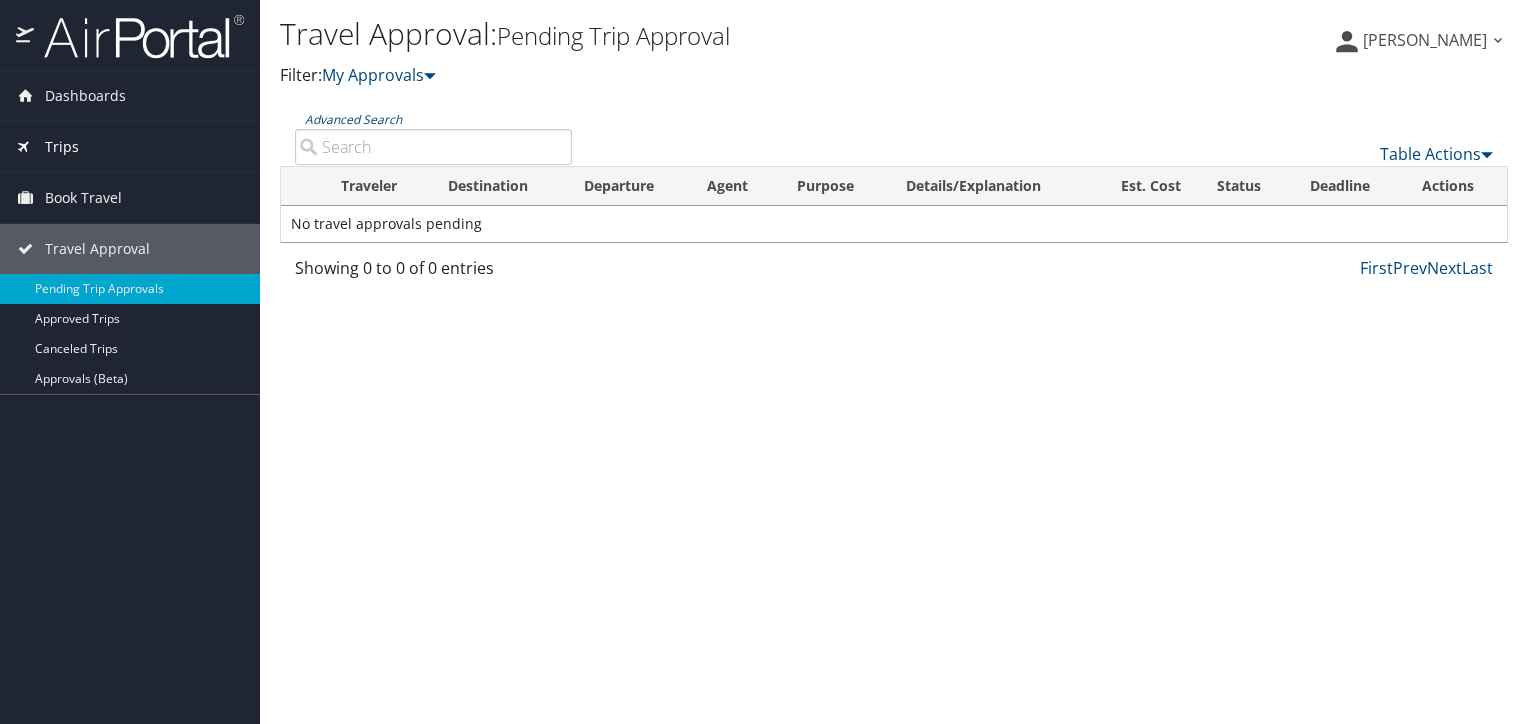 click on "Trips" at bounding box center [130, 147] 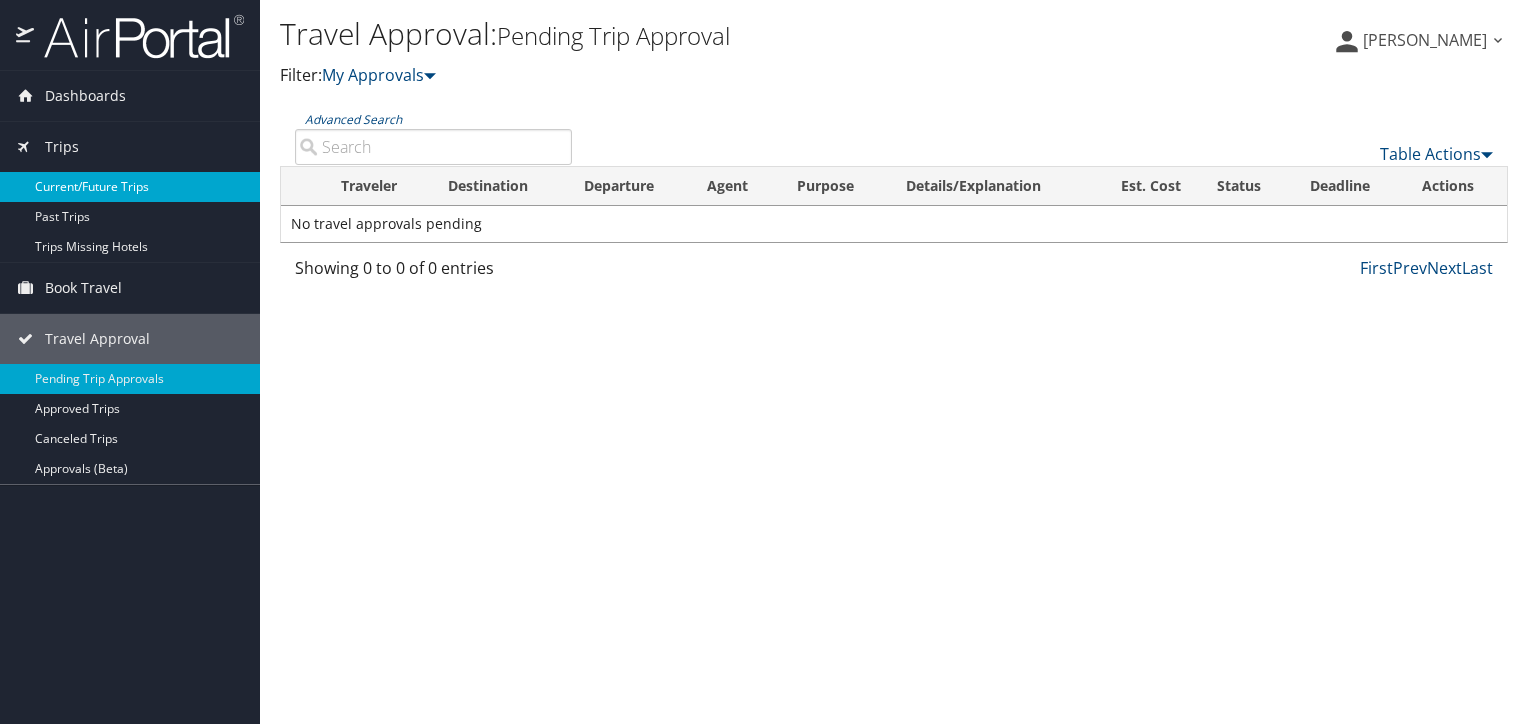 click on "Current/Future Trips" at bounding box center [130, 187] 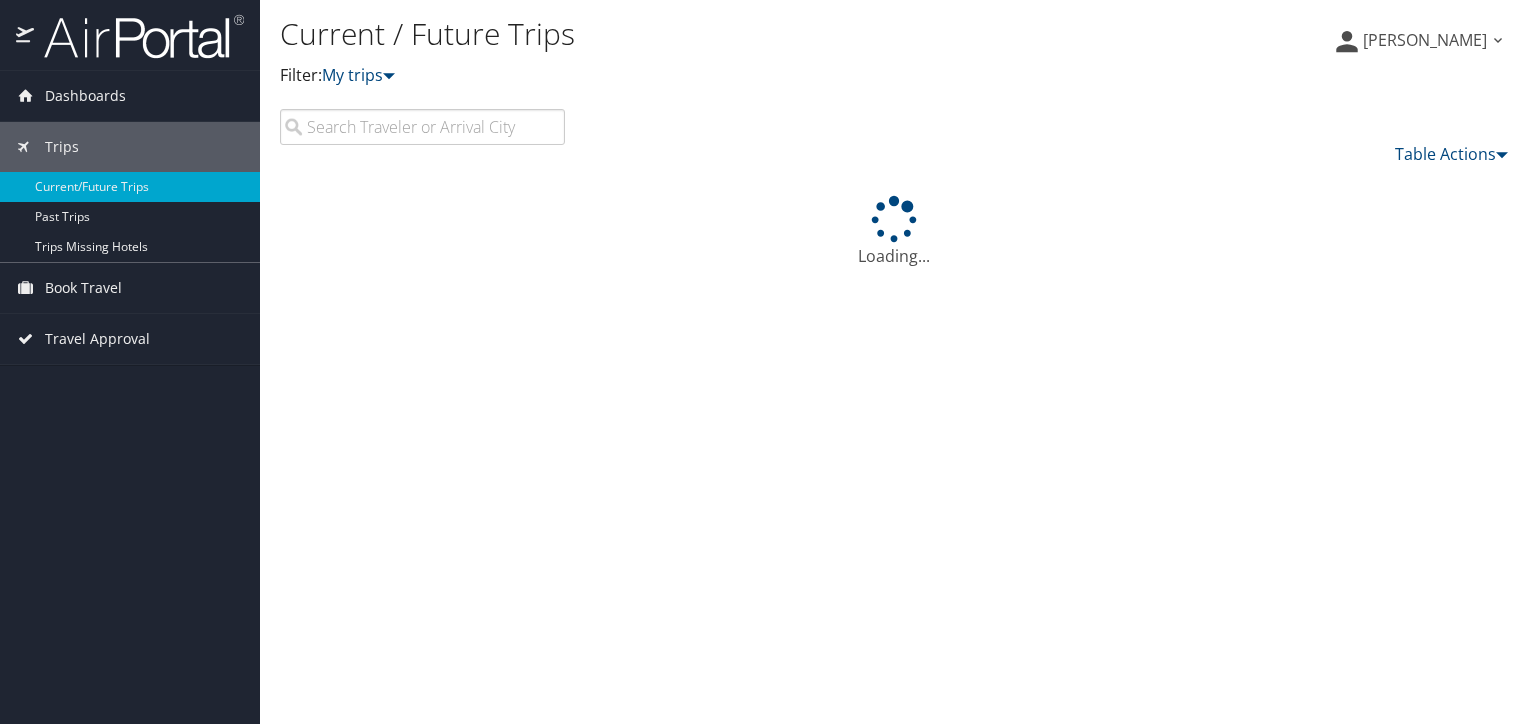 scroll, scrollTop: 0, scrollLeft: 0, axis: both 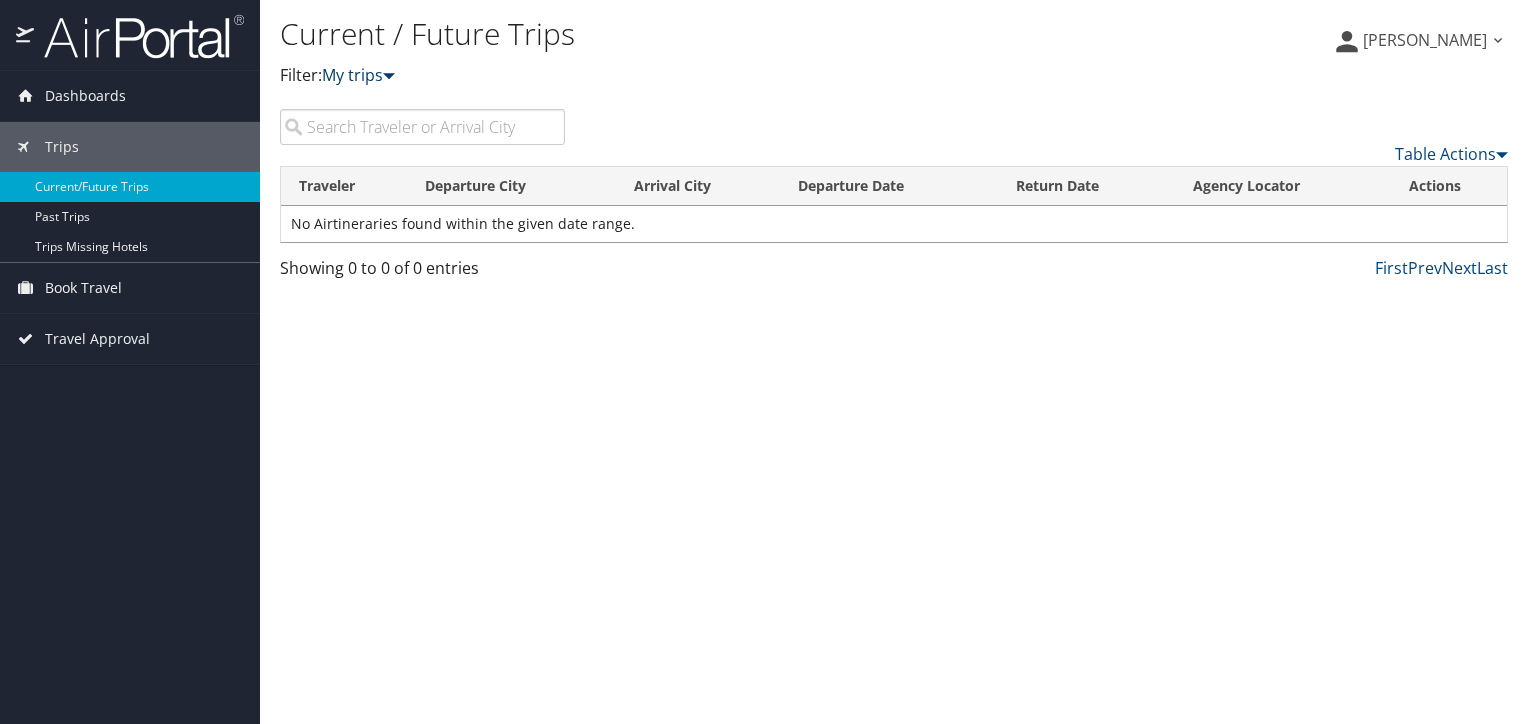 click at bounding box center [389, 75] 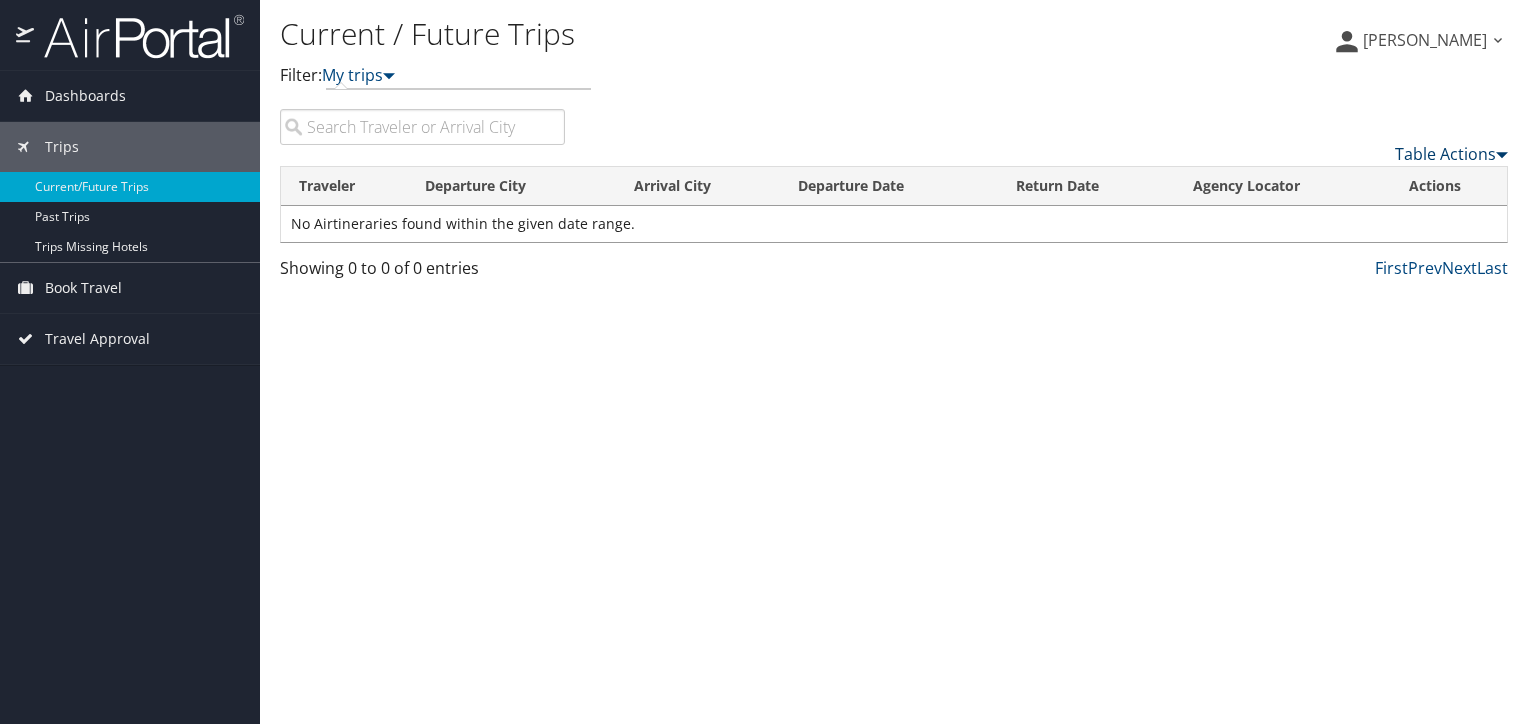 click on "Table Actions" at bounding box center [1451, 154] 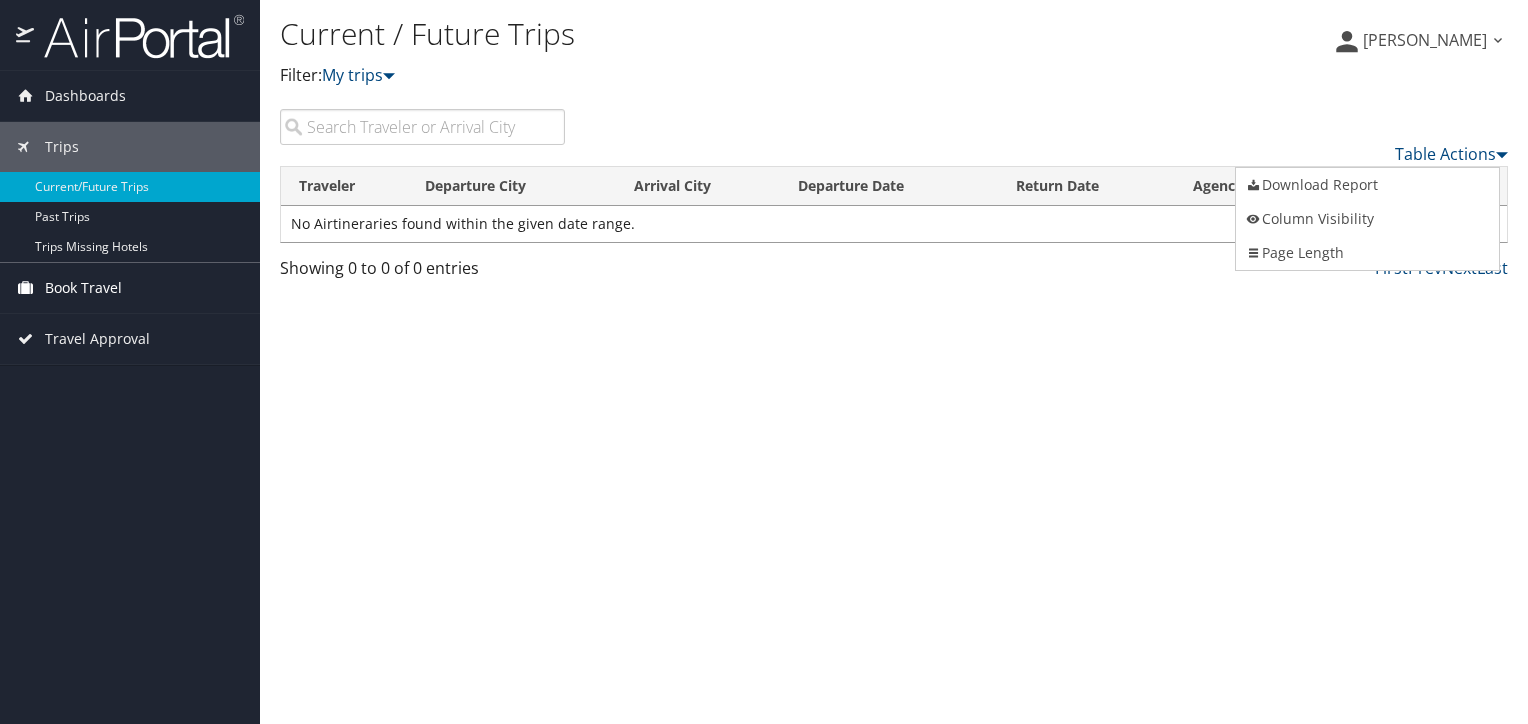 click on "Book Travel" at bounding box center (130, 288) 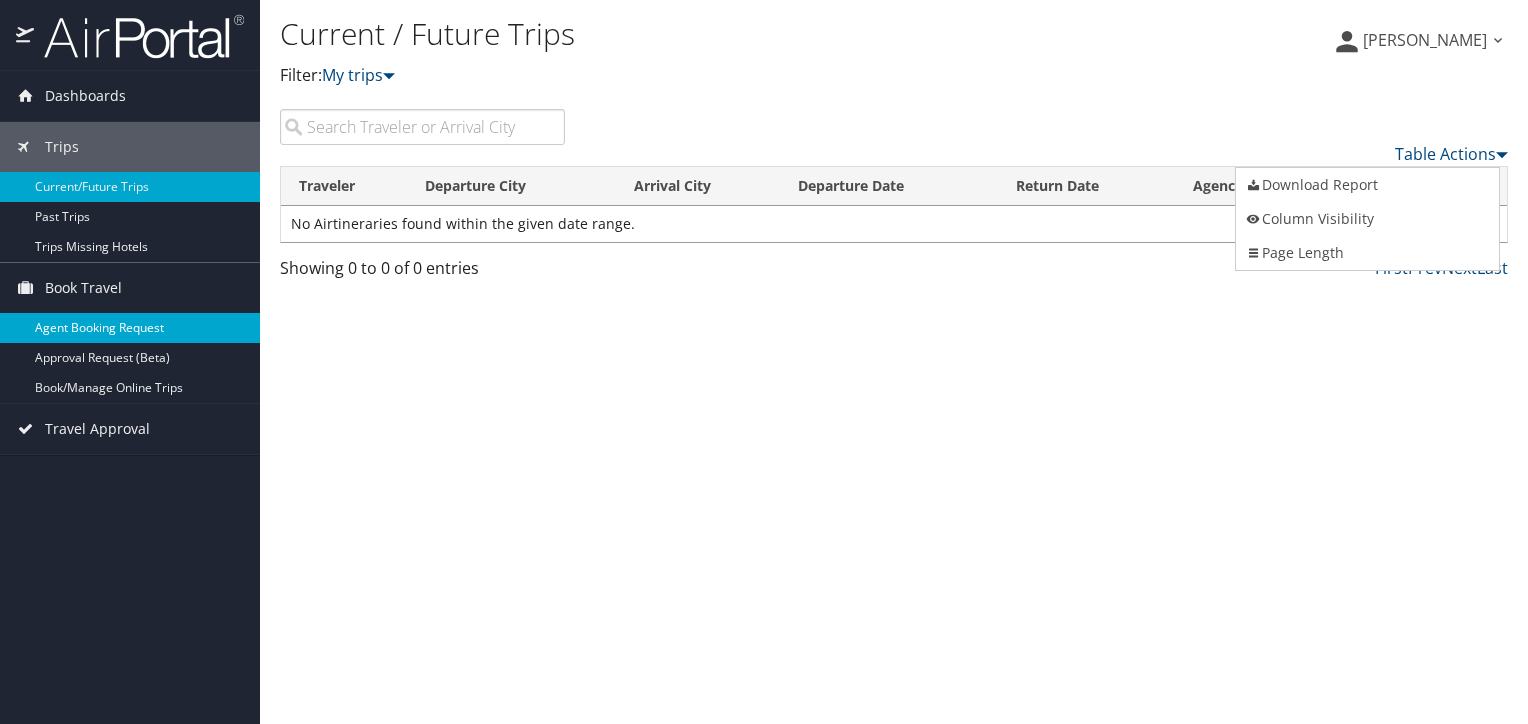 click on "Agent Booking Request" at bounding box center (130, 328) 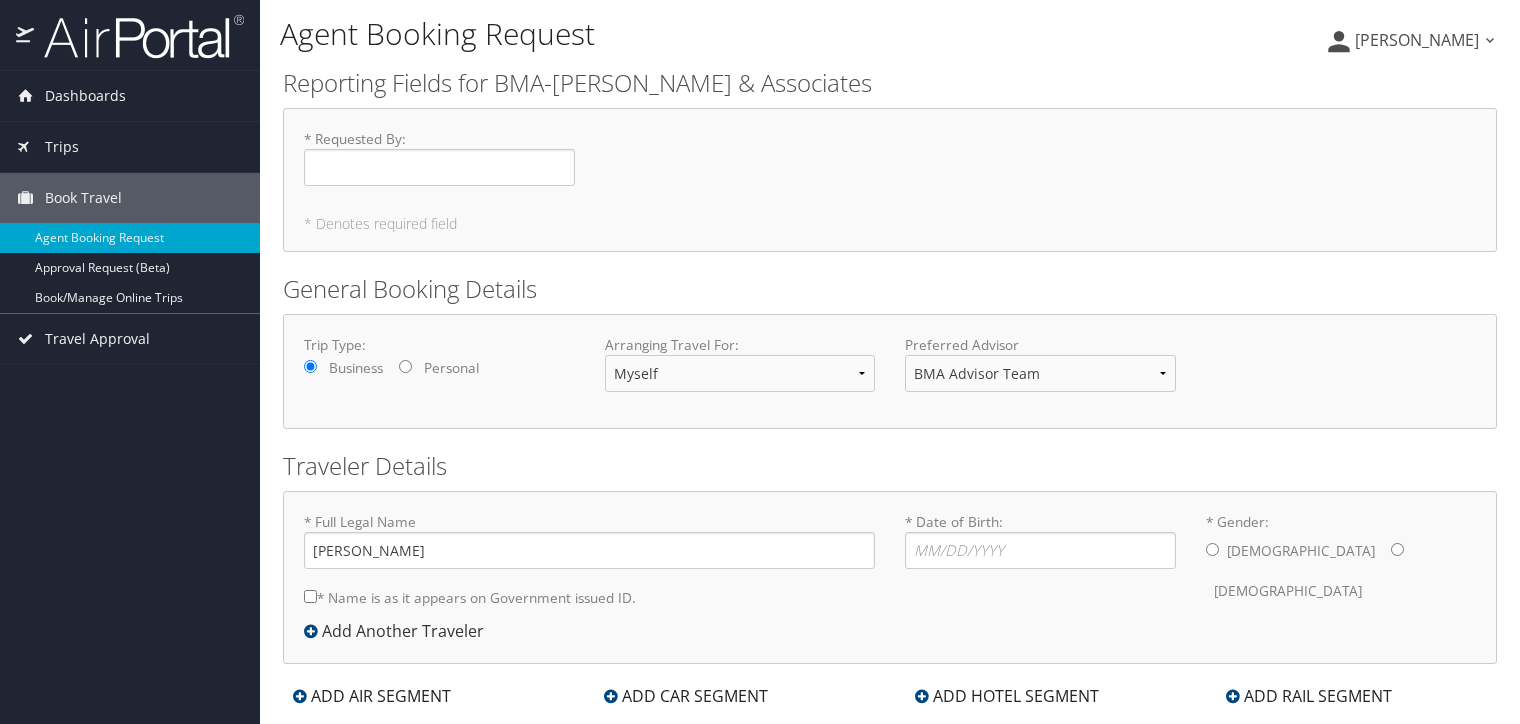 scroll, scrollTop: 0, scrollLeft: 0, axis: both 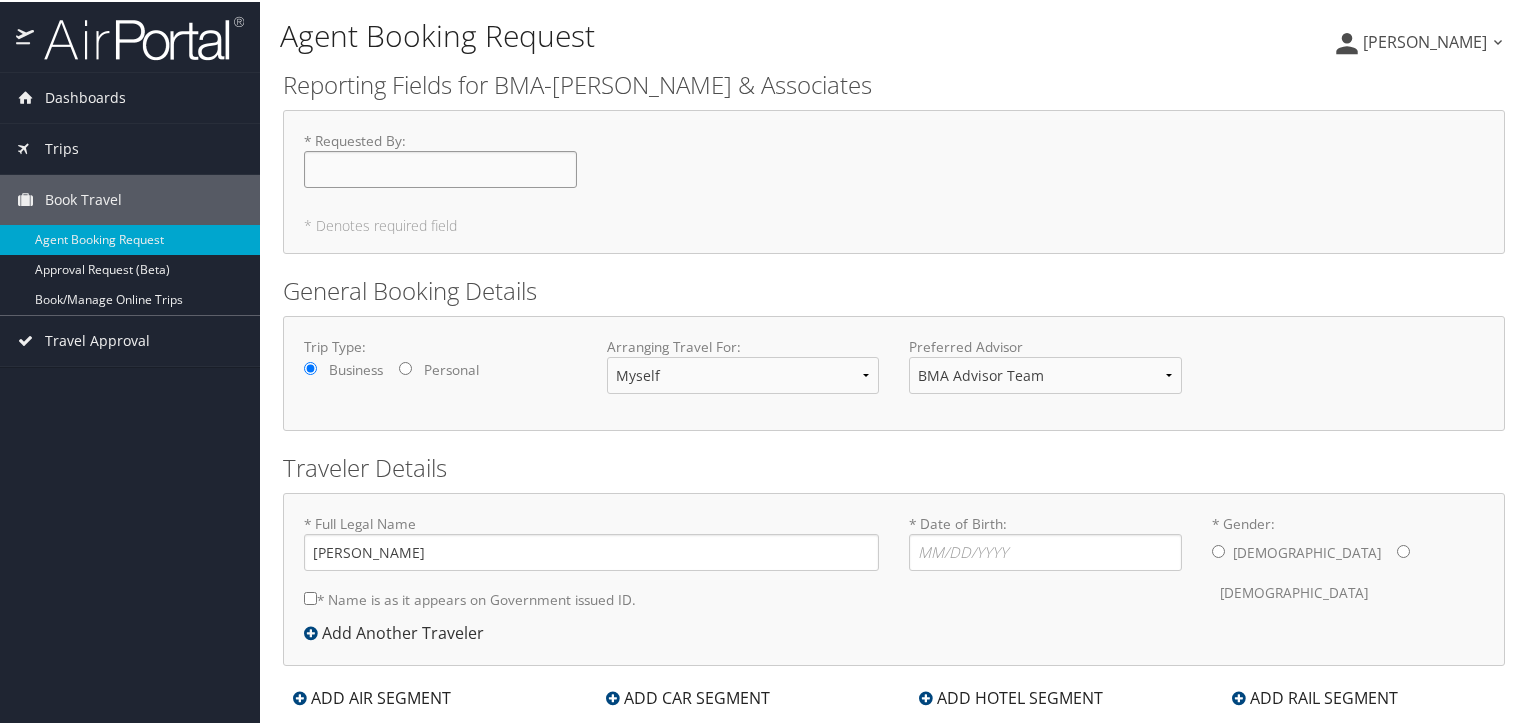 click on "*   Requested By : Required" at bounding box center (440, 167) 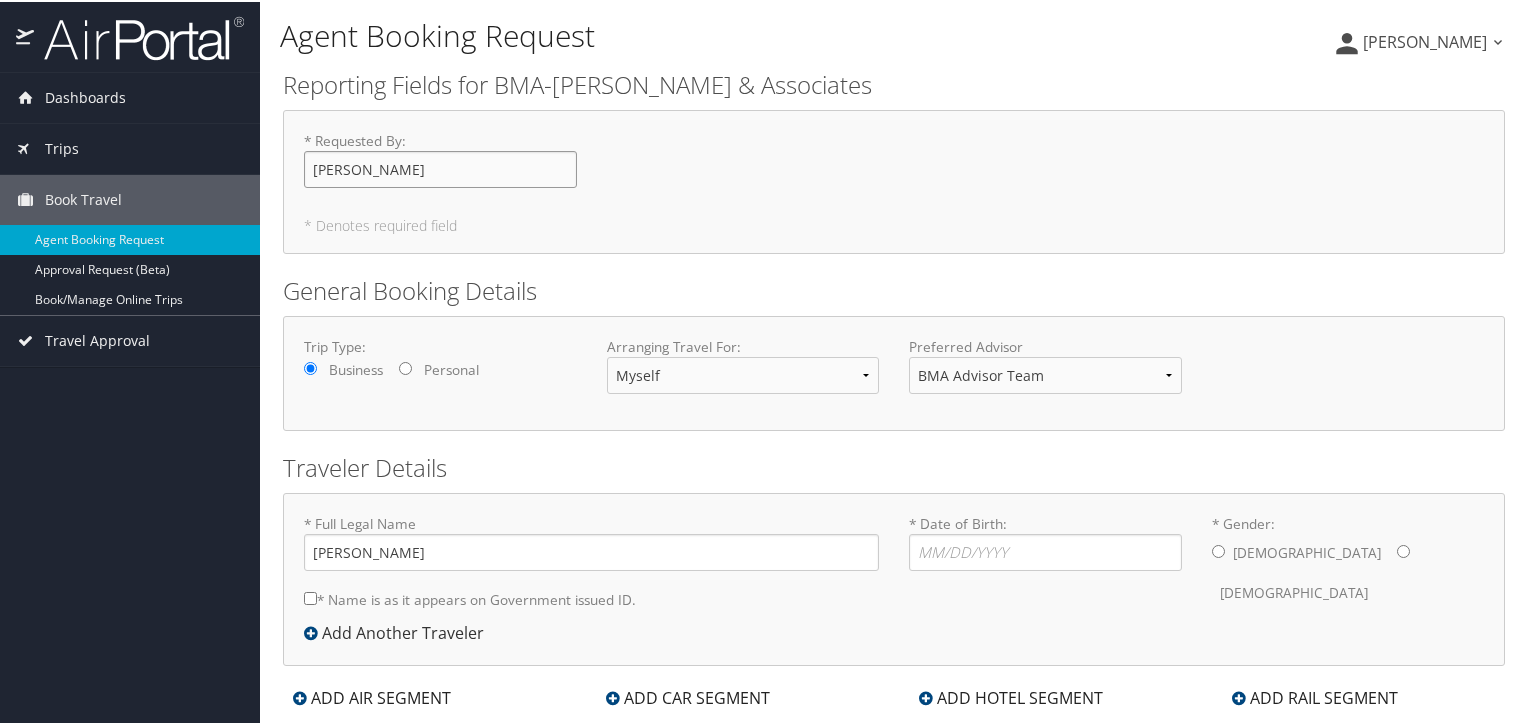 type on "[PERSON_NAME]" 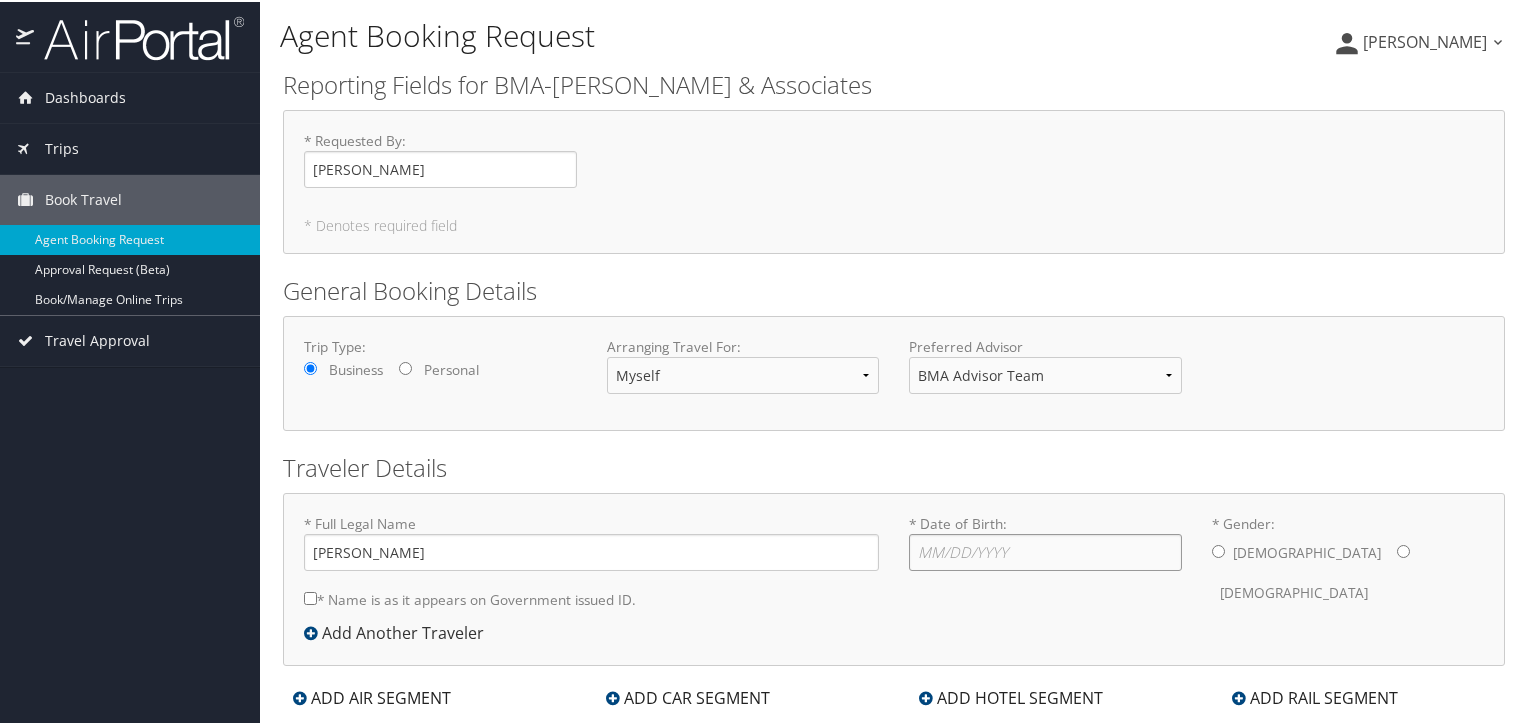 click on "* Date of Birth: Invalid Date" at bounding box center [1045, 550] 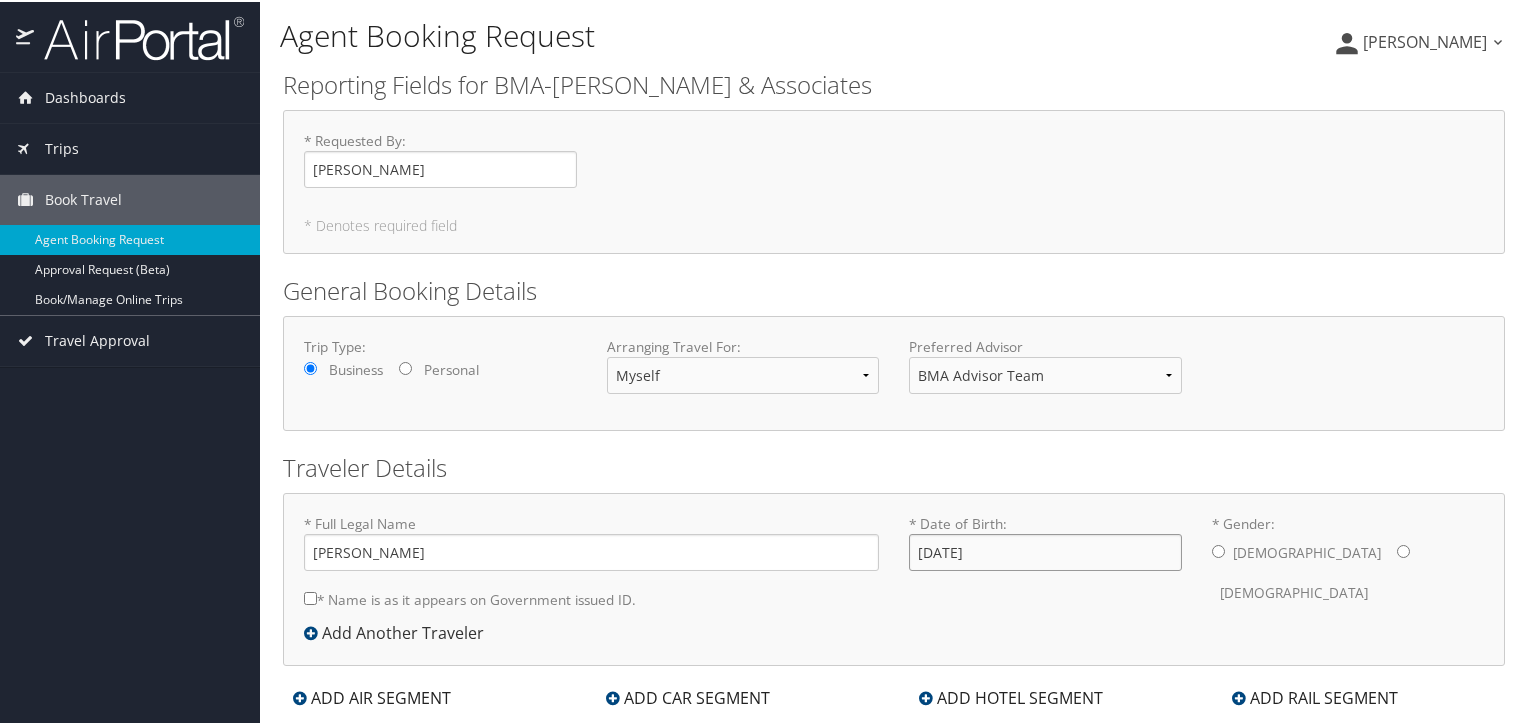 type on "03/12/1977" 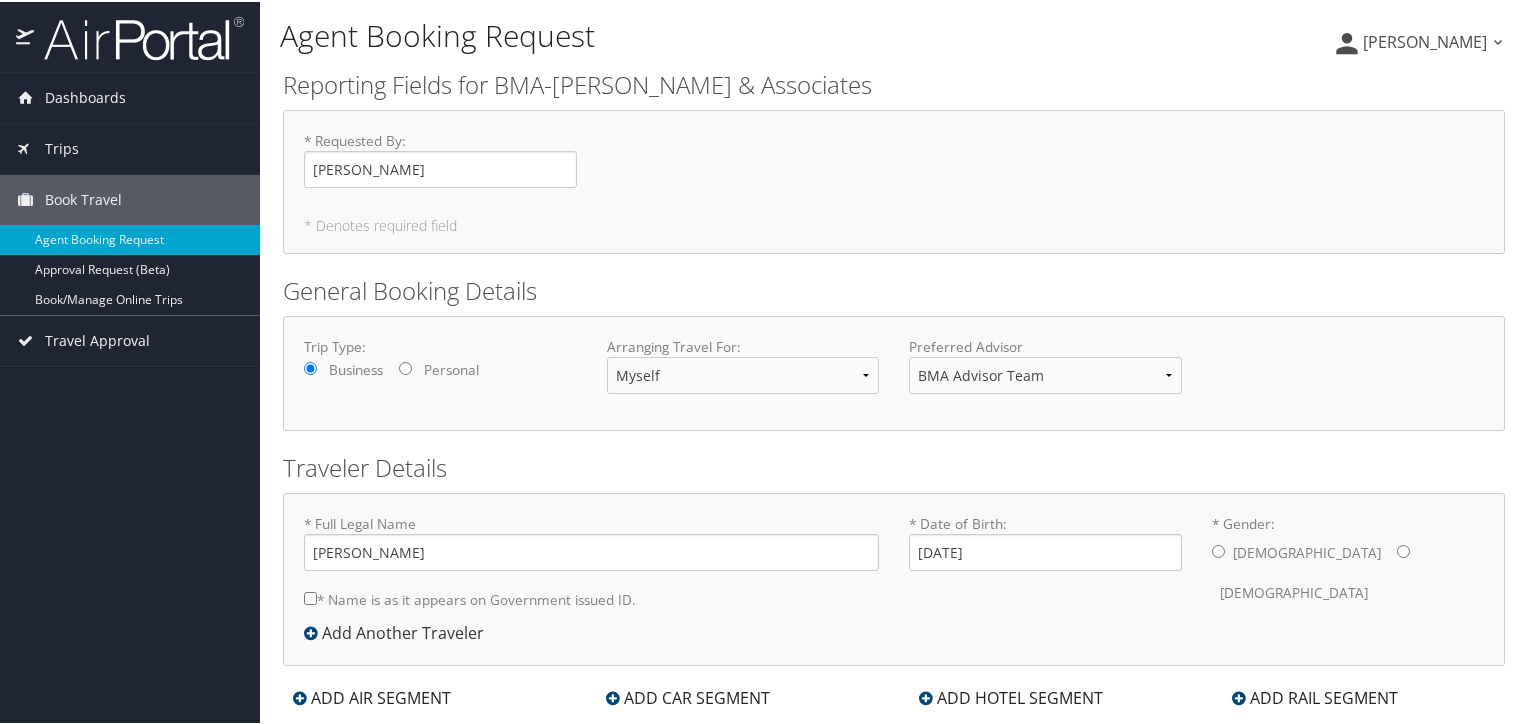 click on "Male Female" at bounding box center [1348, 571] 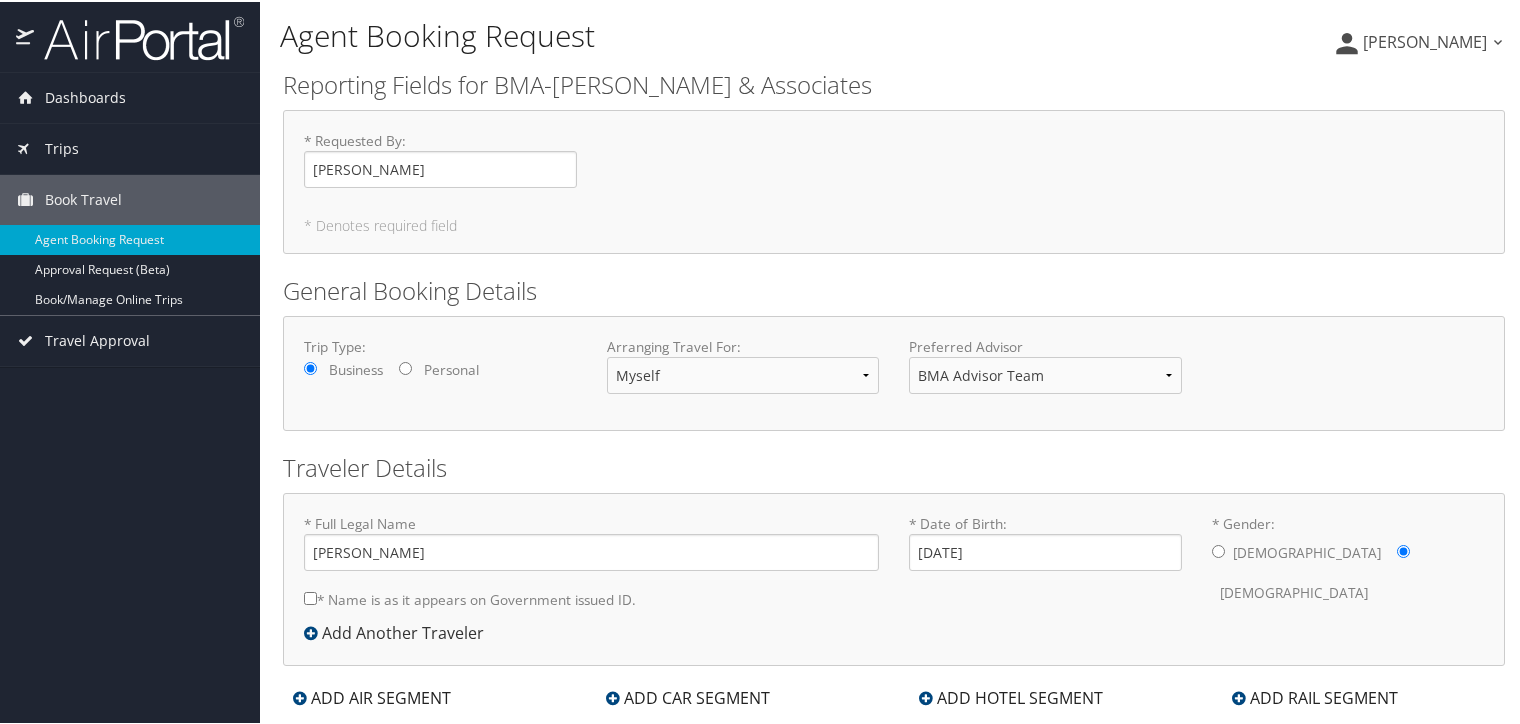 click on "ADD AIR SEGMENT" at bounding box center (372, 696) 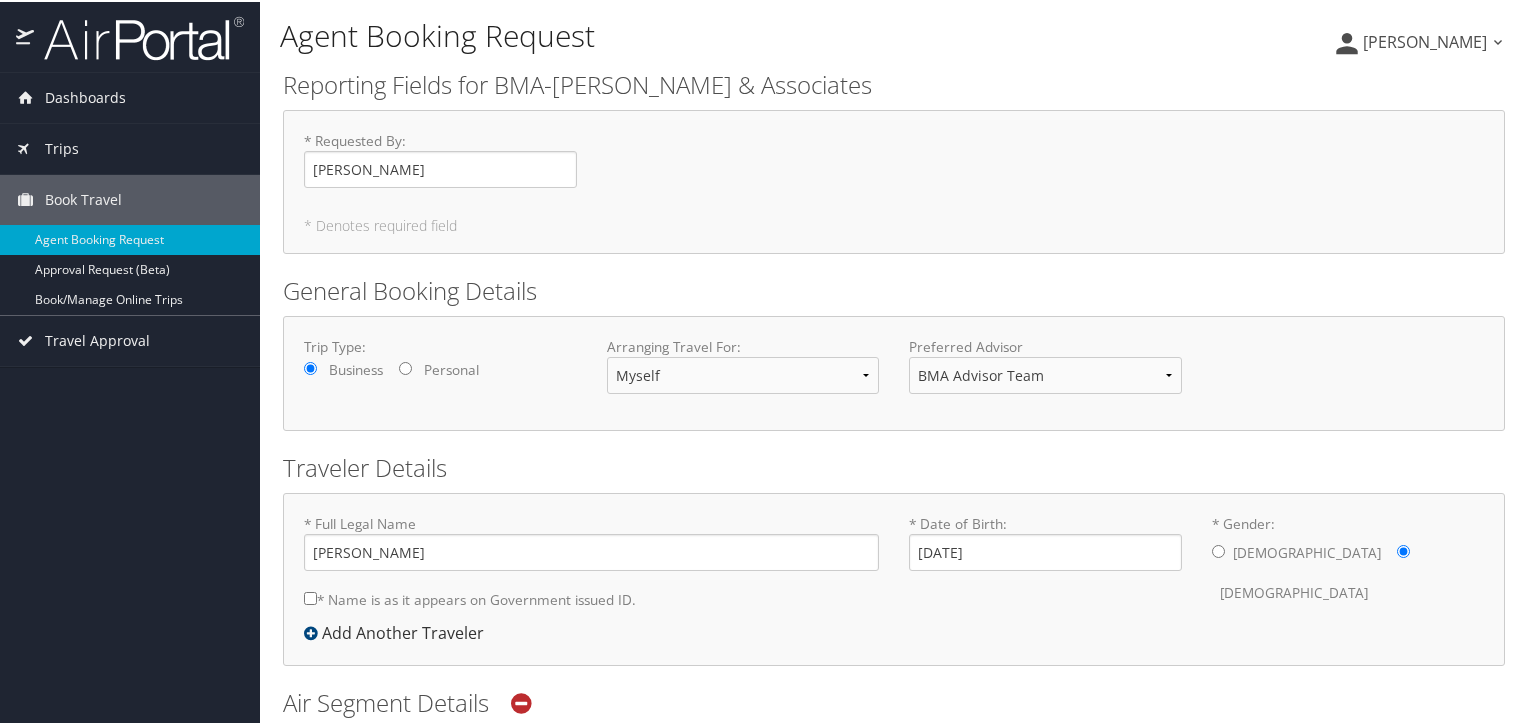 click on "Agent Booking Request
Tiki Moye
Tiki Moye
My Settings
Travel Agency Contacts
View Travel Profile
Give Feedback
Sign Out No" at bounding box center (894, 692) 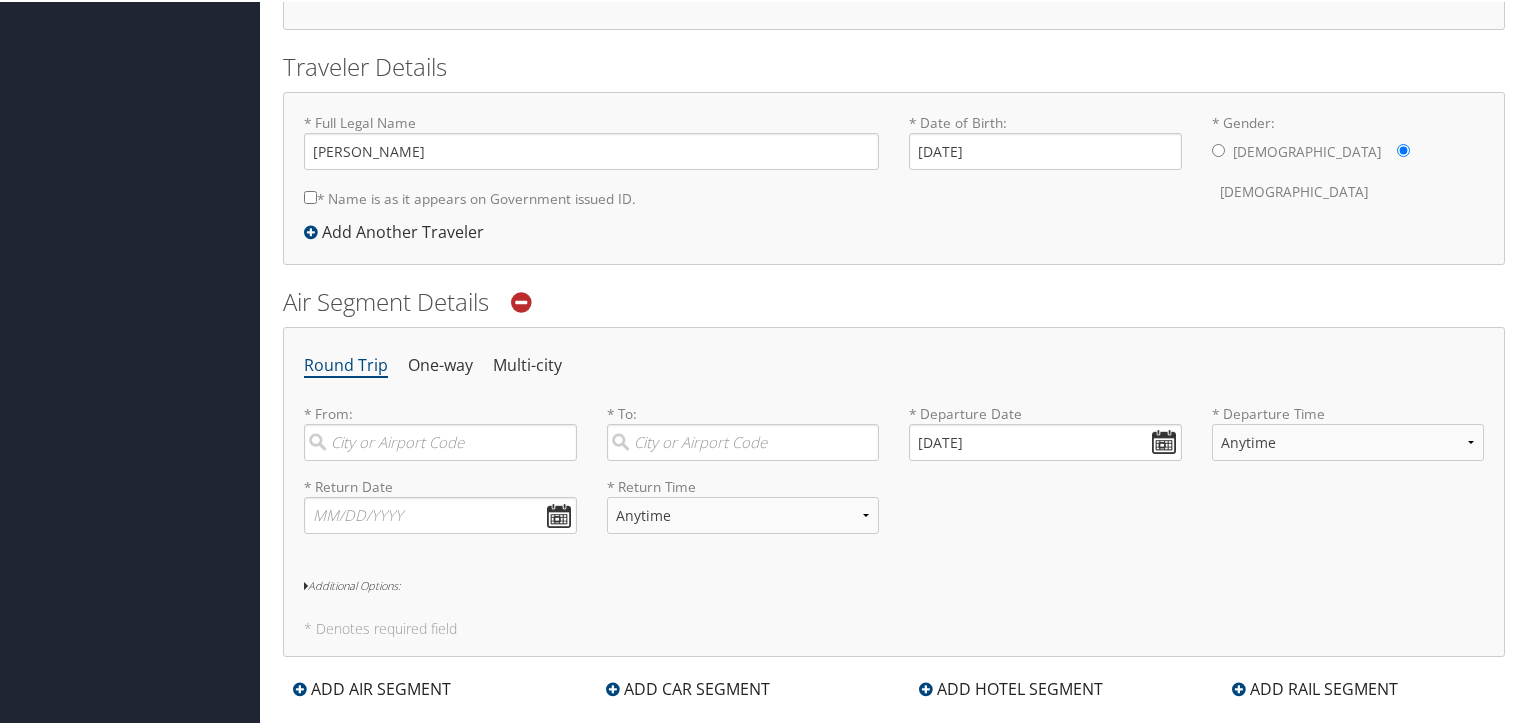 scroll, scrollTop: 441, scrollLeft: 0, axis: vertical 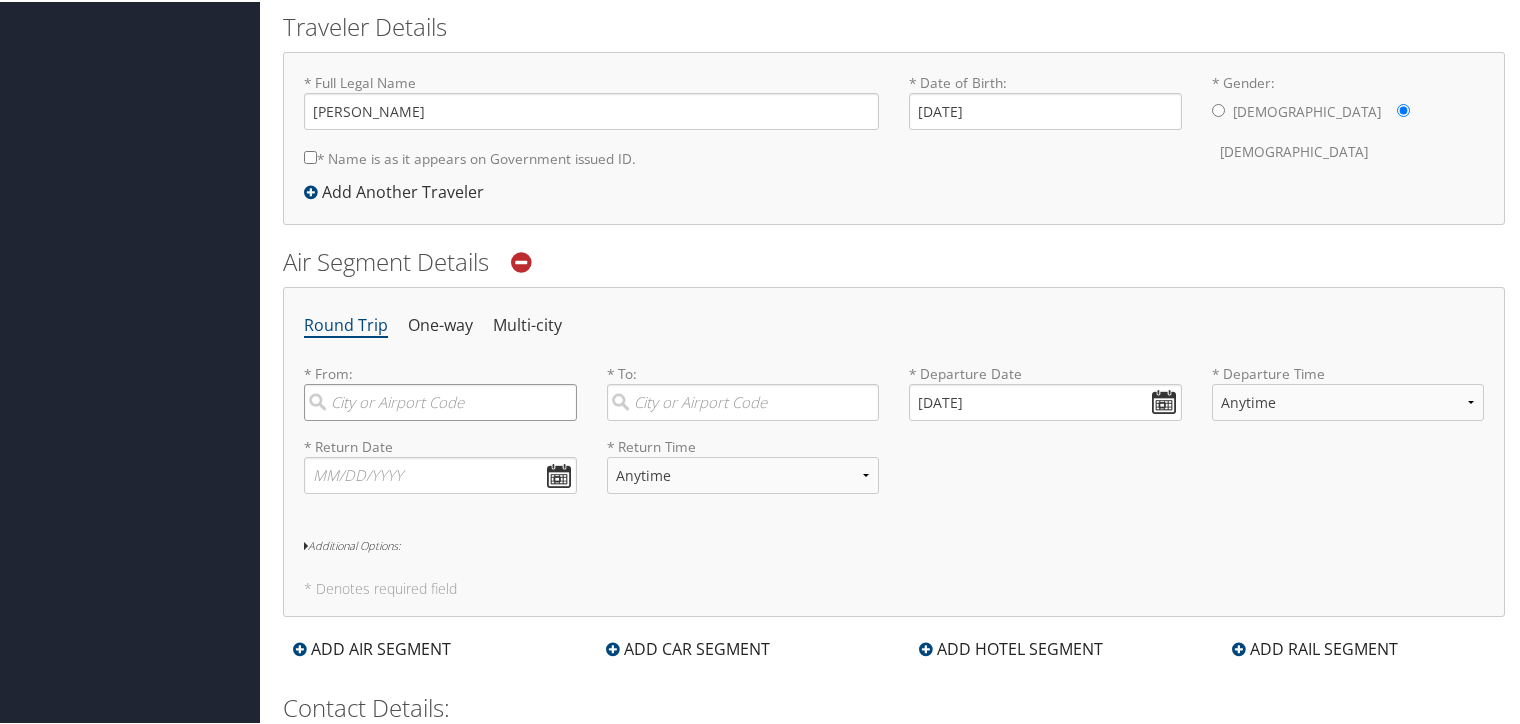 click at bounding box center [440, 400] 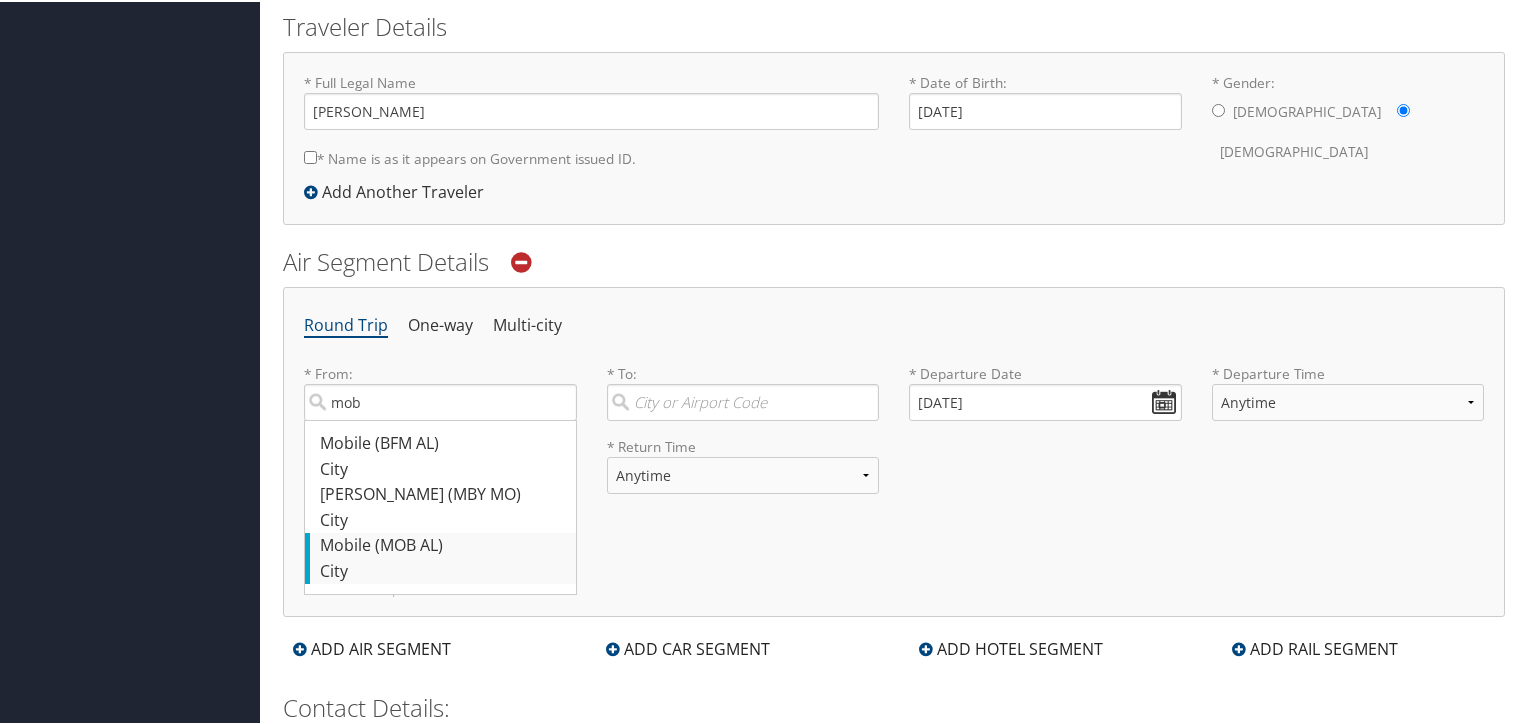 click on "Mobile   (MOB AL)" at bounding box center (443, 544) 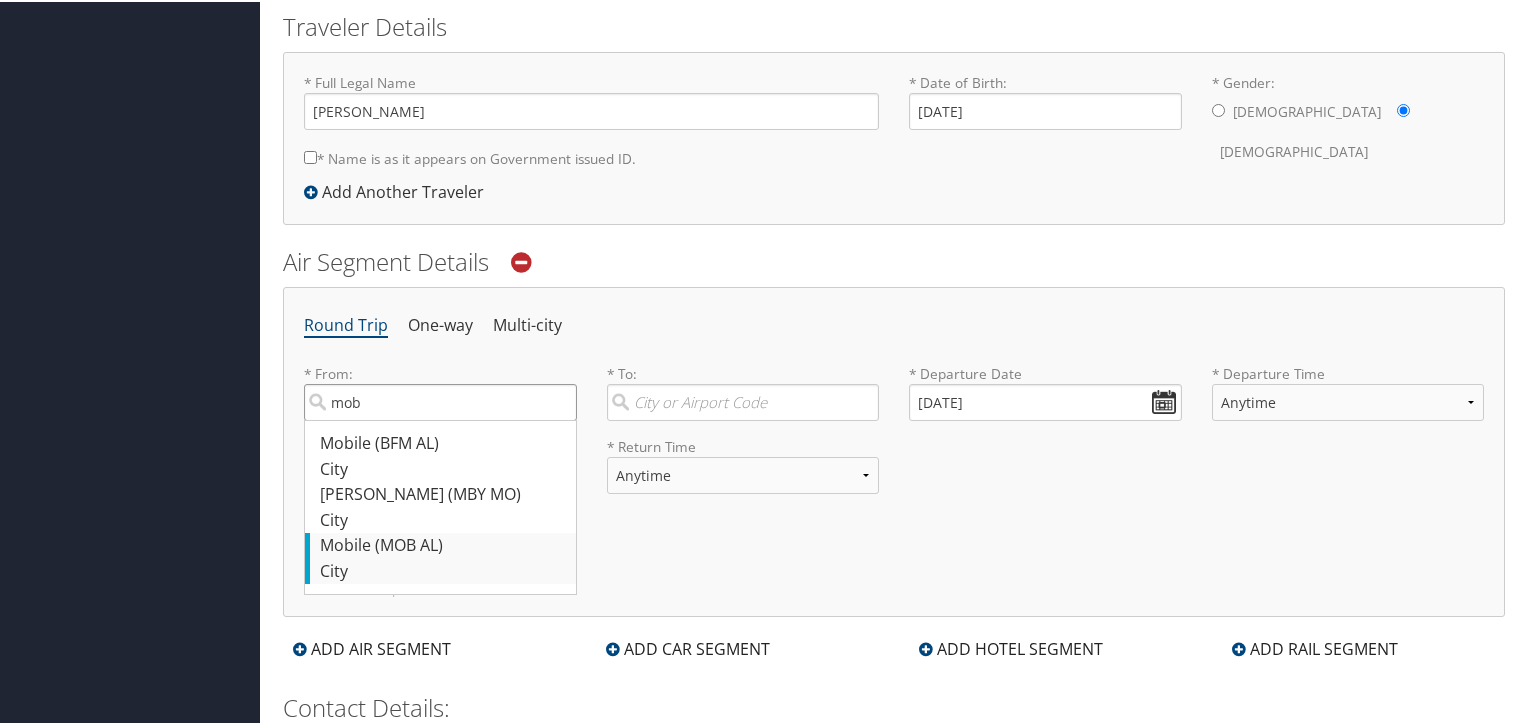 click on "mob" at bounding box center [440, 400] 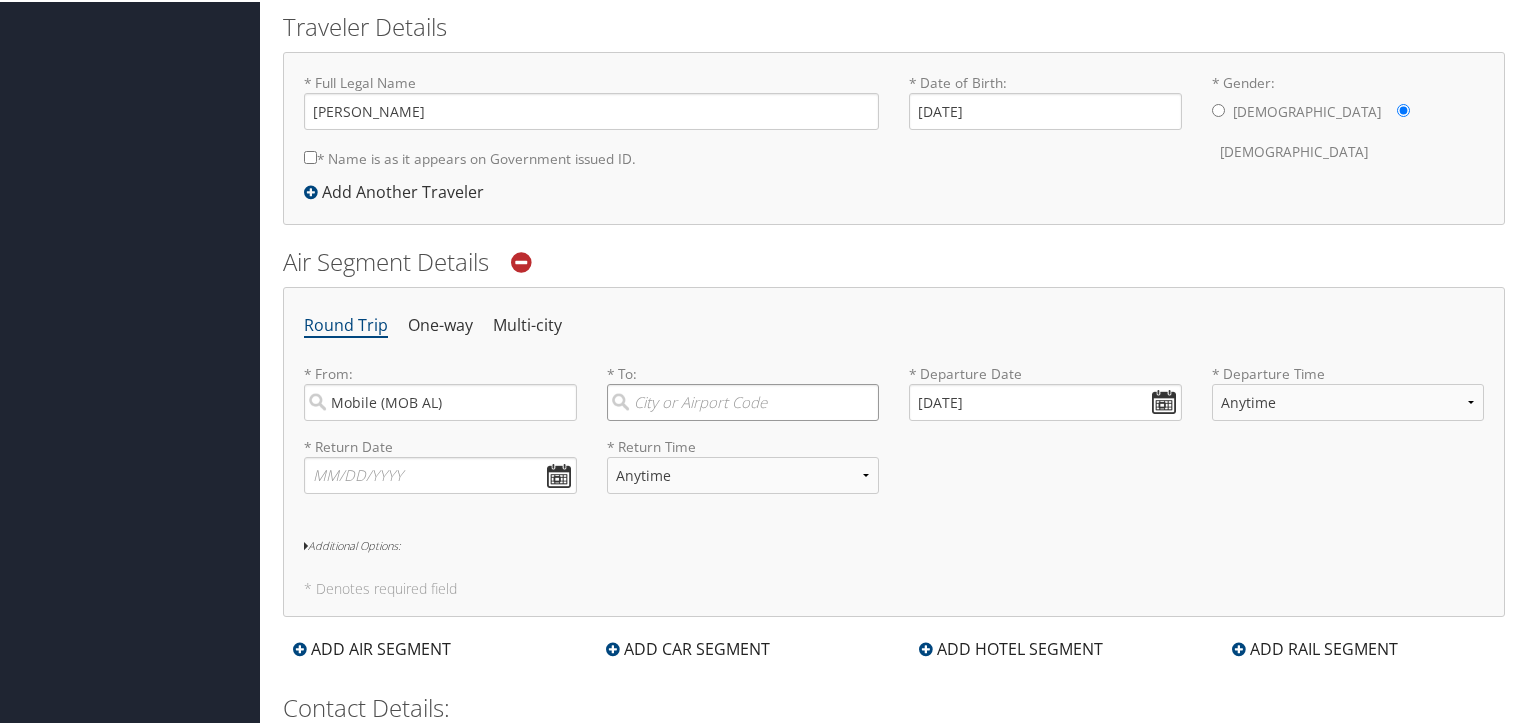 click at bounding box center (743, 400) 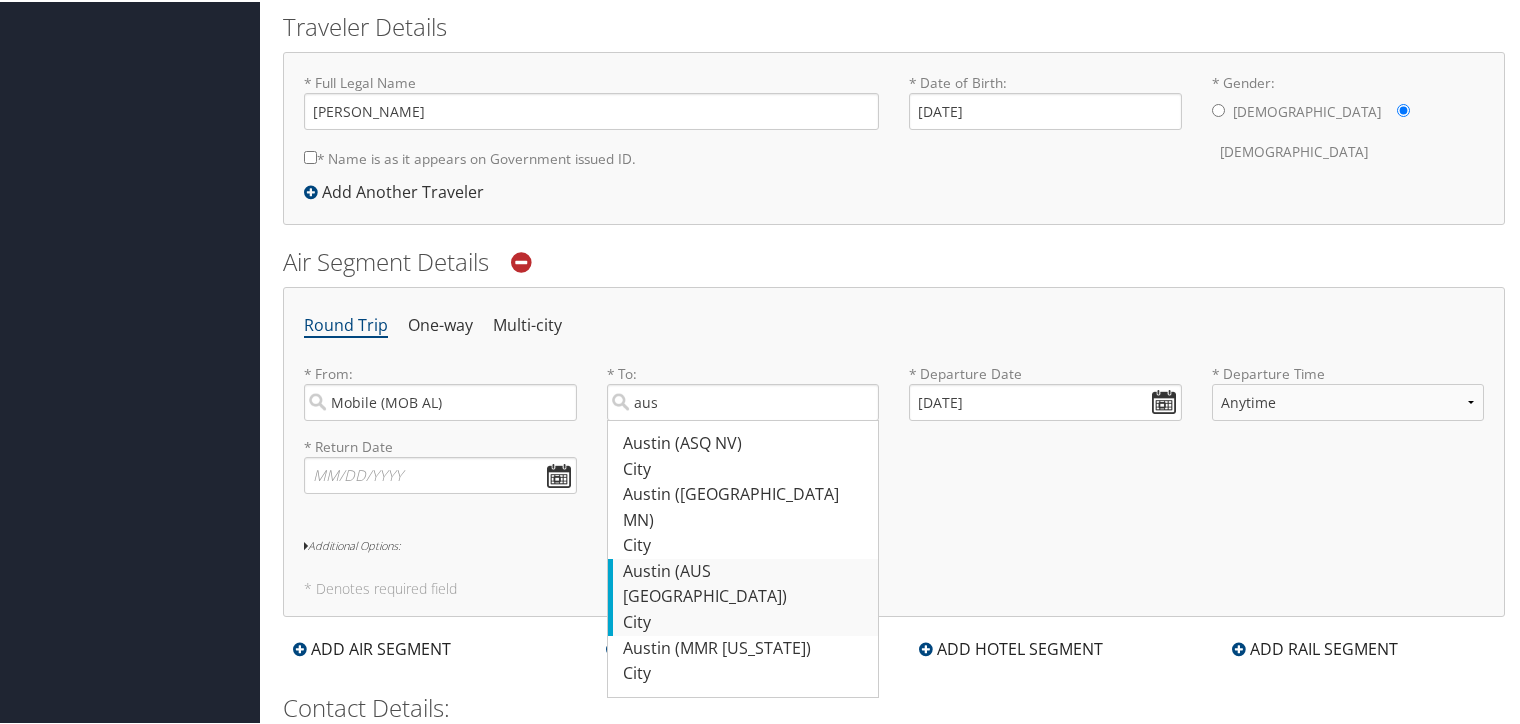 click on "Austin   (AUS TX)" at bounding box center (746, 582) 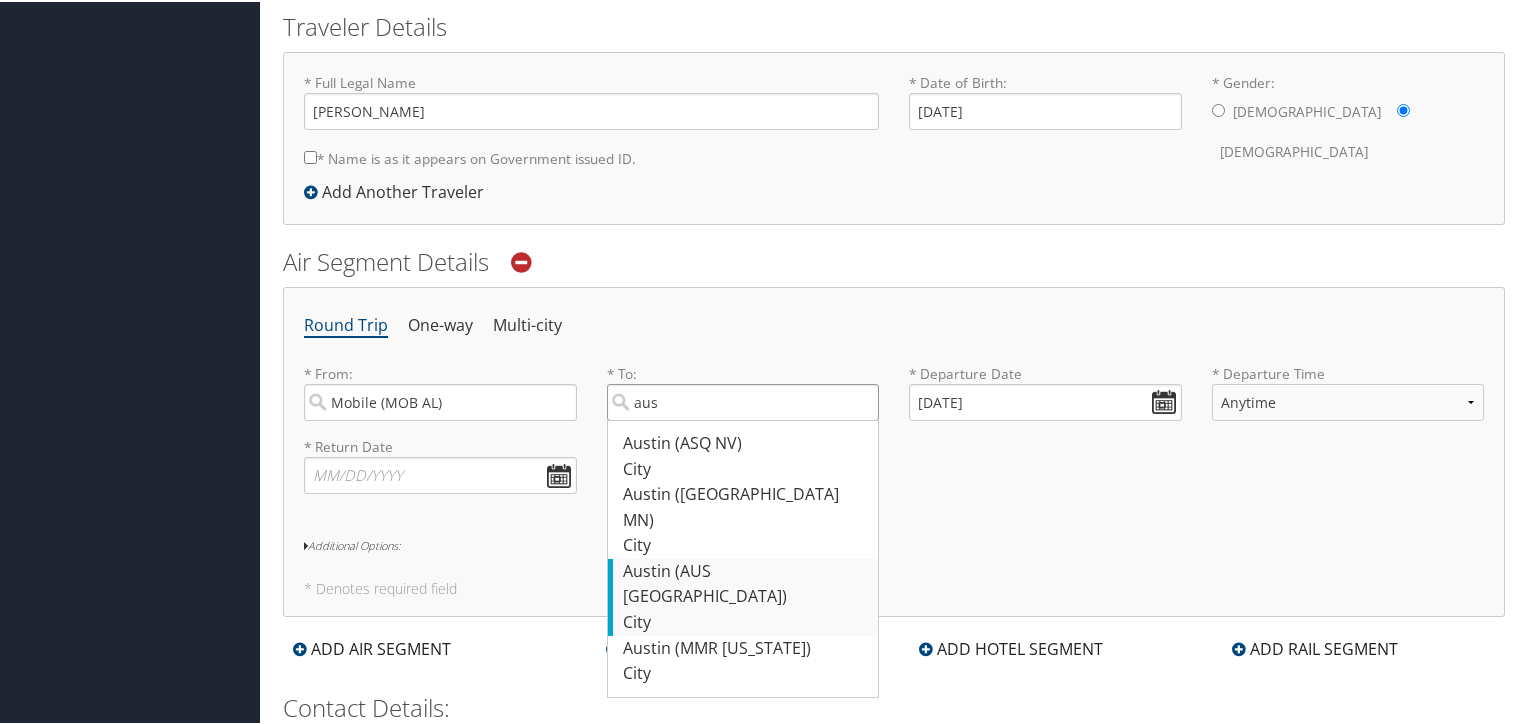 click on "aus" at bounding box center [743, 400] 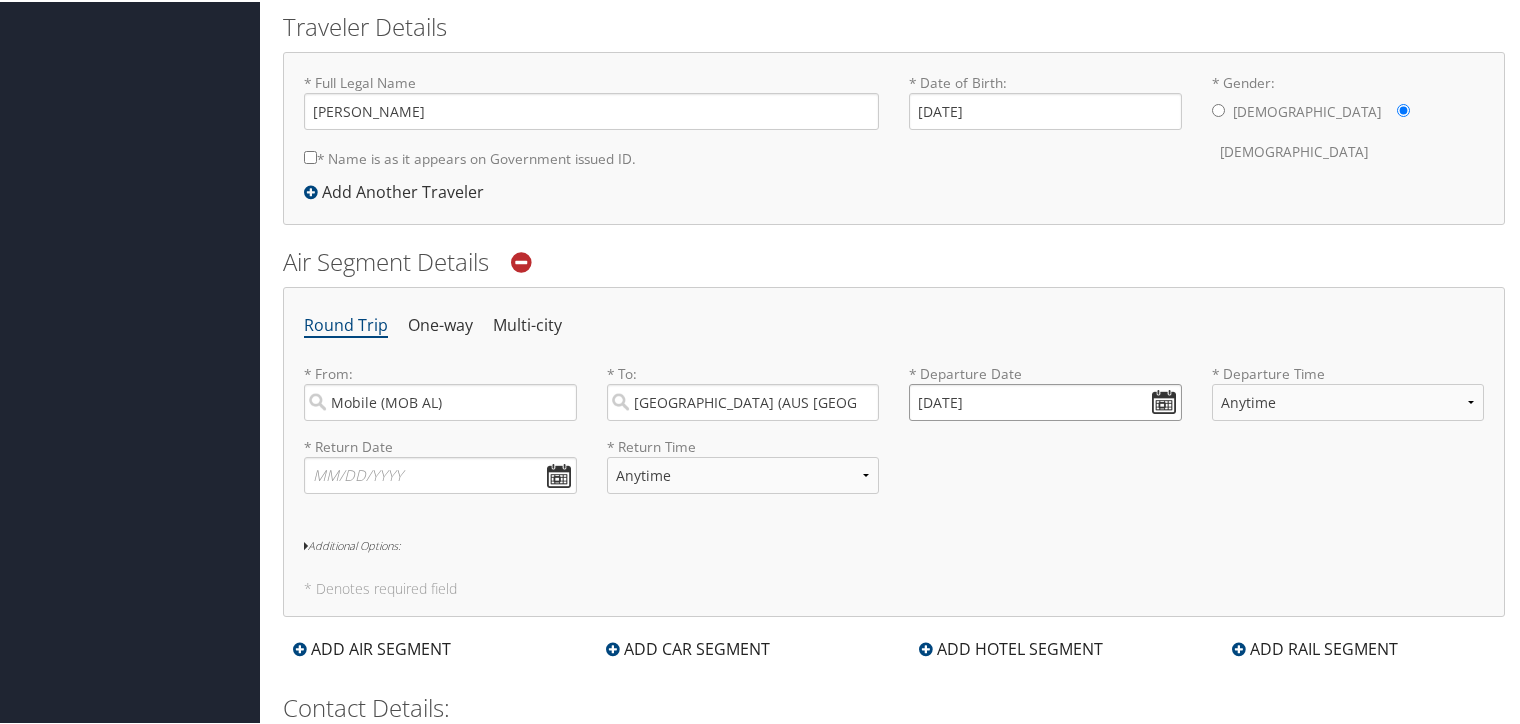 click on "07/01/2025" at bounding box center (1045, 400) 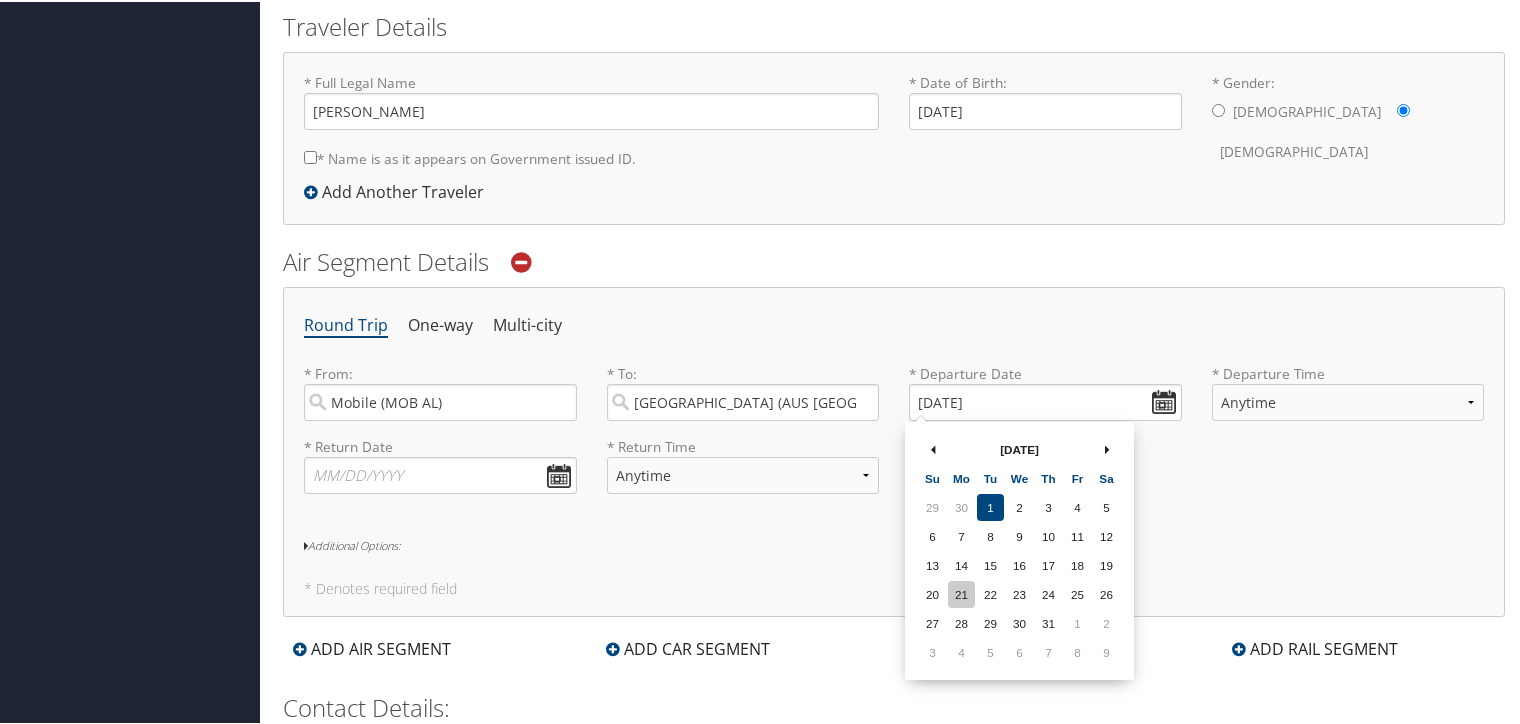 click on "21" at bounding box center [961, 592] 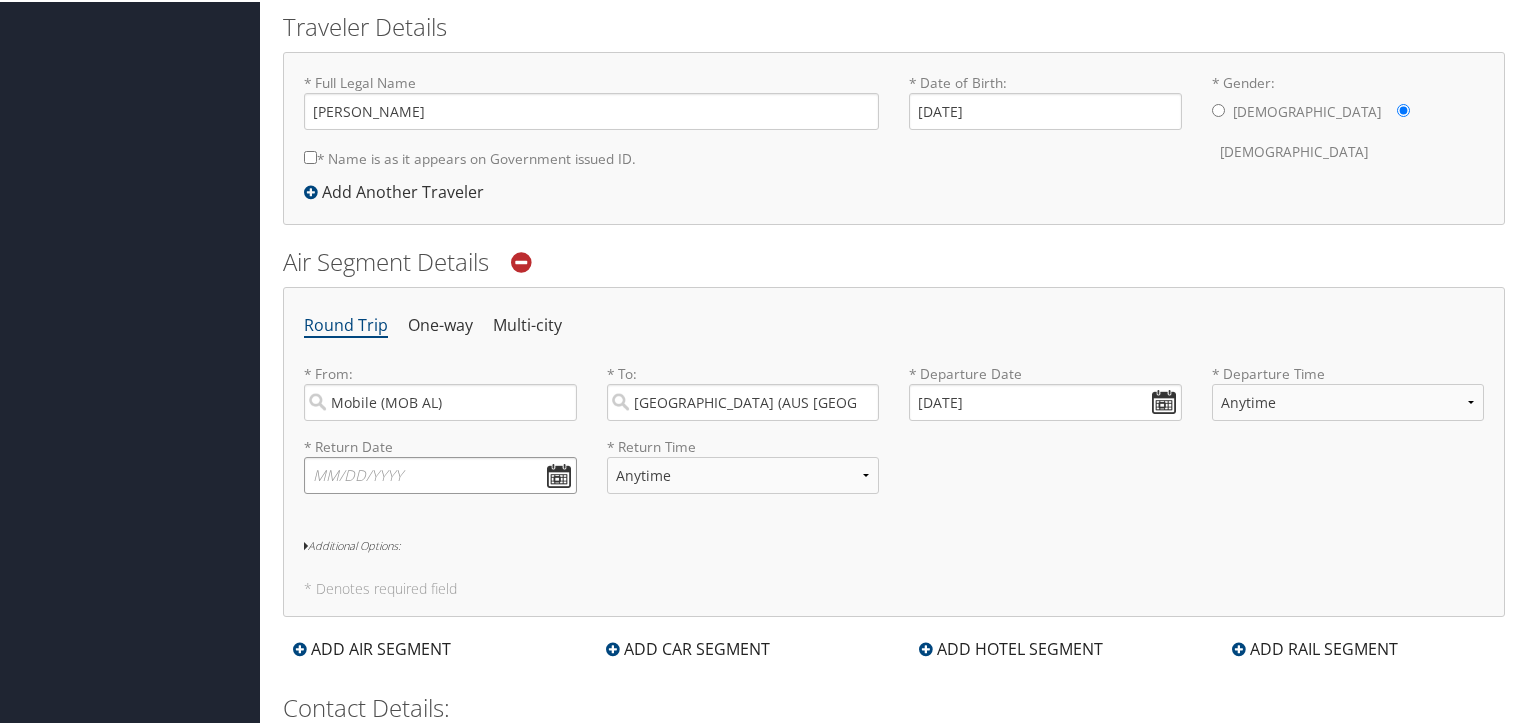 click at bounding box center (440, 473) 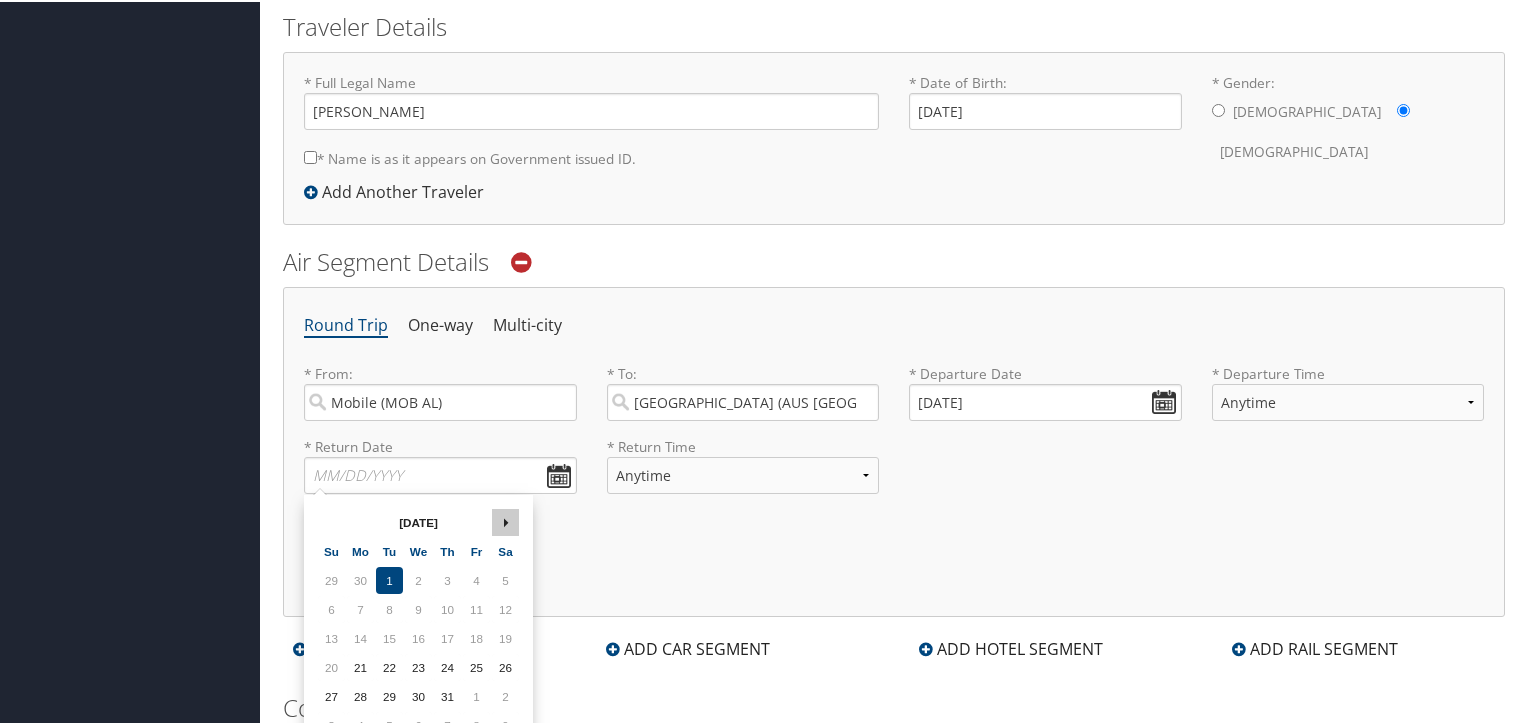 click at bounding box center [506, 522] 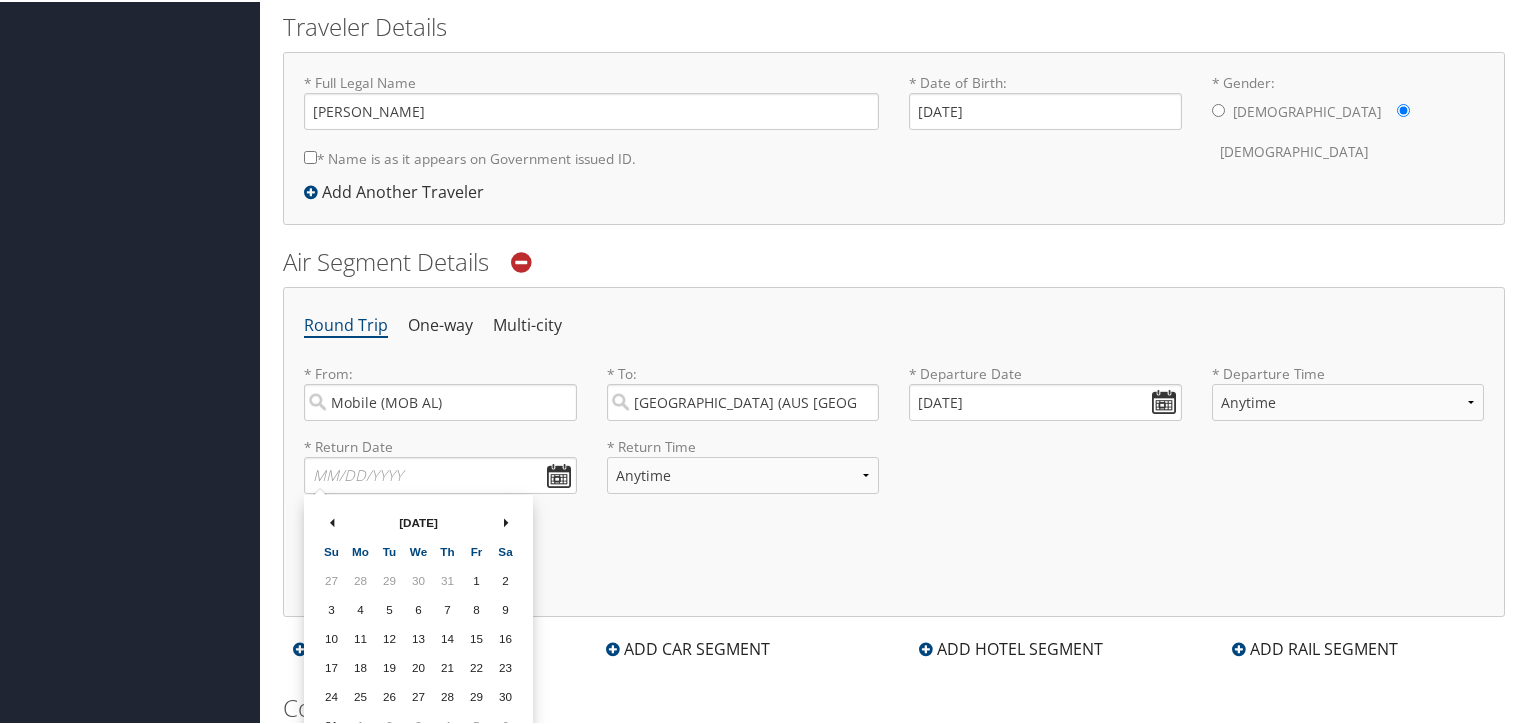 click at bounding box center (506, 522) 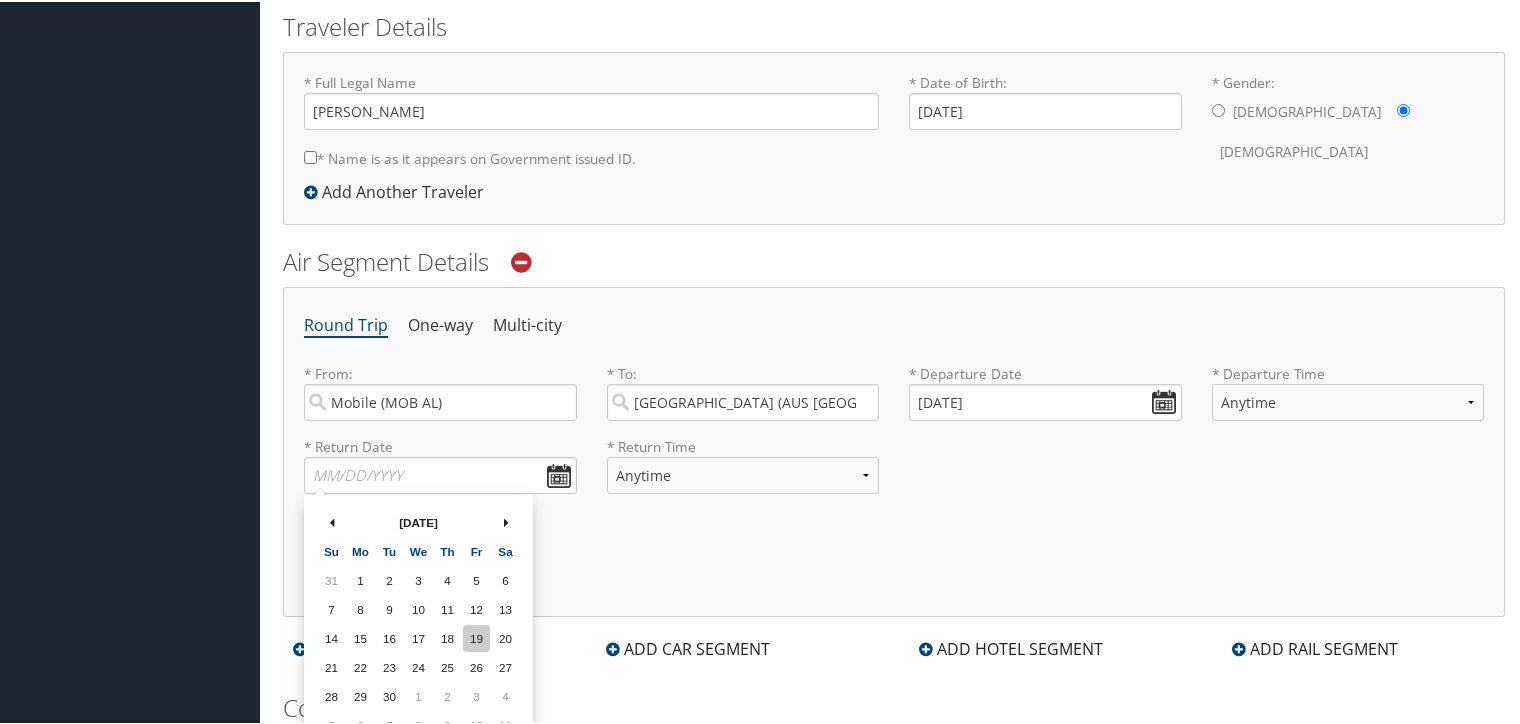 click on "19" at bounding box center [476, 636] 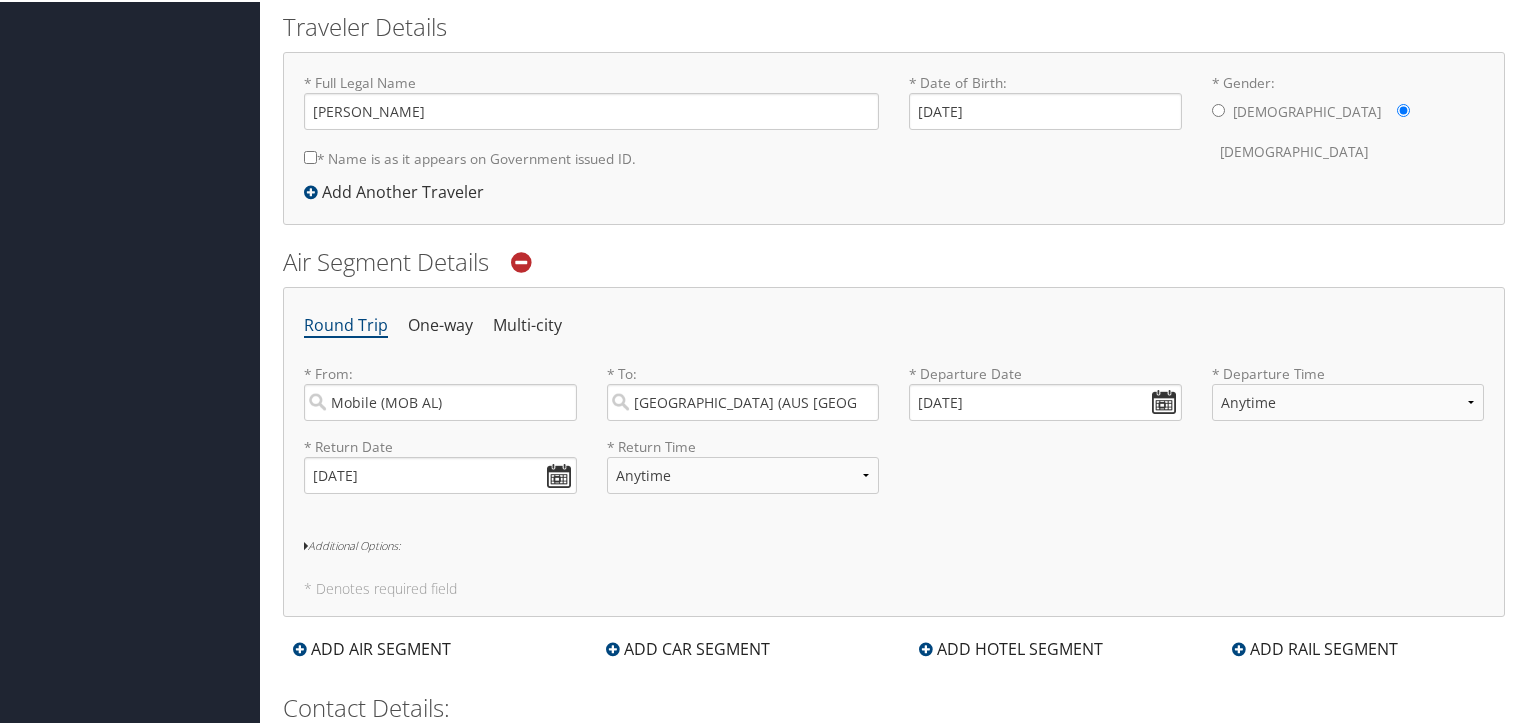 click on "ADD CAR SEGMENT" at bounding box center [688, 647] 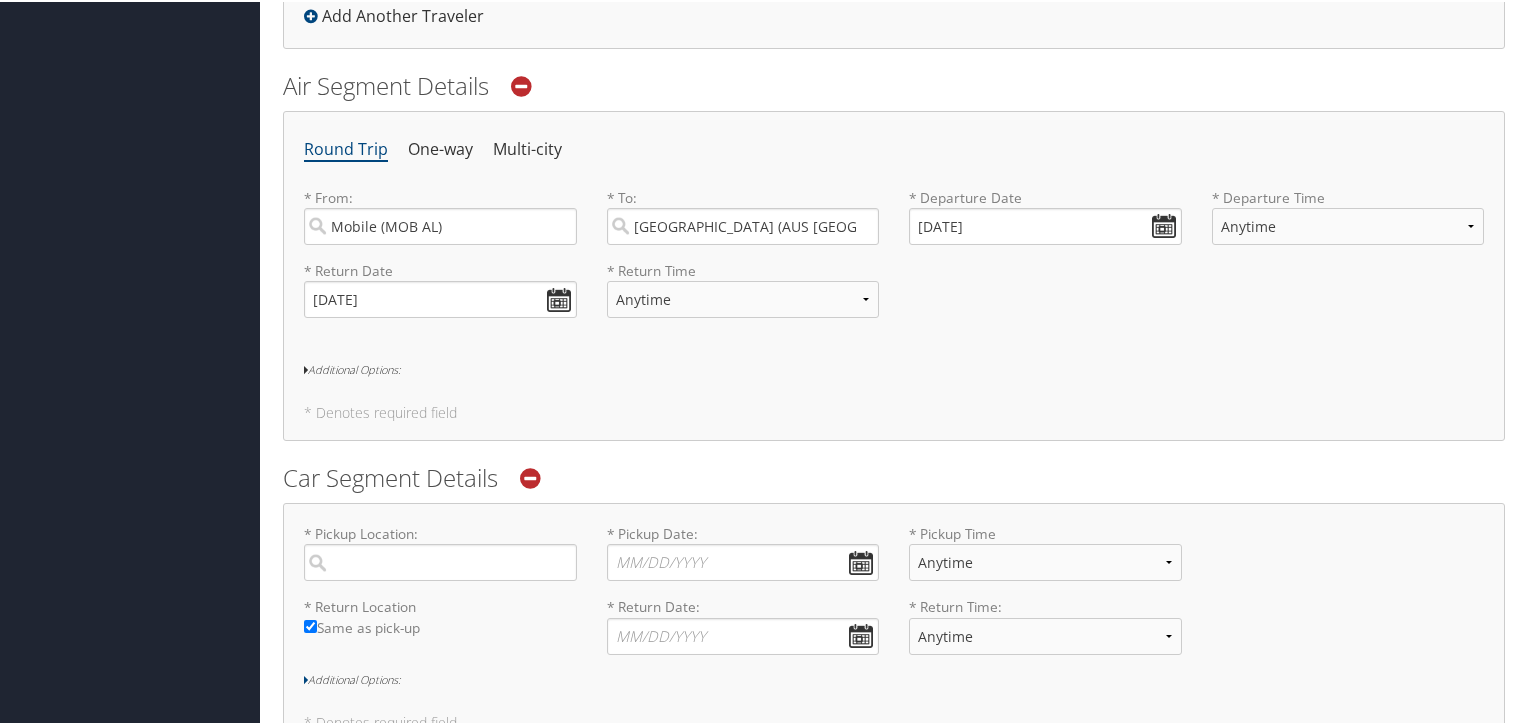 scroll, scrollTop: 682, scrollLeft: 0, axis: vertical 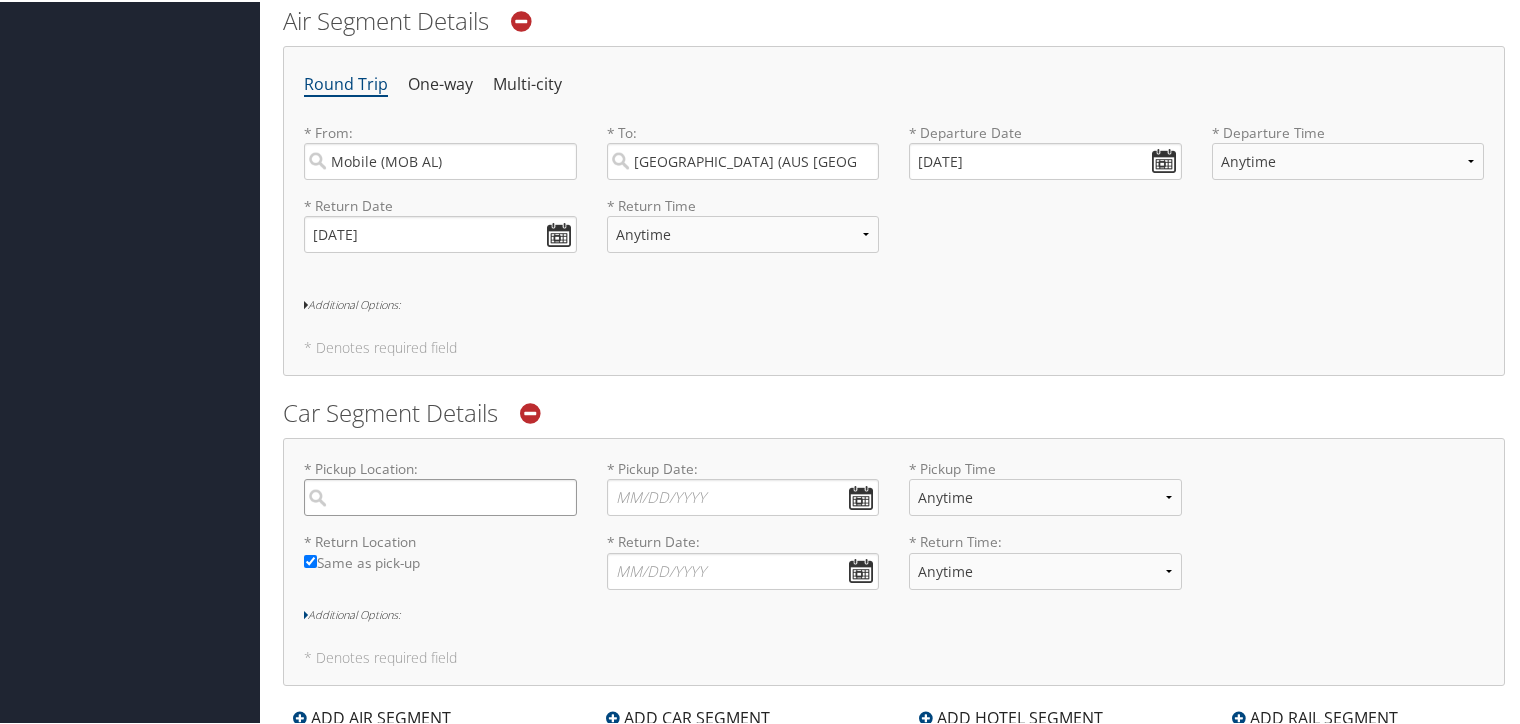 click at bounding box center (440, 495) 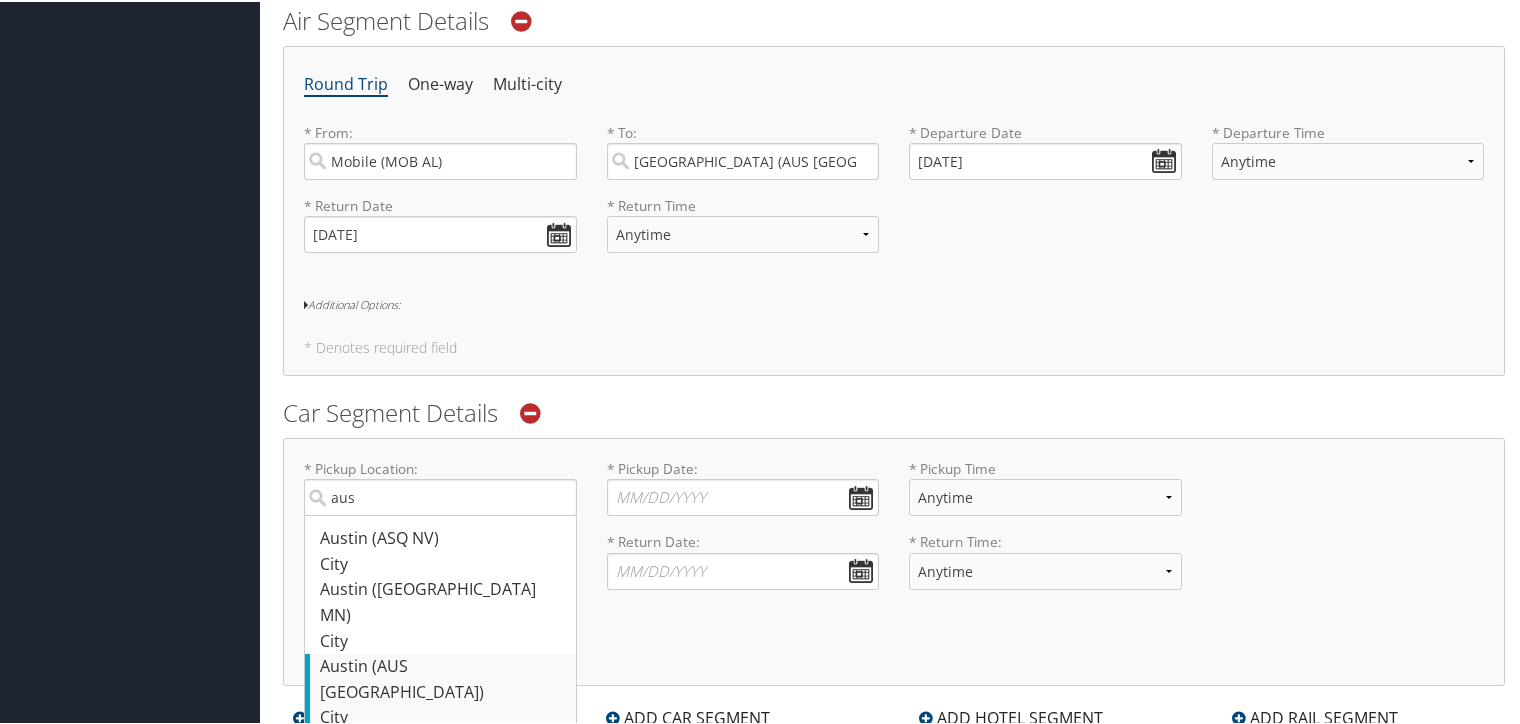 click on "Austin   (AUS TX)" at bounding box center [443, 677] 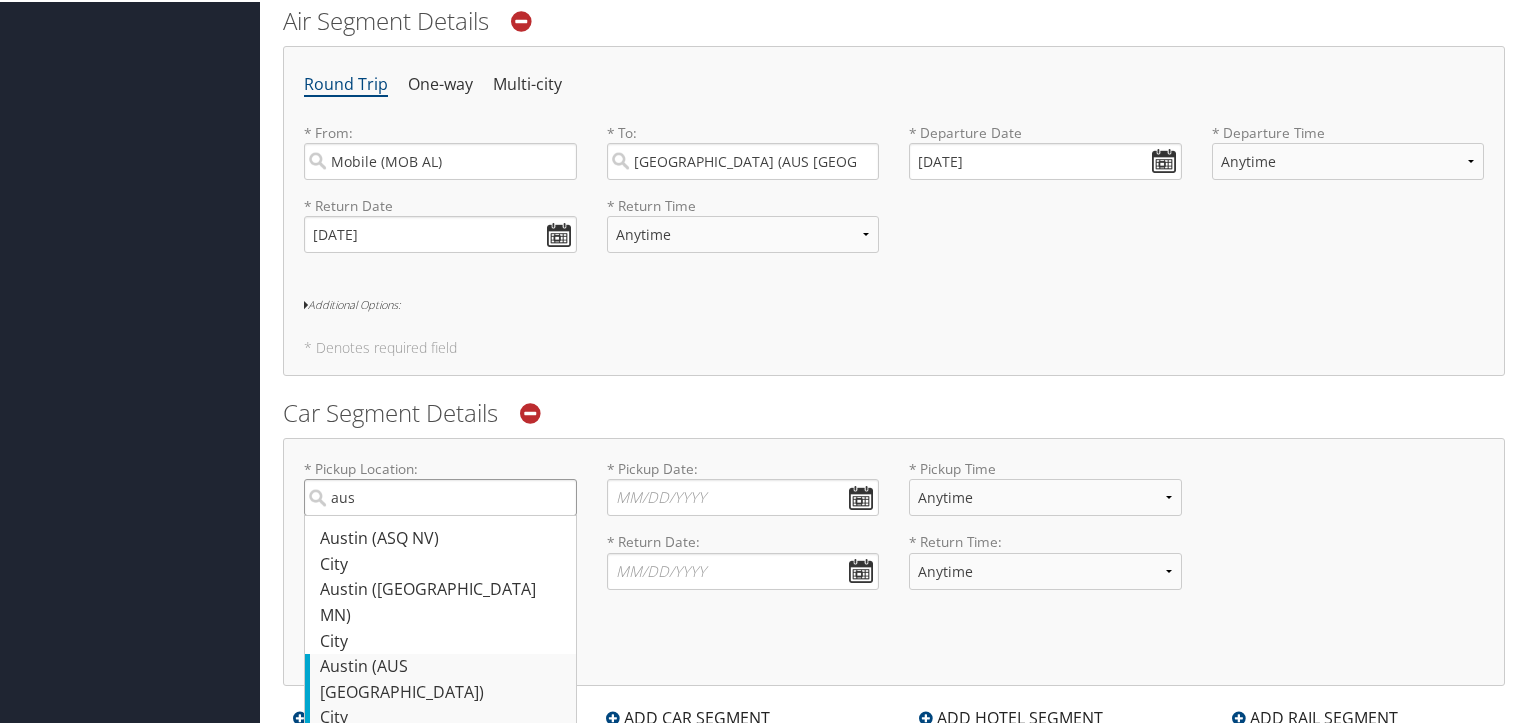 click on "aus" at bounding box center (440, 495) 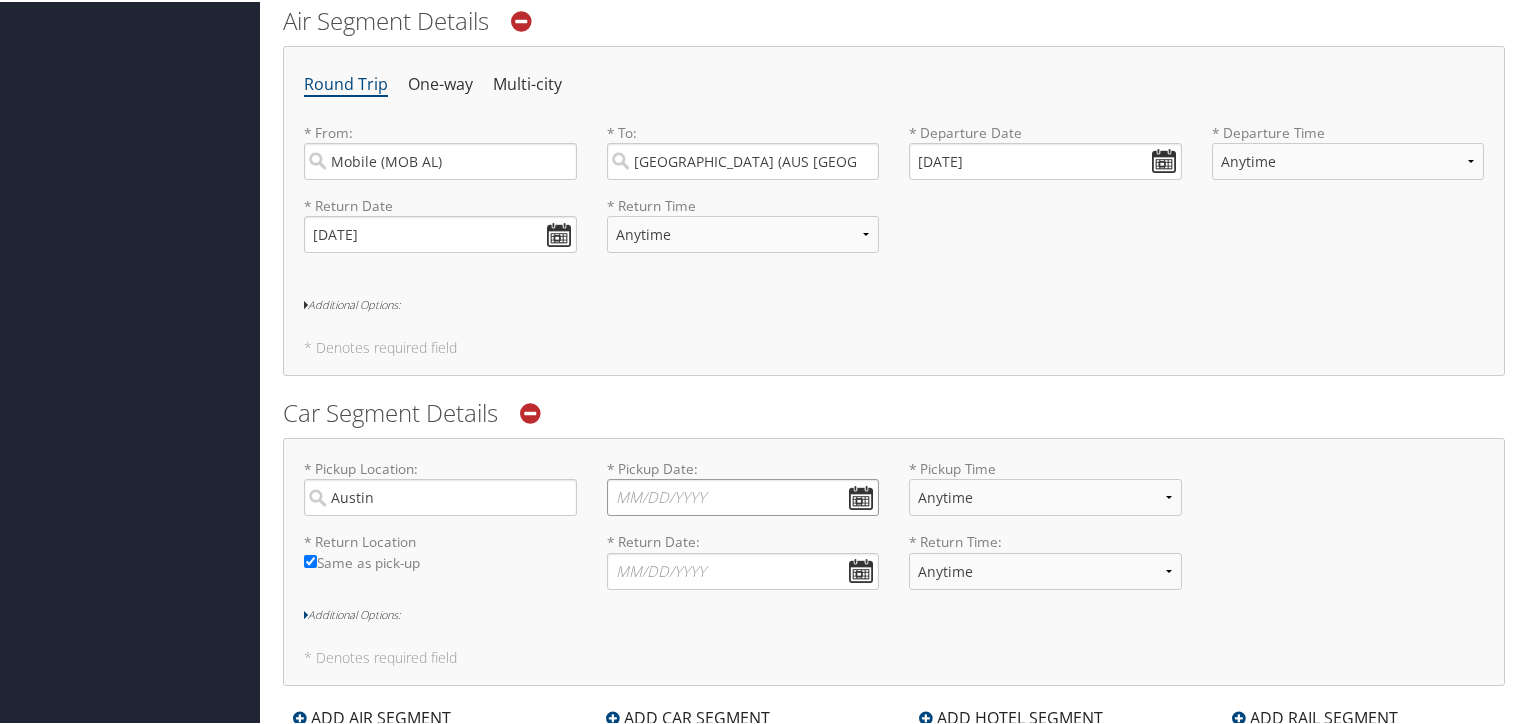 click on "* Pickup Date: Dates must be valid" at bounding box center [743, 495] 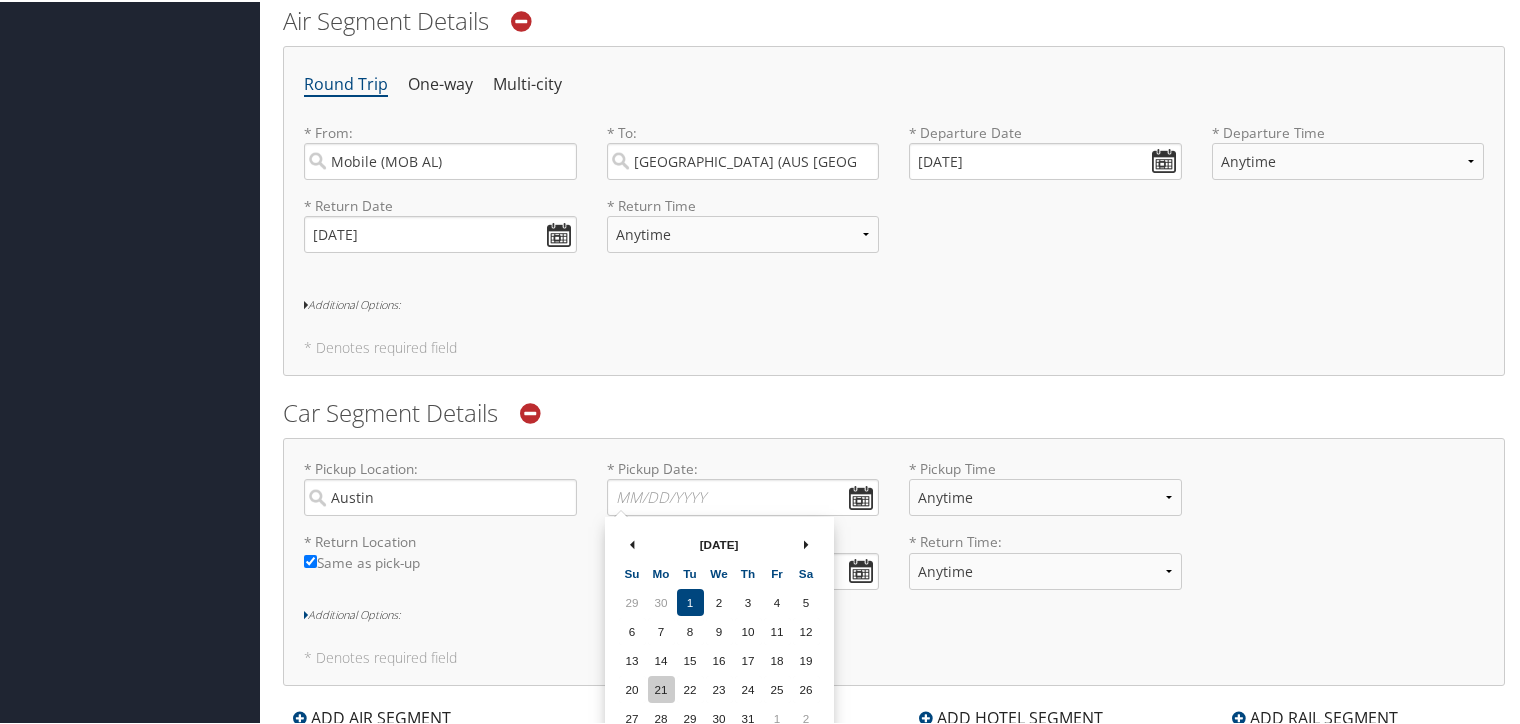 click on "21" at bounding box center (661, 687) 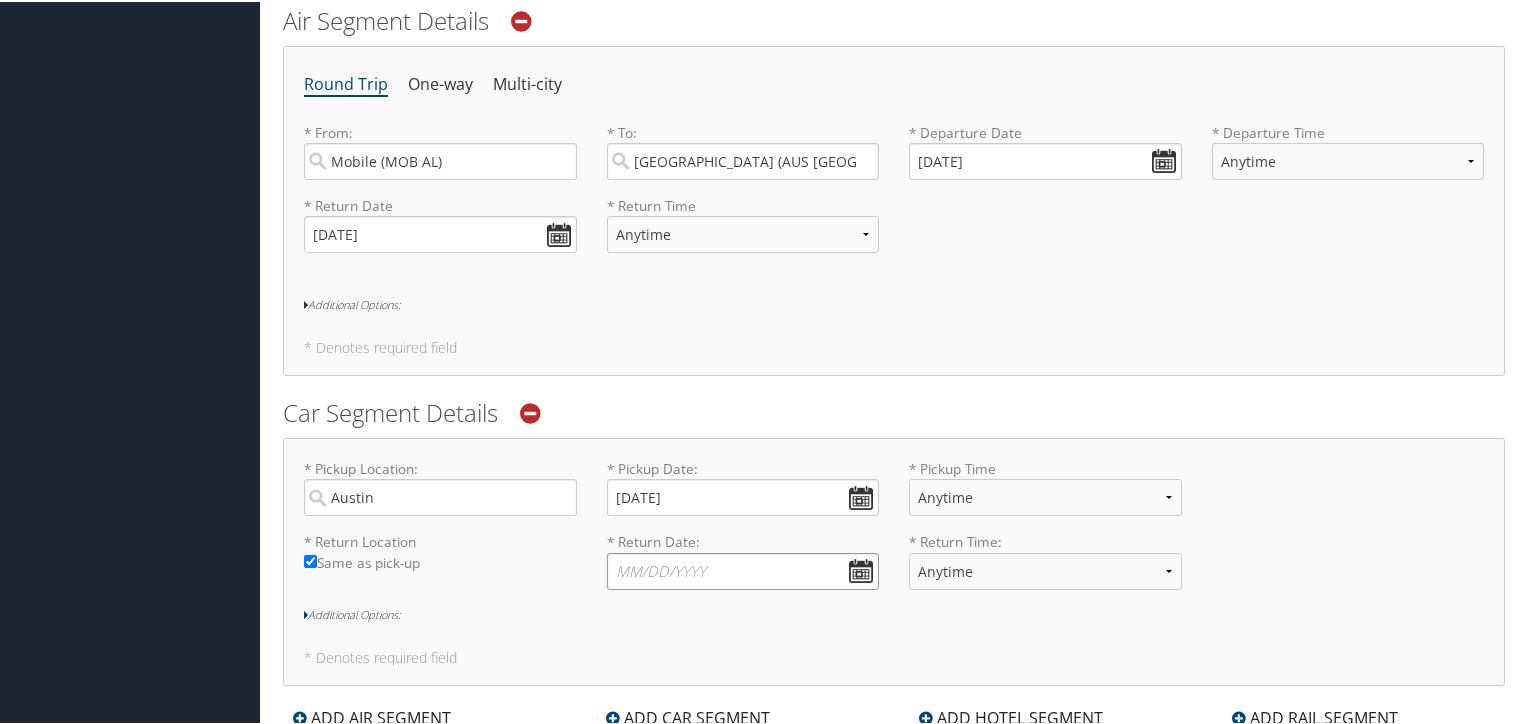 click on "* Return Date: Dates must be valid" at bounding box center [743, 569] 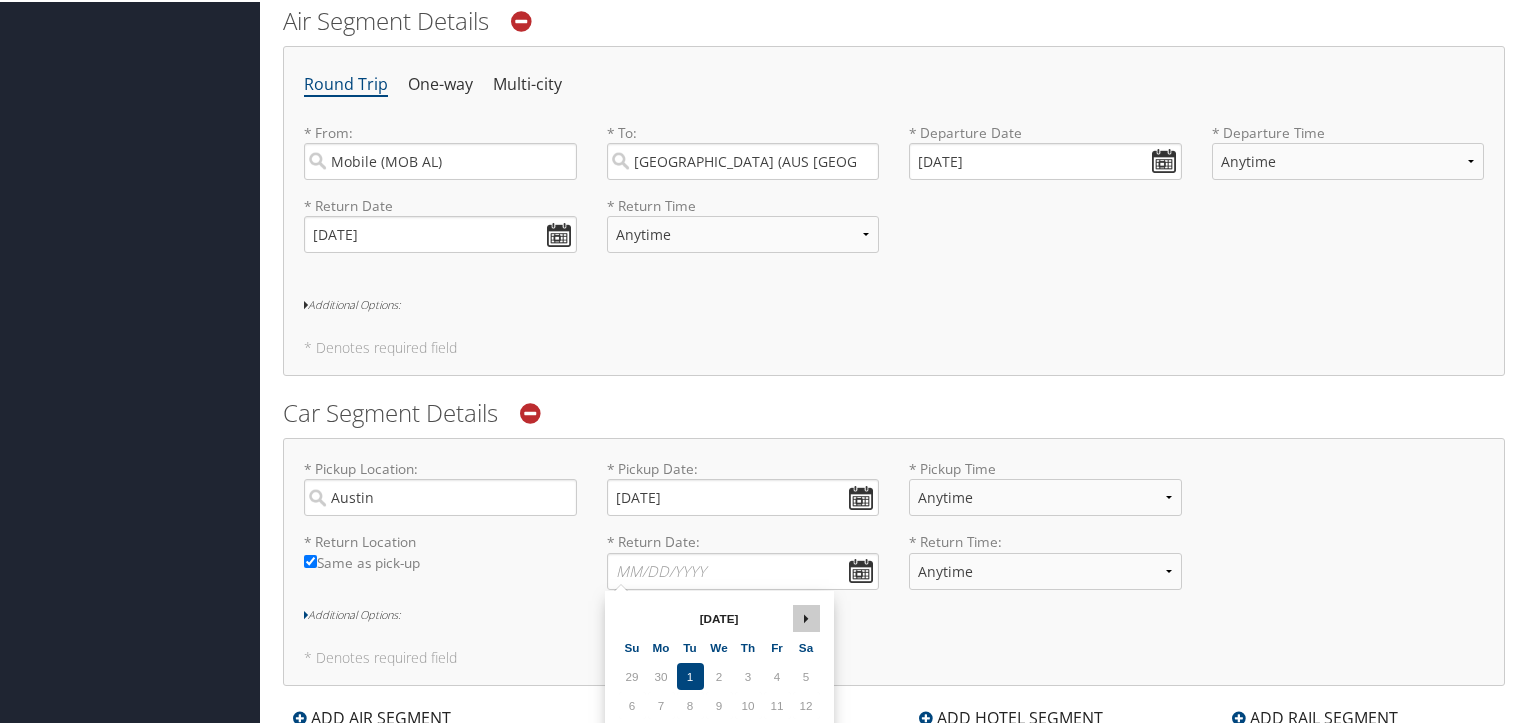 click at bounding box center [806, 616] 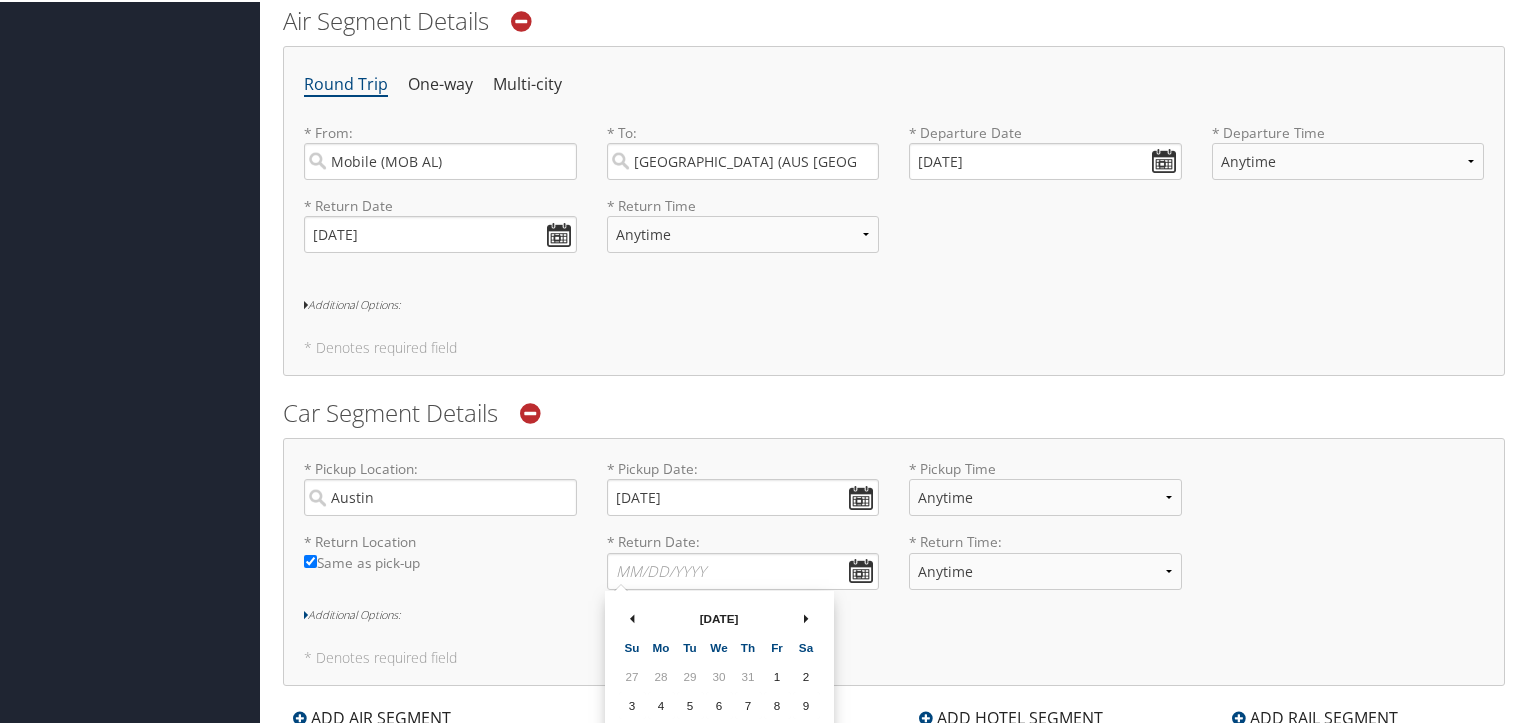click at bounding box center [806, 616] 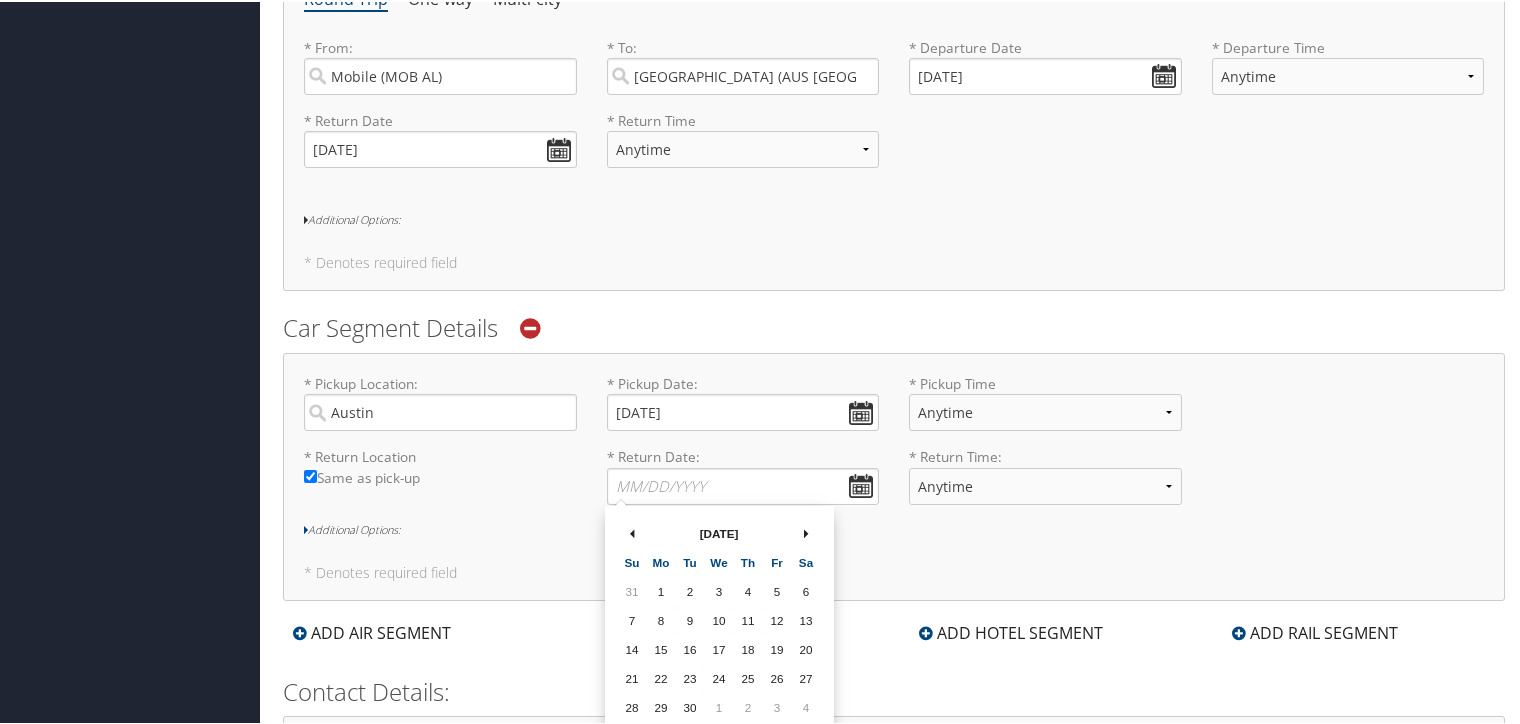 scroll, scrollTop: 802, scrollLeft: 0, axis: vertical 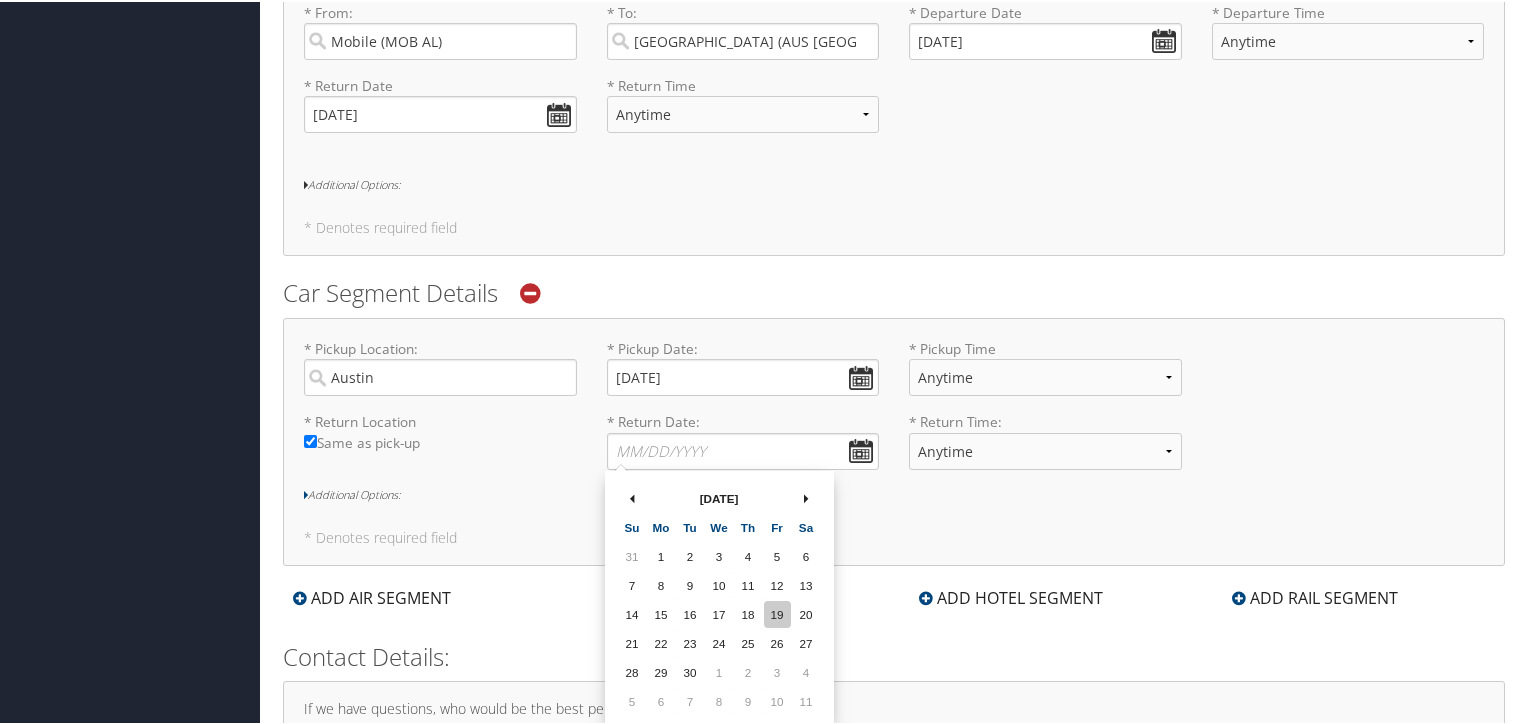 click on "19" at bounding box center (777, 612) 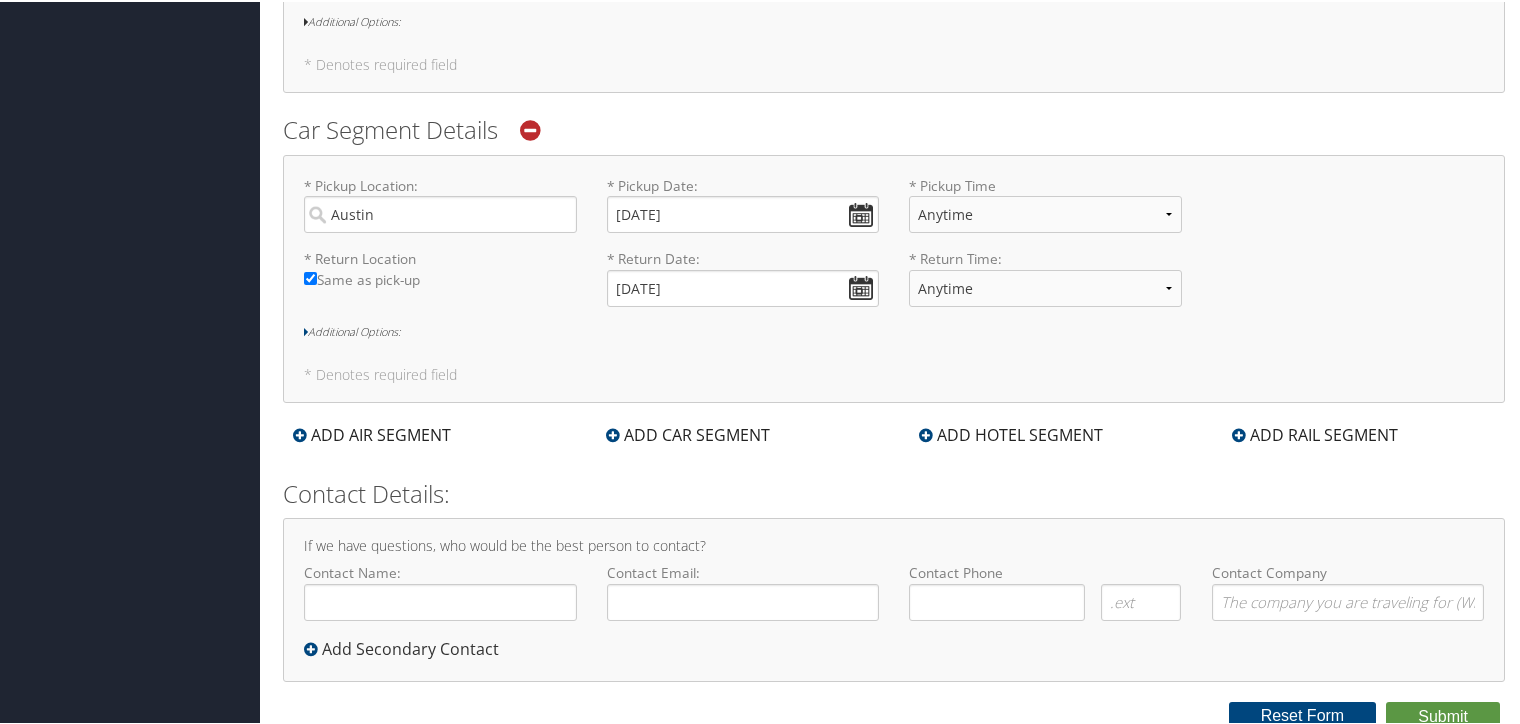 scroll, scrollTop: 971, scrollLeft: 0, axis: vertical 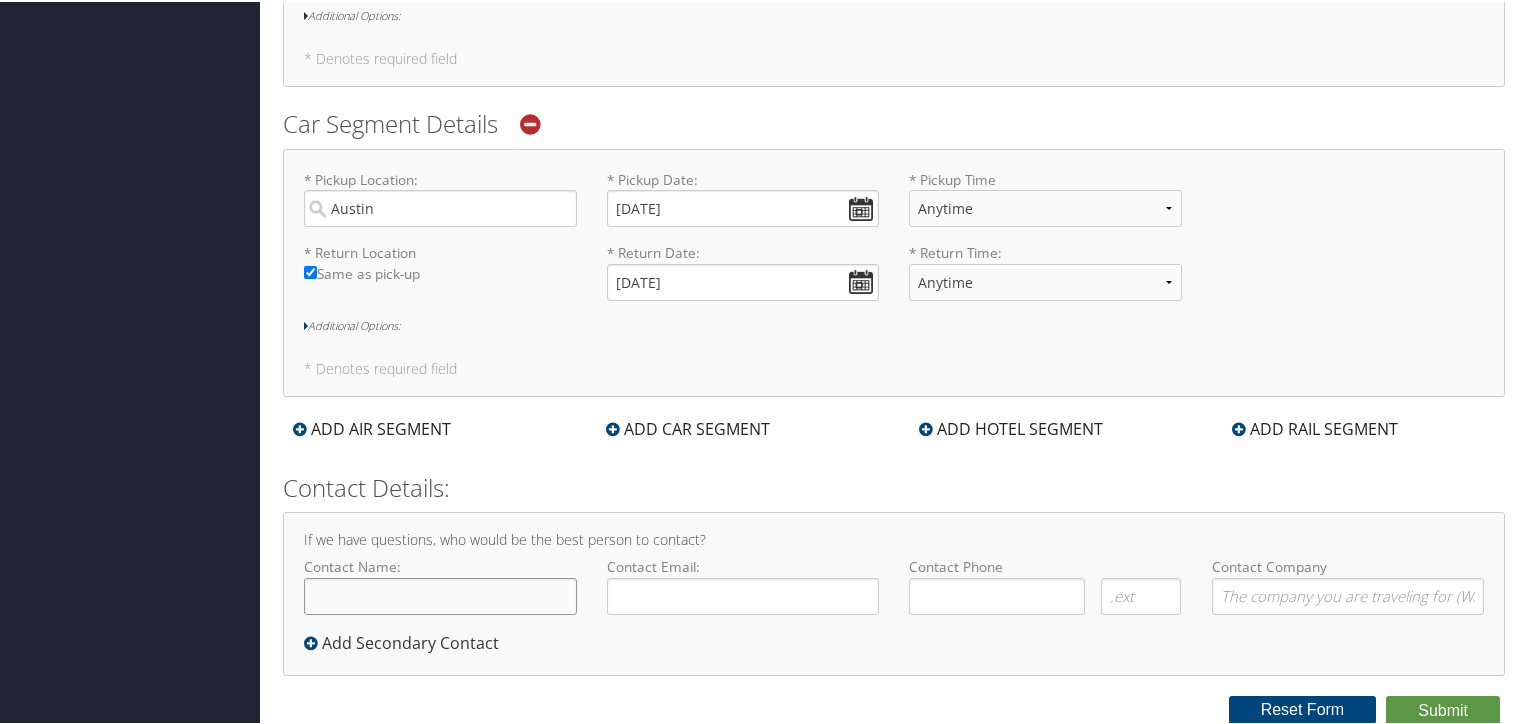 click on "Contact Name:" 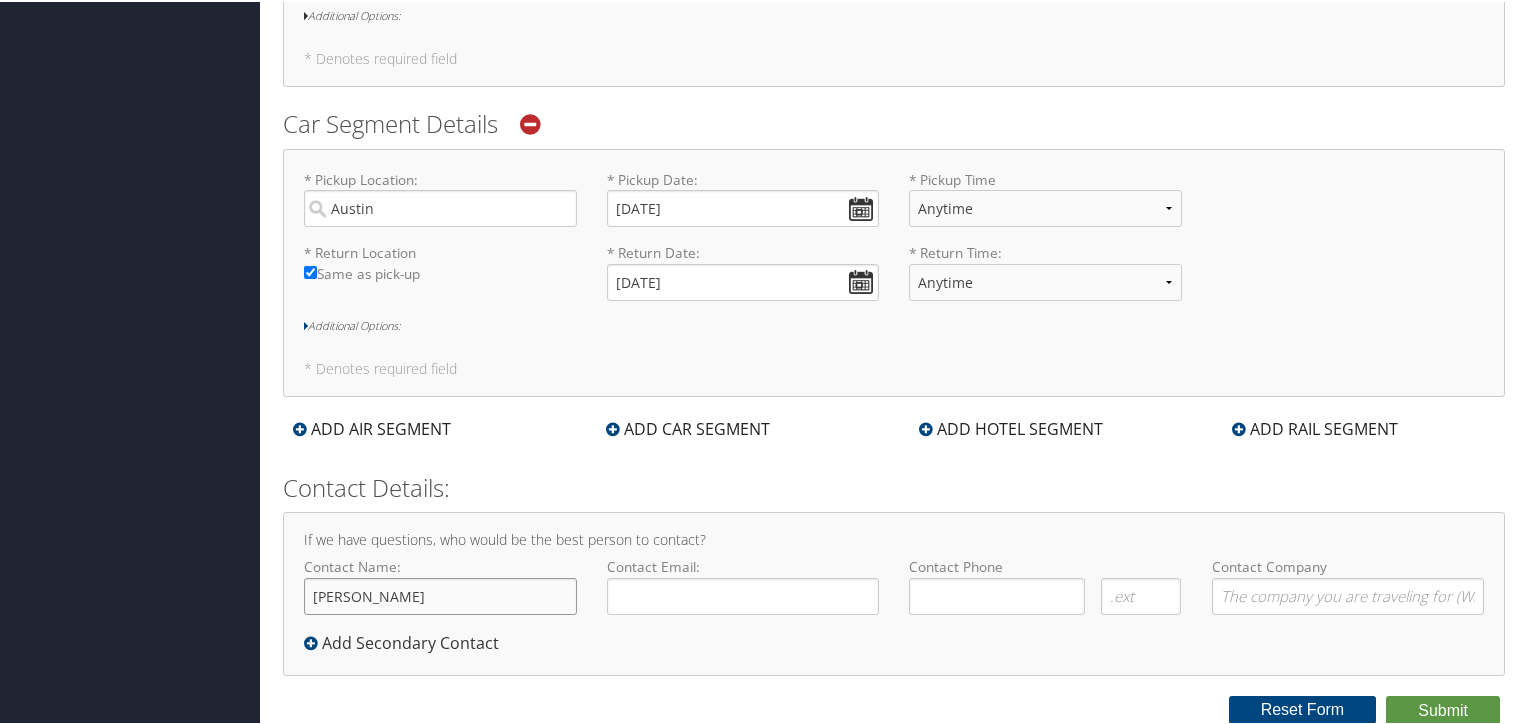 type on "[PERSON_NAME]" 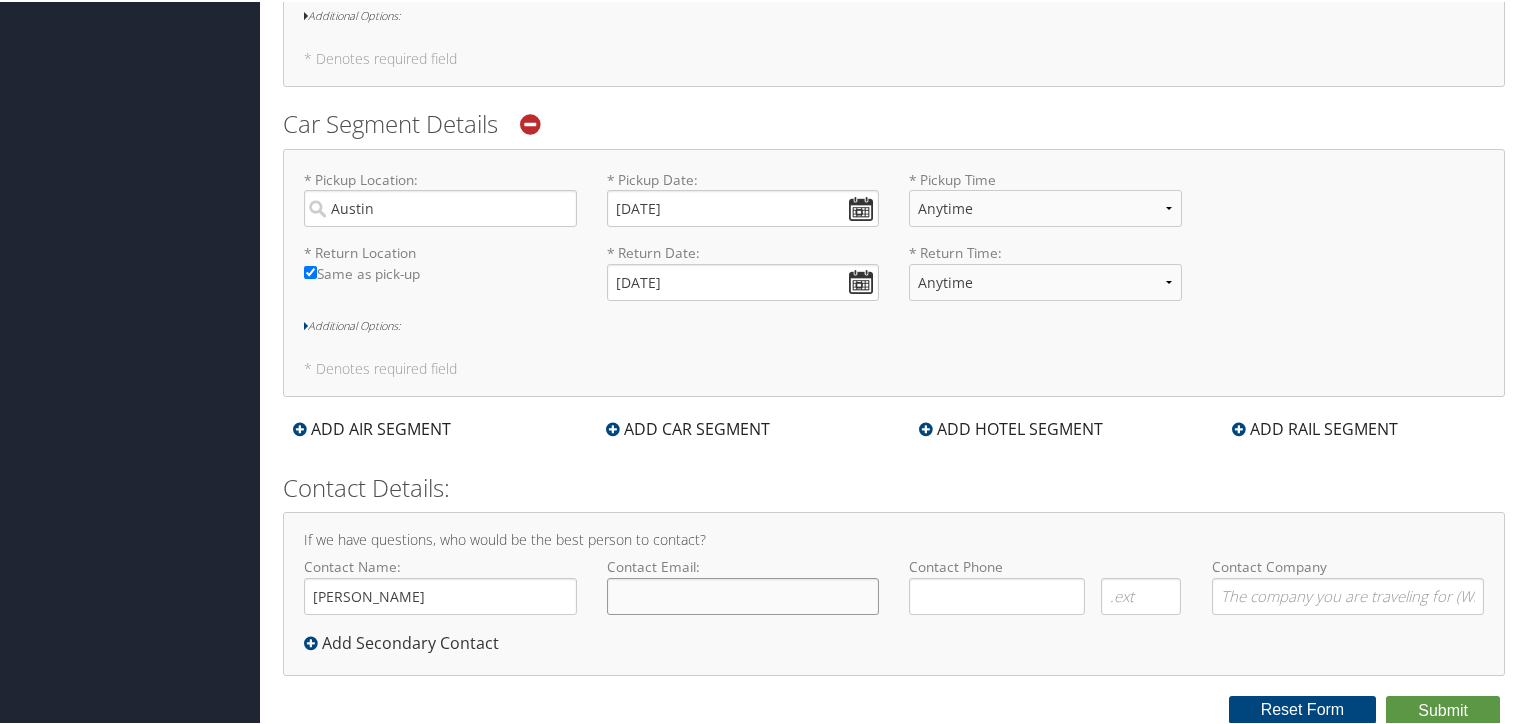 click on "Contact Email:" 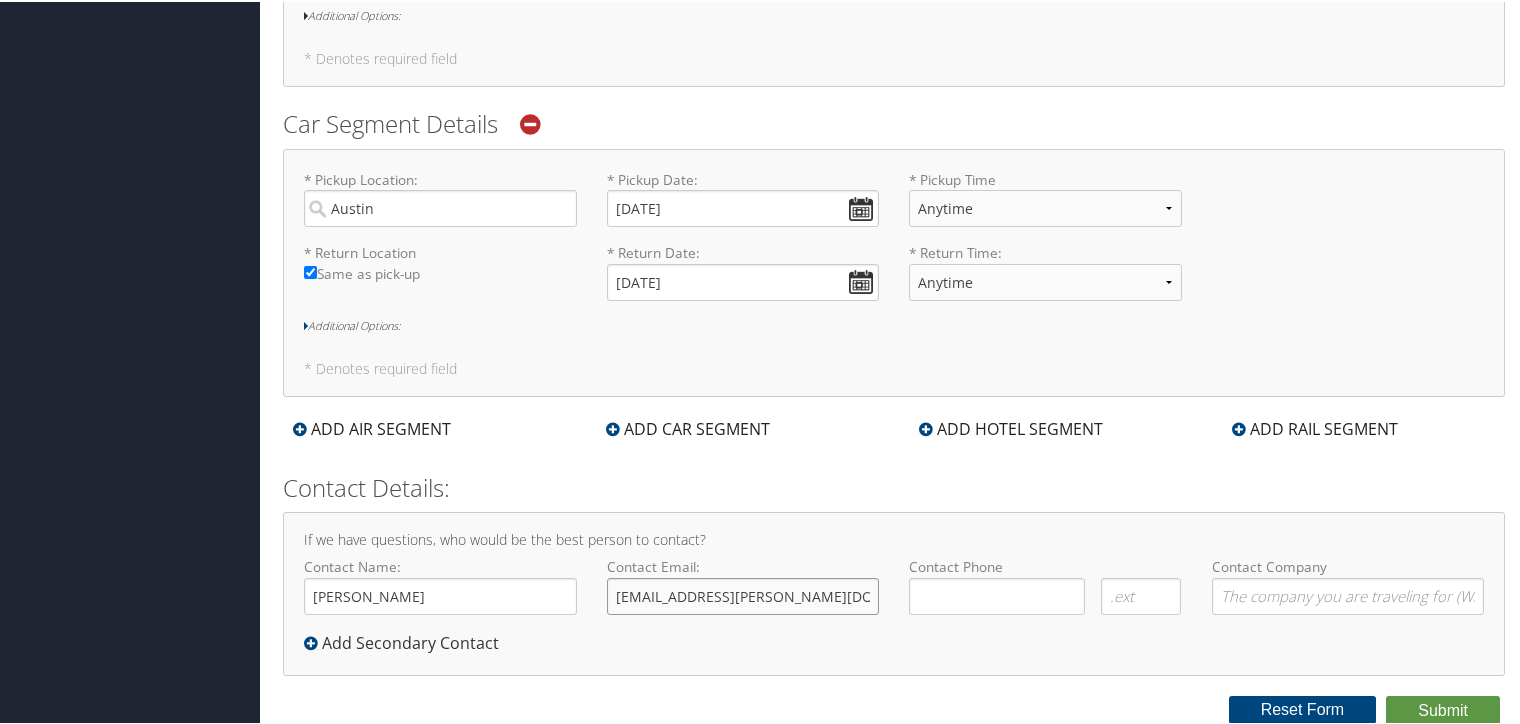 type on "tiki.moye@bmahq.com" 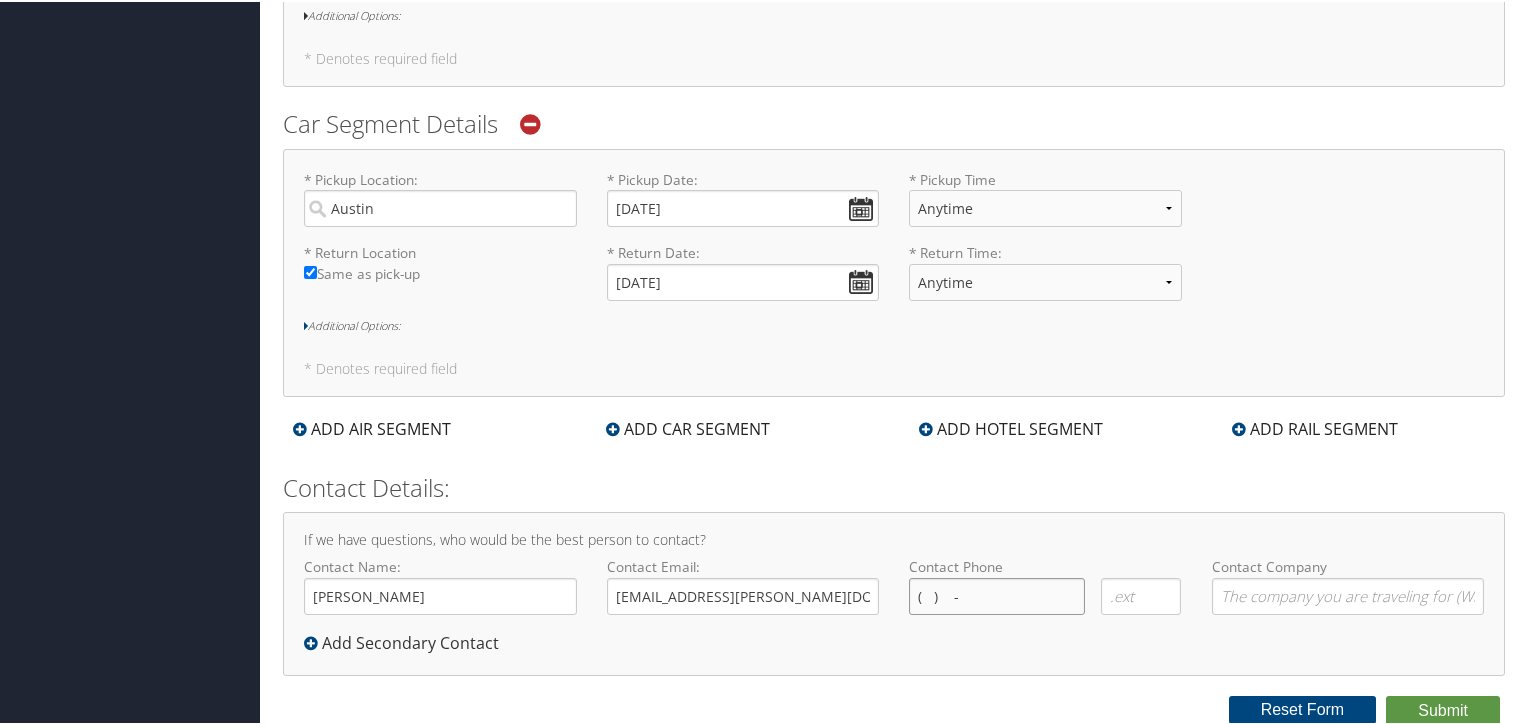 click on "(   )    -" at bounding box center (997, 594) 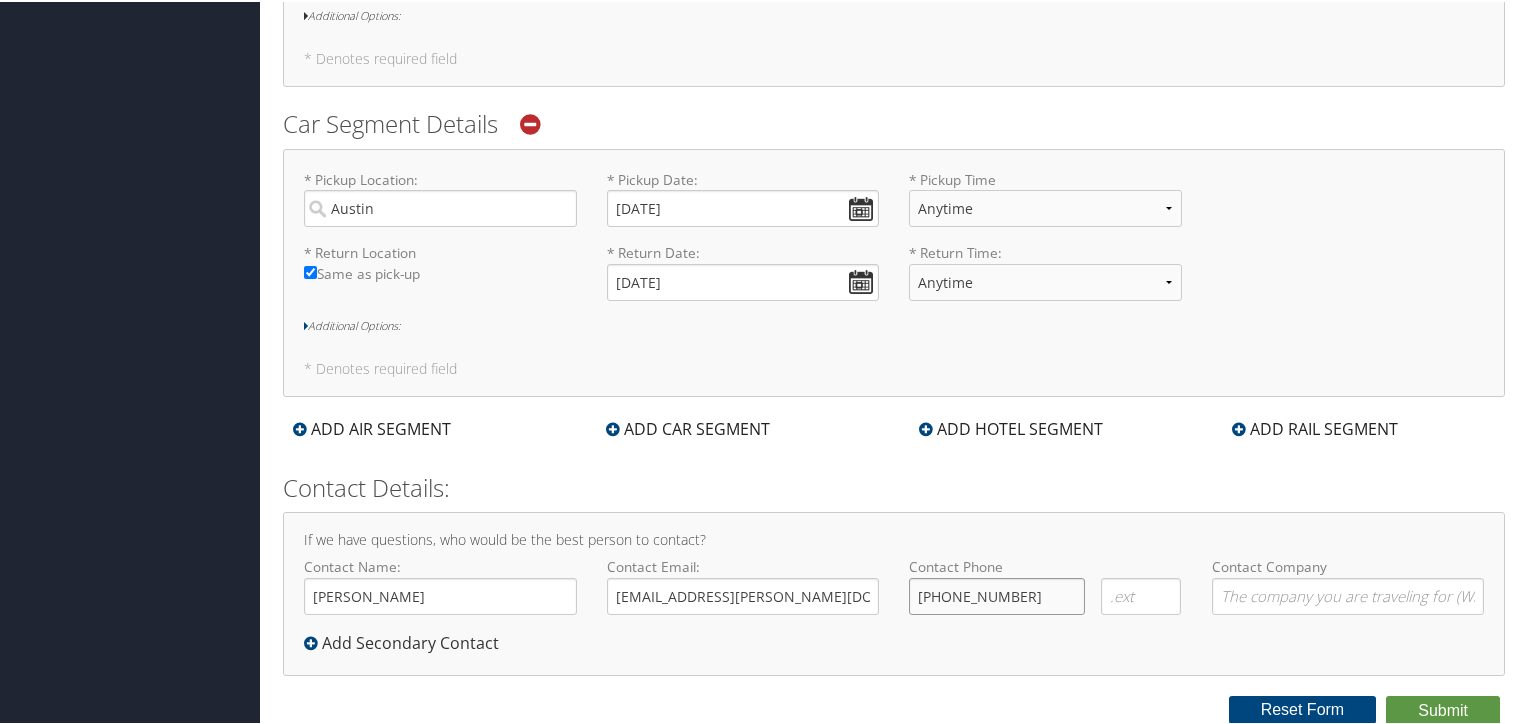 type on "(601) 331-0479" 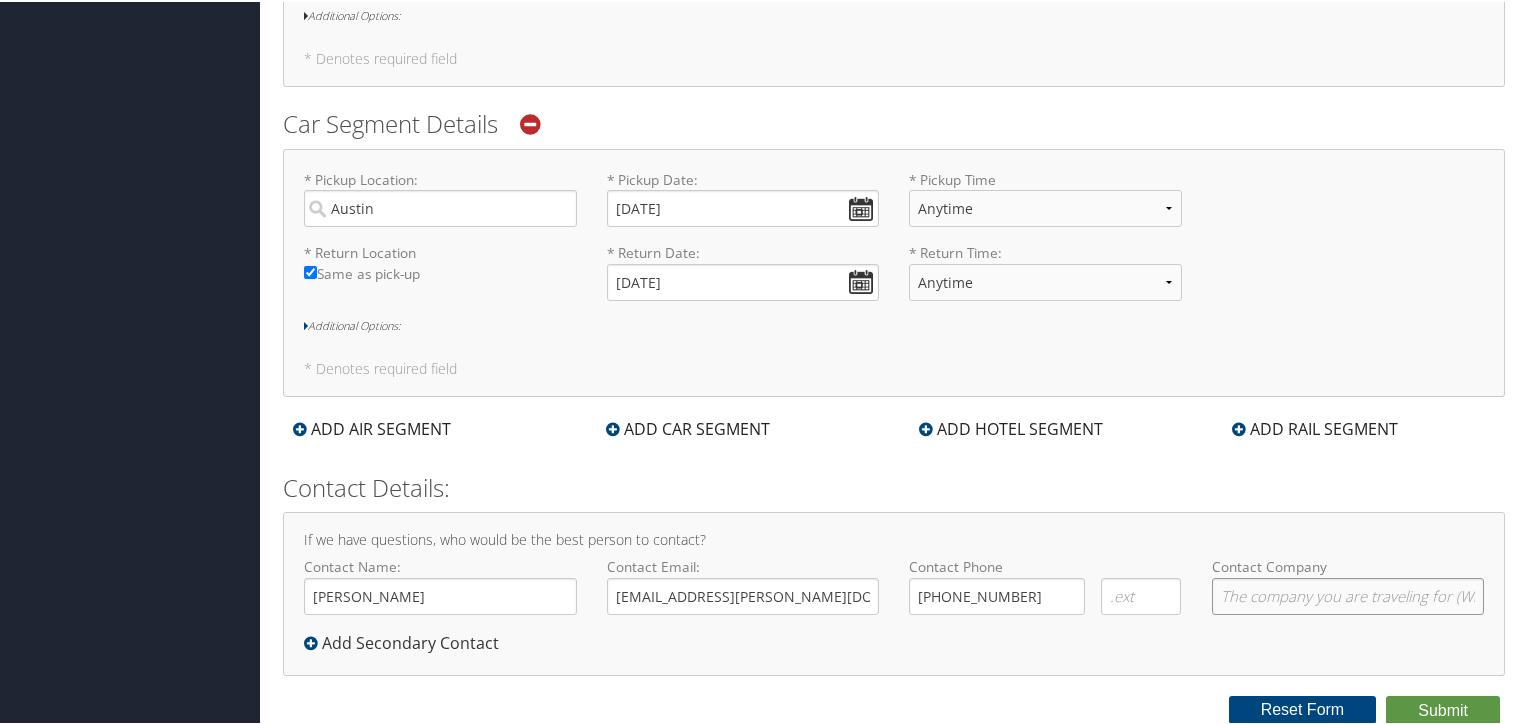 click on "Contact Company" 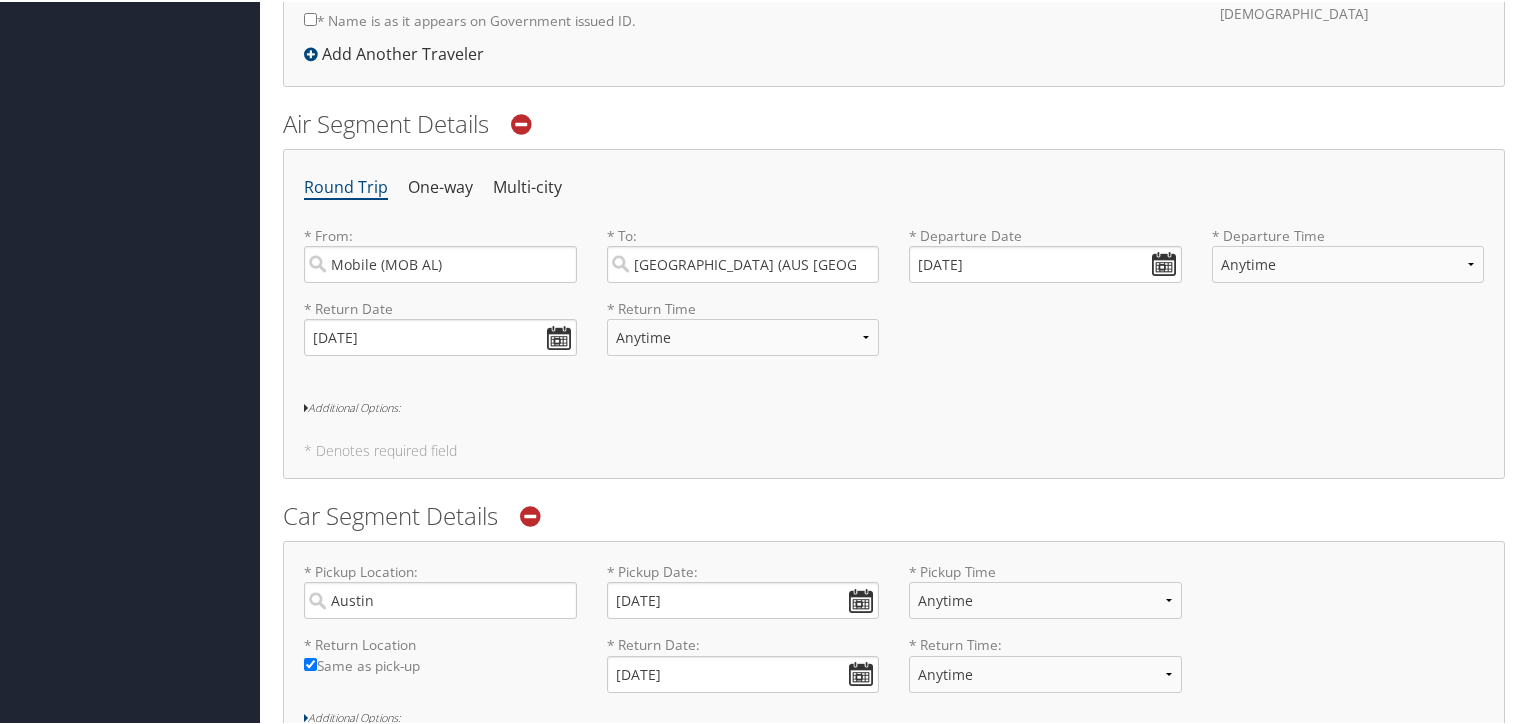 scroll, scrollTop: 971, scrollLeft: 0, axis: vertical 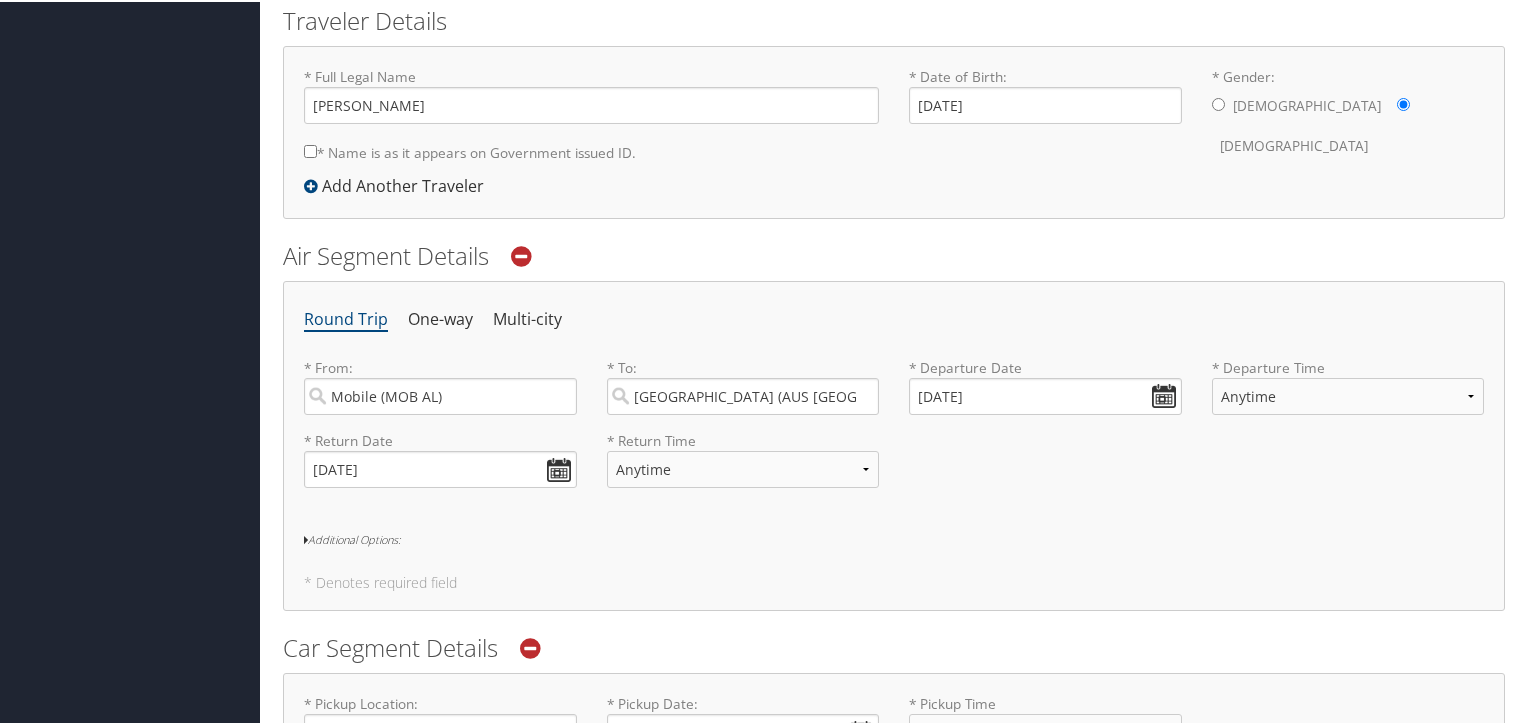 type on "BMA" 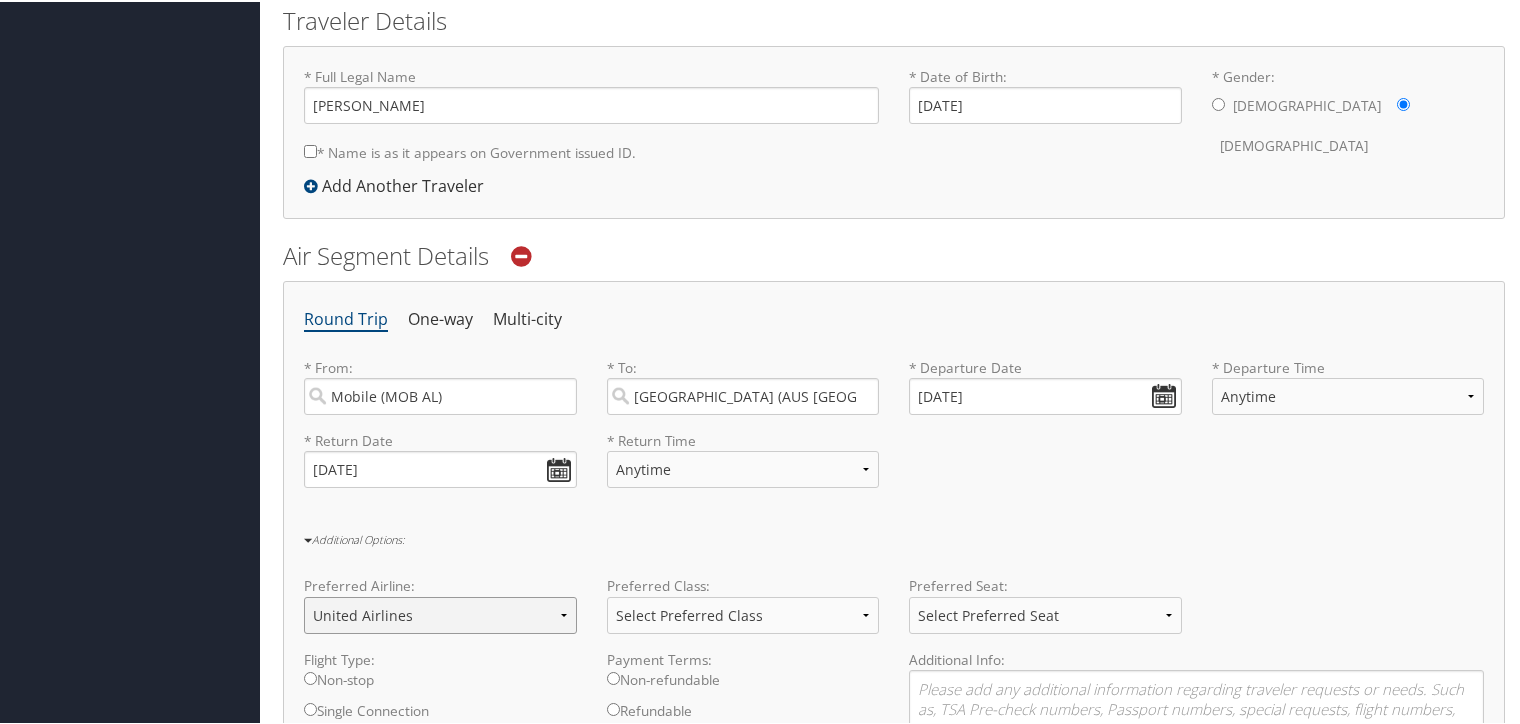 select on "Delta(DL)" 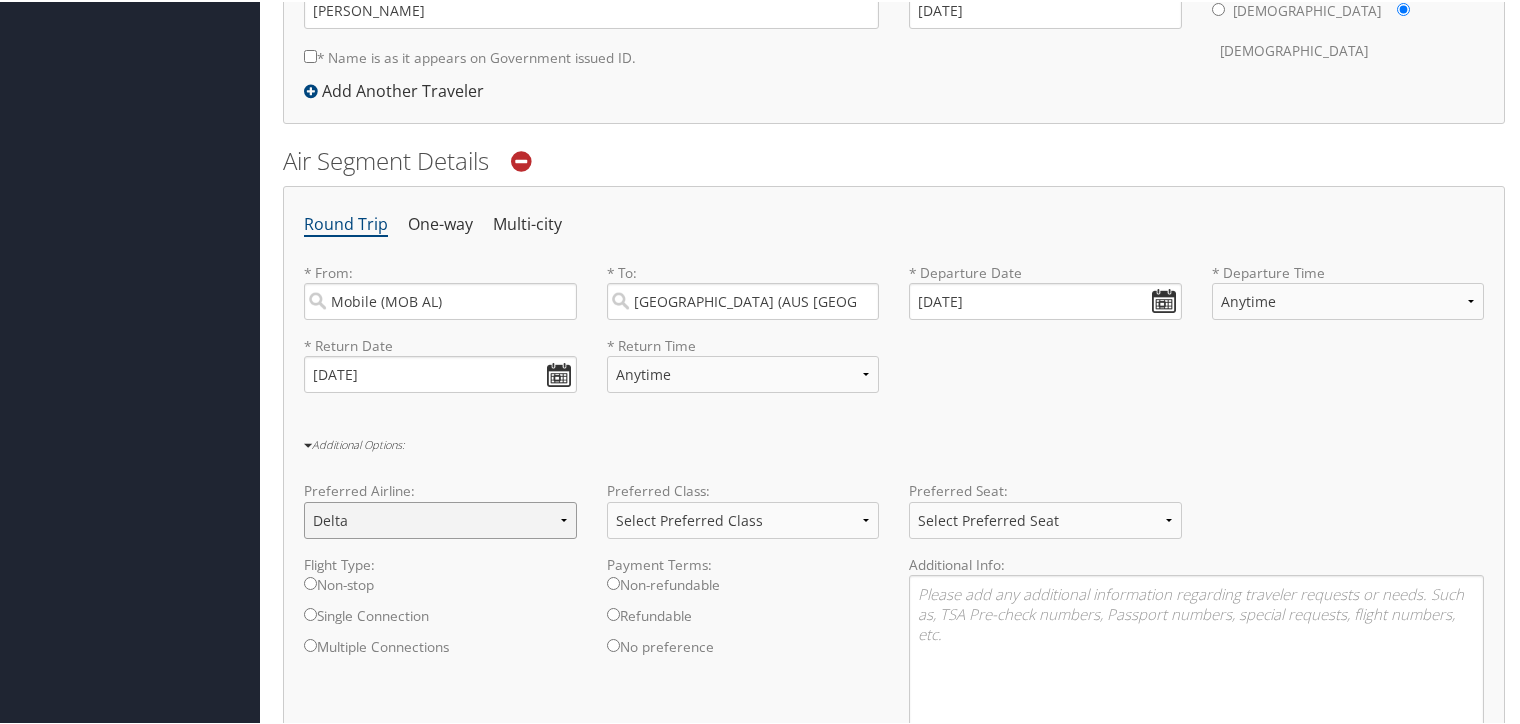 scroll, scrollTop: 657, scrollLeft: 0, axis: vertical 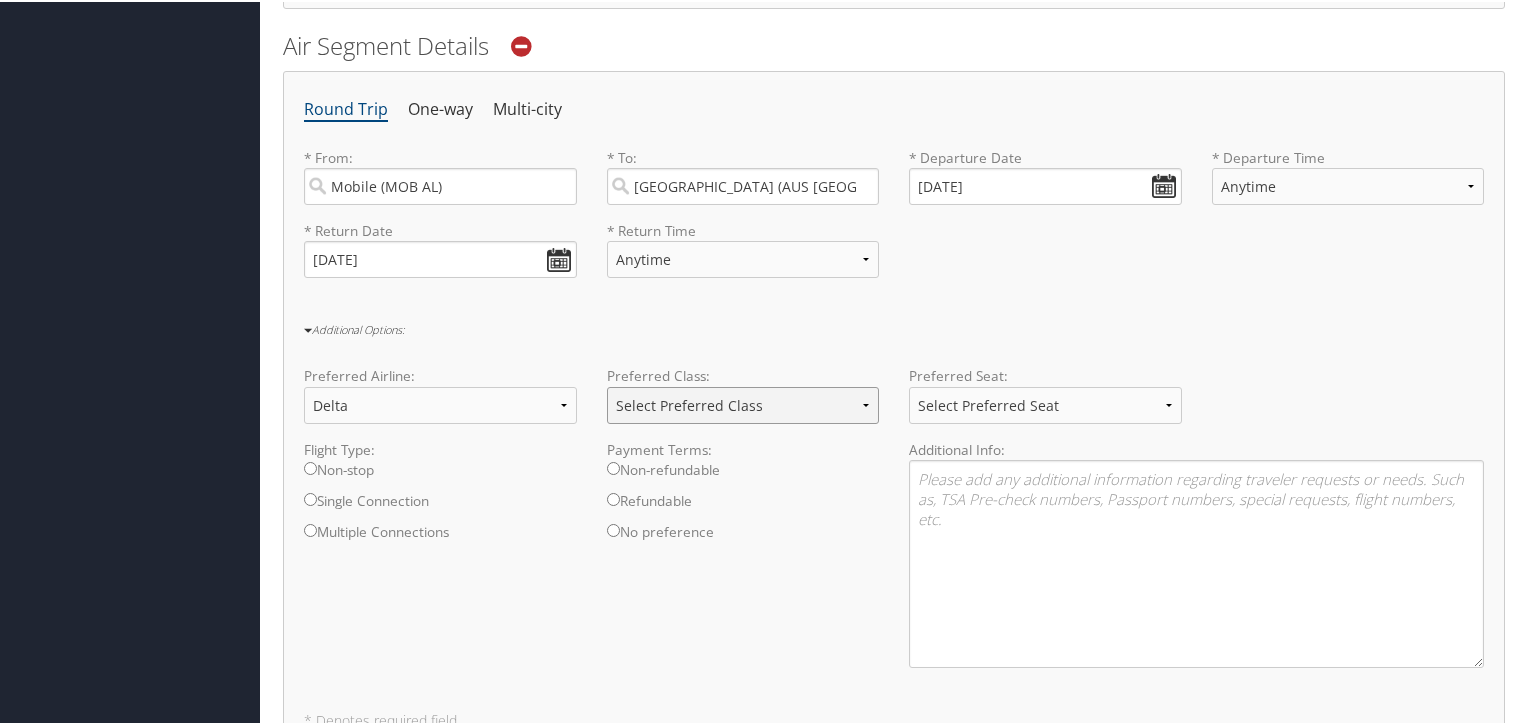 select on "Economy Plus" 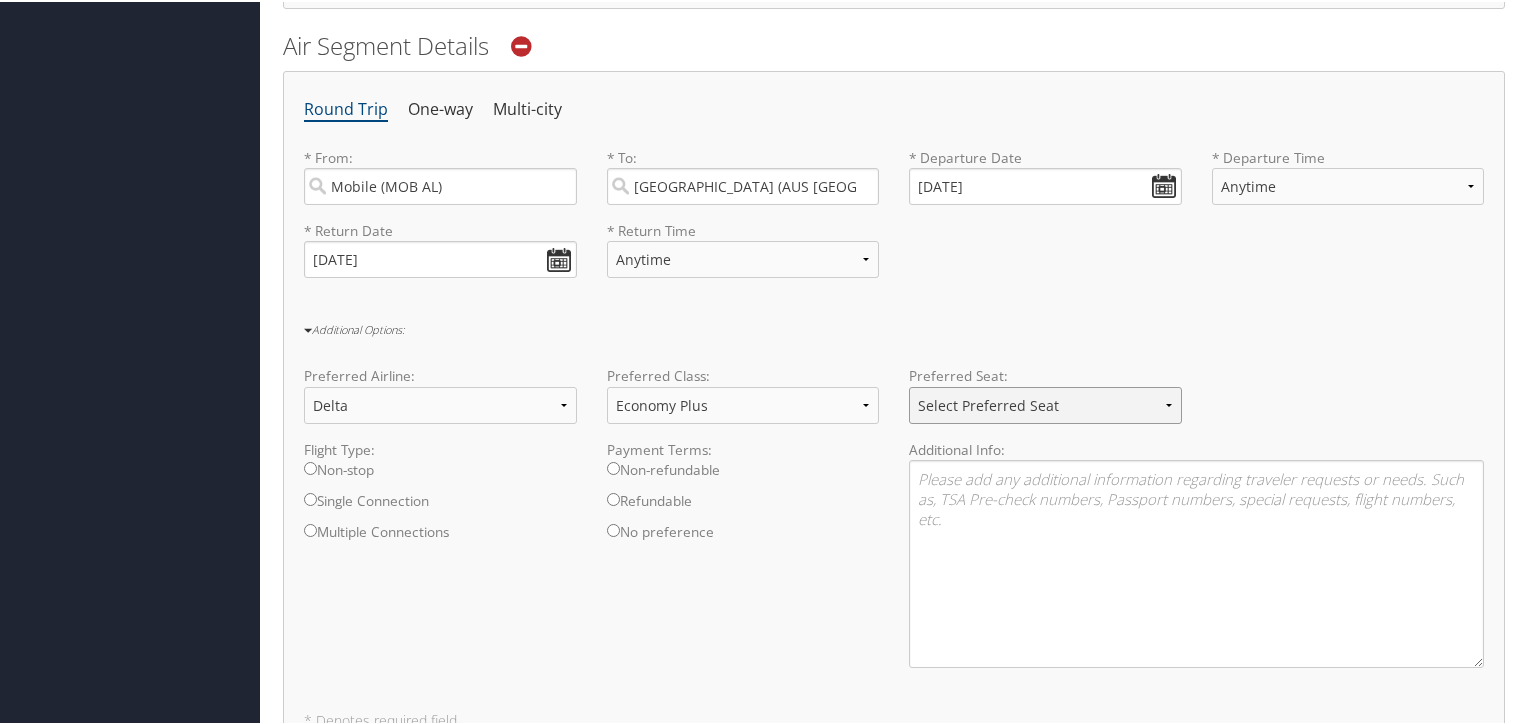 select on "Aisle" 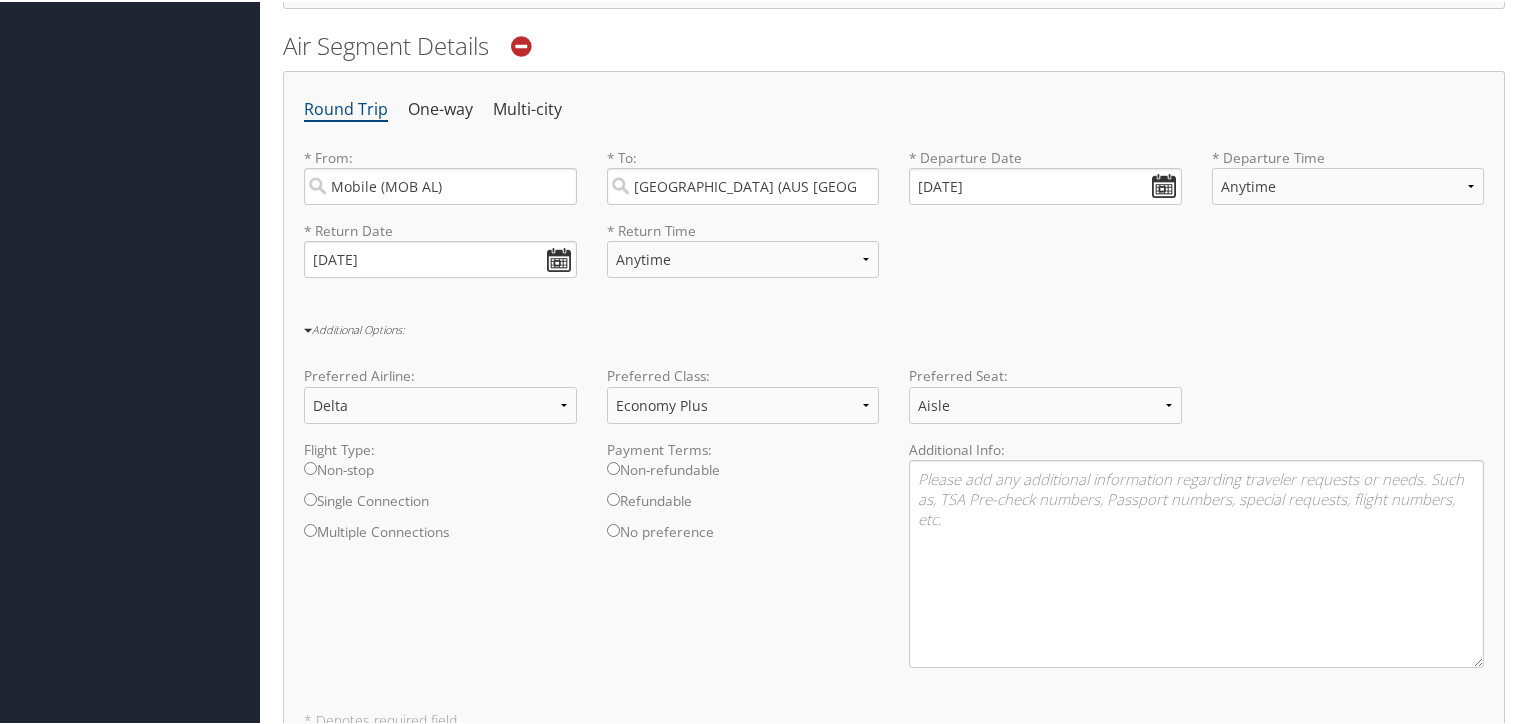 click on "Refundable" at bounding box center [613, 497] 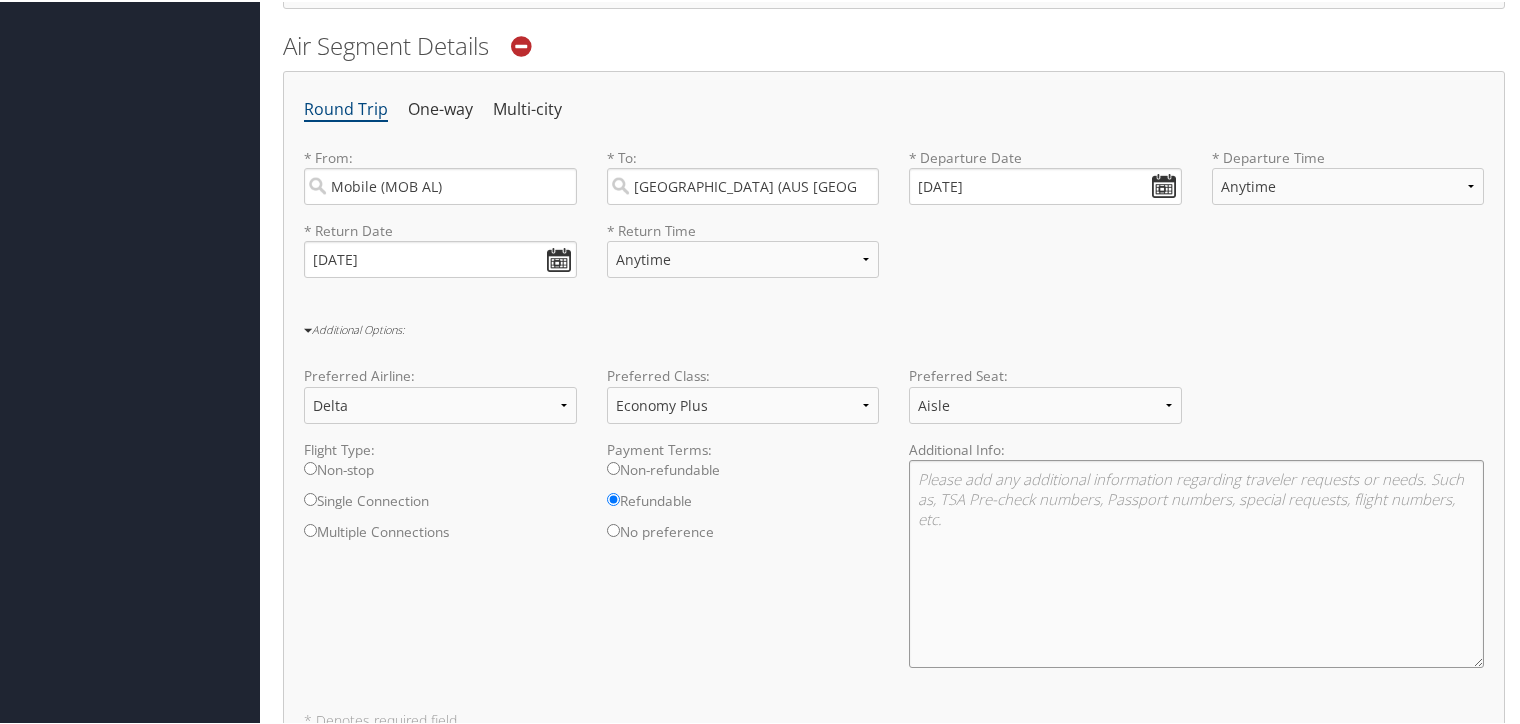 click at bounding box center [1196, 562] 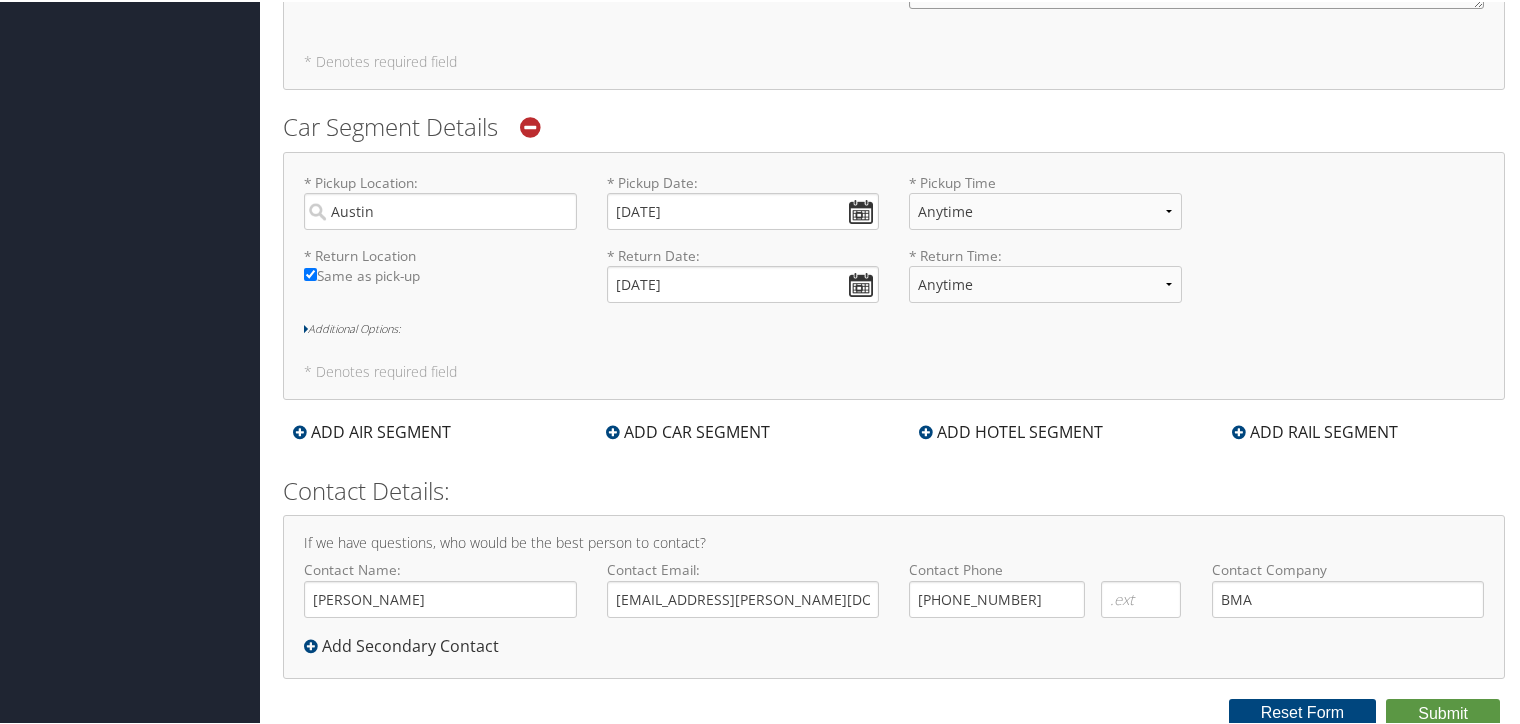 scroll, scrollTop: 1318, scrollLeft: 0, axis: vertical 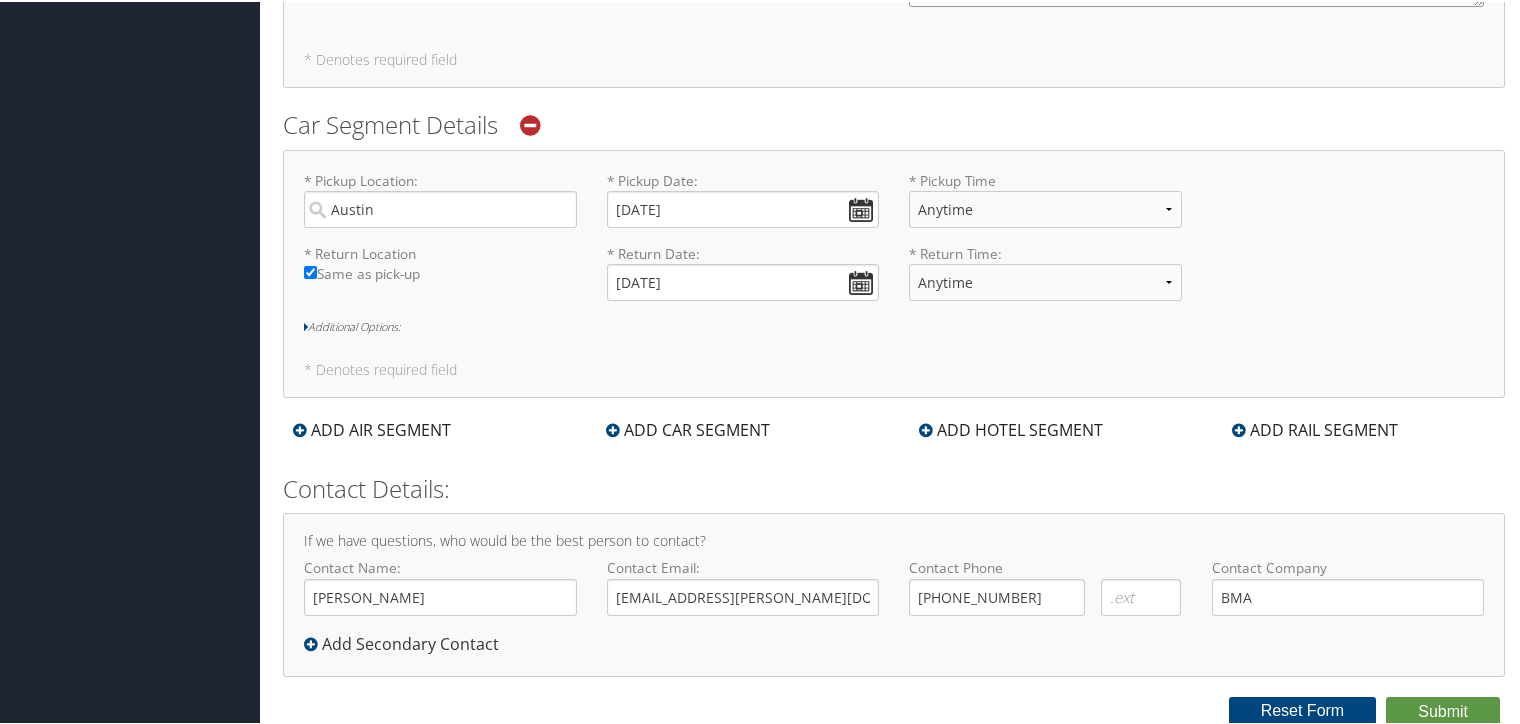 type on "TSA Pre-Check: TT12JFK5X" 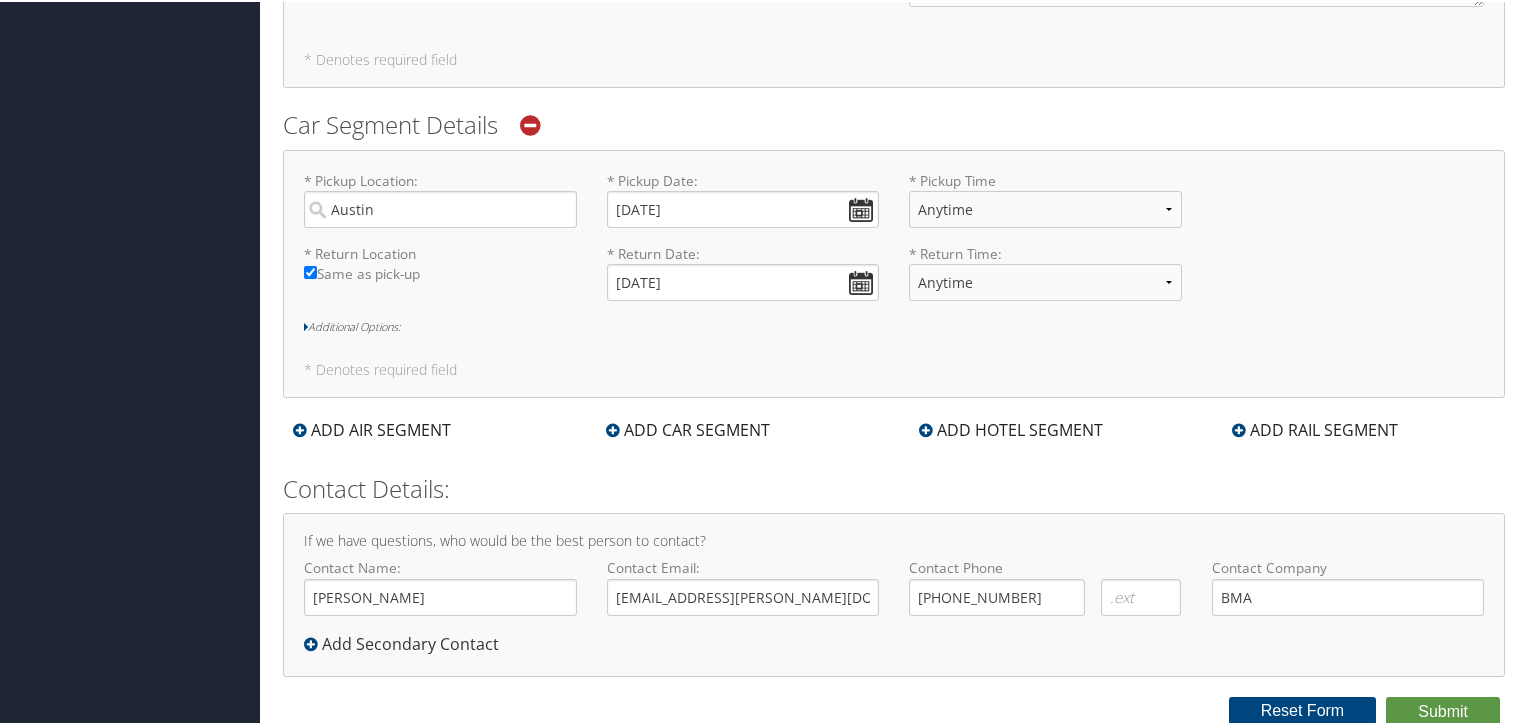 click on "Additional Options:" at bounding box center (894, 325) 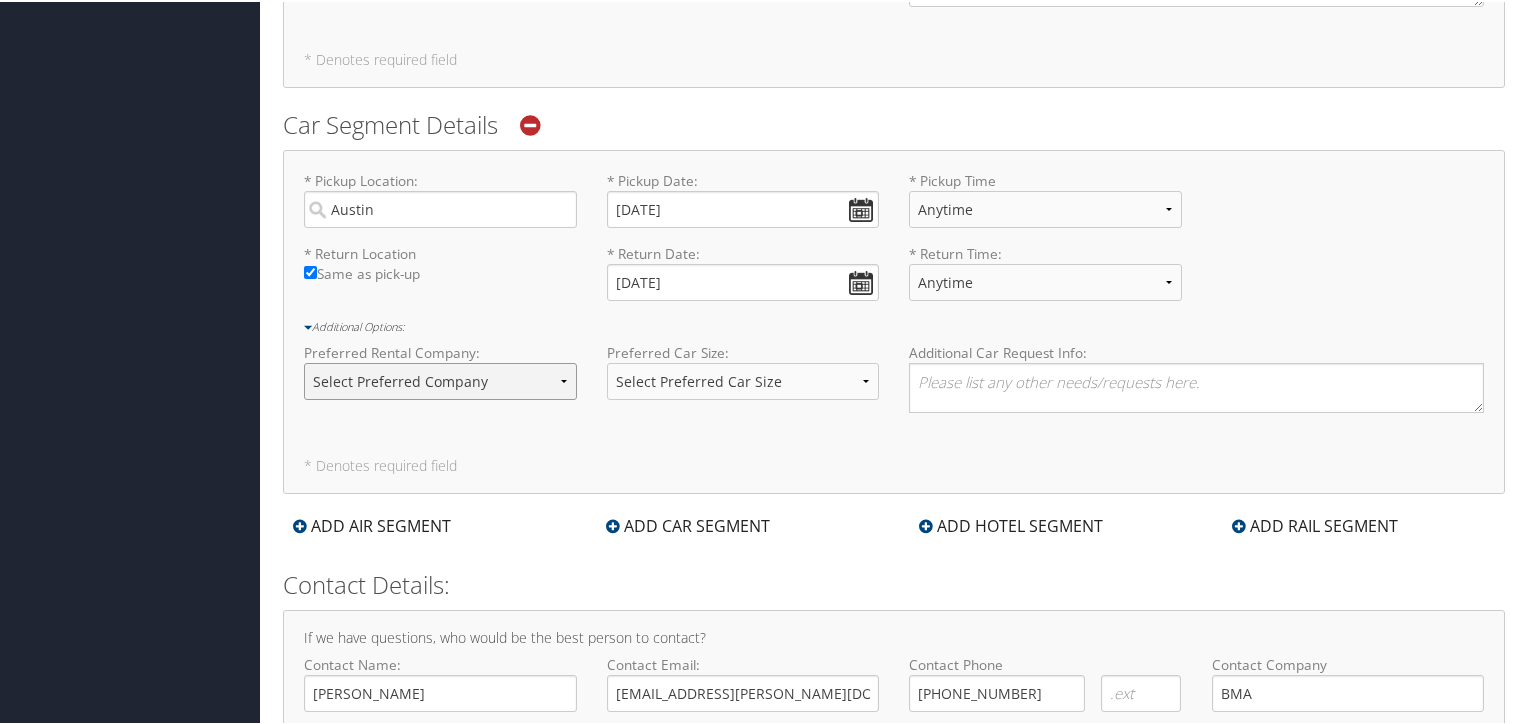 select on "National (ZL)" 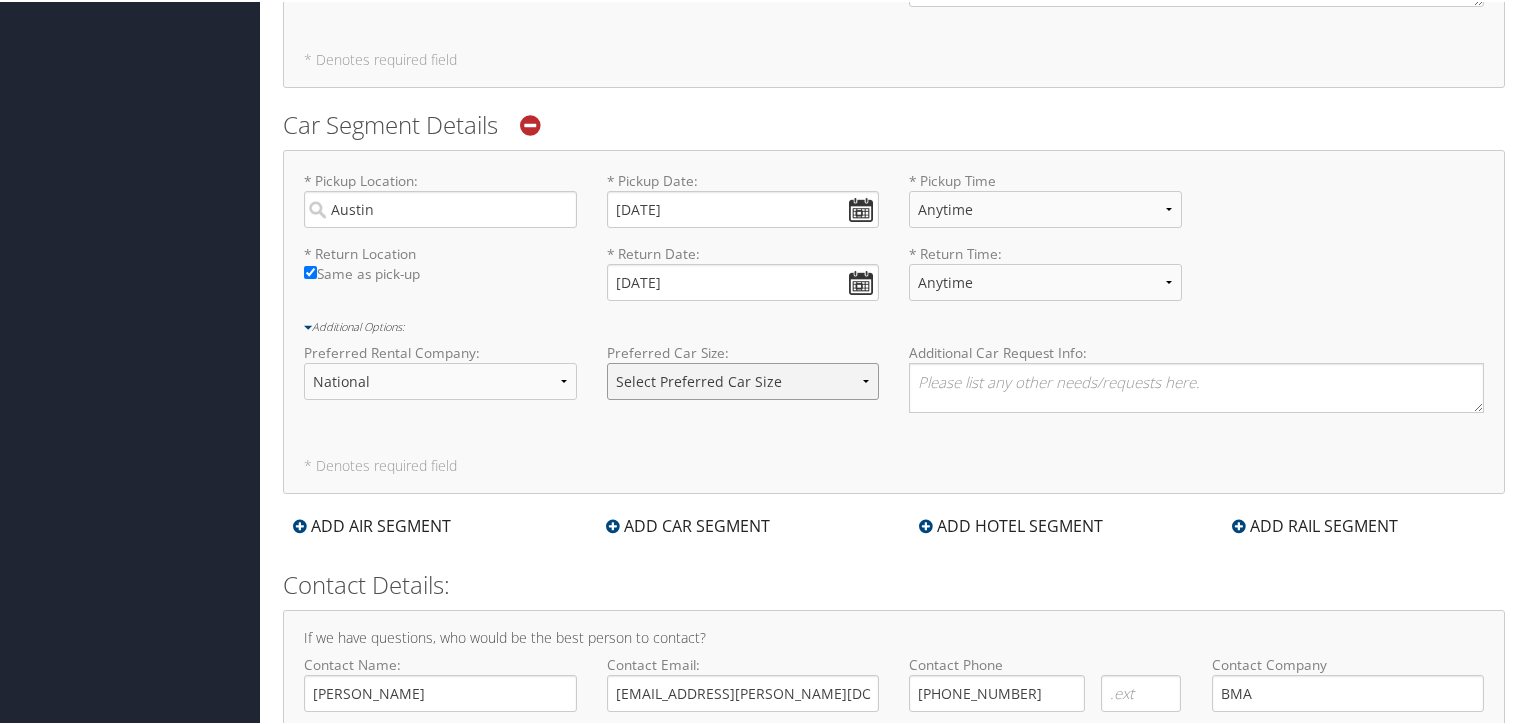 select on "Full Size" 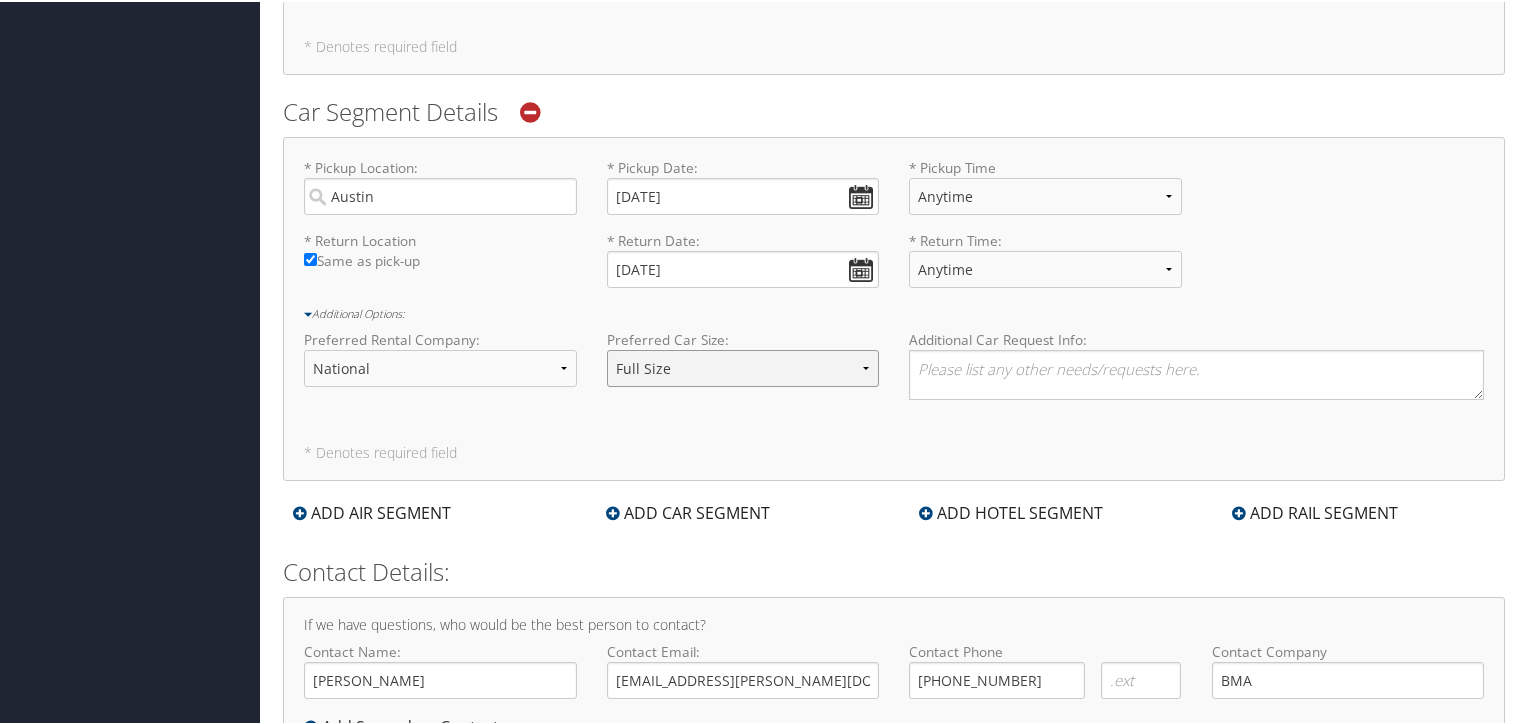 scroll, scrollTop: 1414, scrollLeft: 0, axis: vertical 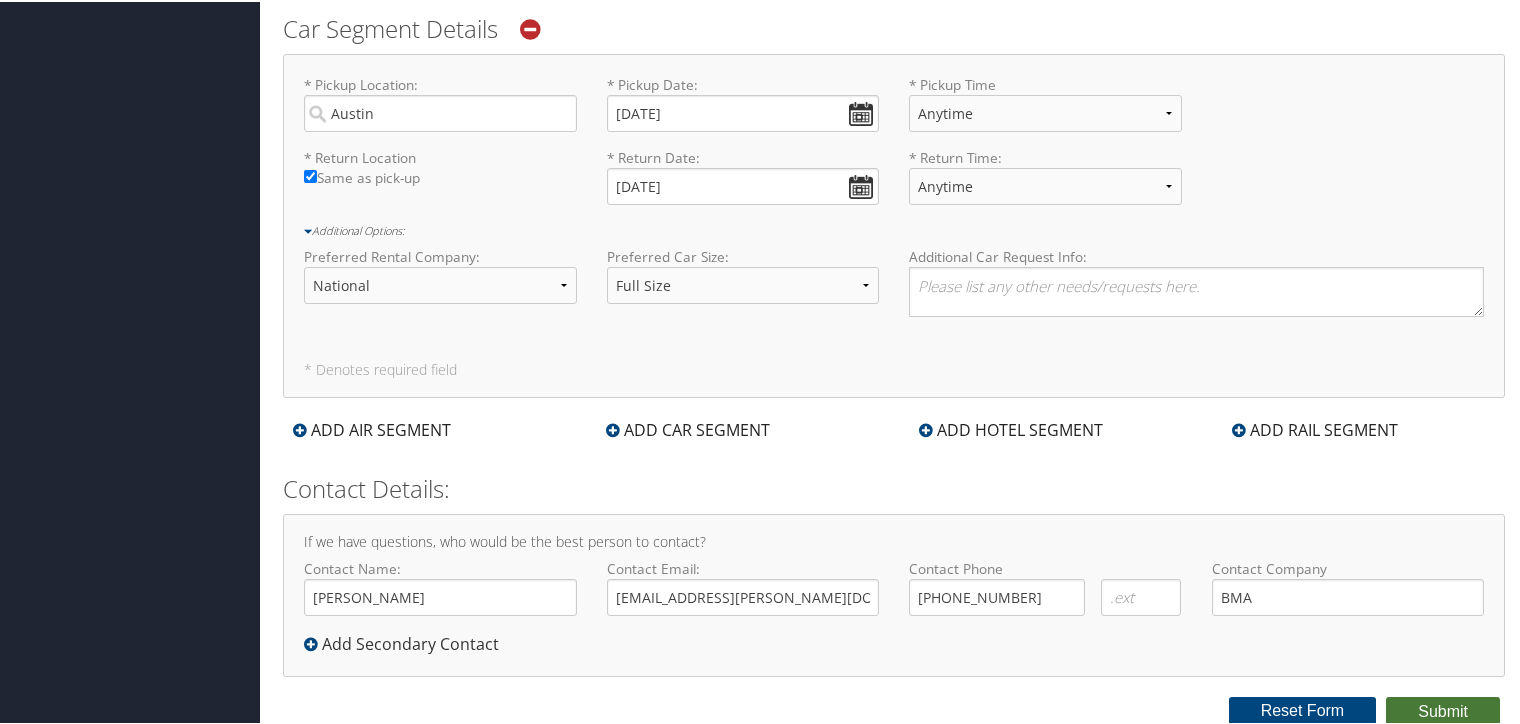 click on "Submit" at bounding box center (1443, 710) 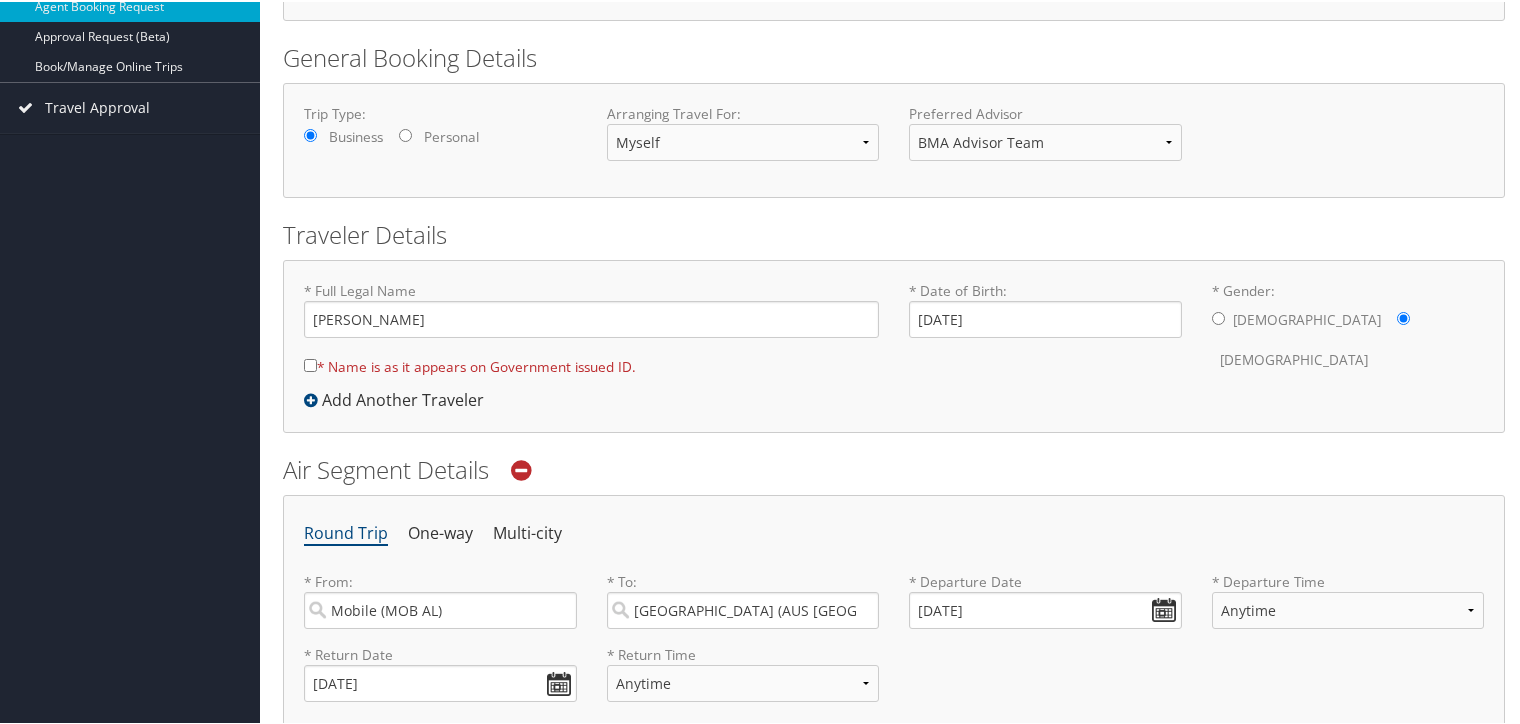 click on "* Name is as it appears on Government issued ID." at bounding box center [310, 363] 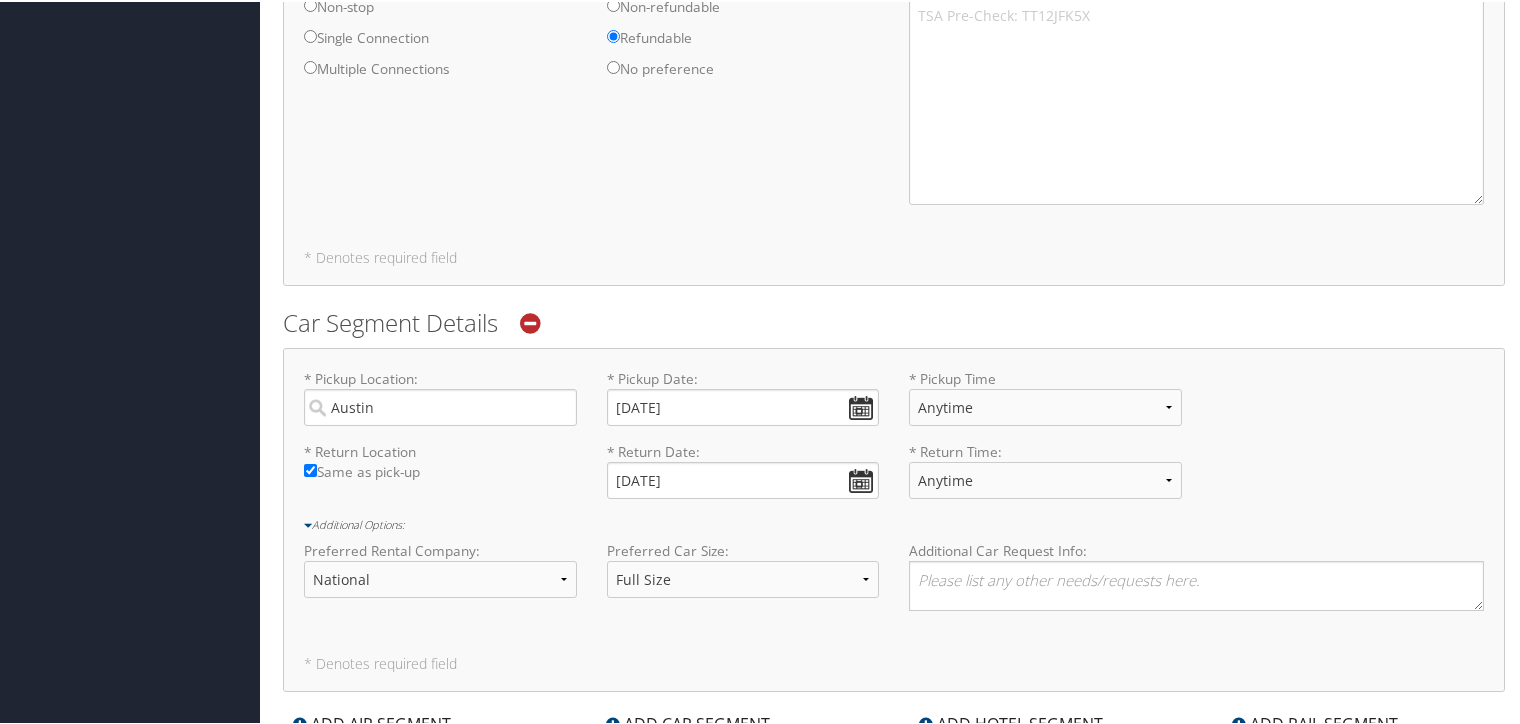 scroll, scrollTop: 1414, scrollLeft: 0, axis: vertical 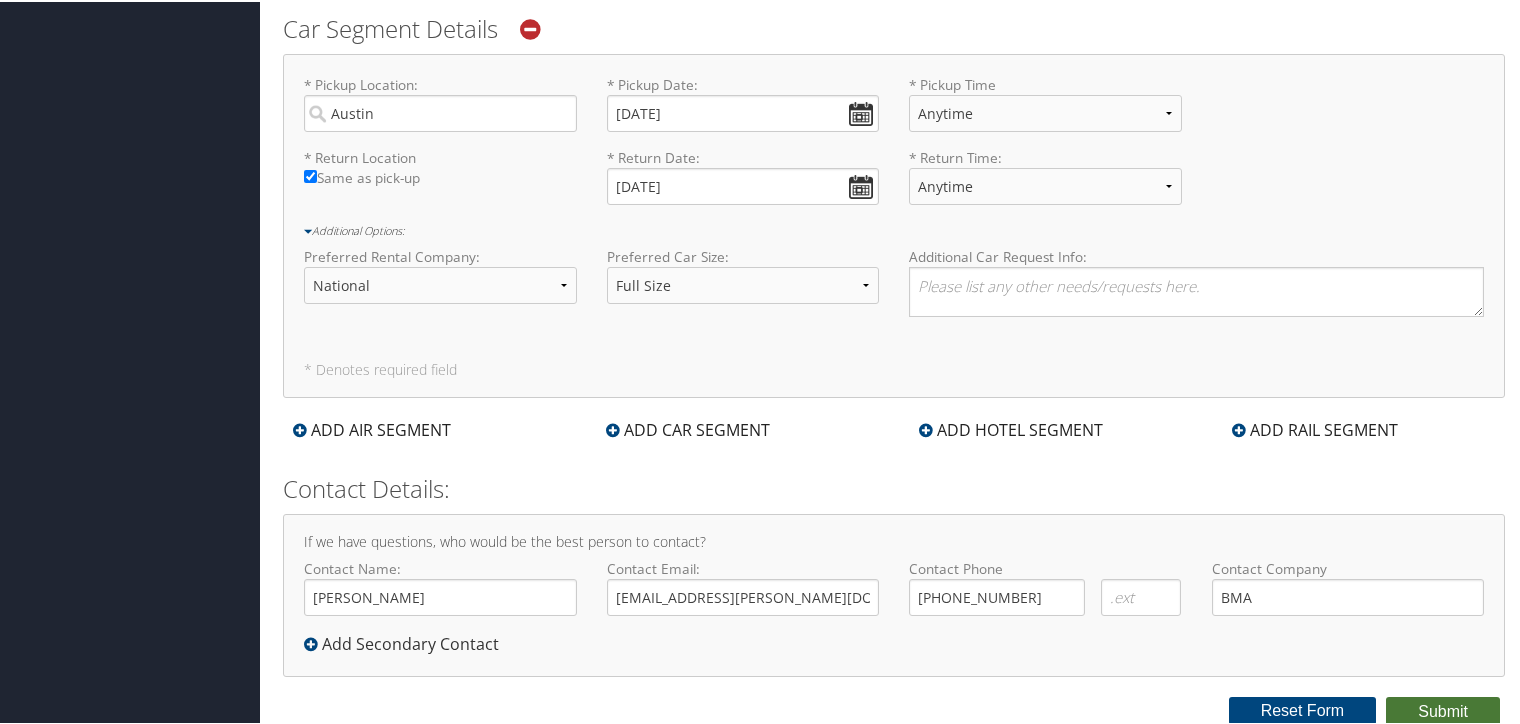 click on "Submit" at bounding box center (1443, 710) 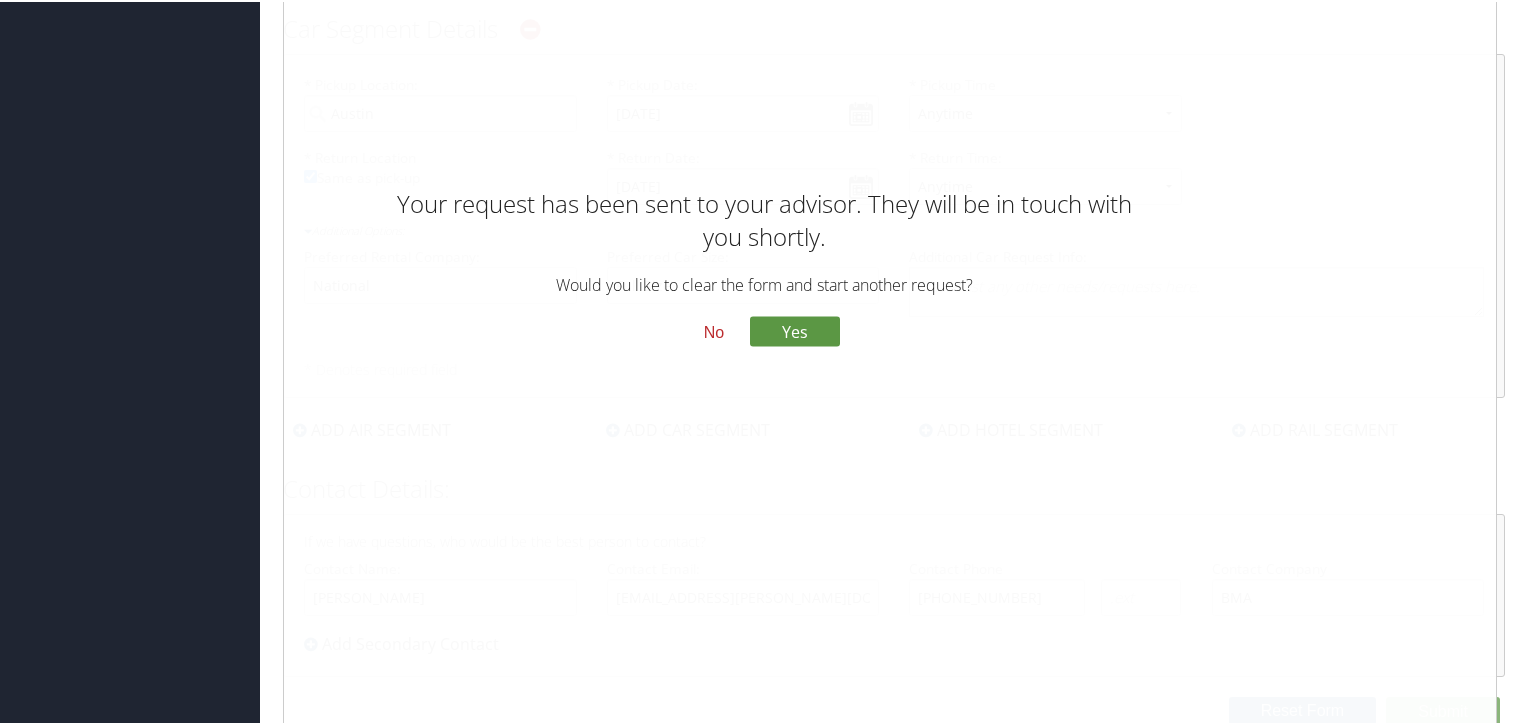 click on "No" at bounding box center (714, 331) 